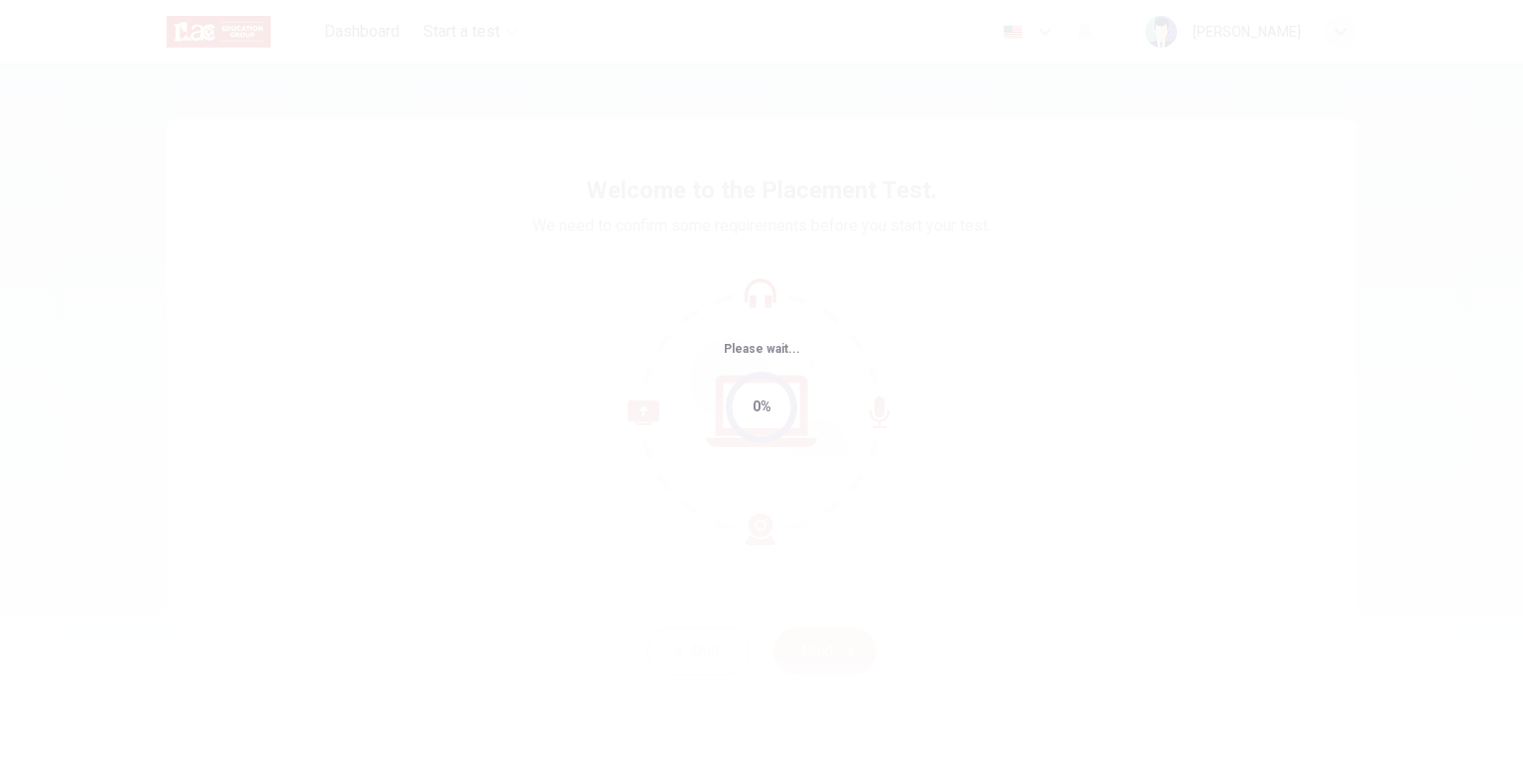scroll, scrollTop: 0, scrollLeft: 0, axis: both 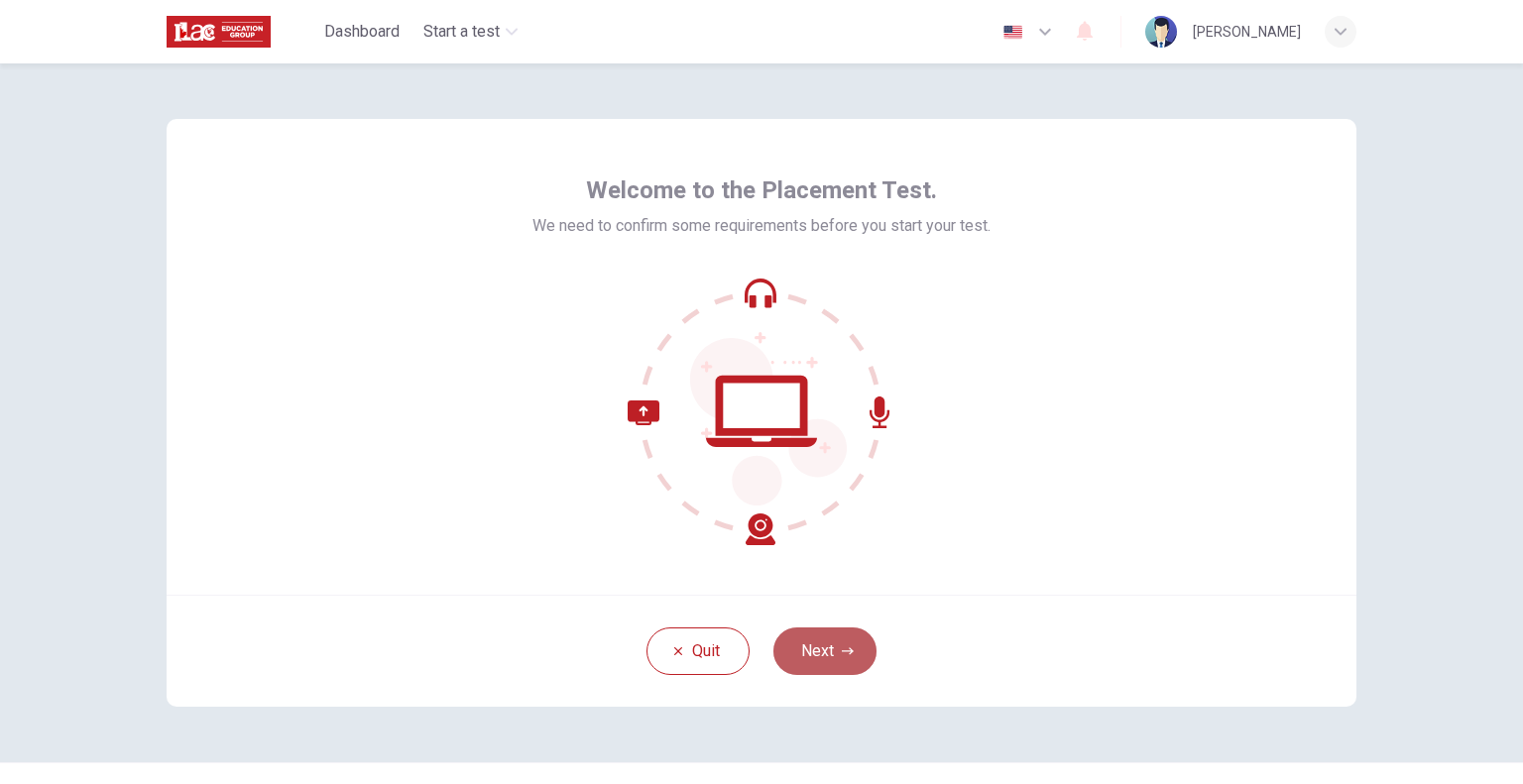 click on "Next" at bounding box center [825, 651] 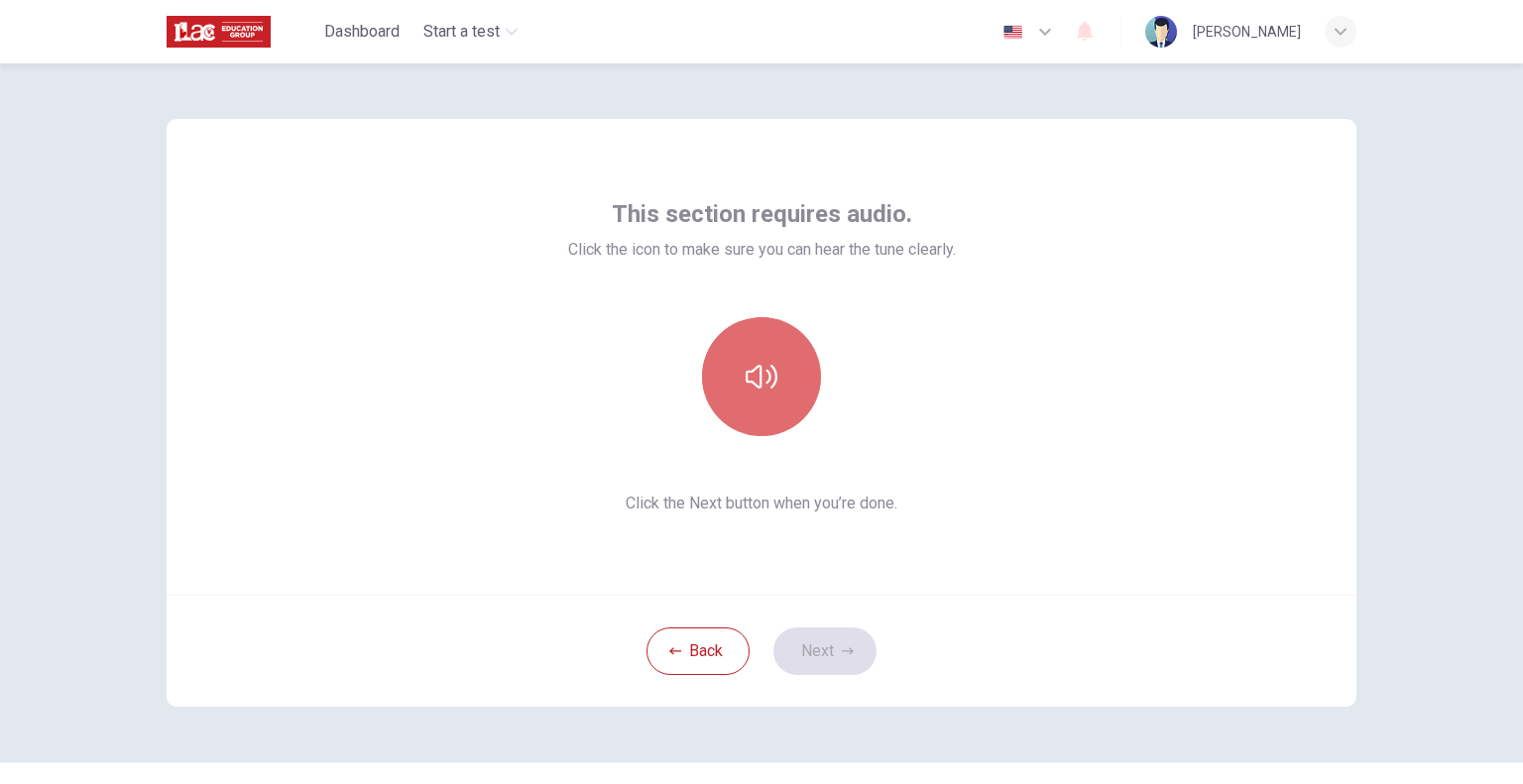 click 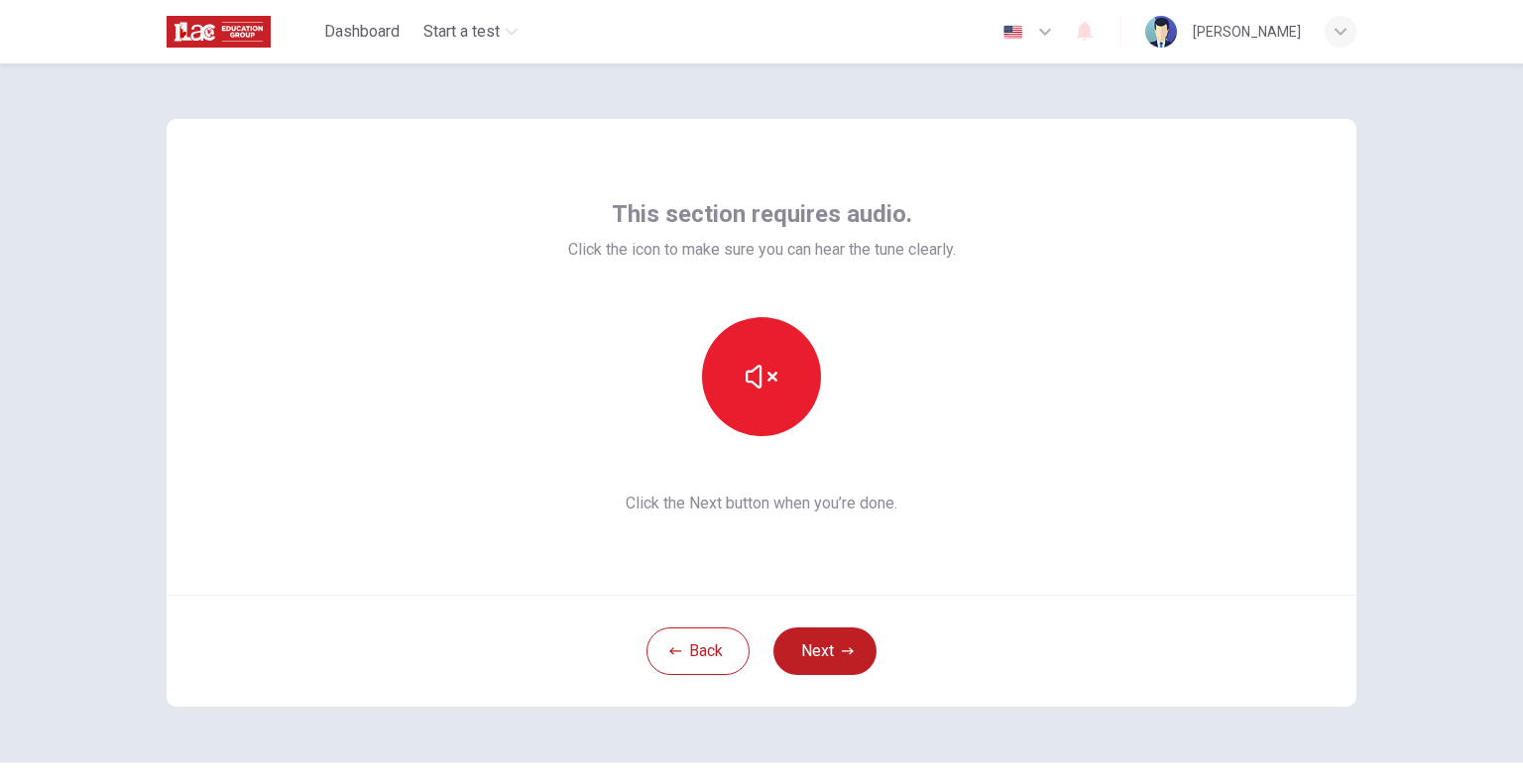 click on "This section requires audio. Click the icon to make sure you can hear the tune clearly. Click the Next button when you’re done." at bounding box center (762, 357) 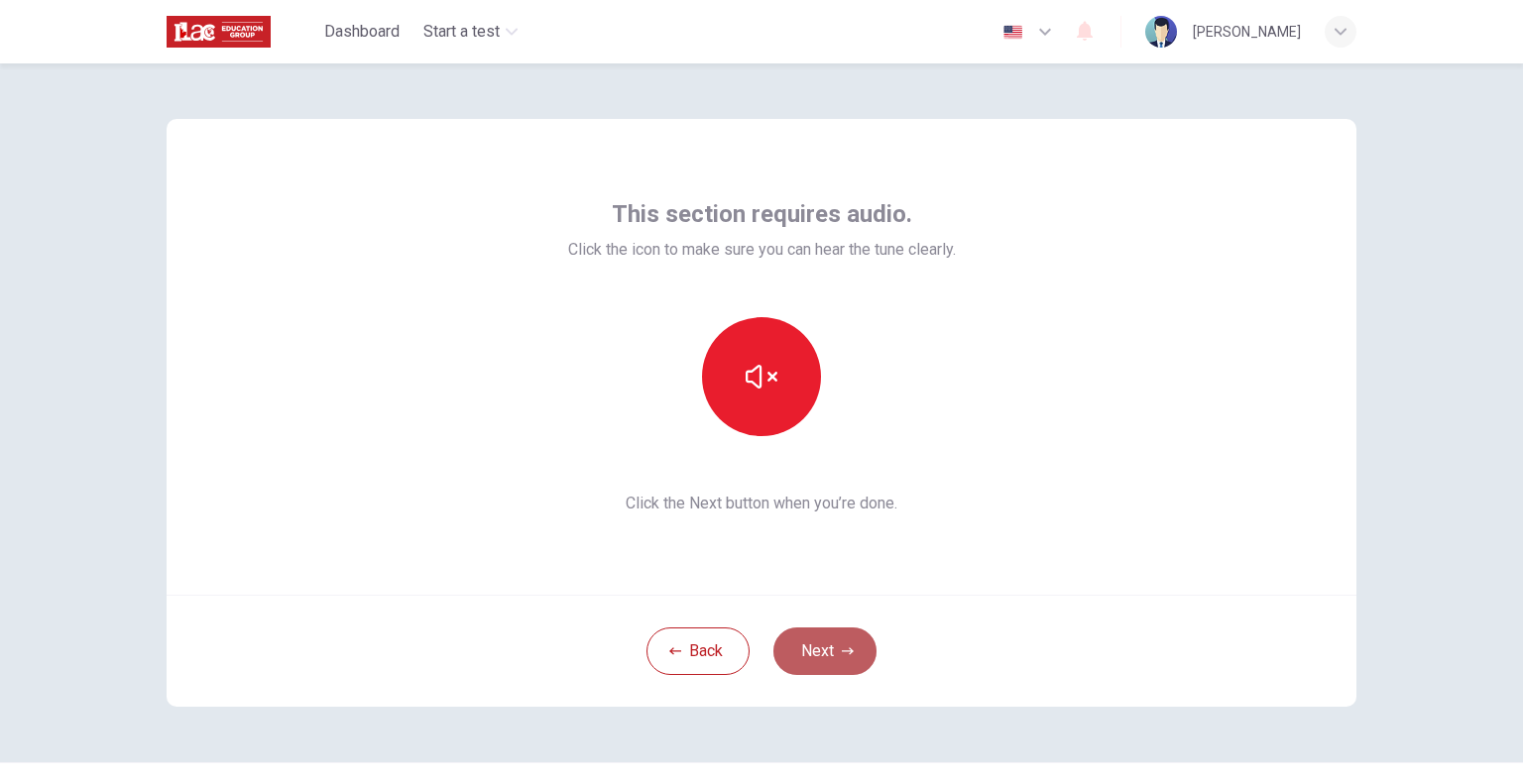 click on "Next" at bounding box center (825, 651) 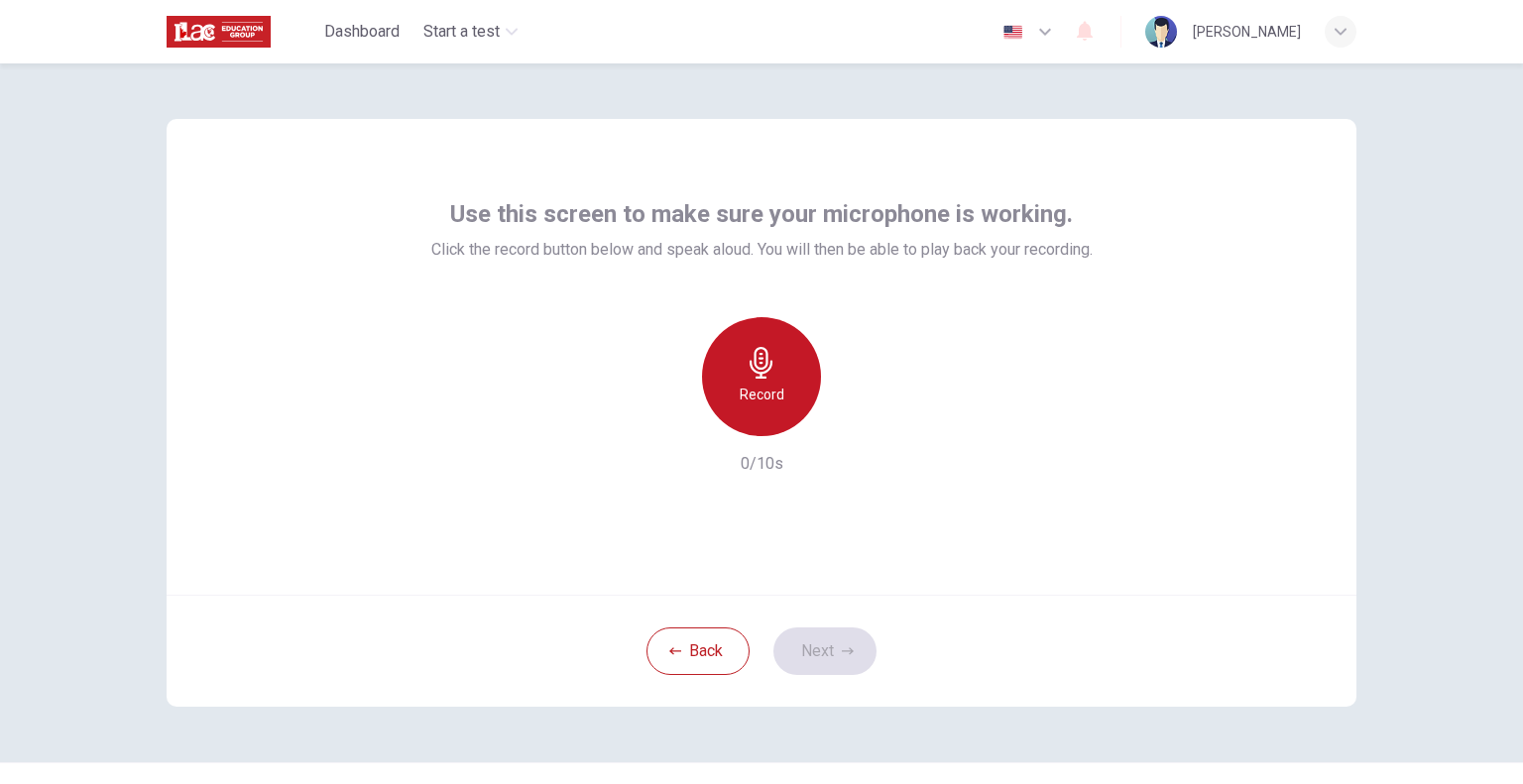 click on "Record" at bounding box center (762, 394) 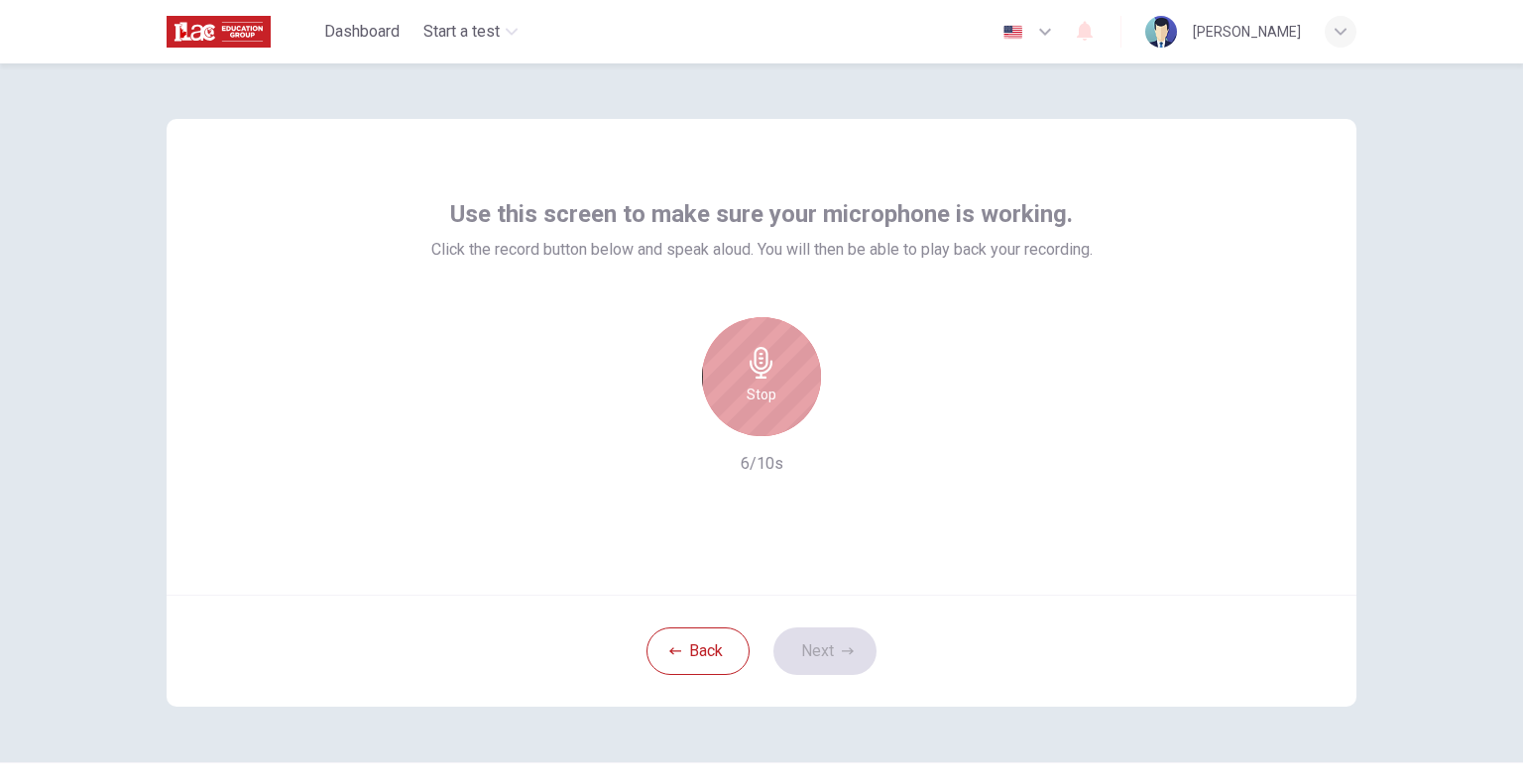 click on "Stop" at bounding box center [762, 377] 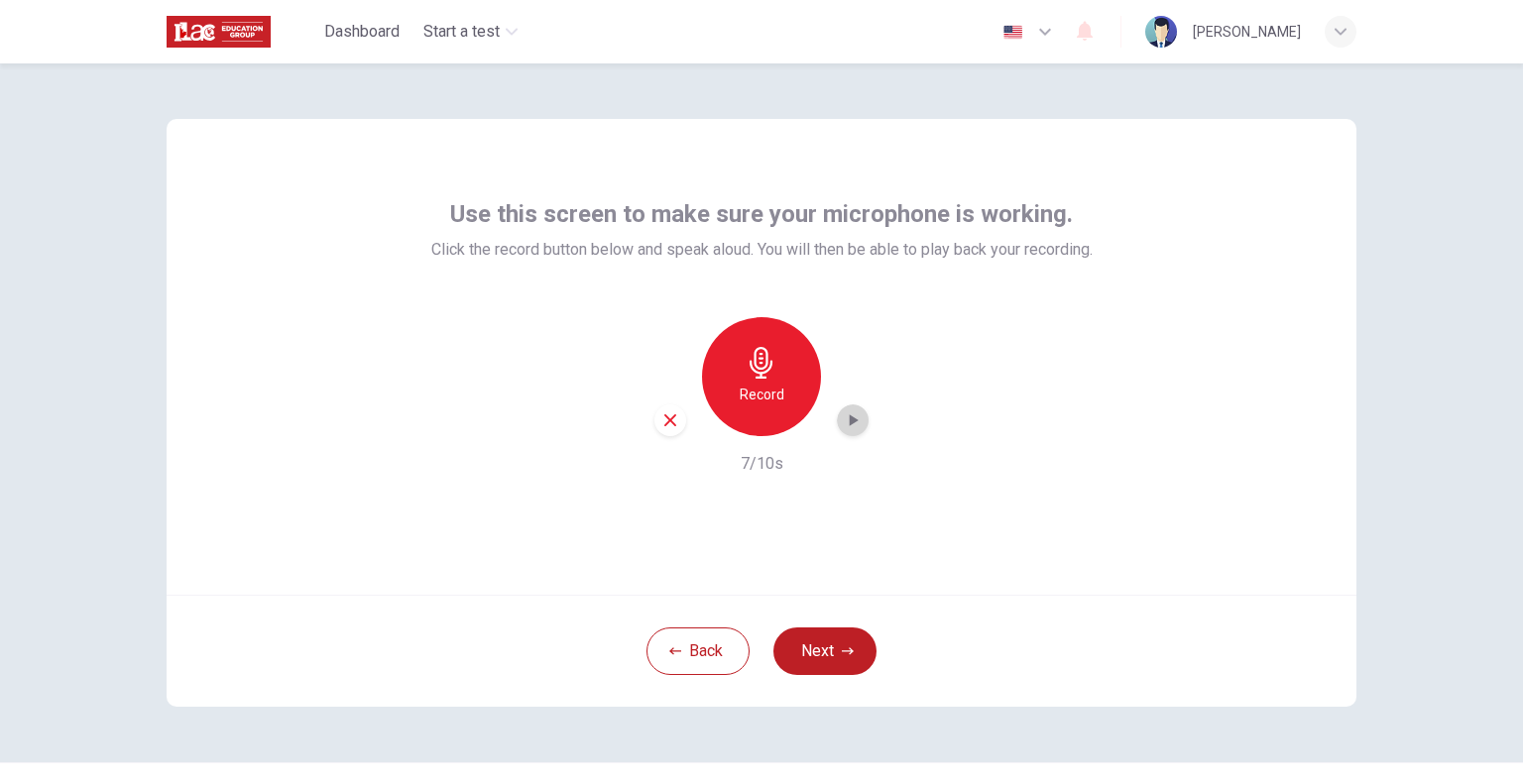 click 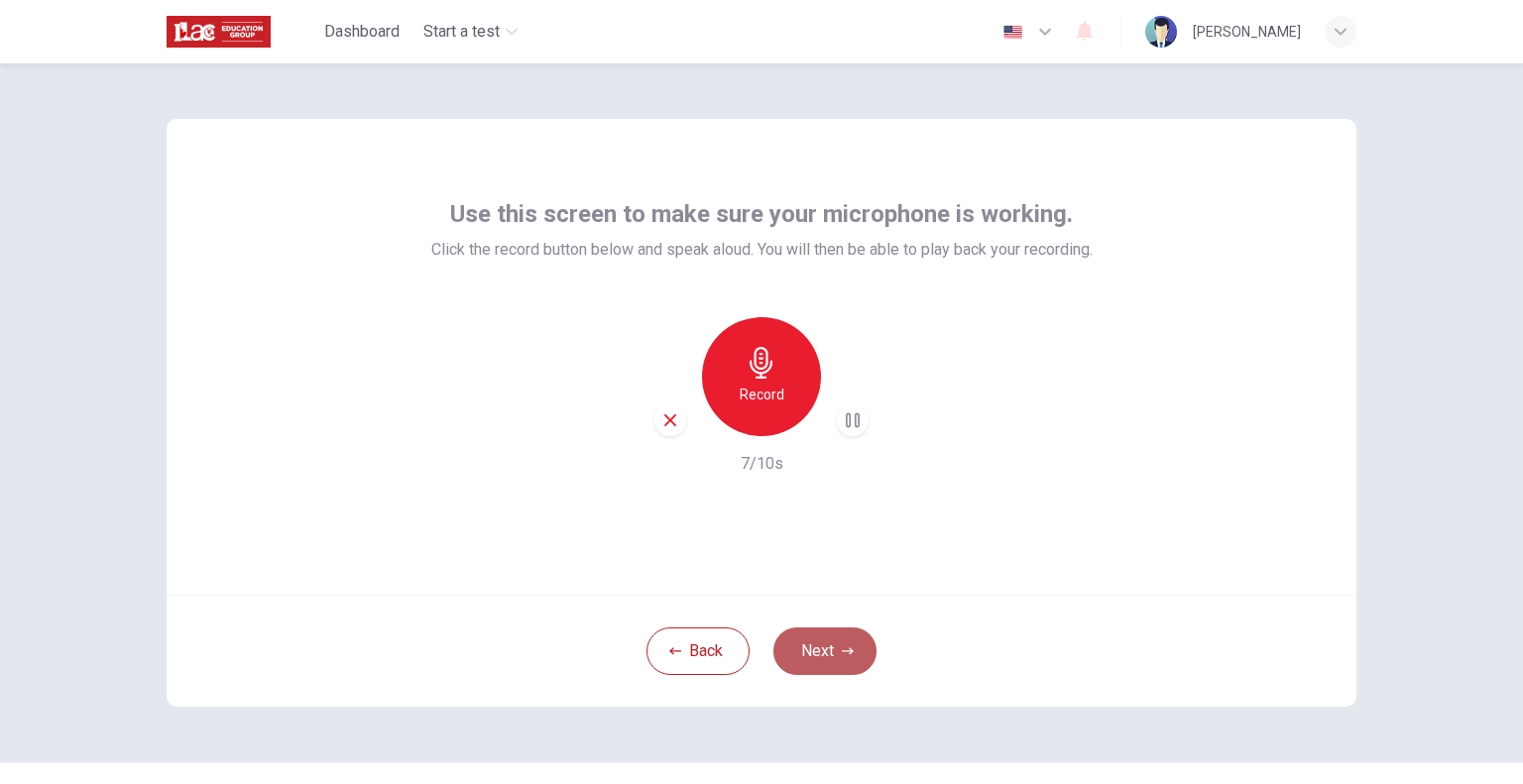 click 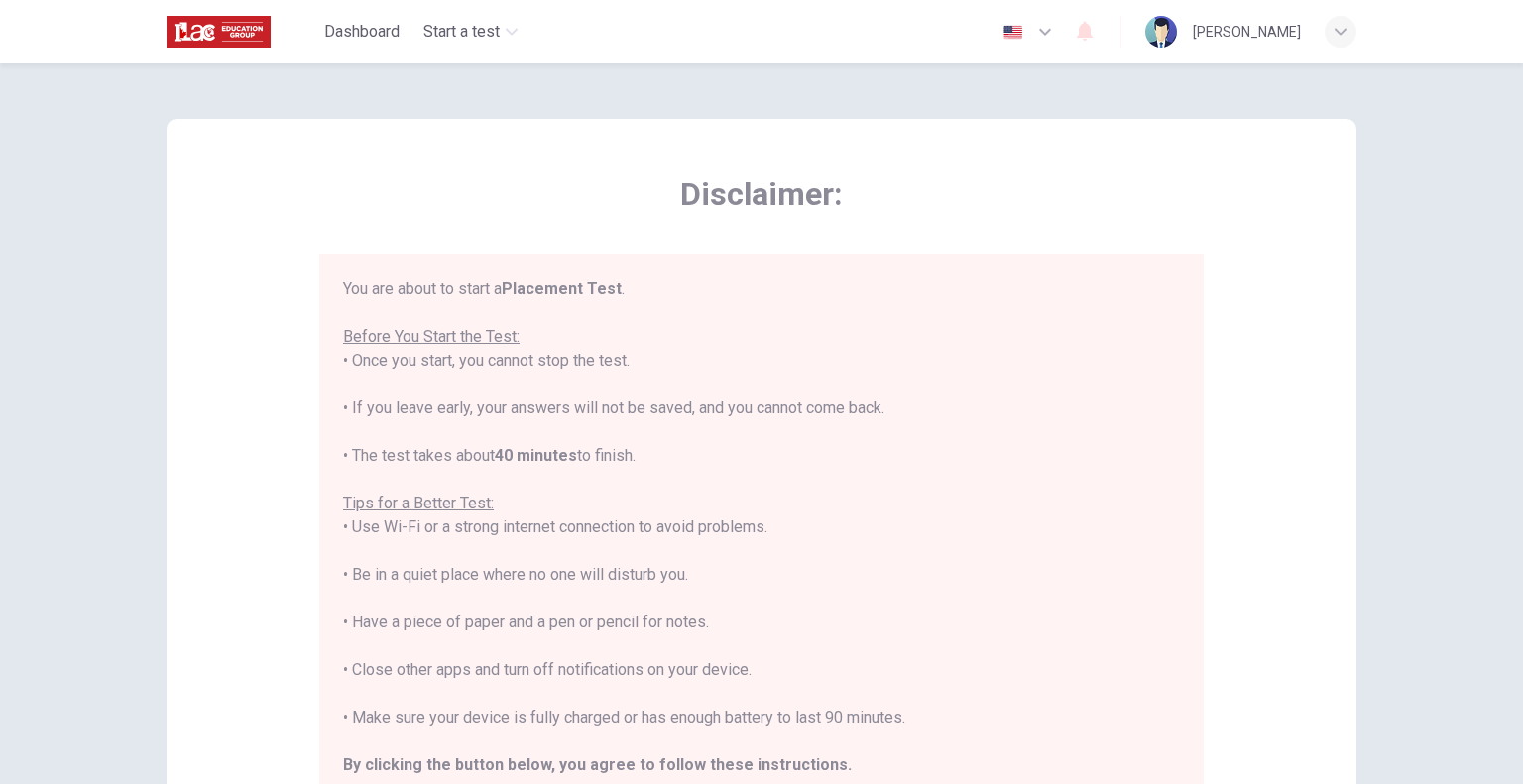scroll, scrollTop: 23, scrollLeft: 0, axis: vertical 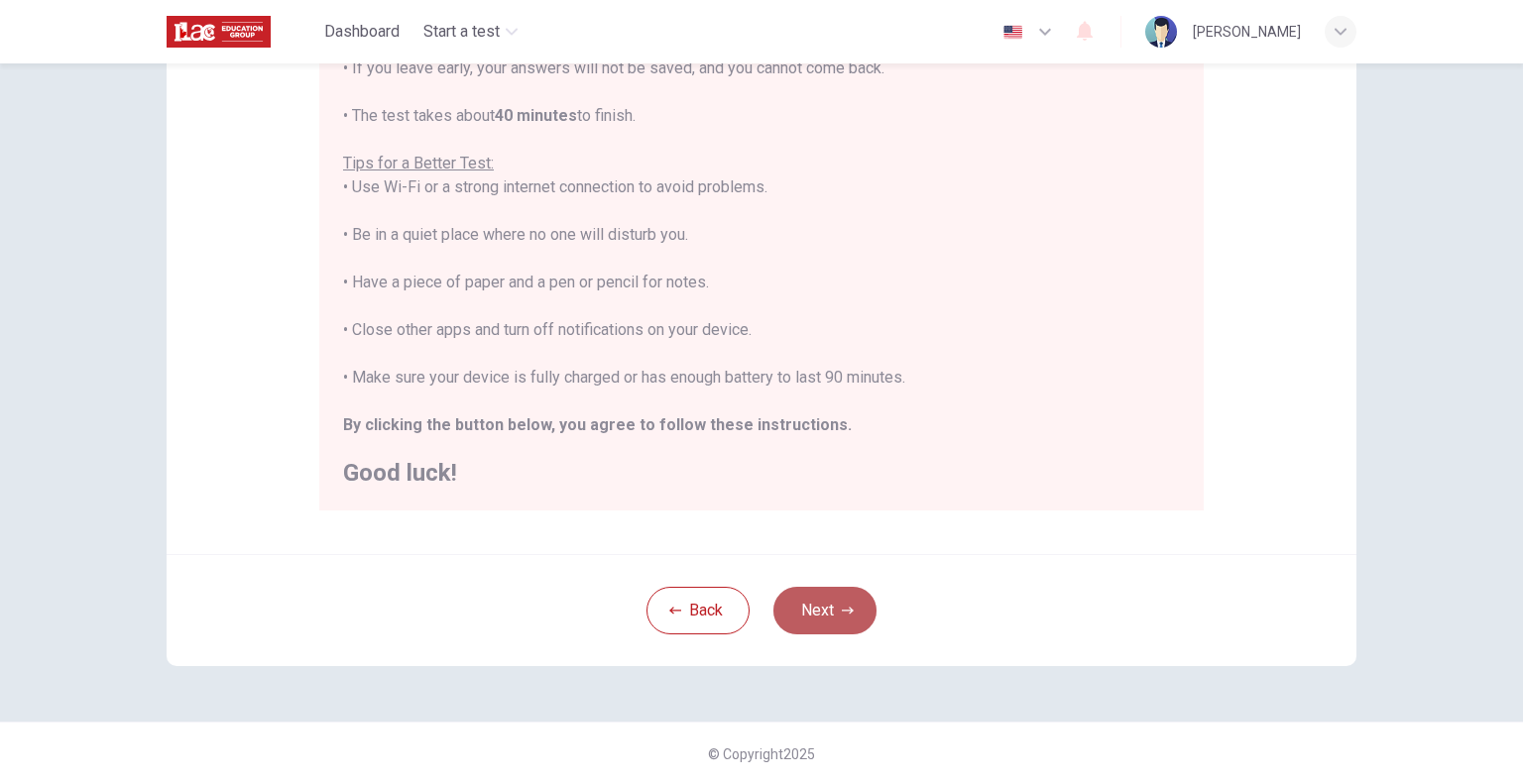 click on "Next" at bounding box center (825, 611) 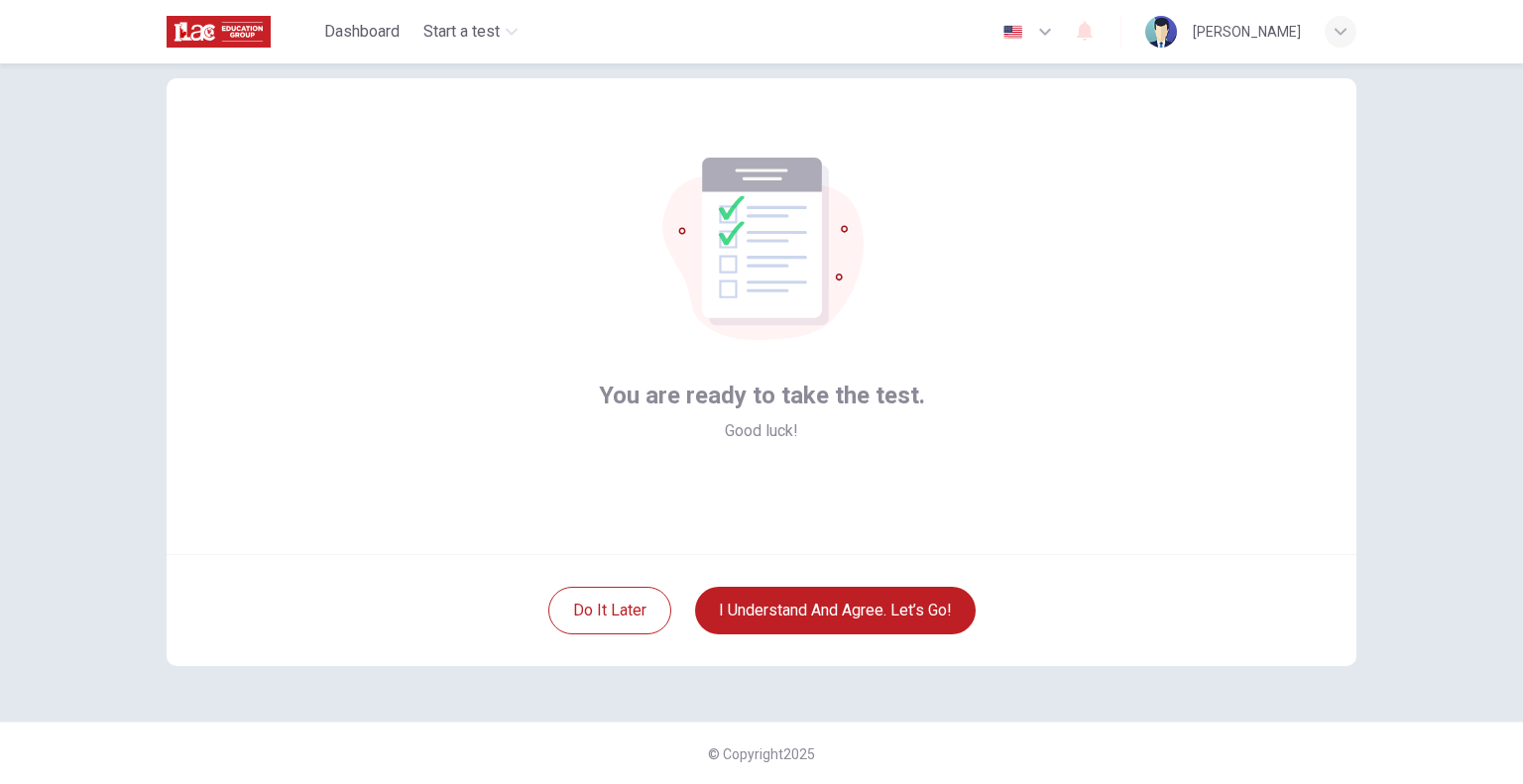 scroll, scrollTop: 0, scrollLeft: 0, axis: both 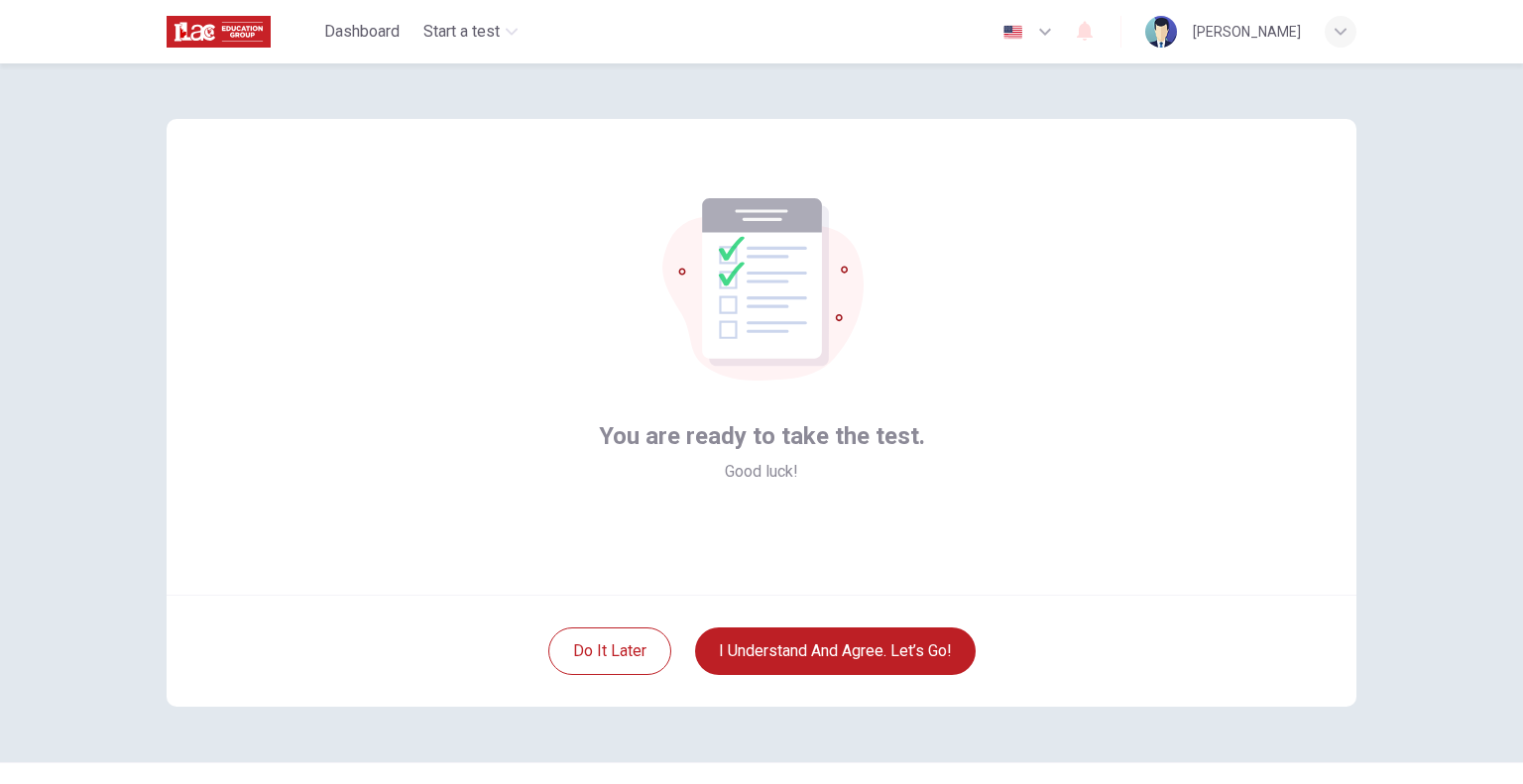 click on "You are ready to take the test. Good luck!" at bounding box center [762, 357] 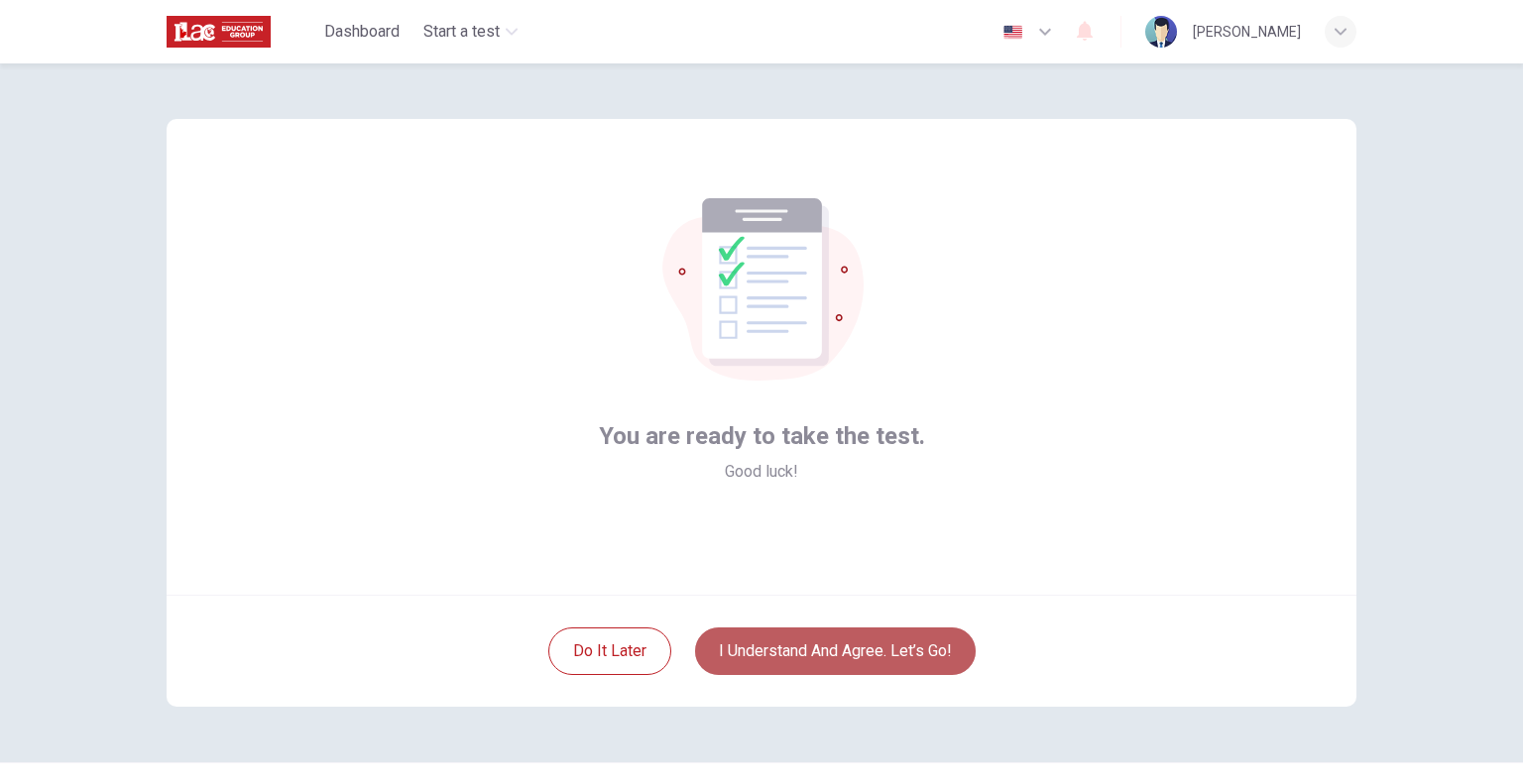 click on "I understand and agree. Let’s go!" at bounding box center [835, 651] 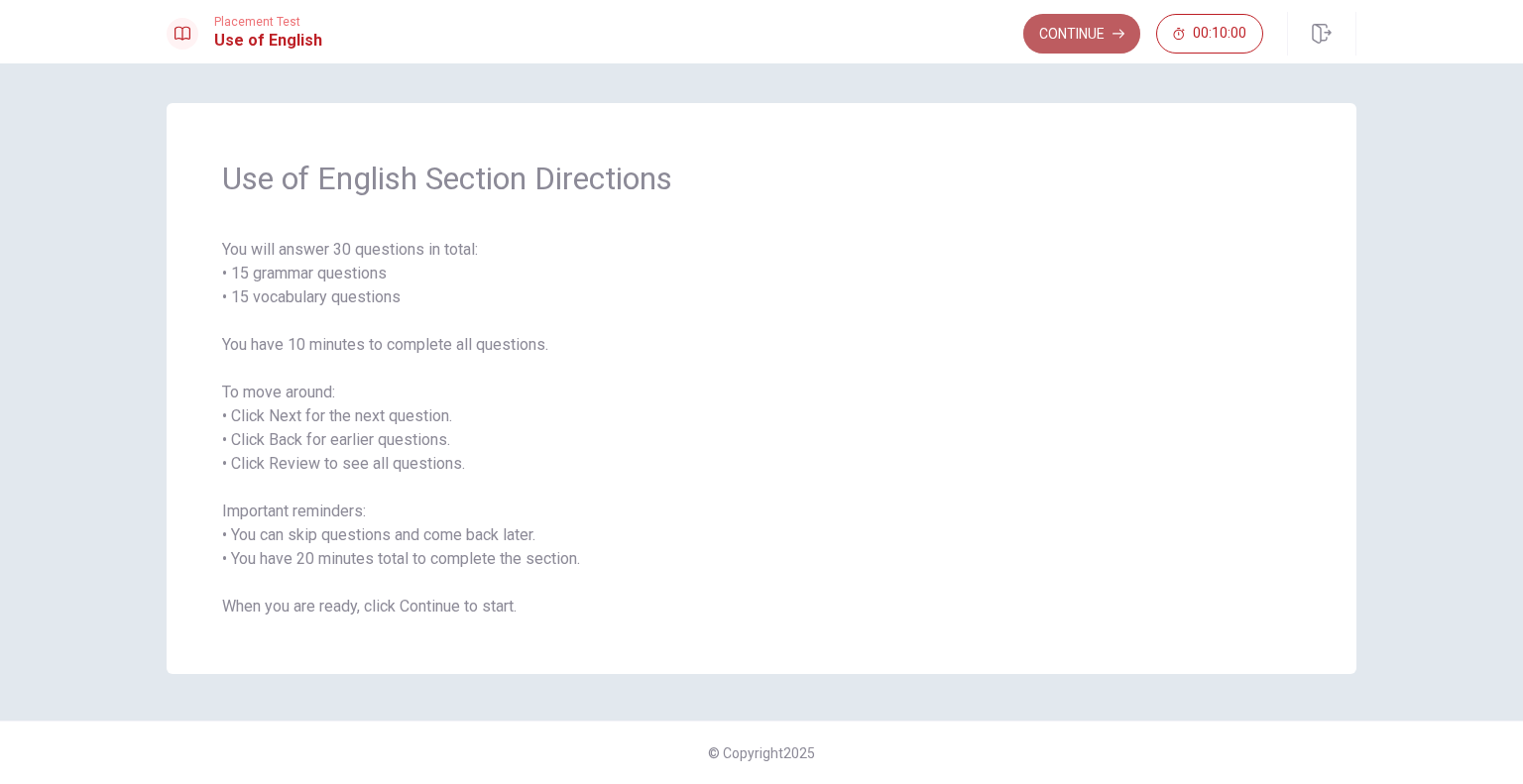 click on "Continue" at bounding box center [1082, 34] 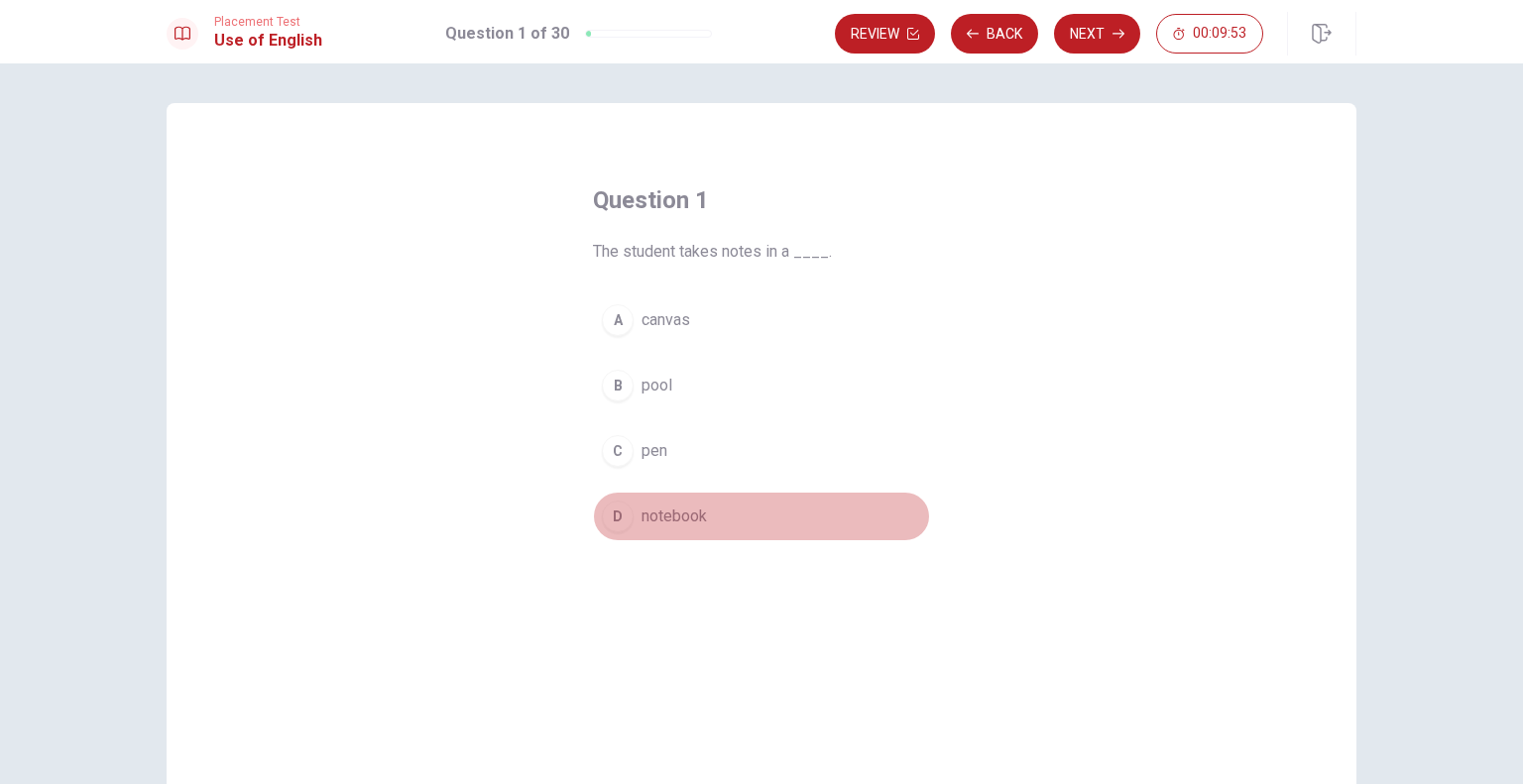 click on "D notebook" at bounding box center [762, 516] 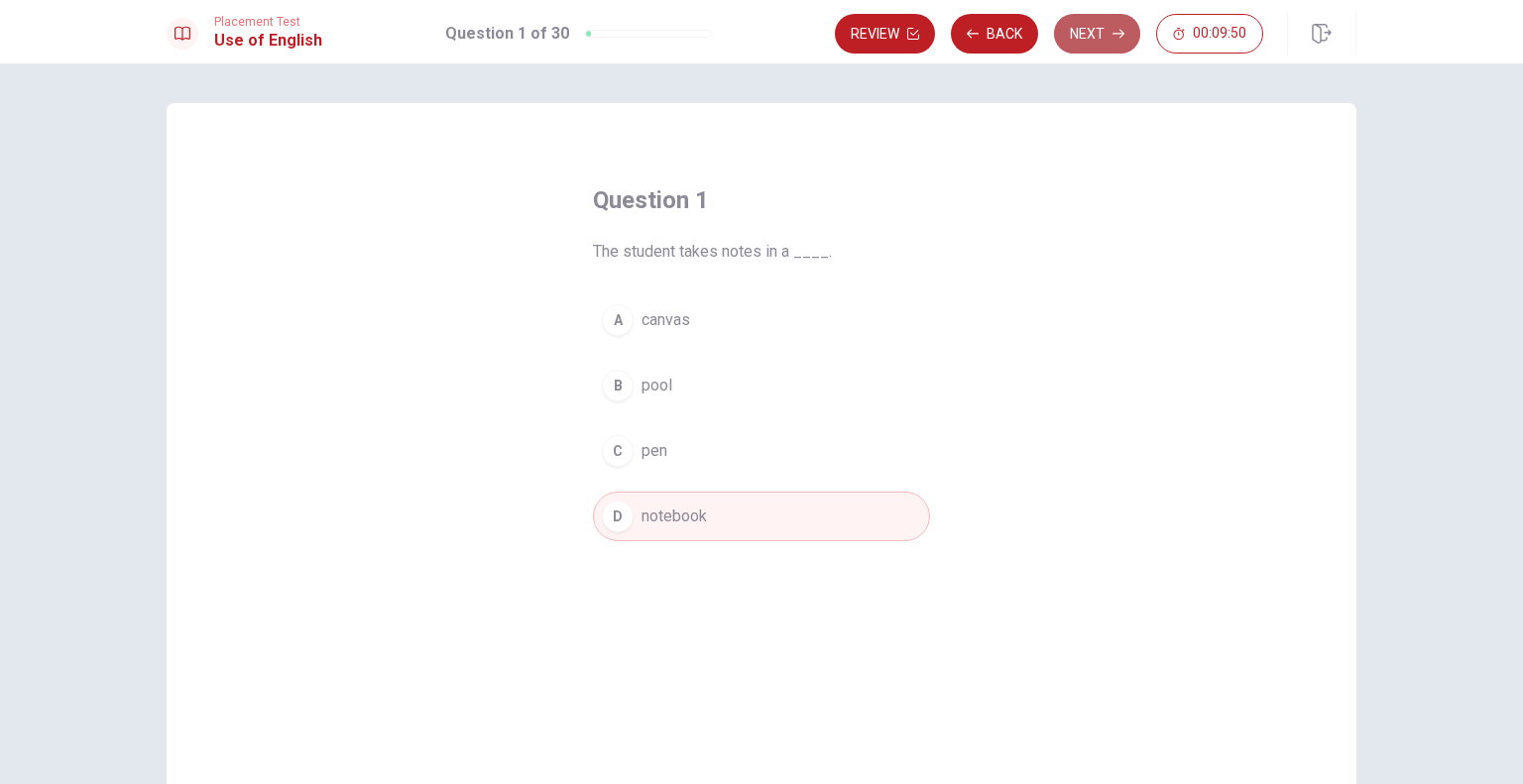 click on "Next" at bounding box center [1097, 34] 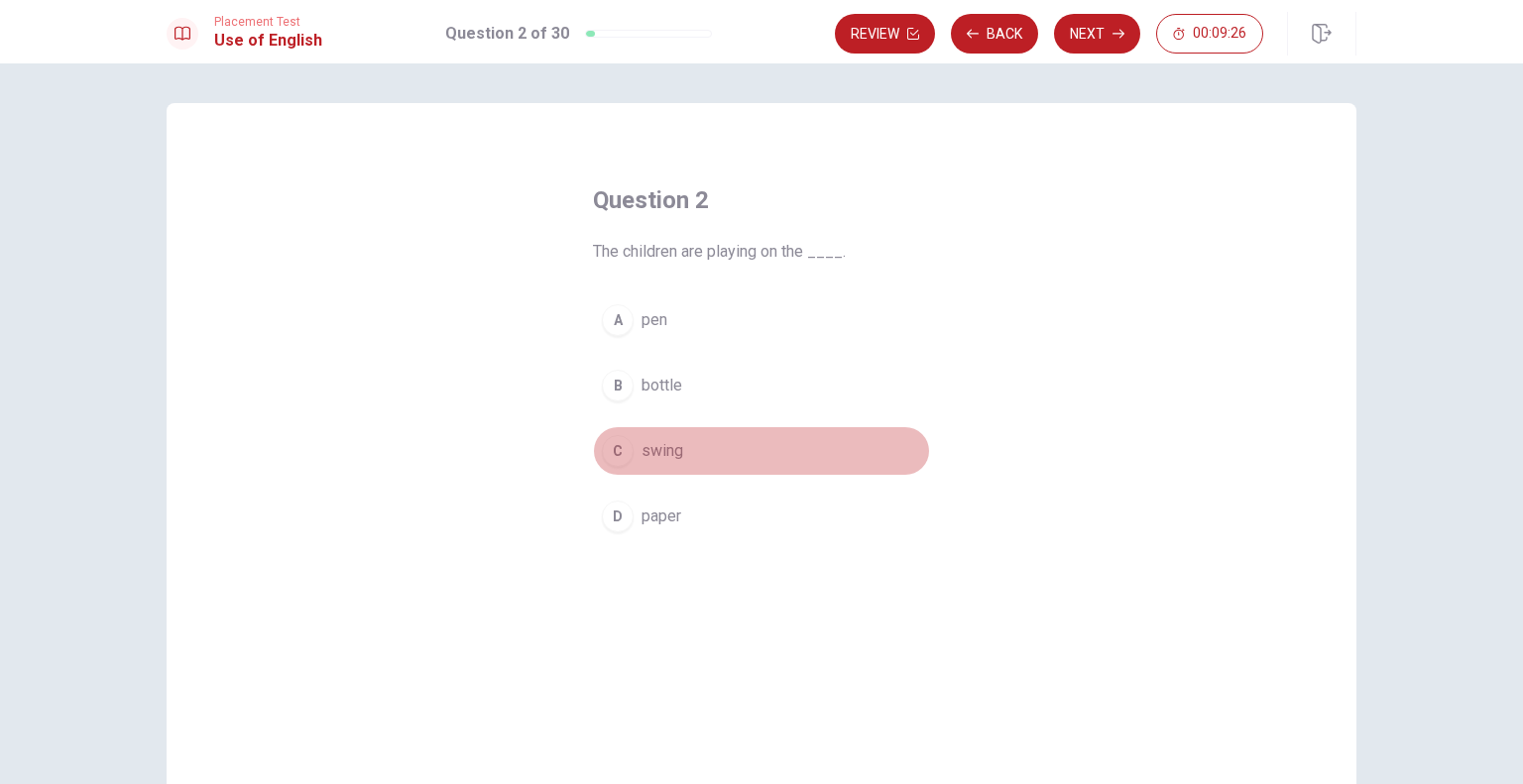 click on "C" at bounding box center [618, 451] 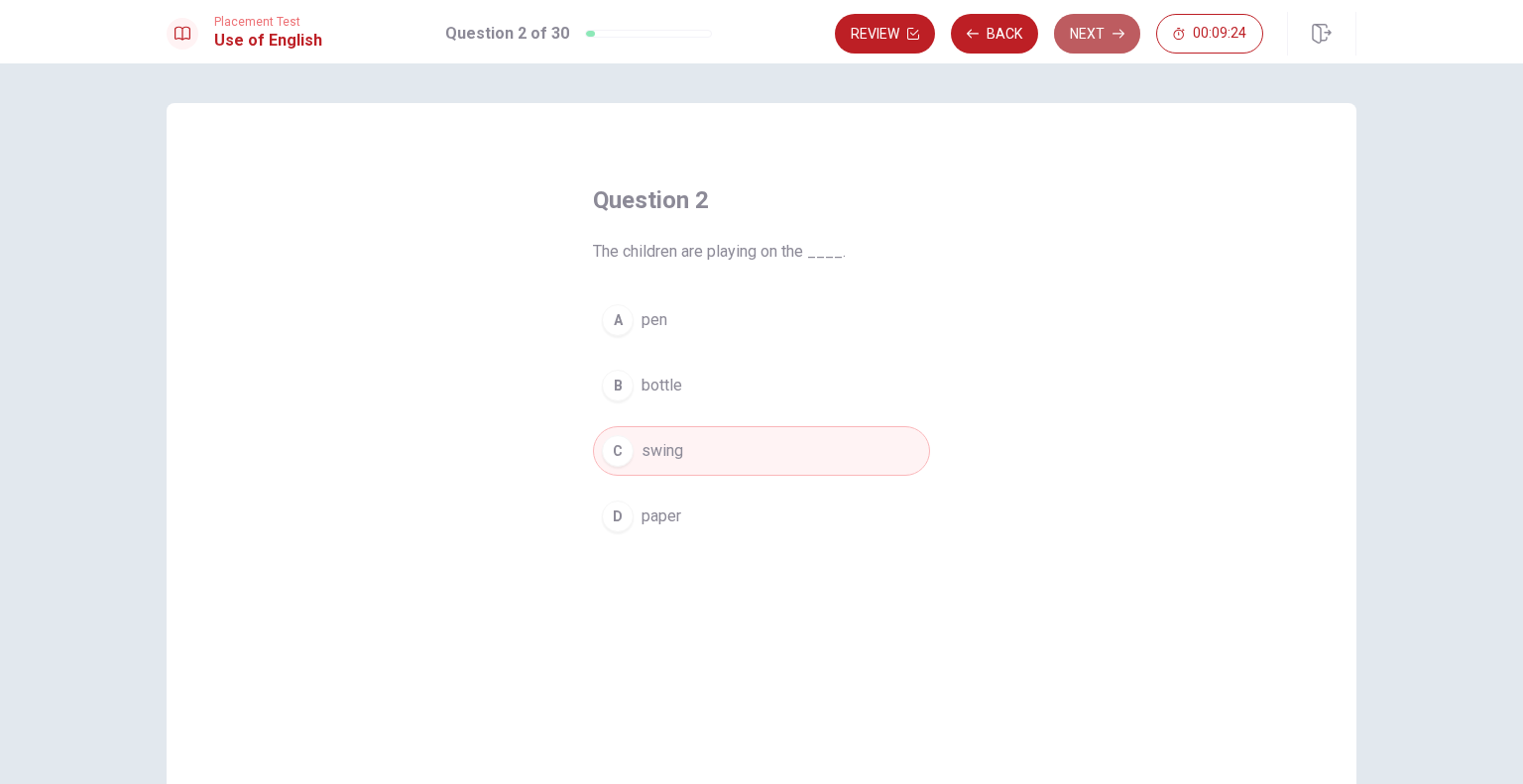 click on "Next" at bounding box center [1097, 34] 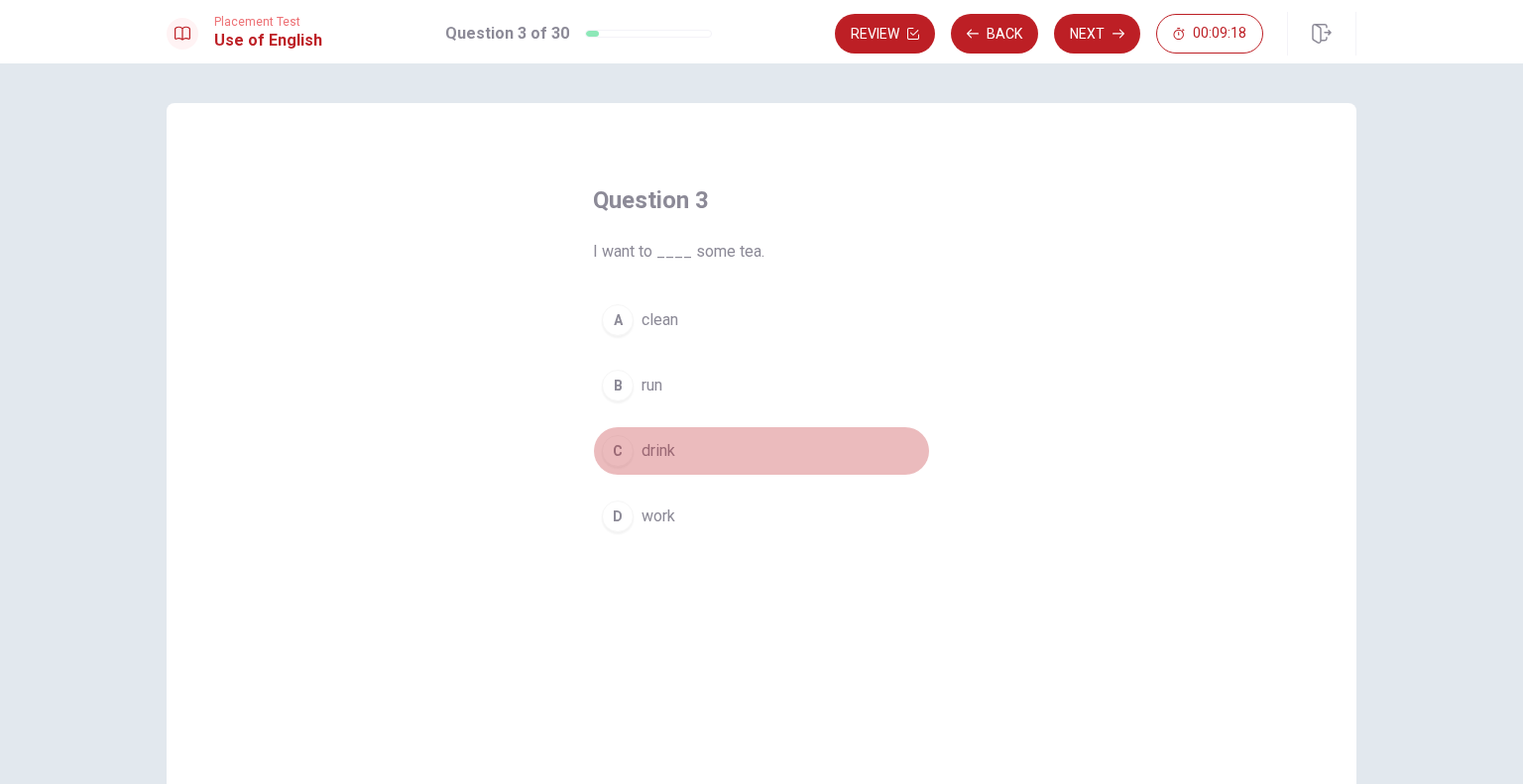 click on "C" at bounding box center [618, 451] 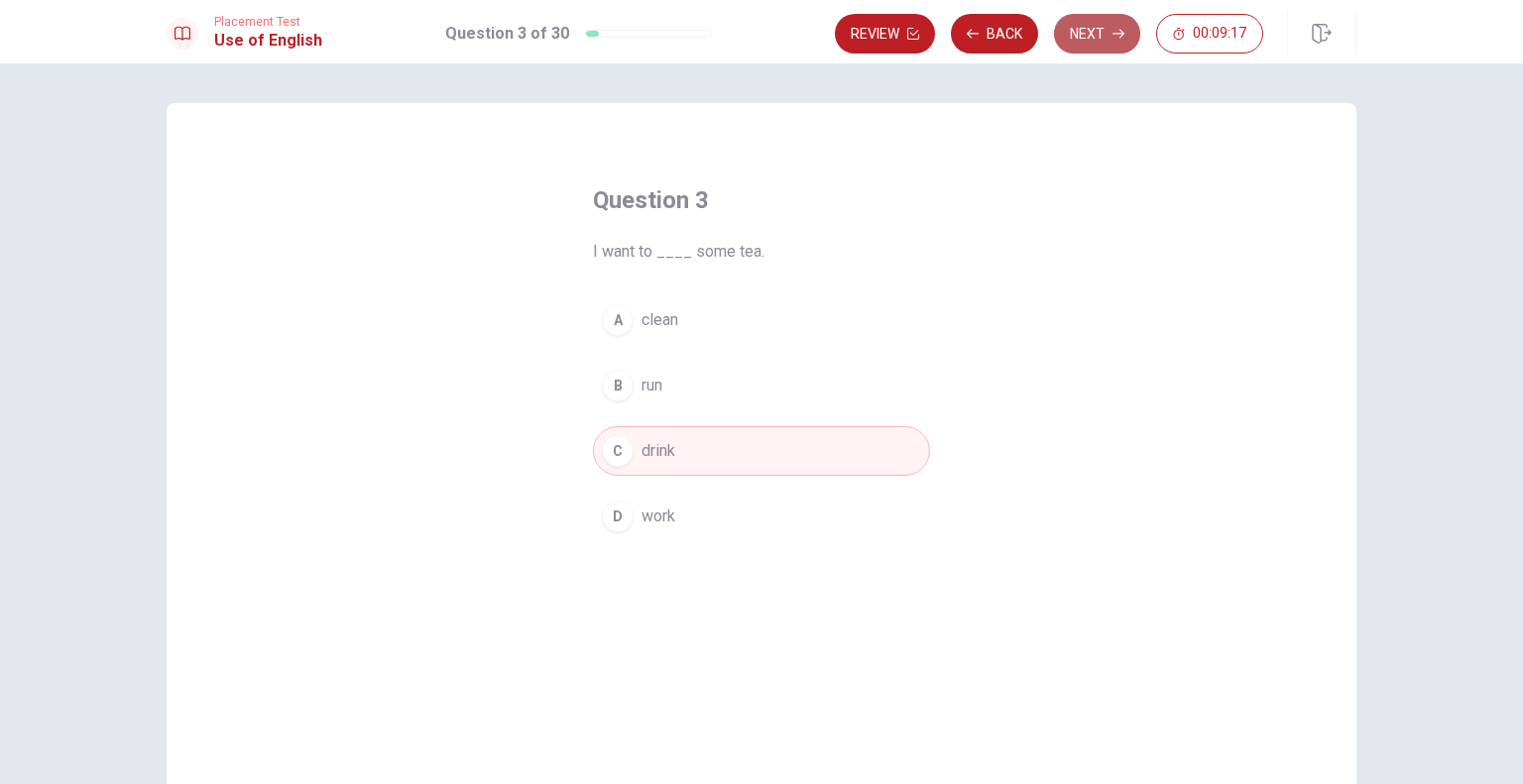 click on "Next" at bounding box center (1097, 34) 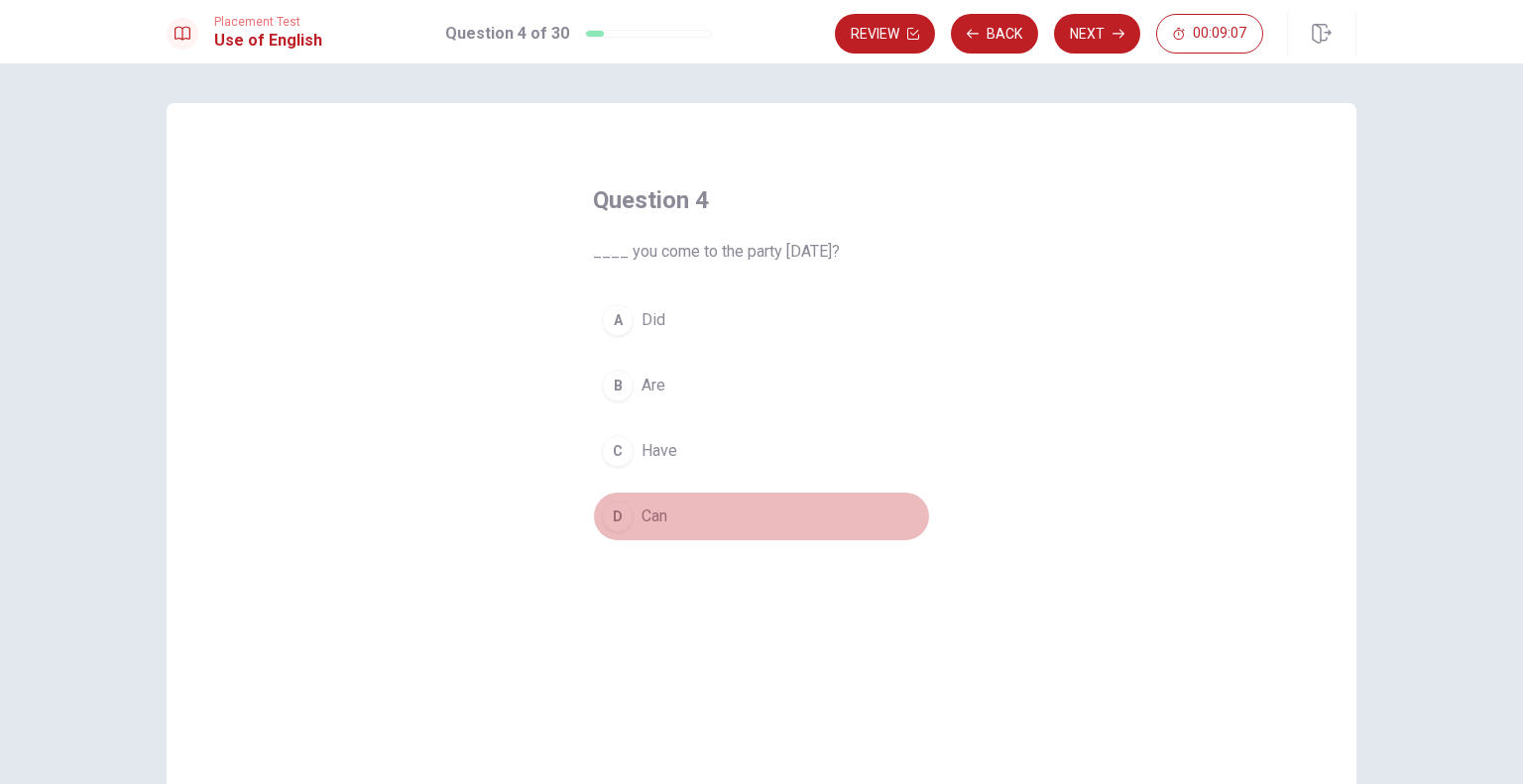 click on "D" at bounding box center [618, 516] 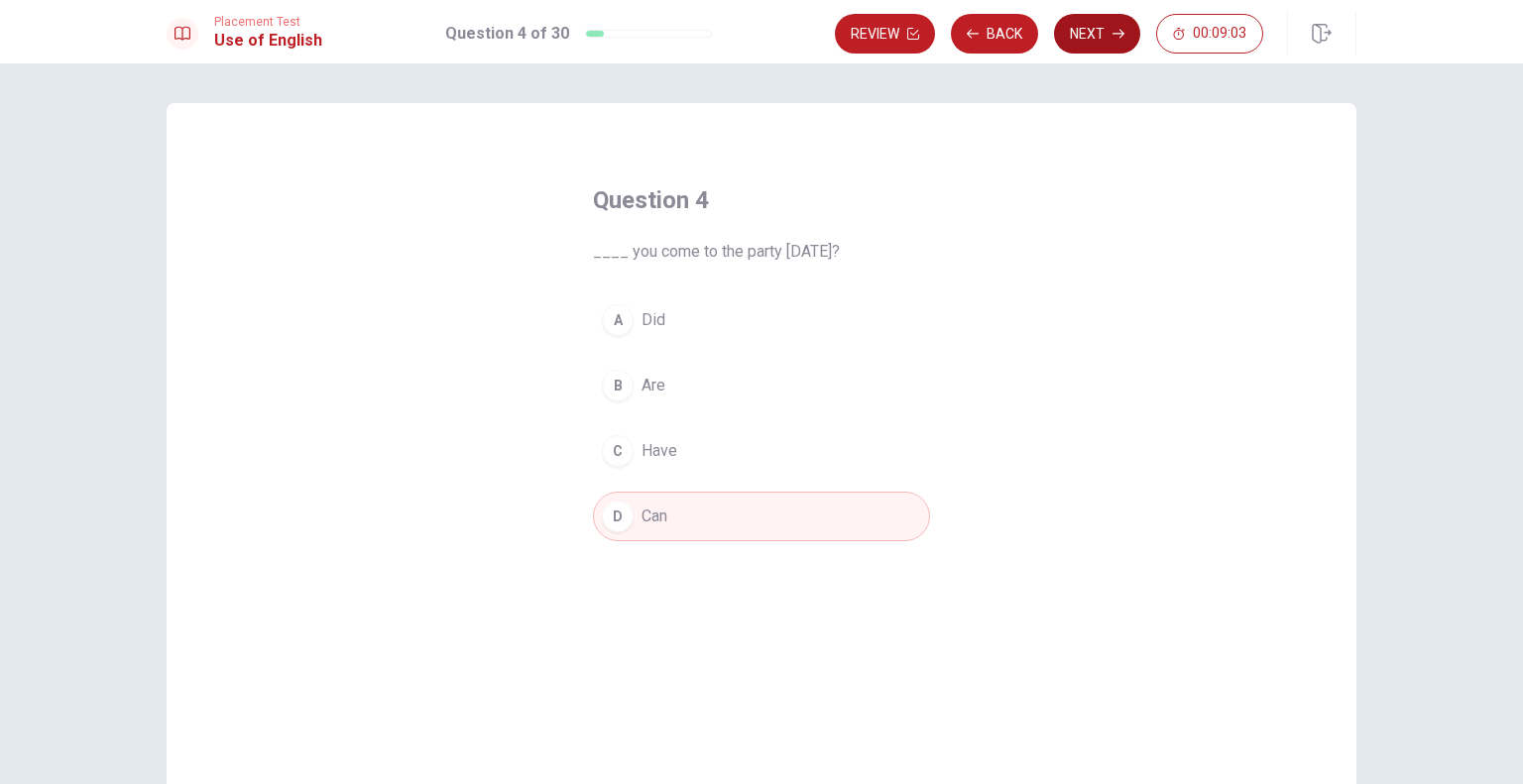 click on "Next" at bounding box center [1097, 34] 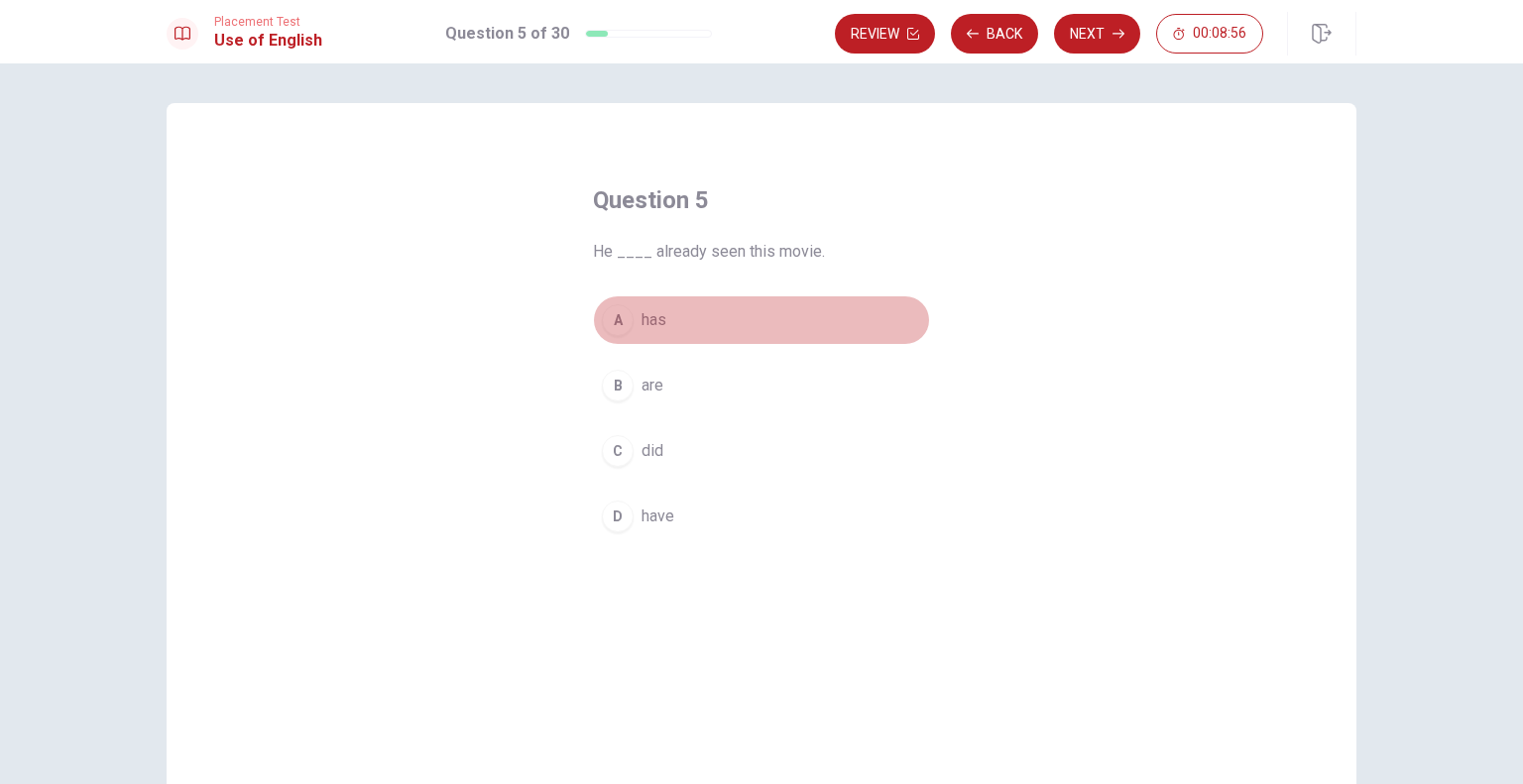 click on "A has" at bounding box center (762, 320) 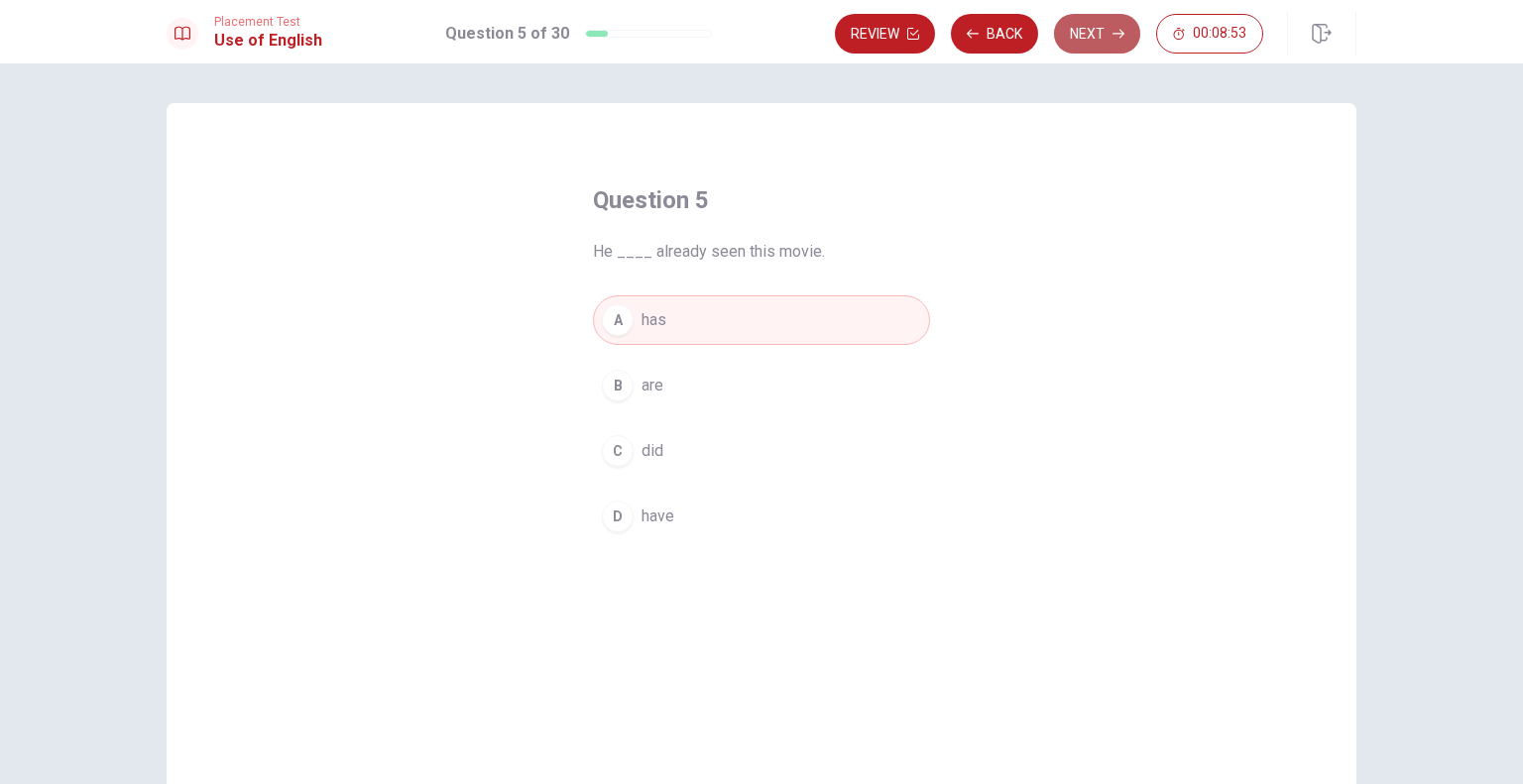 click 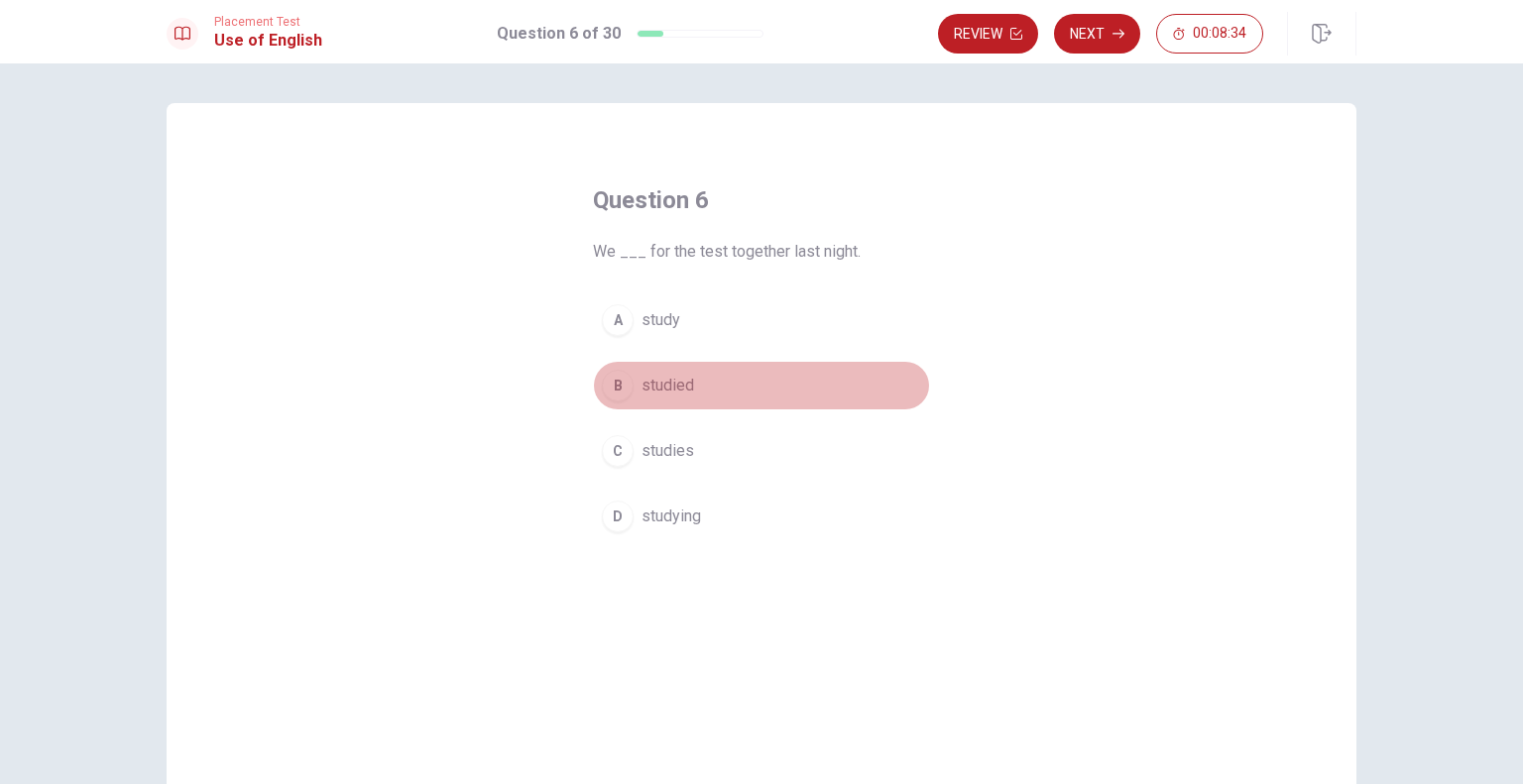 click on "B studied" at bounding box center [762, 386] 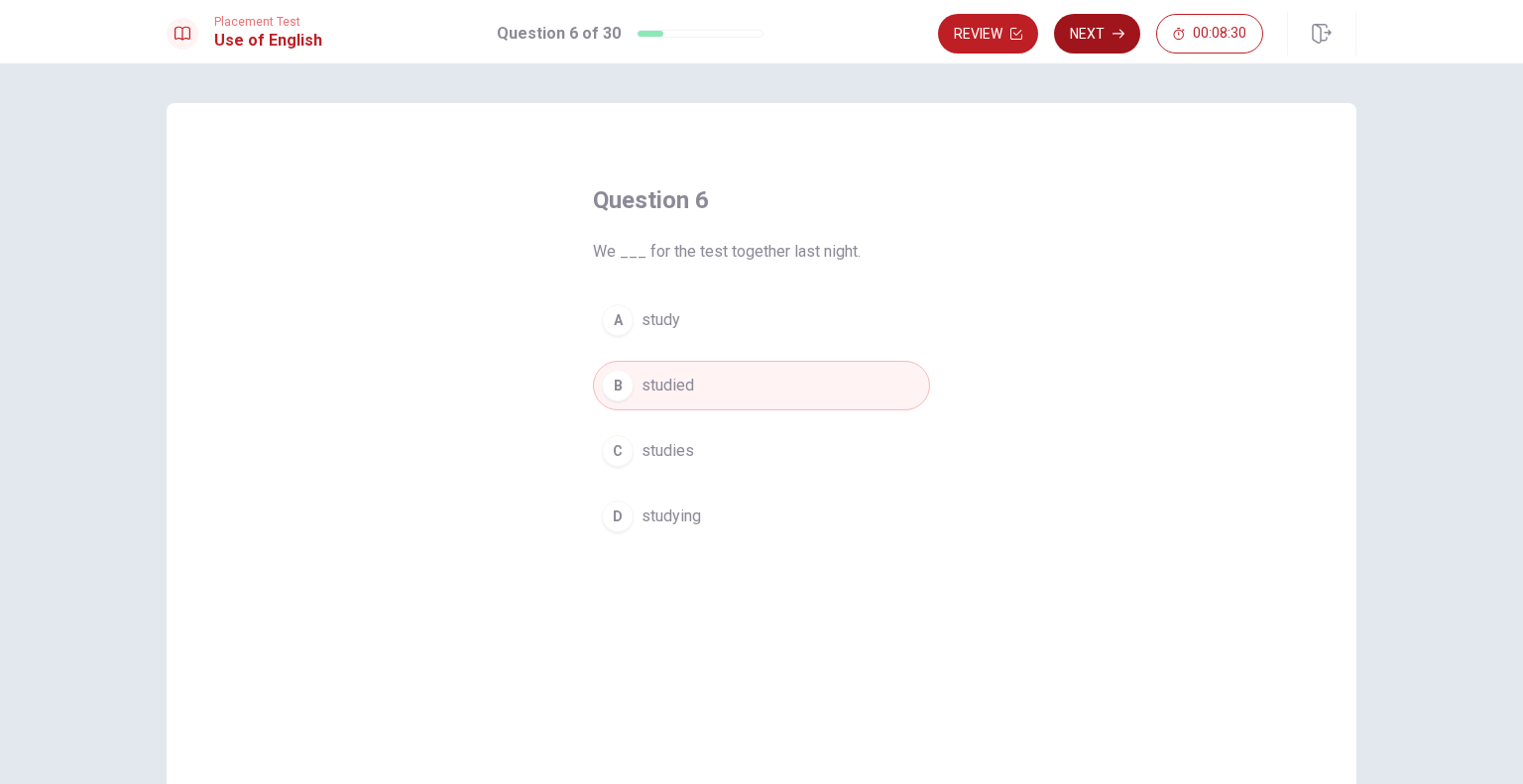 click on "Next" at bounding box center [1097, 34] 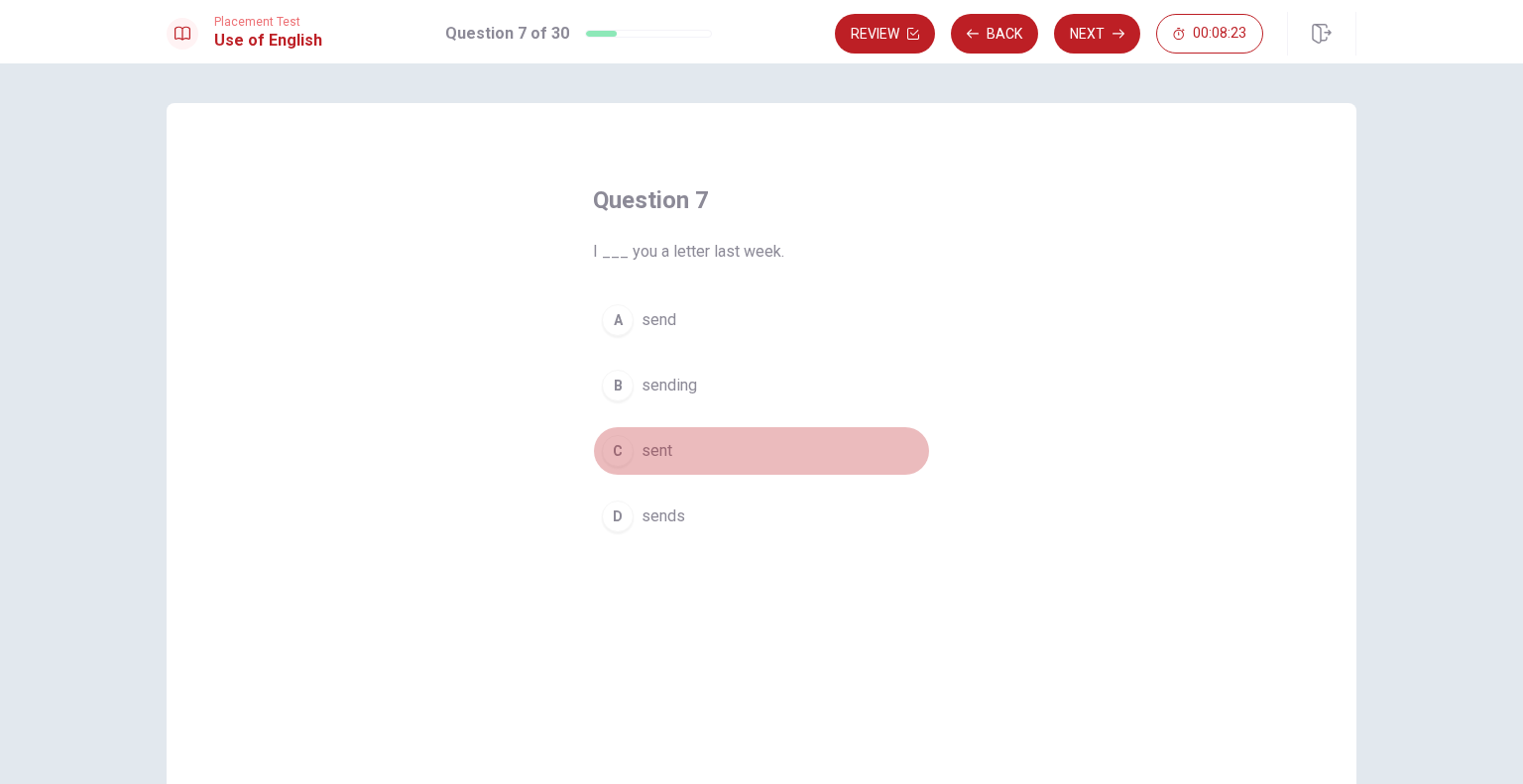 click on "sent" at bounding box center [656, 451] 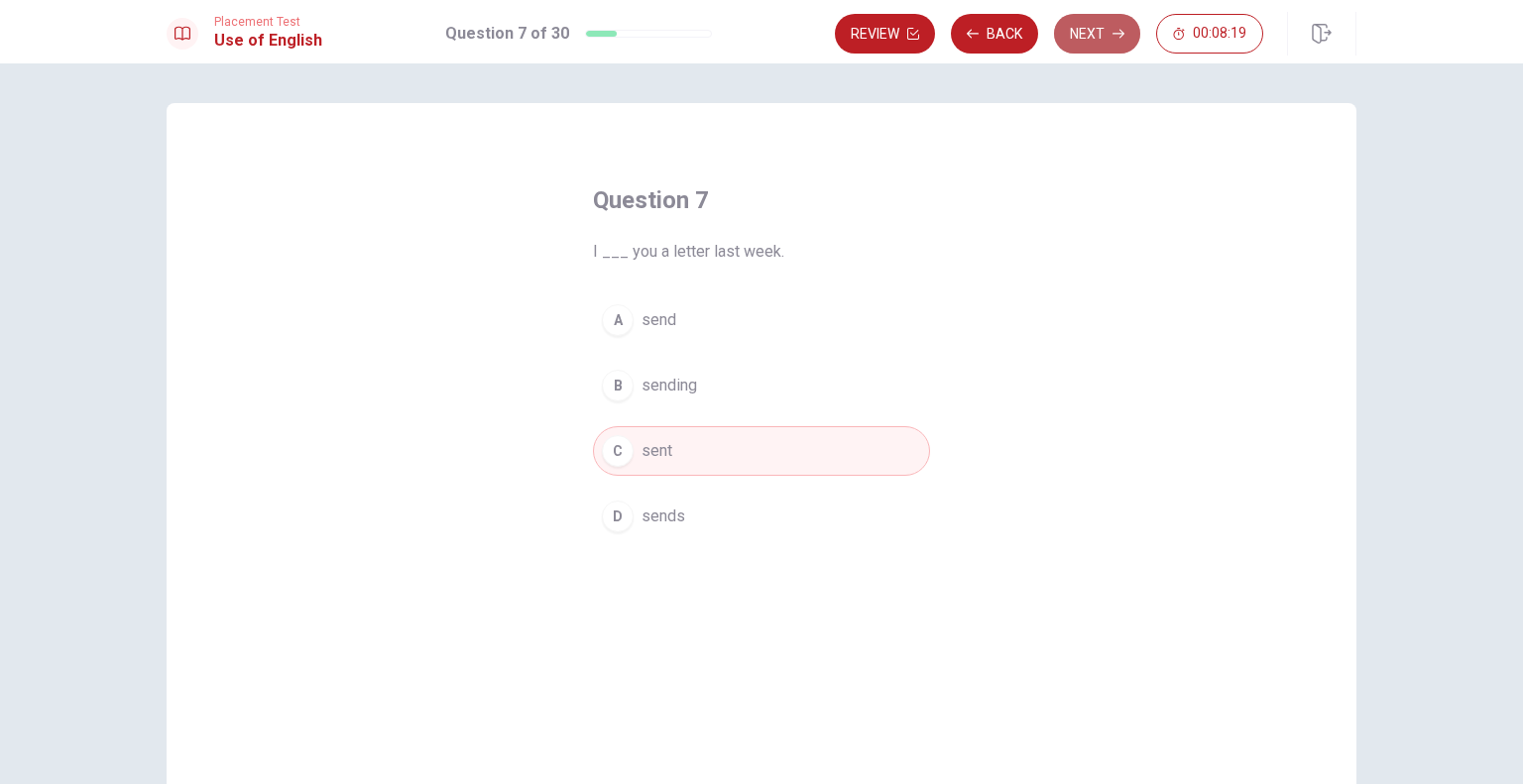 click on "Next" at bounding box center [1097, 34] 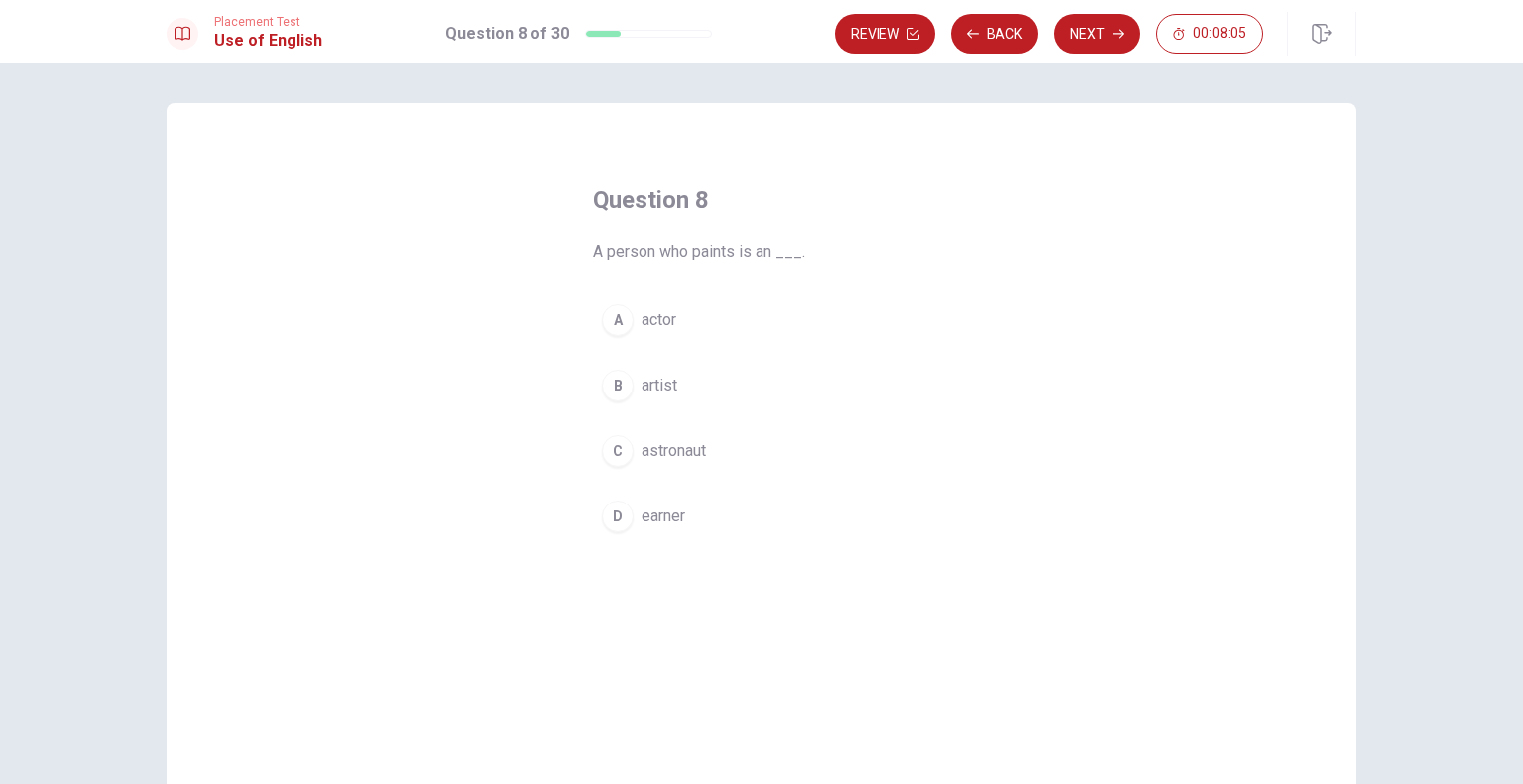 click on "artist" at bounding box center [659, 386] 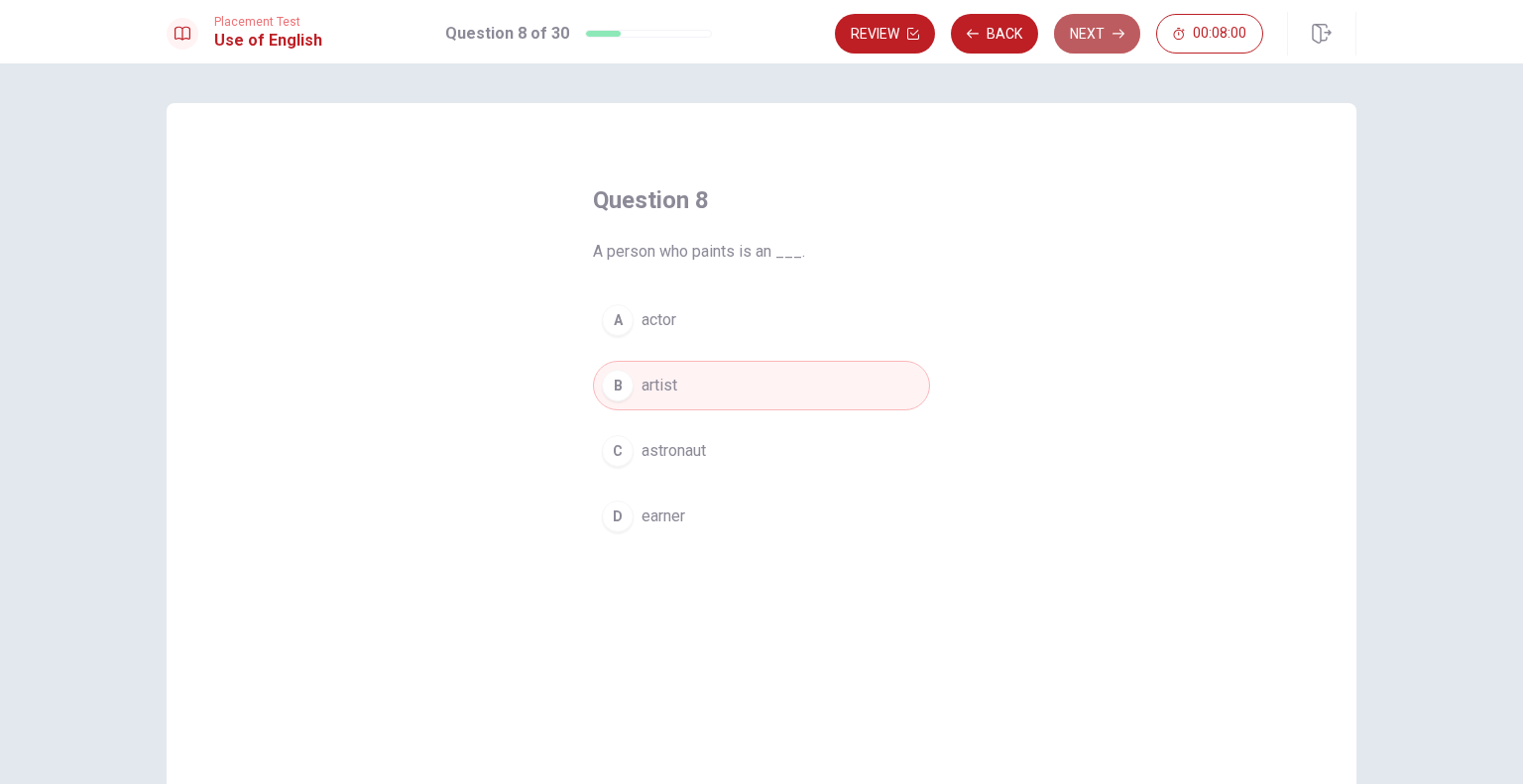 click on "Next" at bounding box center [1097, 34] 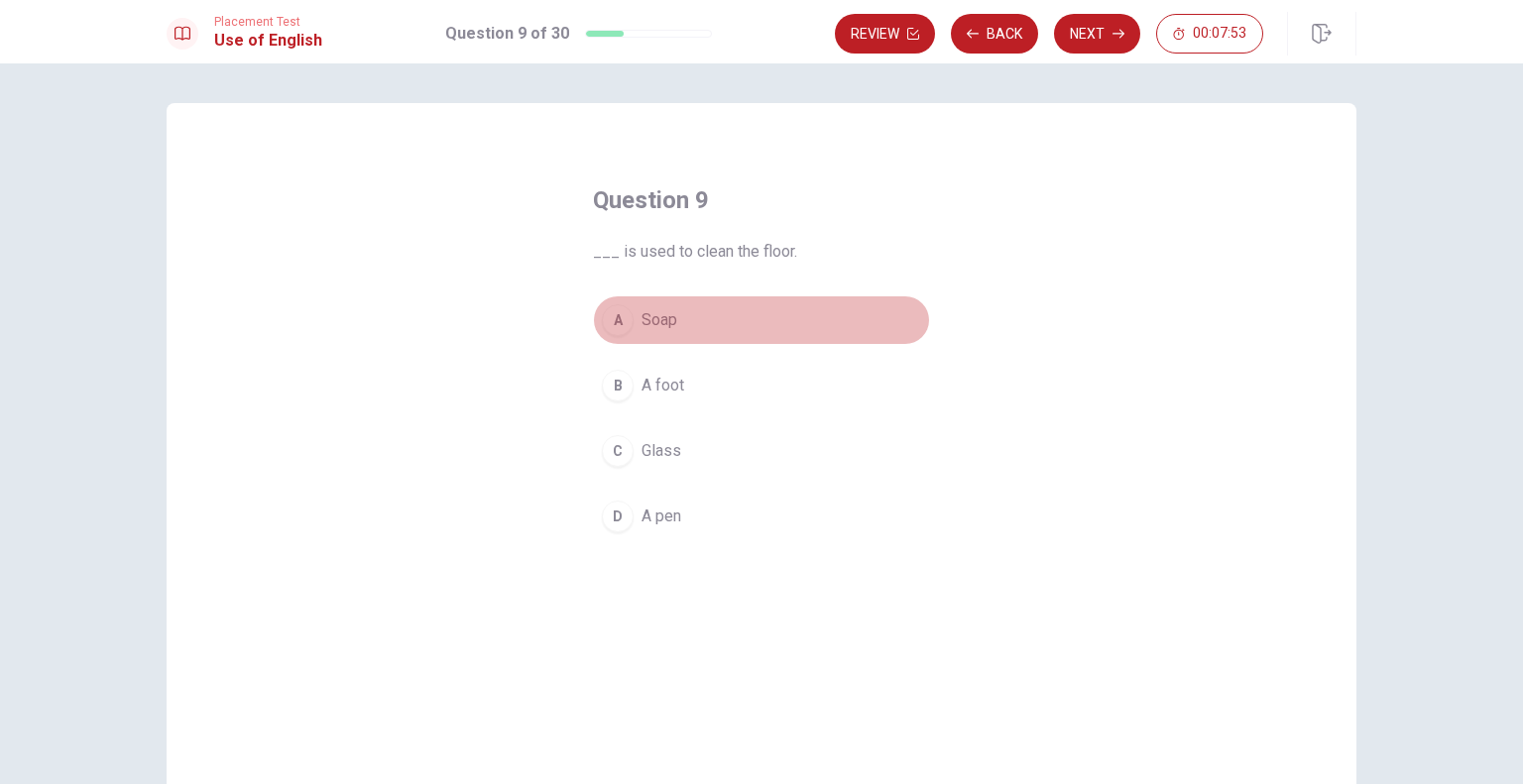 click on "Soap" at bounding box center [659, 320] 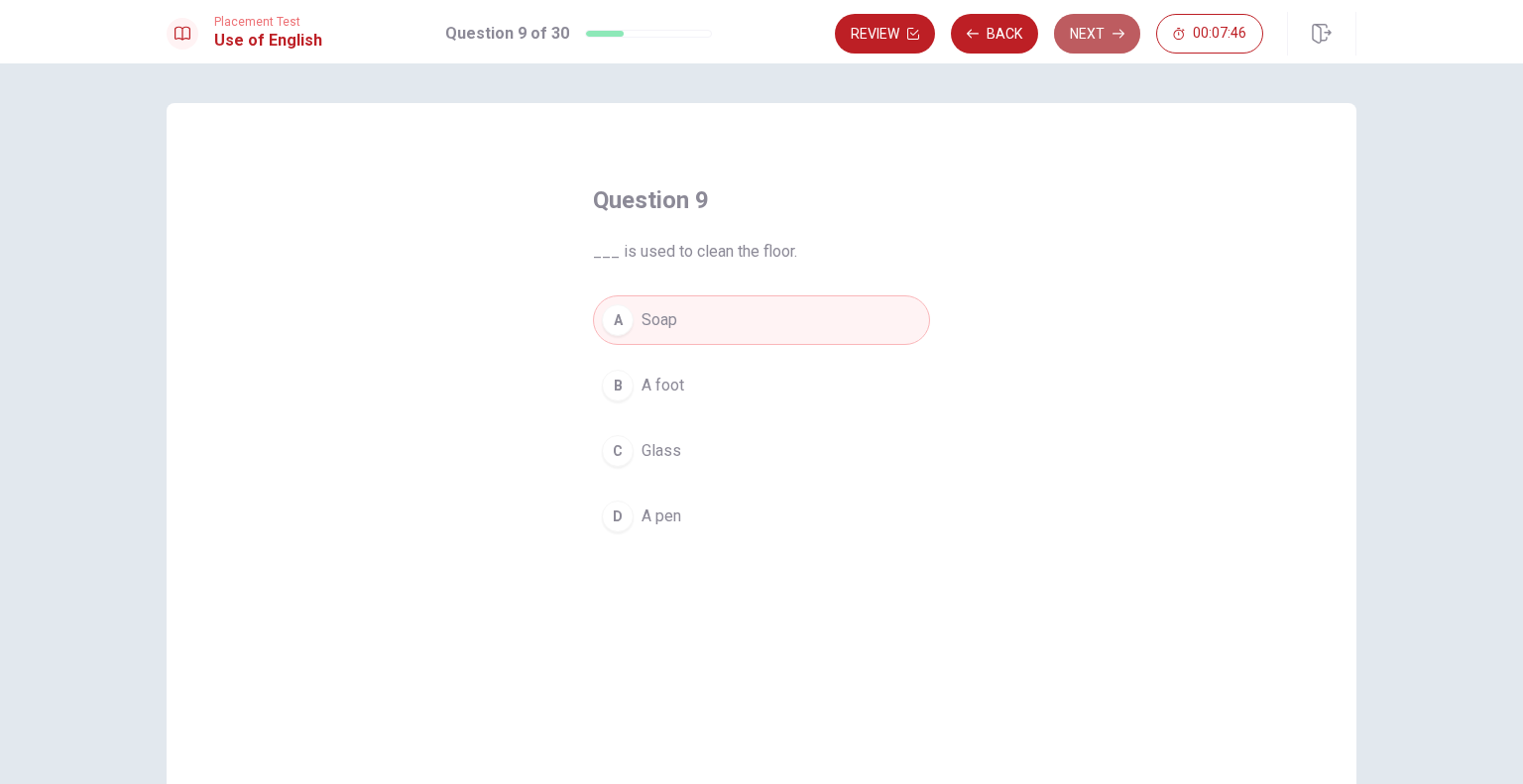 click on "Next" at bounding box center [1097, 34] 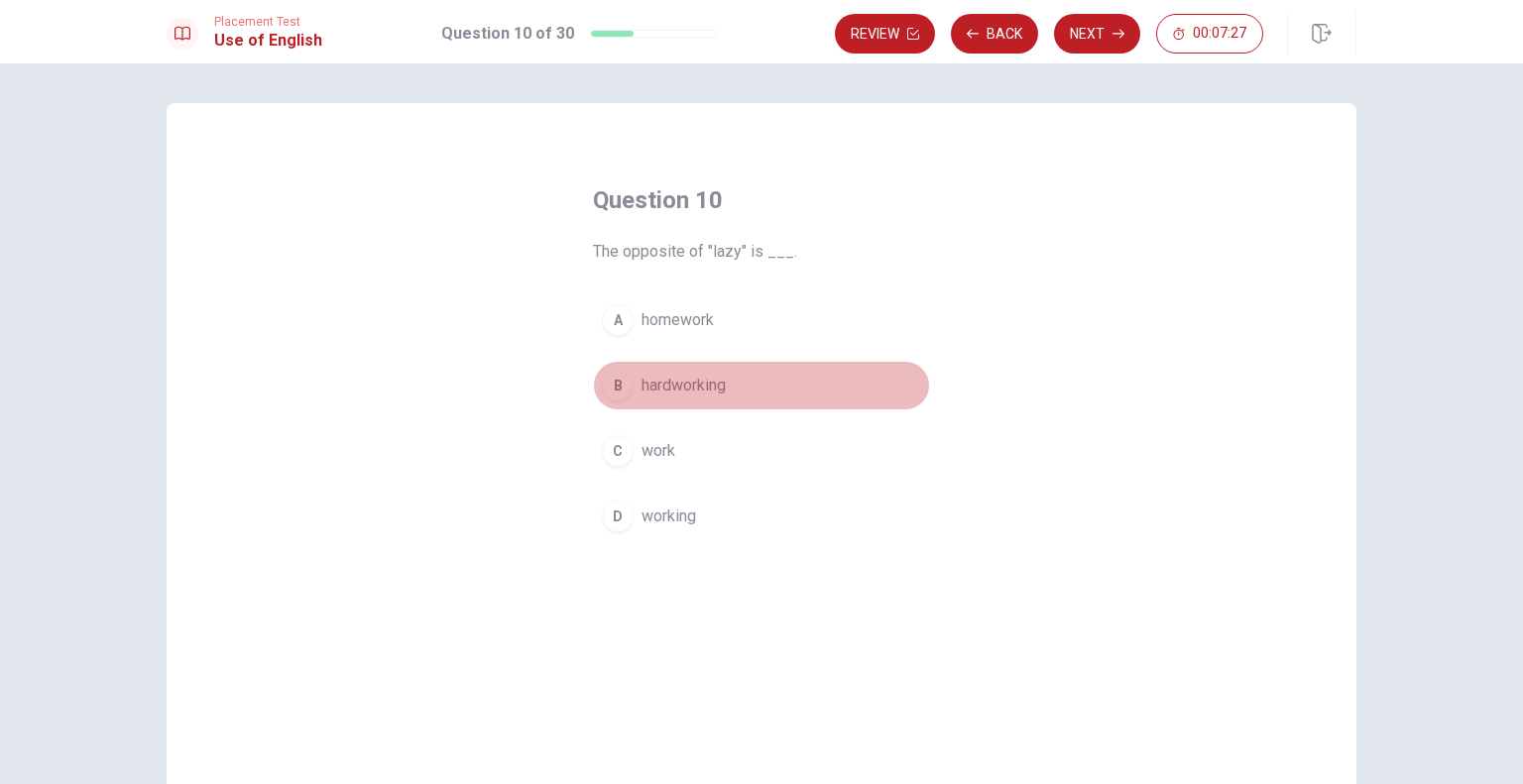 click on "hardworking" at bounding box center [683, 386] 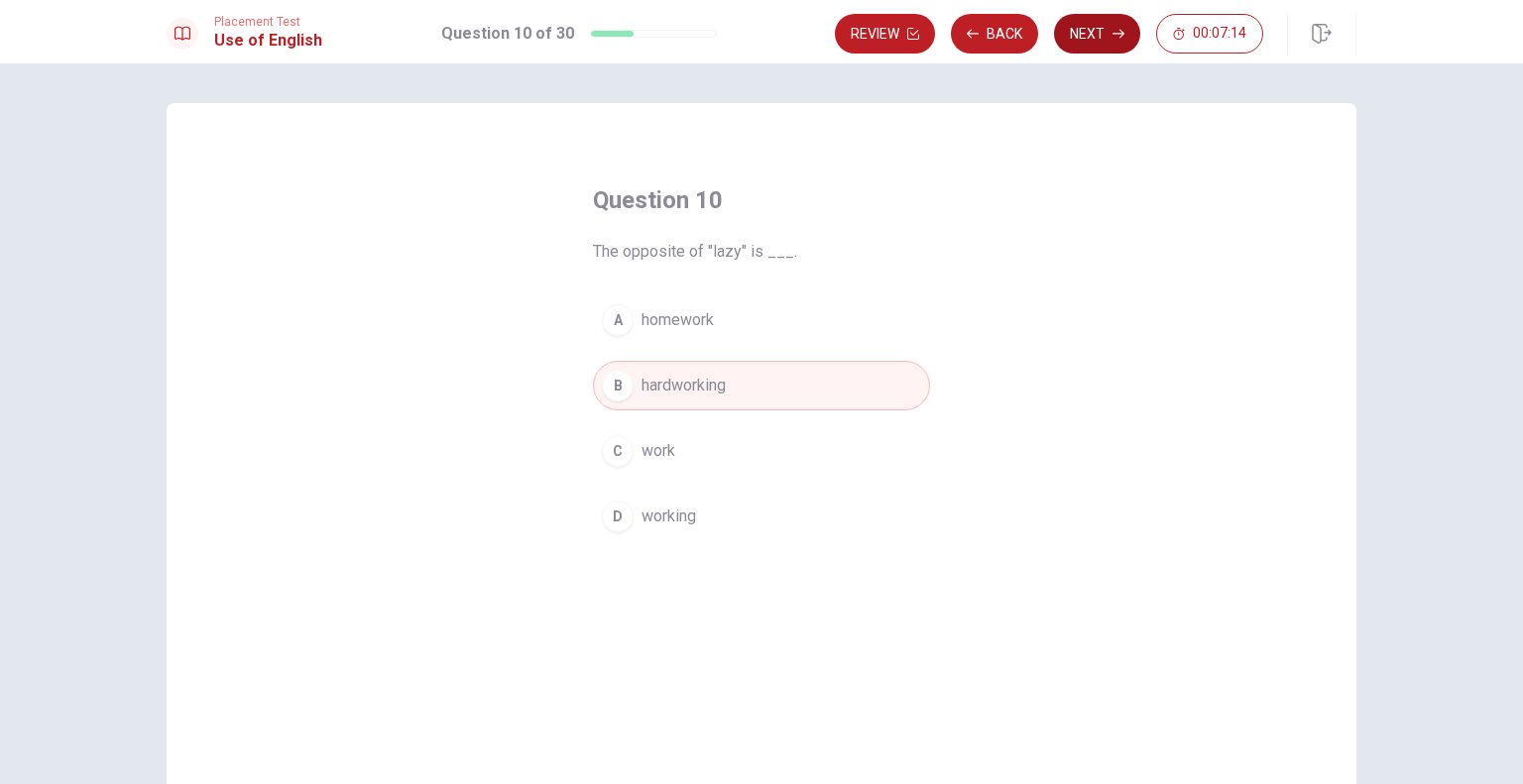 click on "Next" at bounding box center (1097, 34) 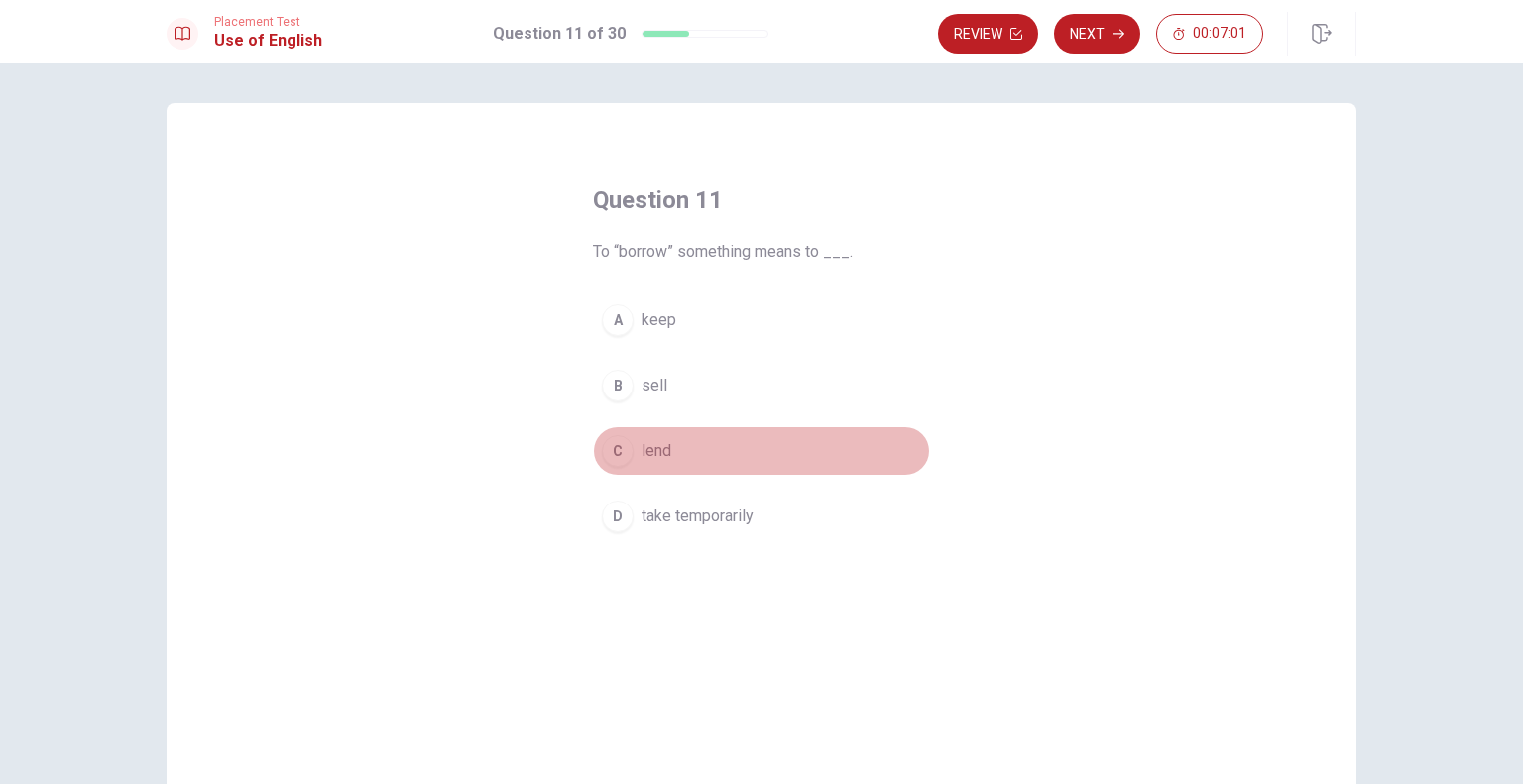 click on "lend" at bounding box center (656, 451) 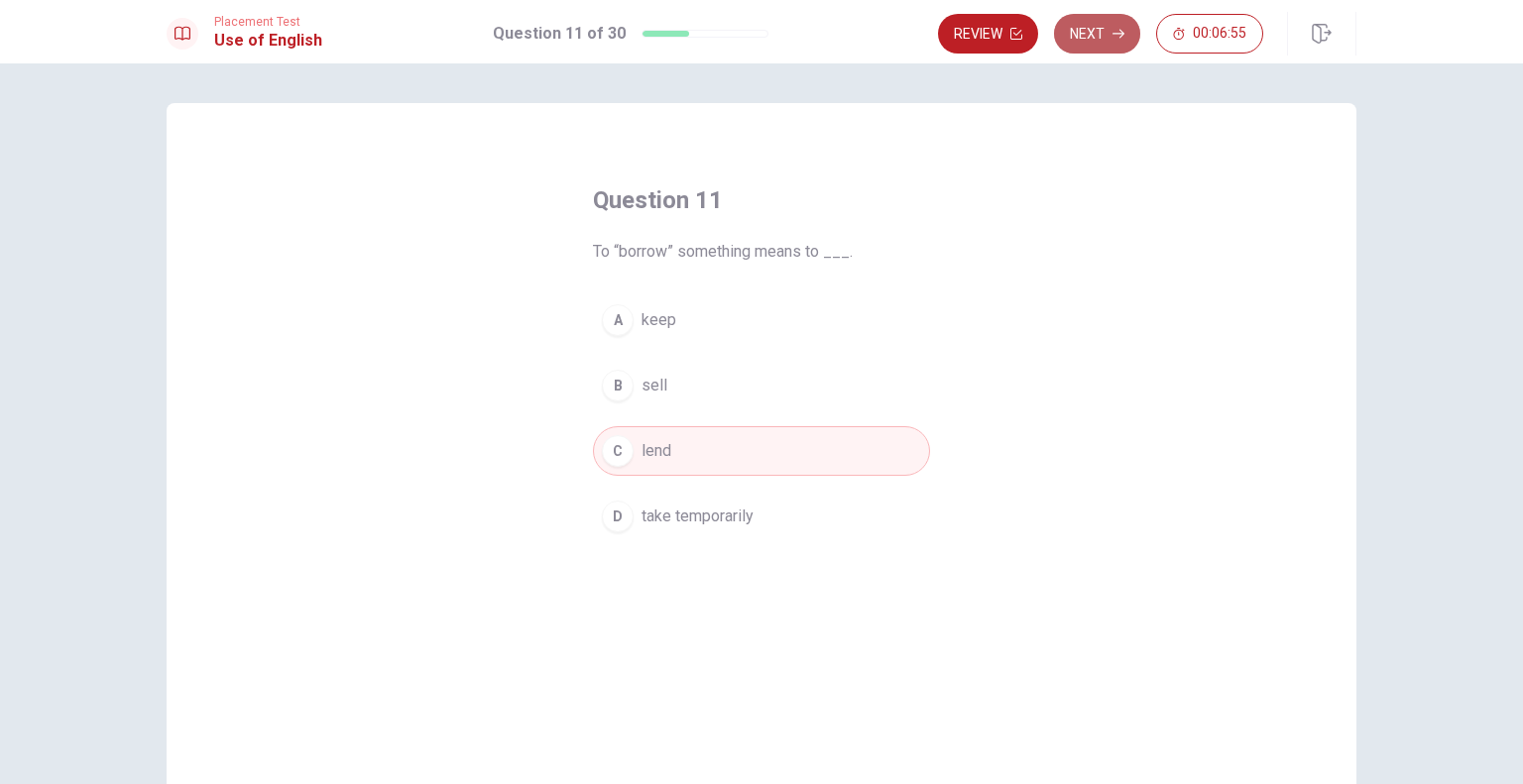 click on "Next" at bounding box center [1097, 34] 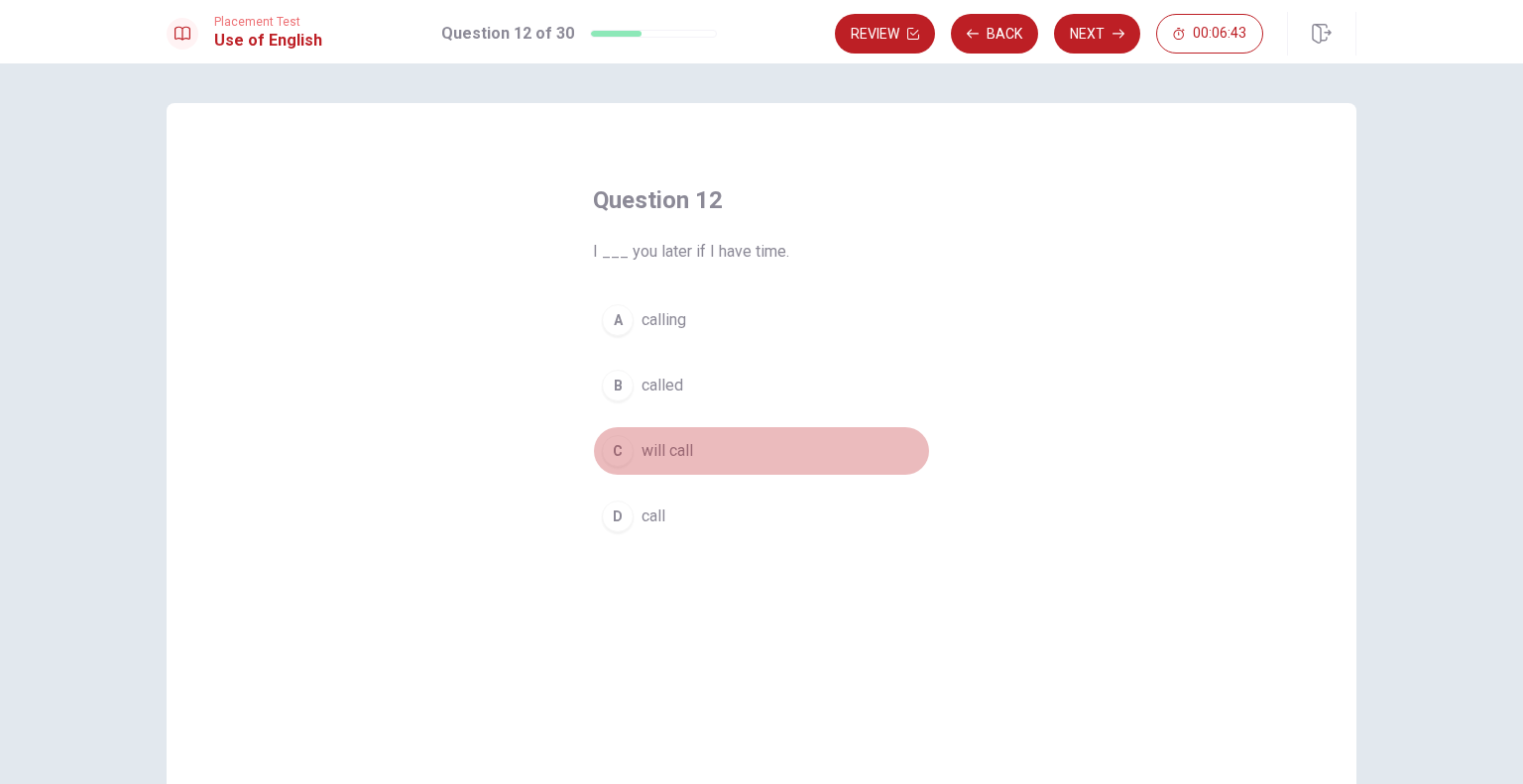 click on "C will call" at bounding box center [762, 451] 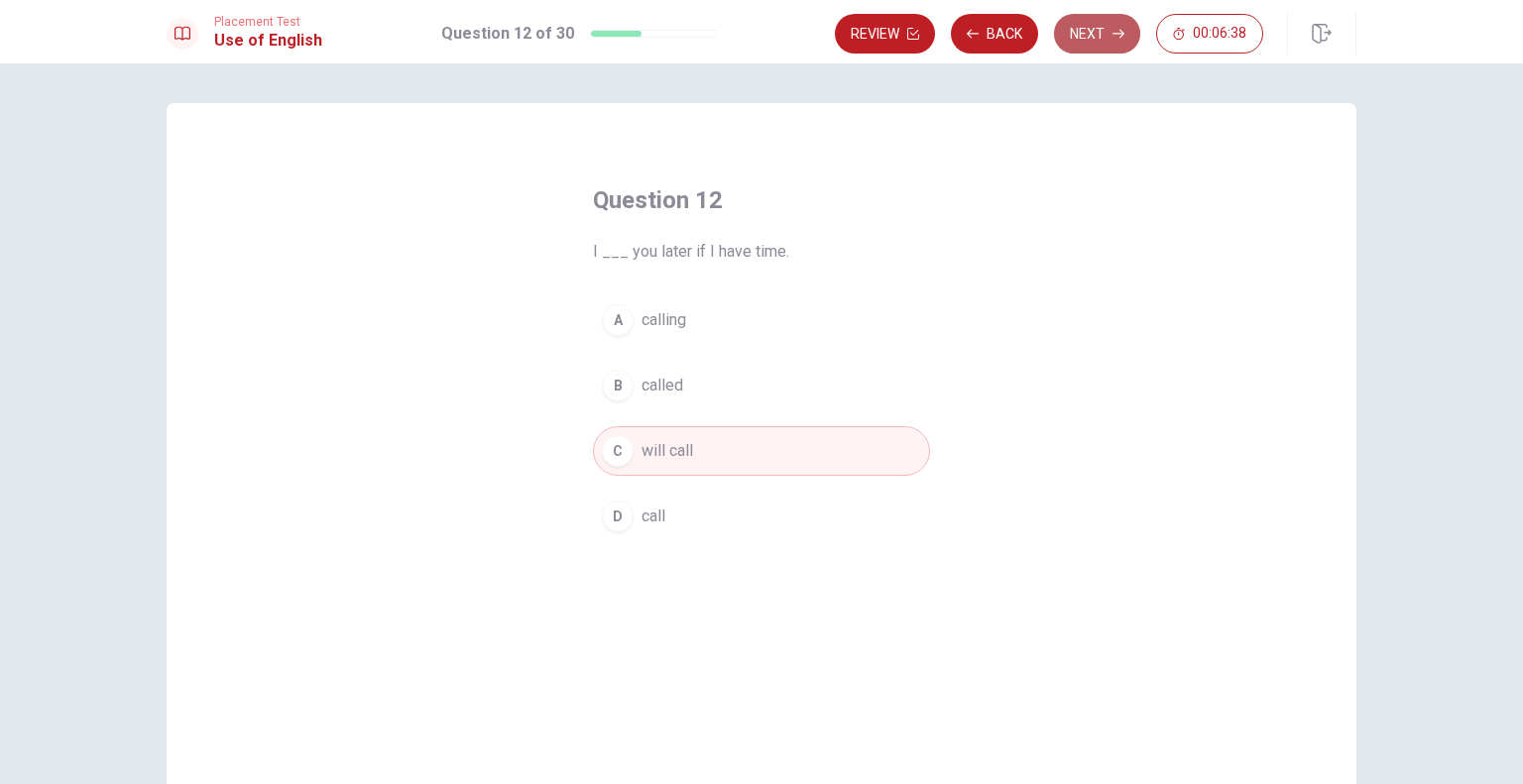 click on "Next" at bounding box center (1097, 34) 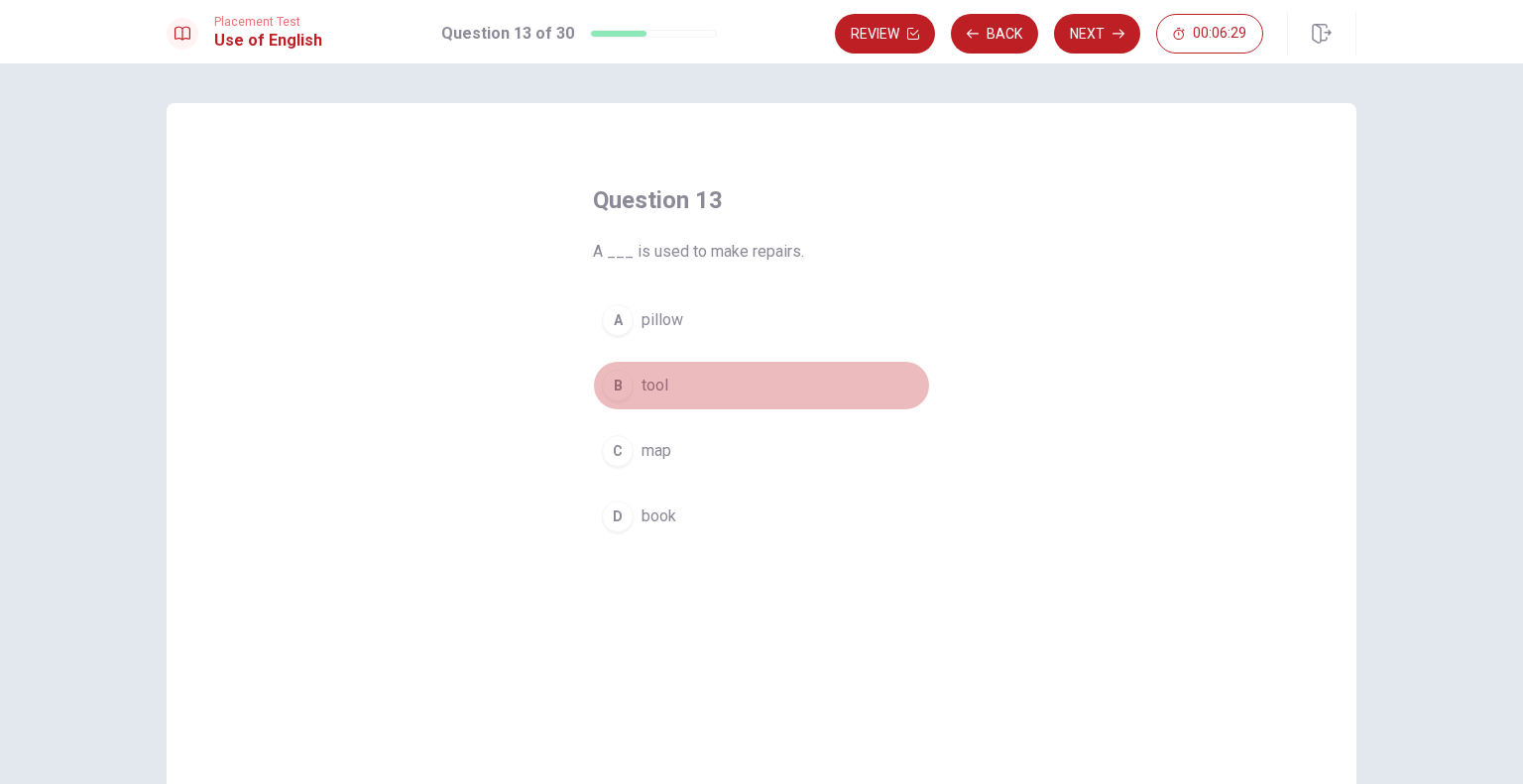 click on "tool" at bounding box center (654, 386) 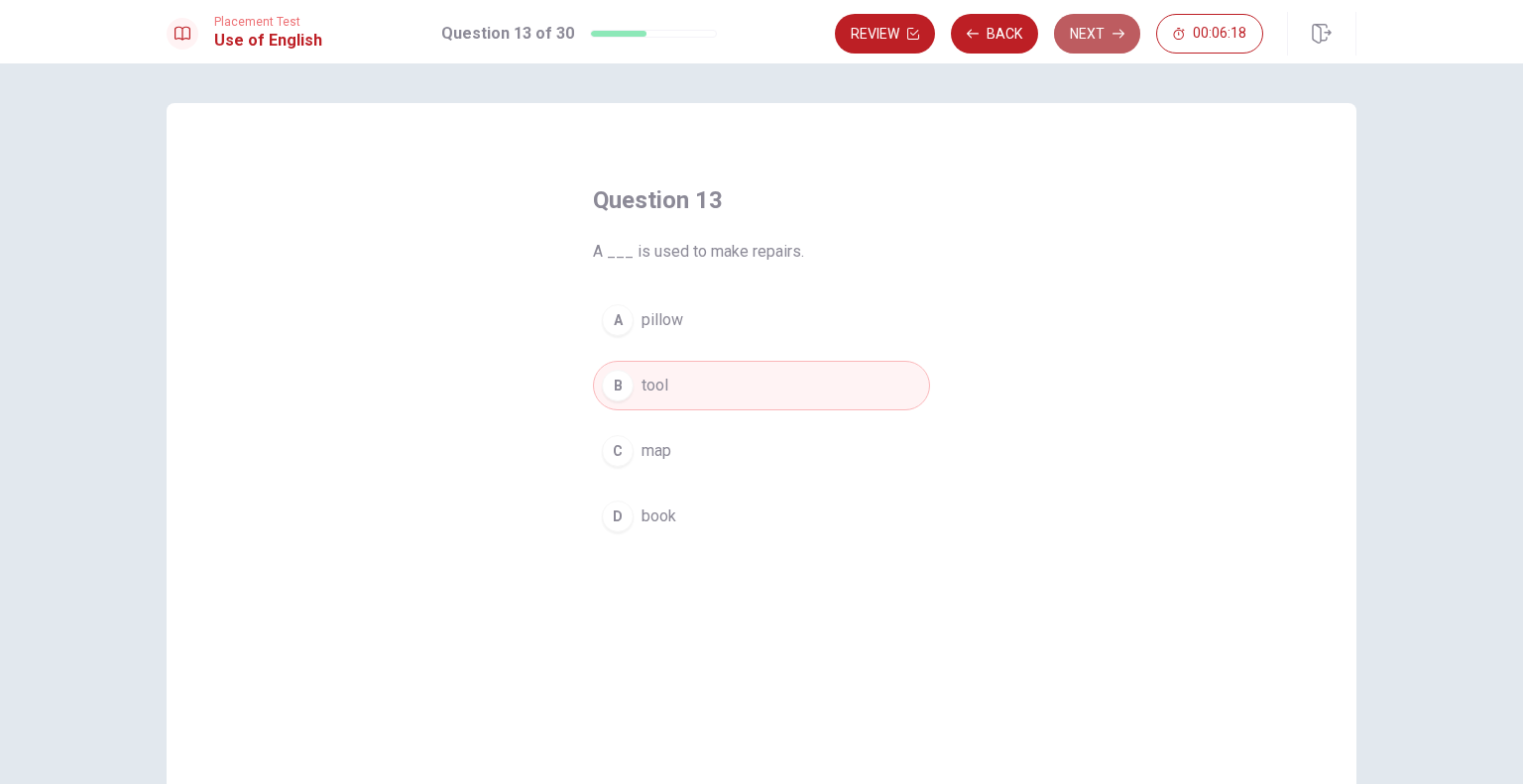 click on "Next" at bounding box center [1097, 34] 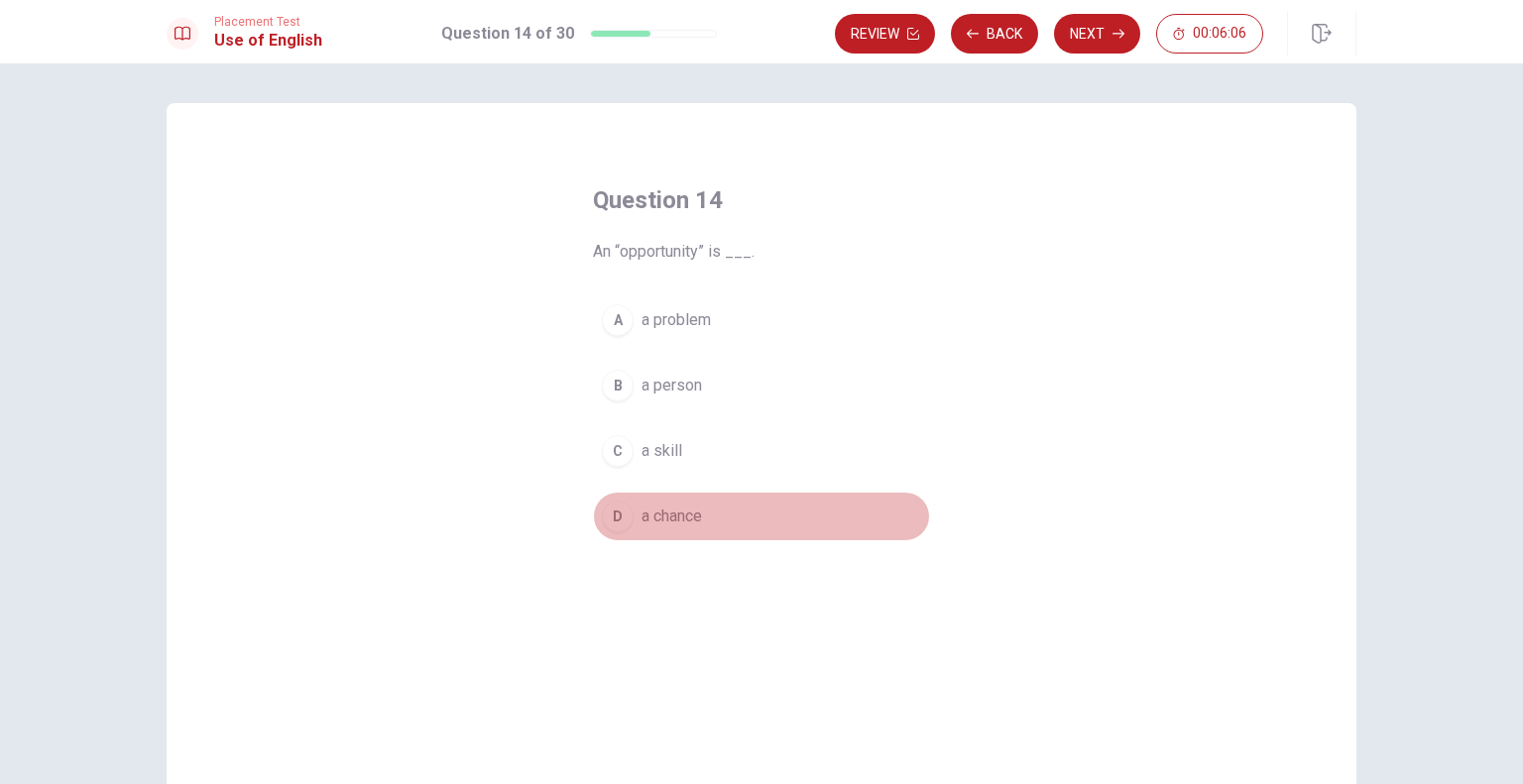 click on "a chance" at bounding box center (671, 516) 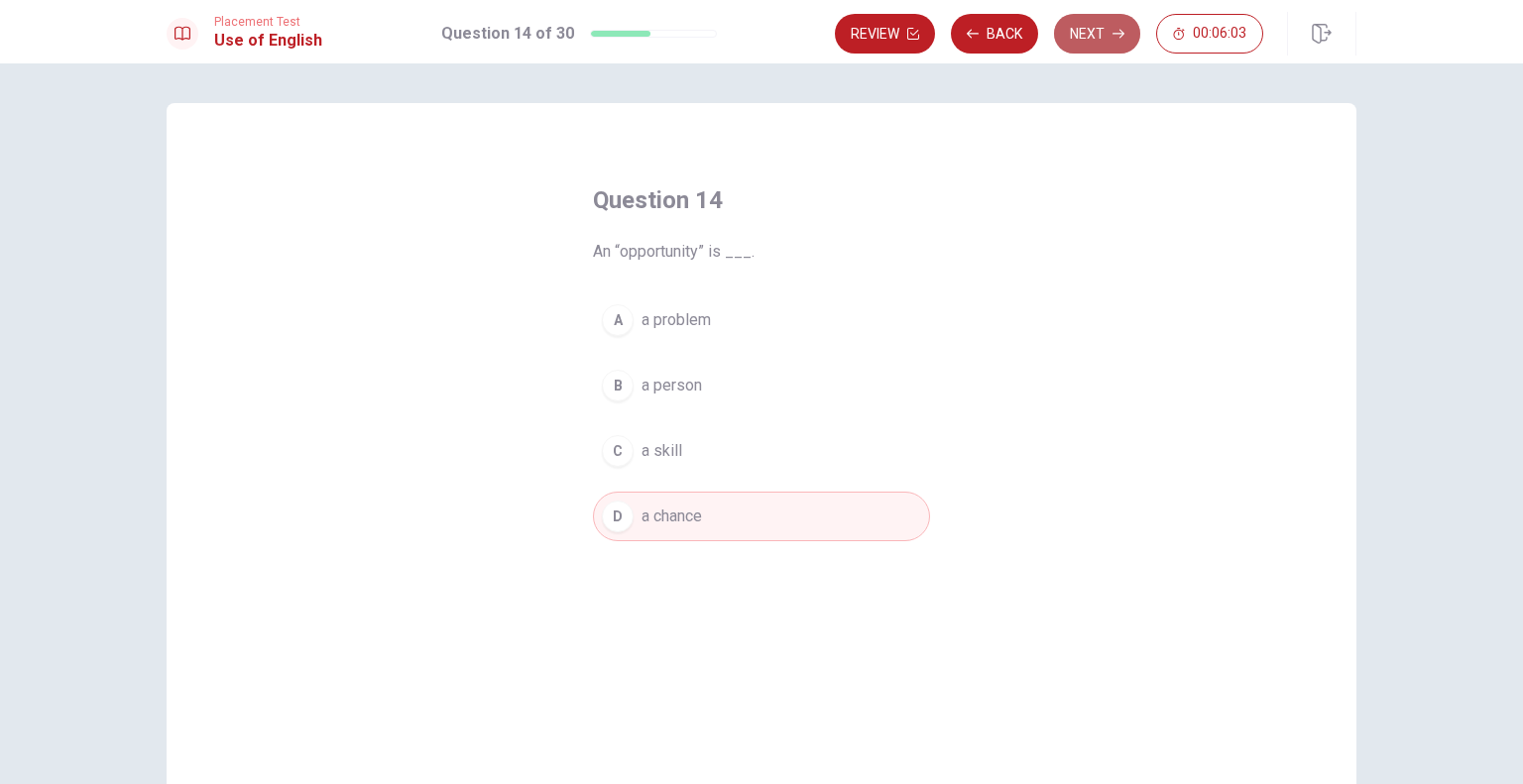 click on "Next" at bounding box center (1097, 34) 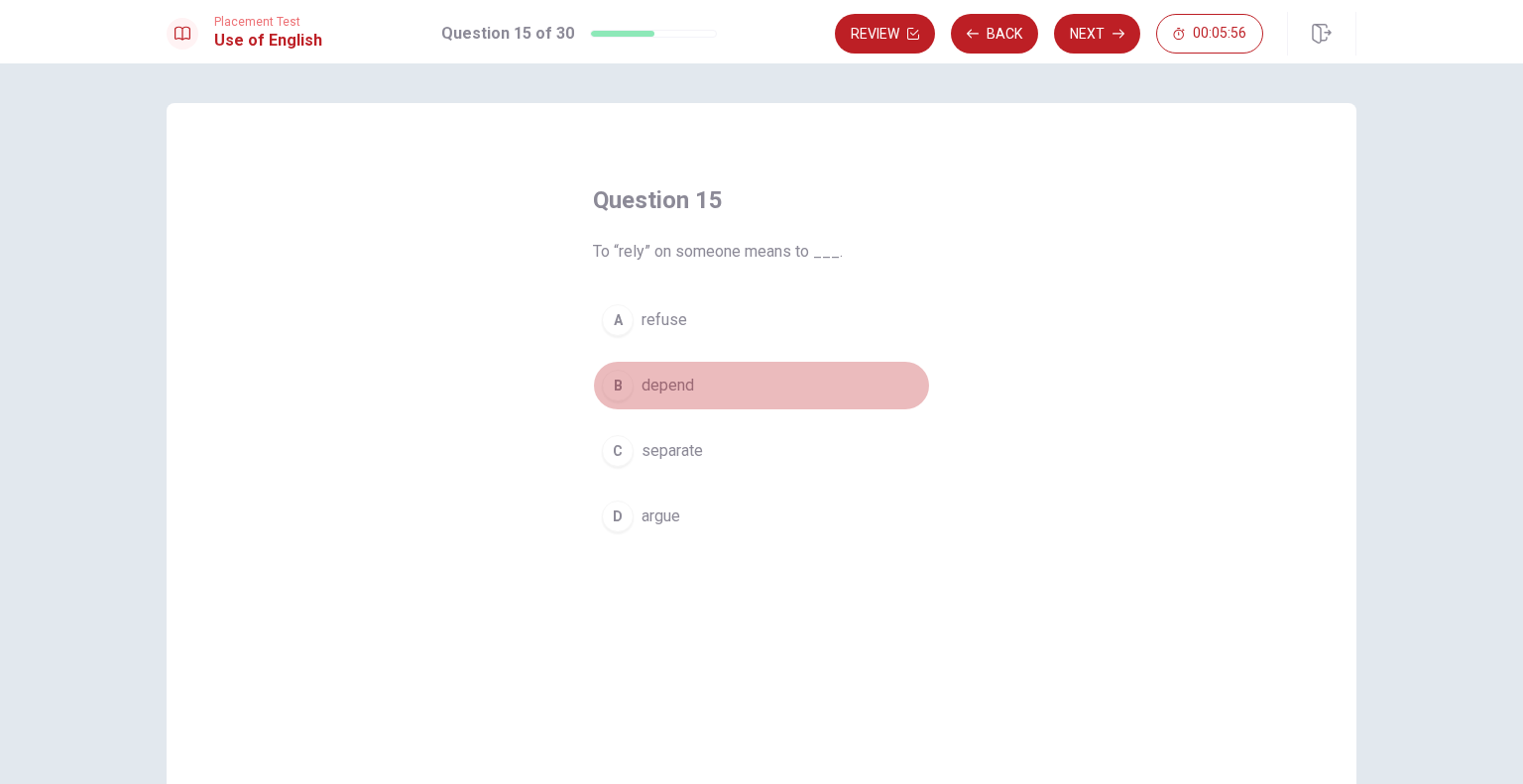 click on "B depend" at bounding box center [762, 386] 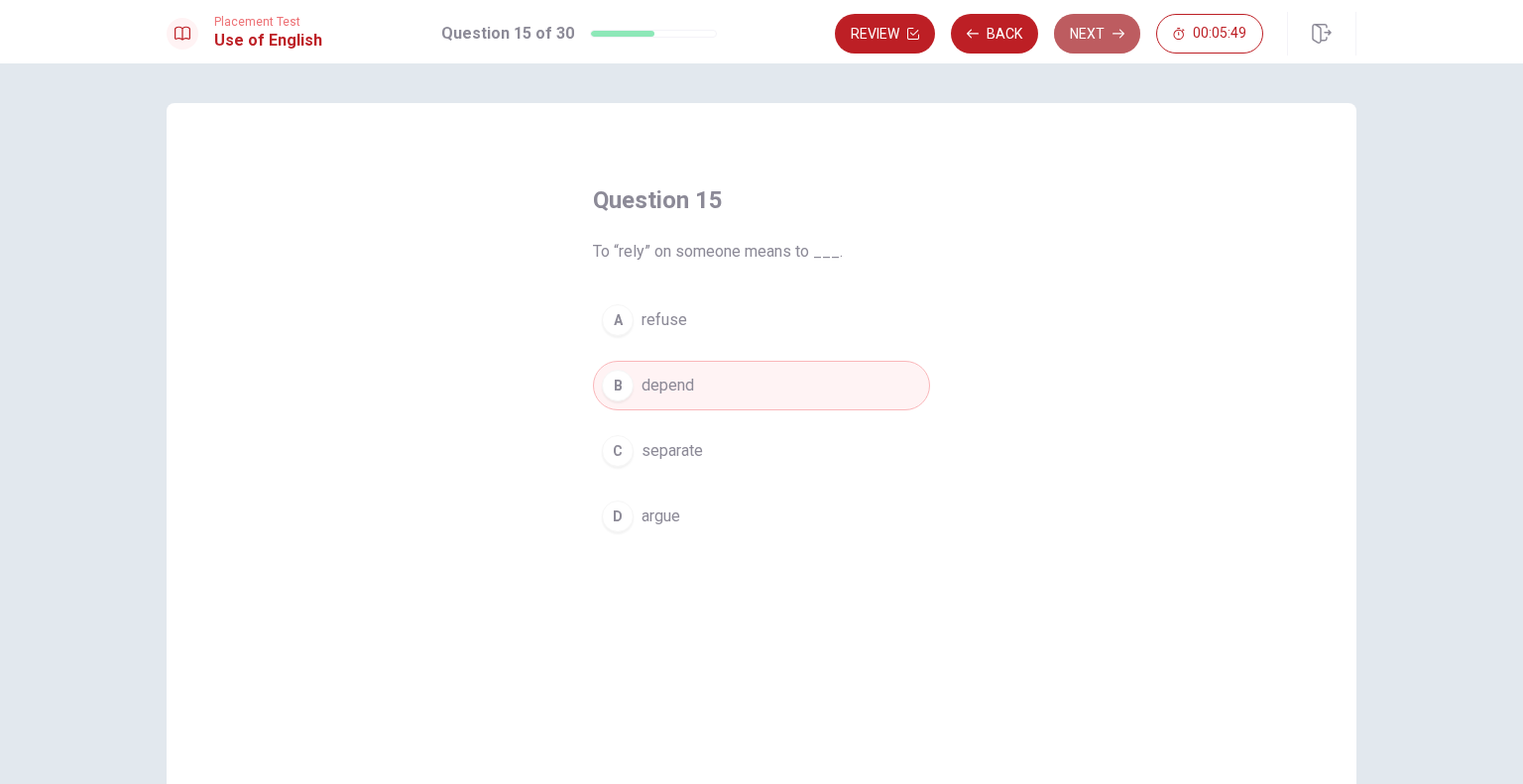 click on "Next" at bounding box center [1097, 34] 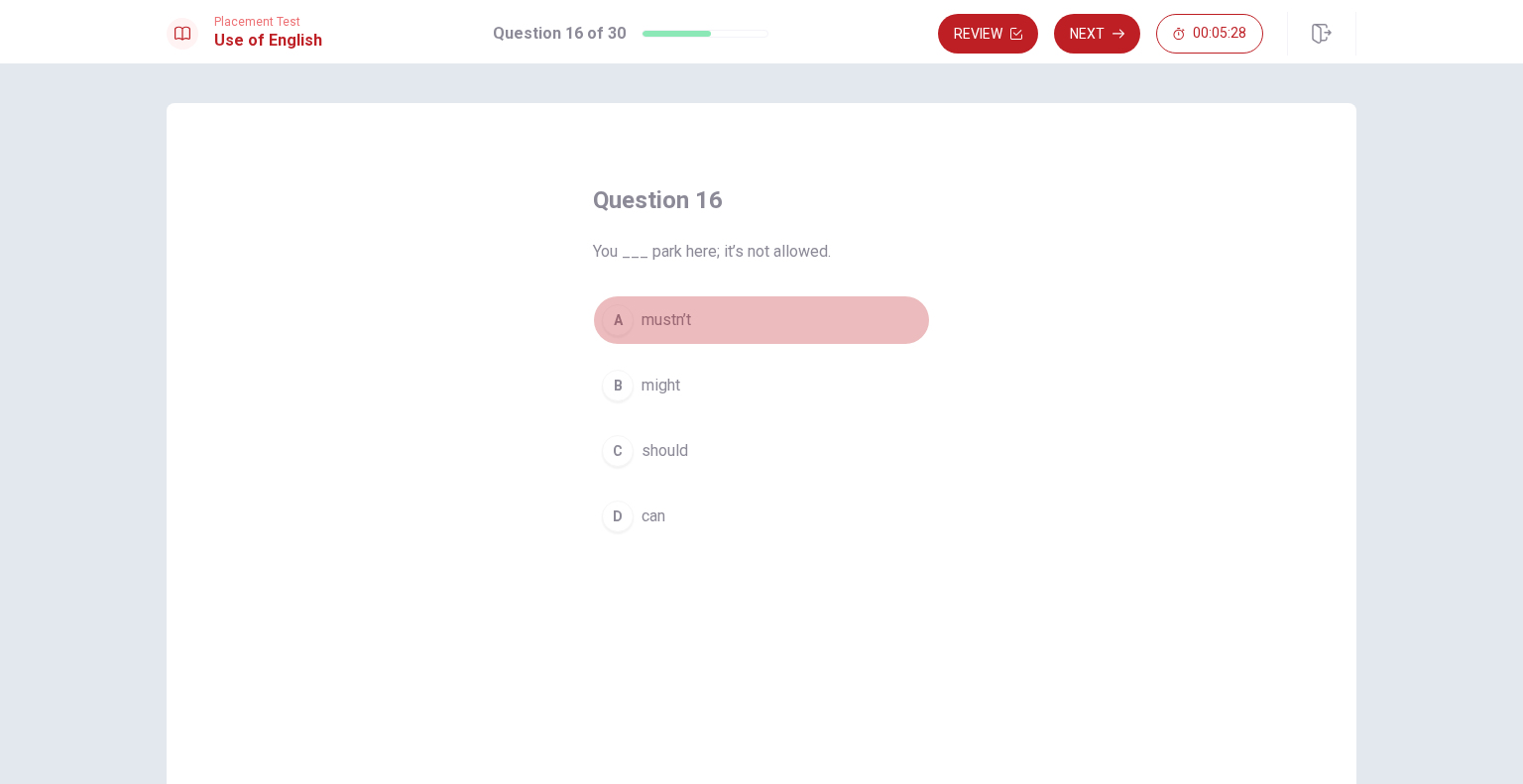 click on "A mustn’t" at bounding box center [762, 320] 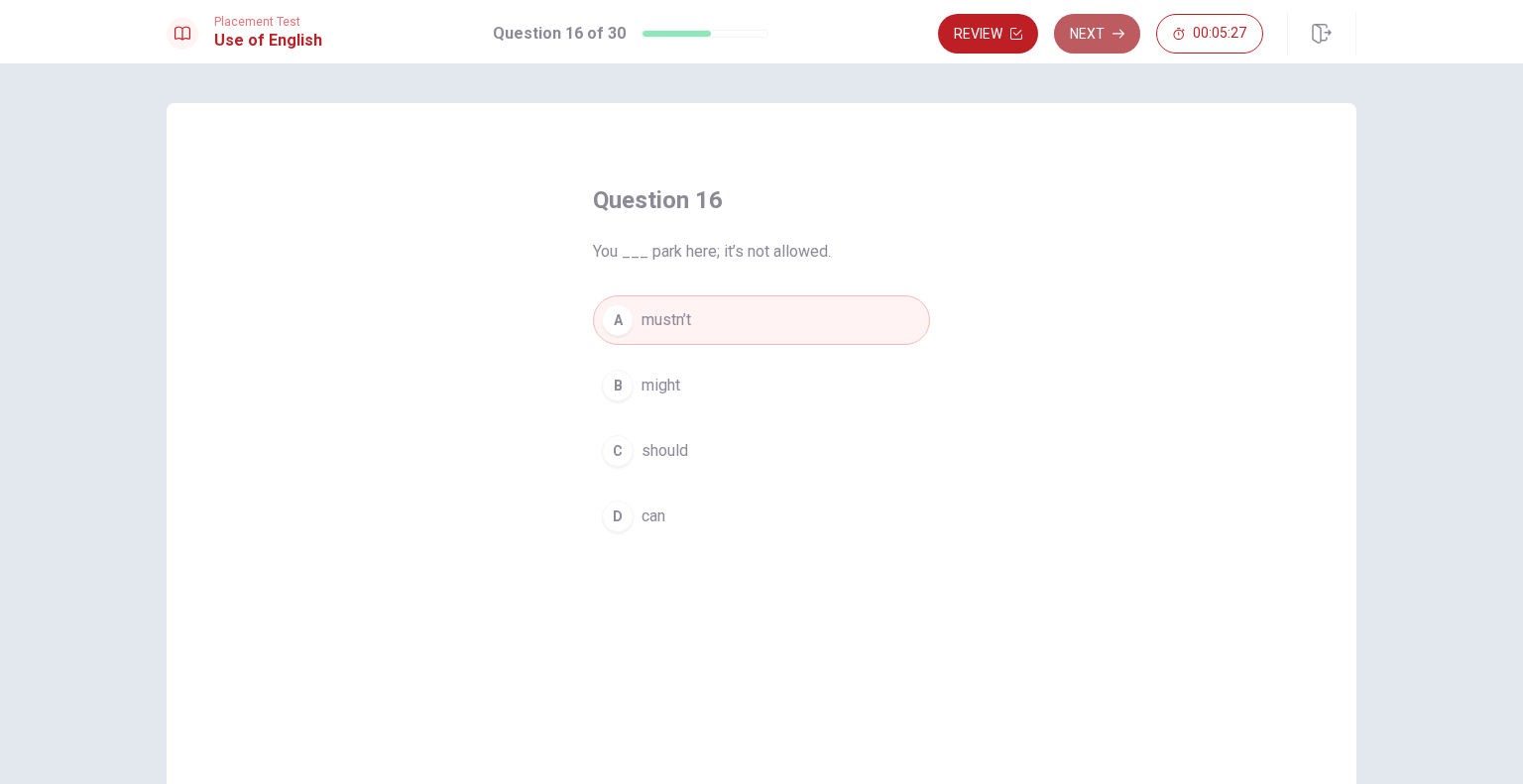 click on "Next" at bounding box center (1097, 34) 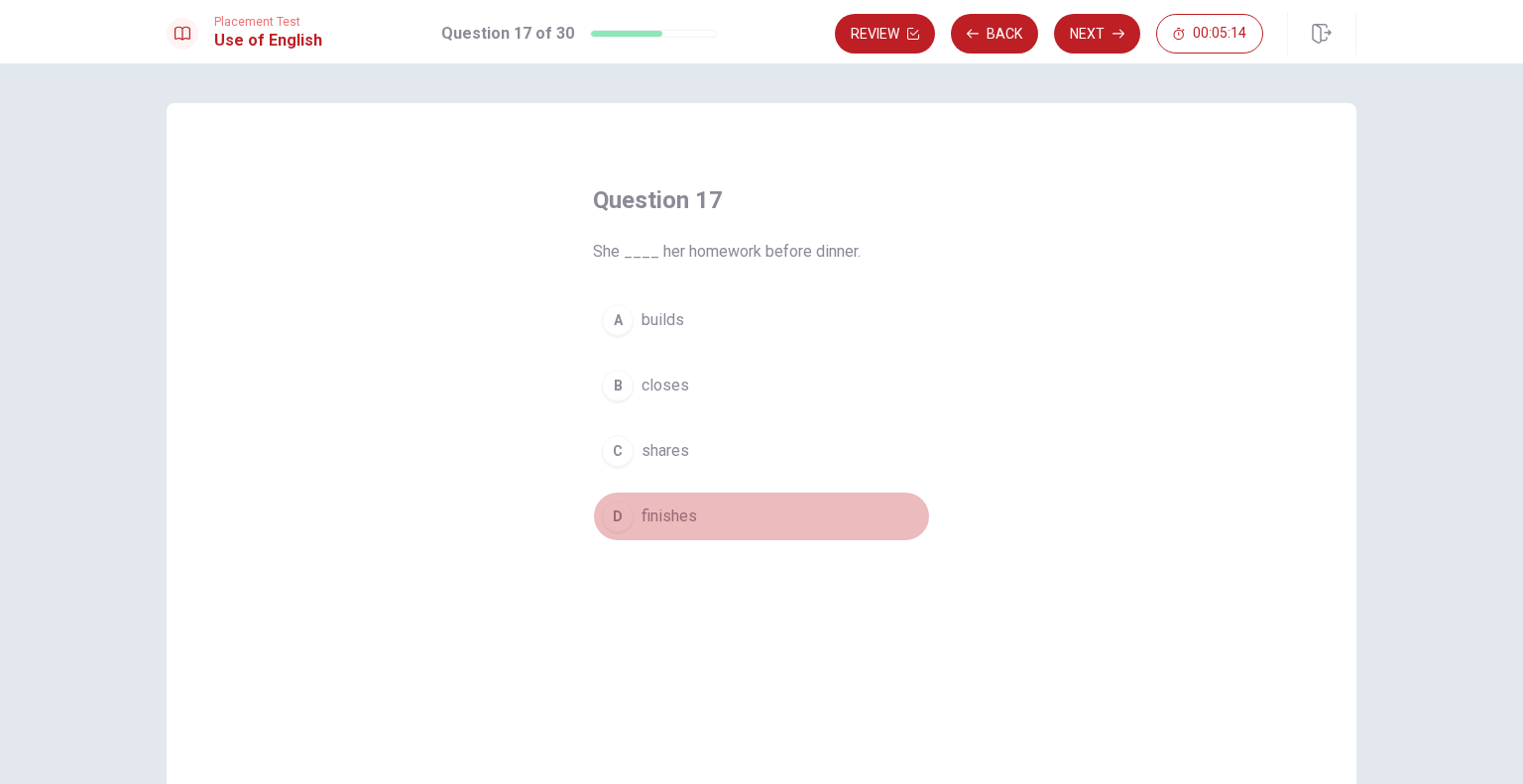 click on "finishes" at bounding box center (669, 516) 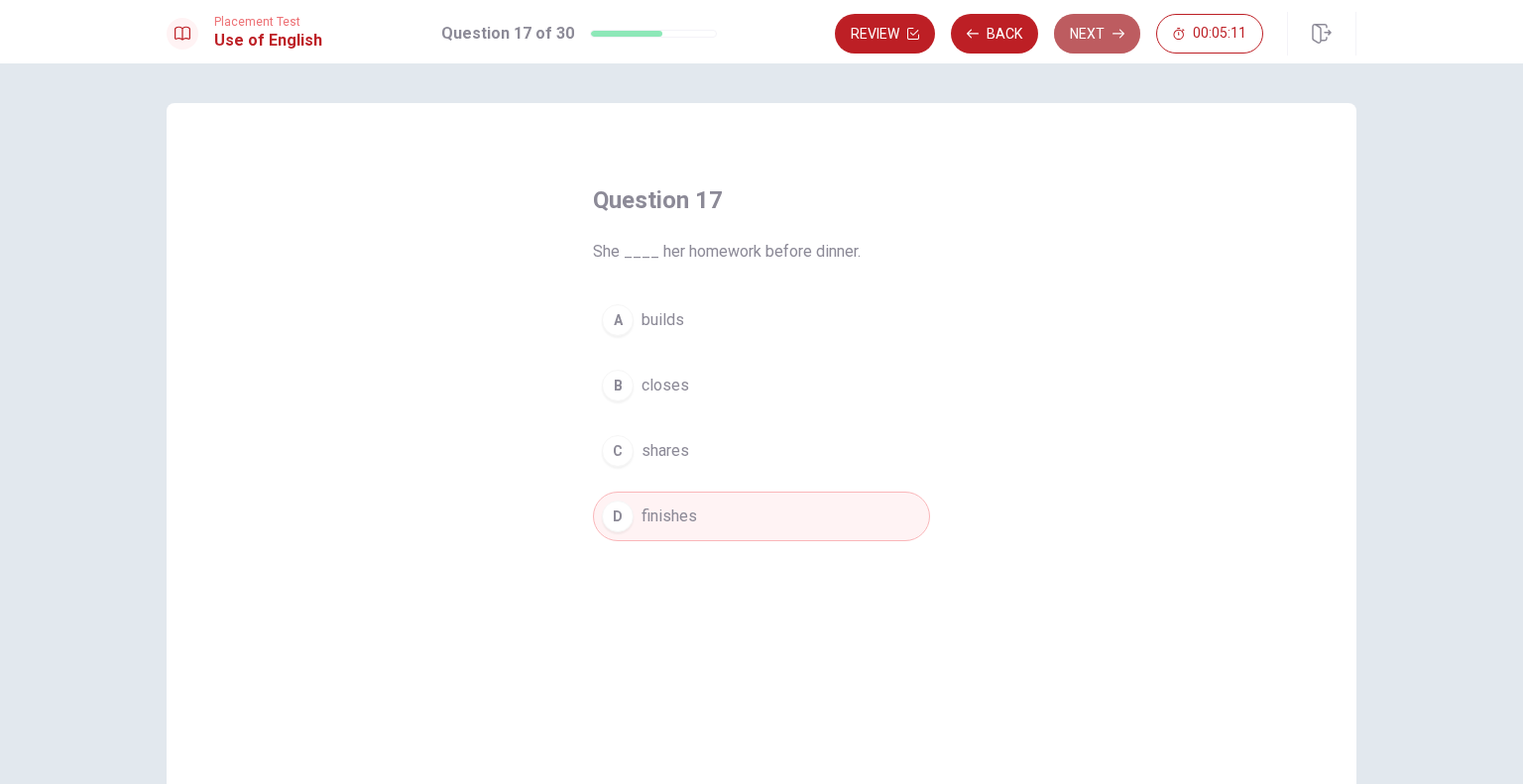 click on "Next" at bounding box center (1097, 34) 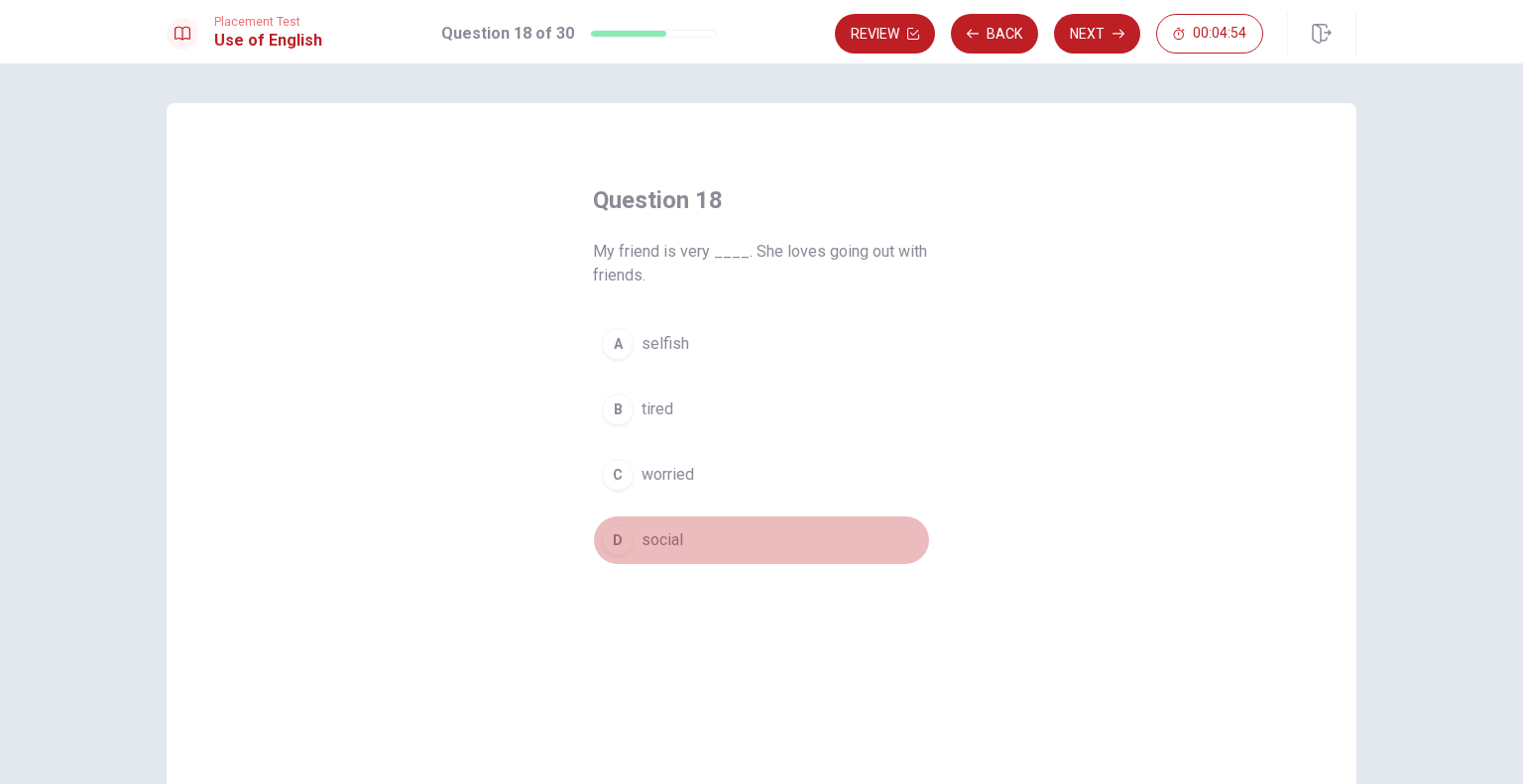 click on "social" at bounding box center [662, 540] 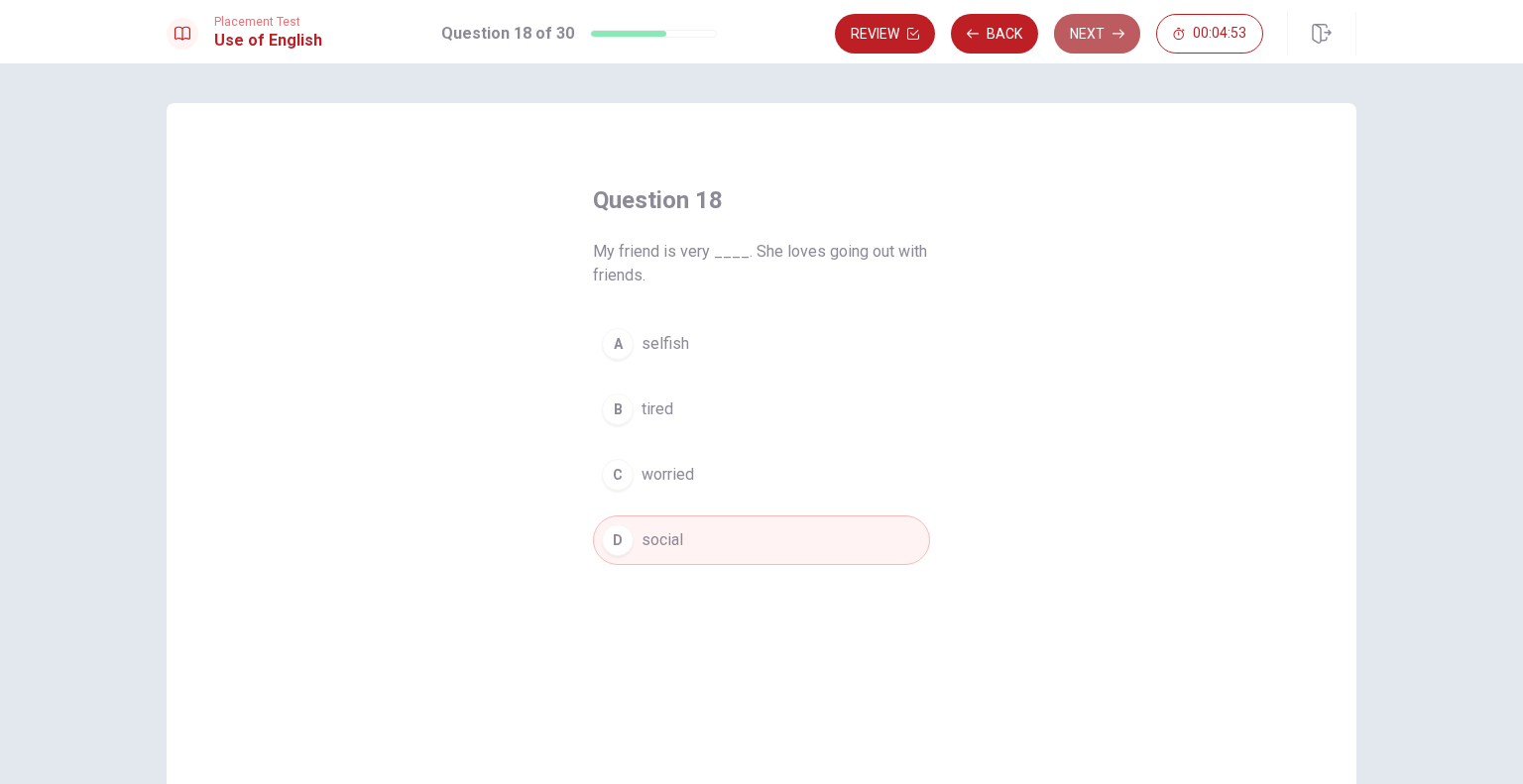 click on "Next" at bounding box center [1097, 34] 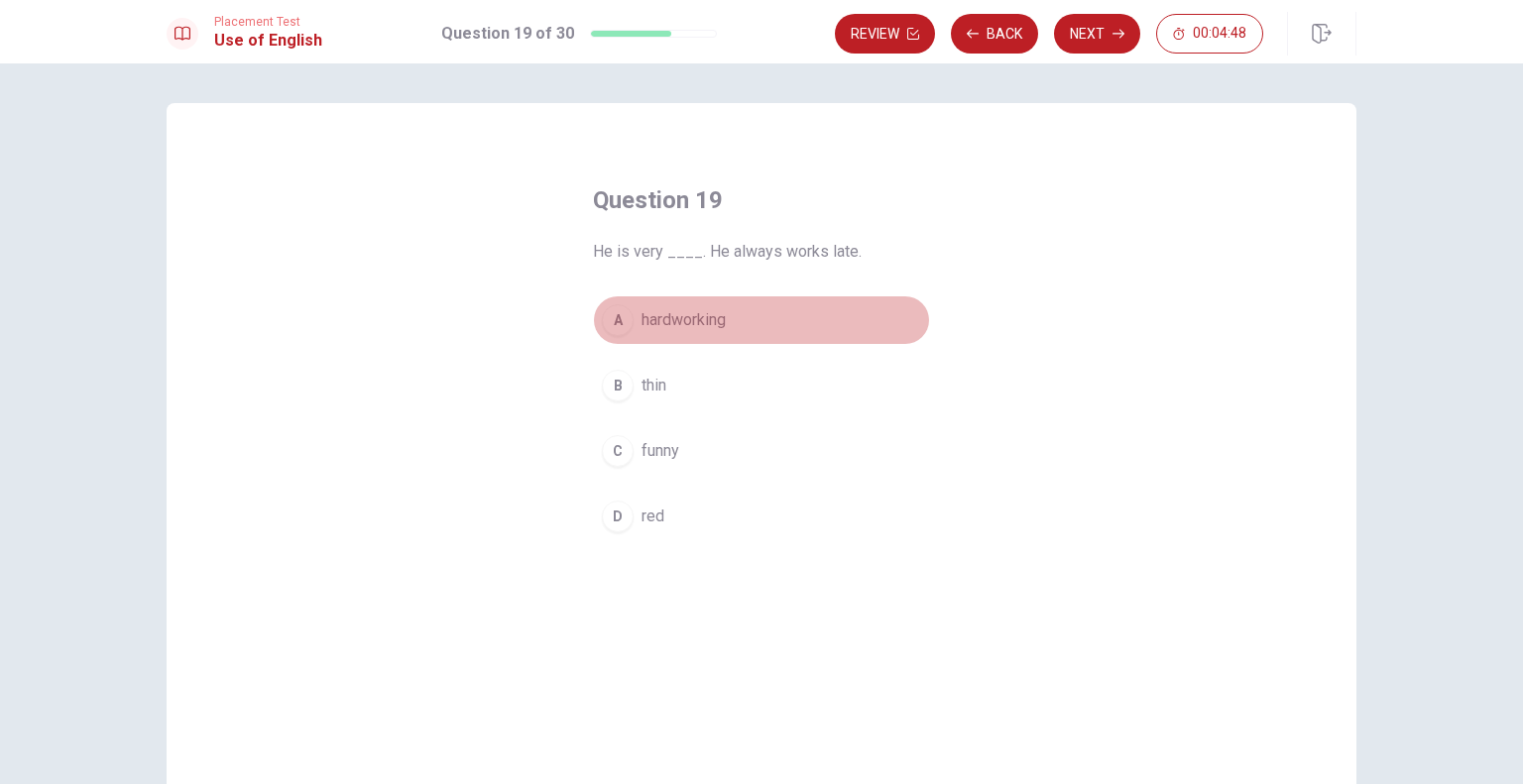 click on "hardworking" at bounding box center [683, 320] 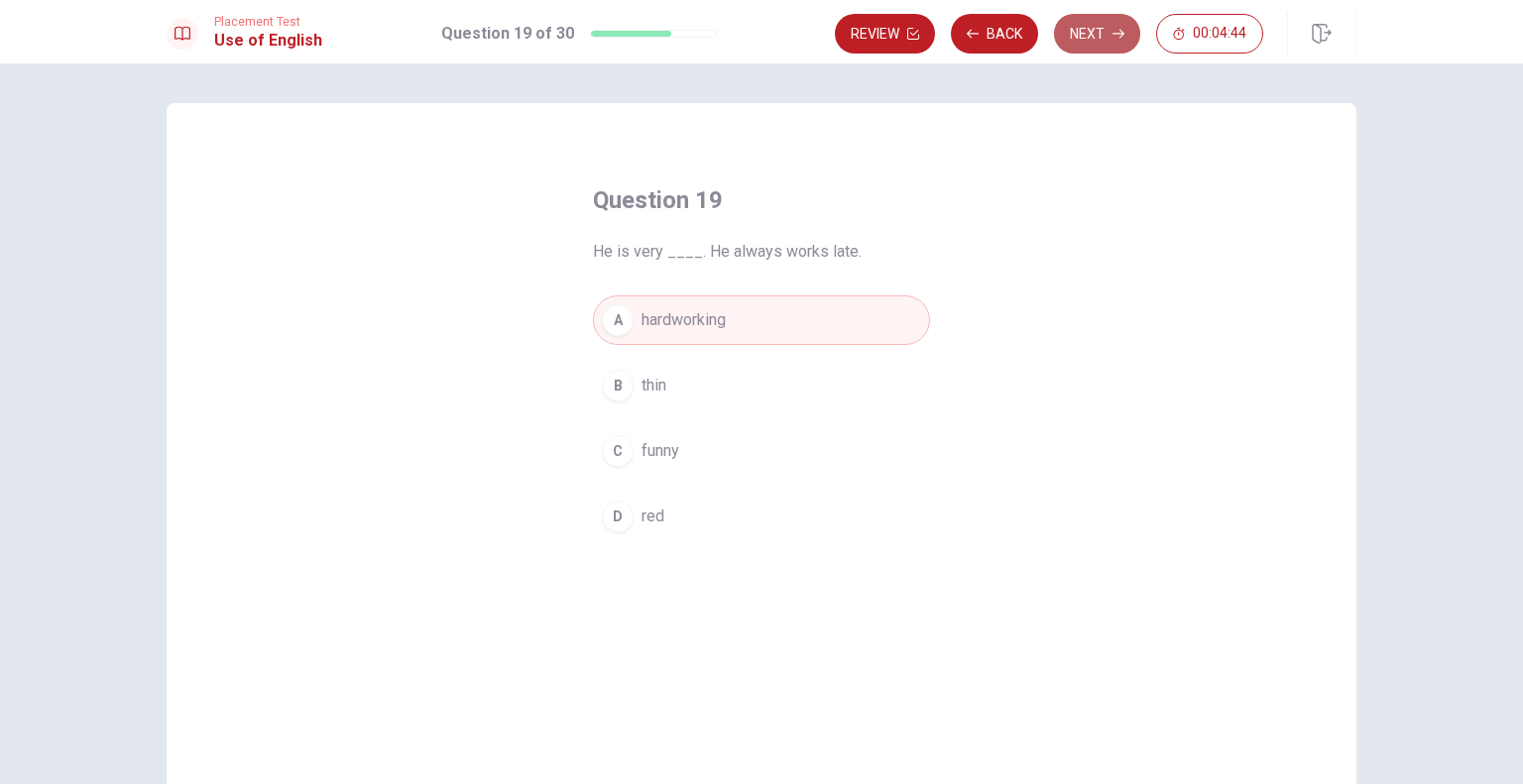 click on "Next" at bounding box center (1097, 34) 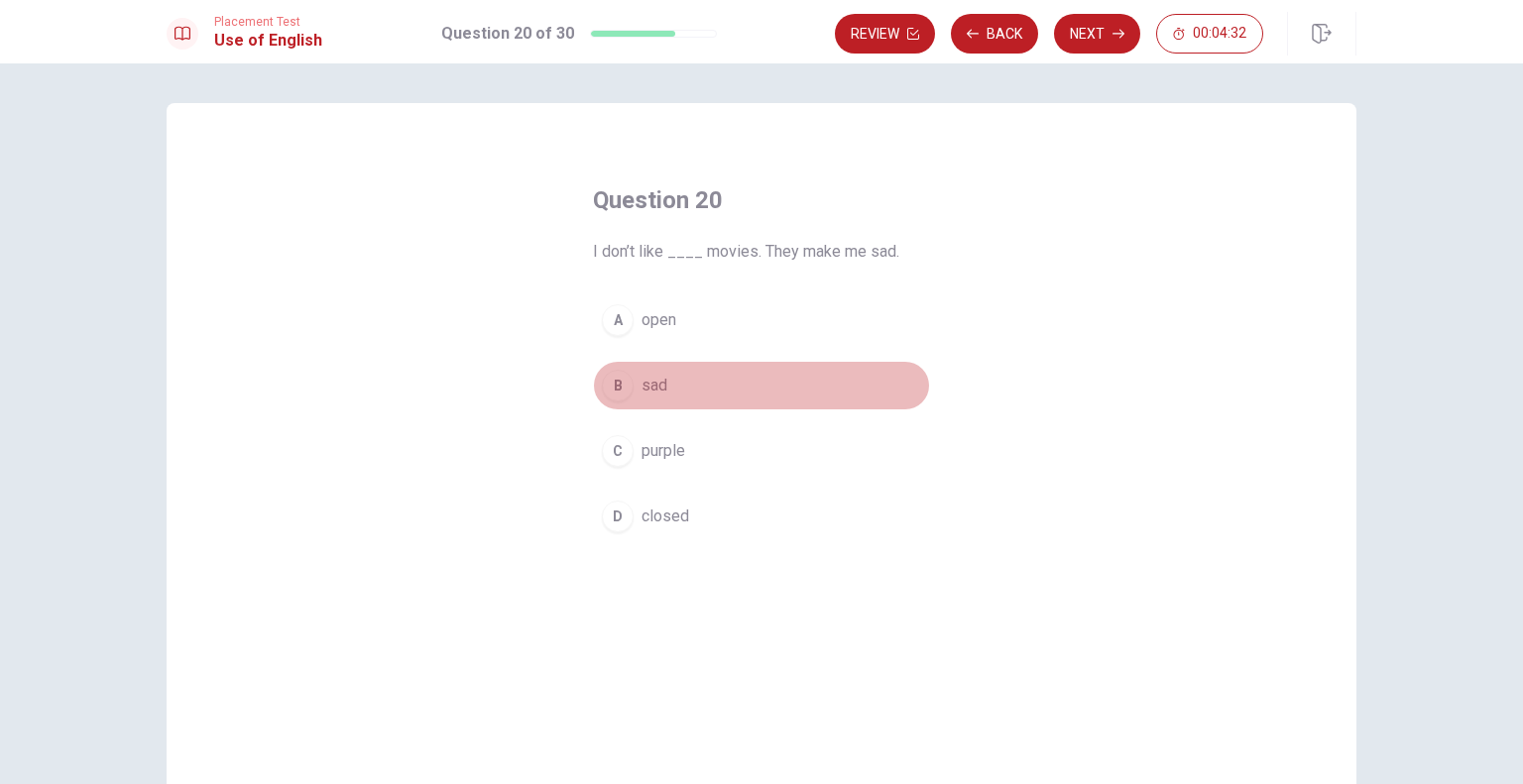 click on "sad" at bounding box center (654, 386) 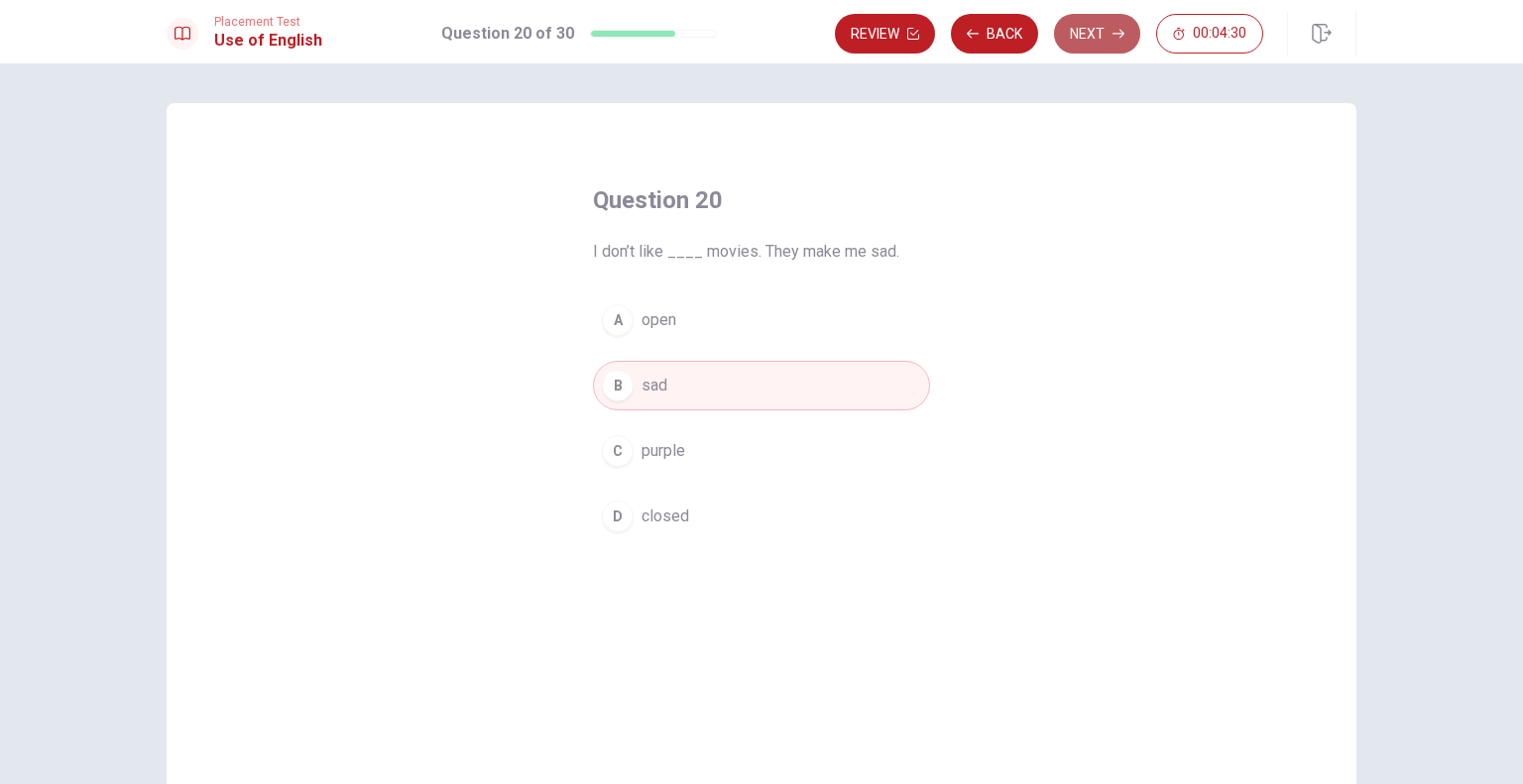 click on "Next" at bounding box center [1097, 34] 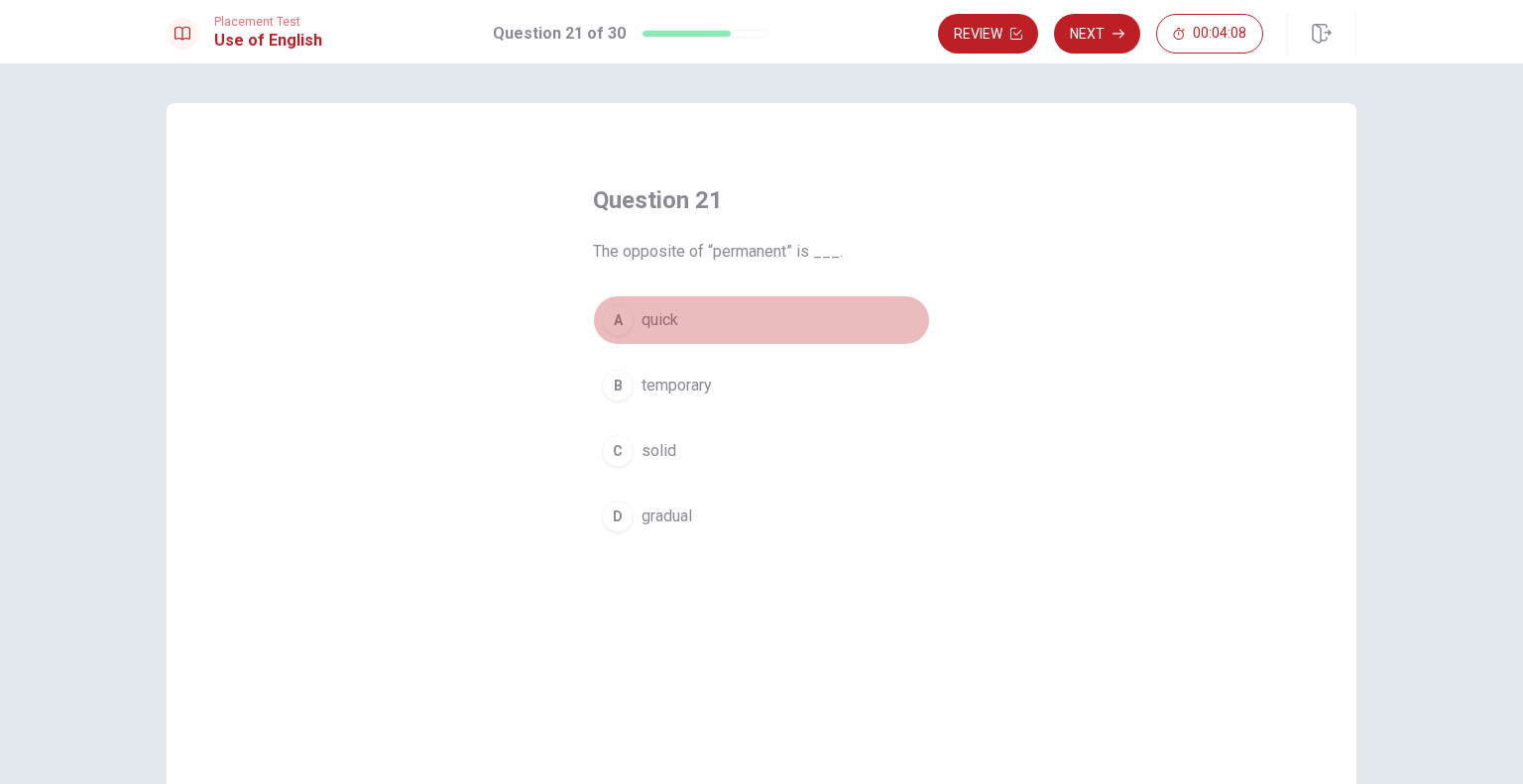 click on "quick" at bounding box center [659, 320] 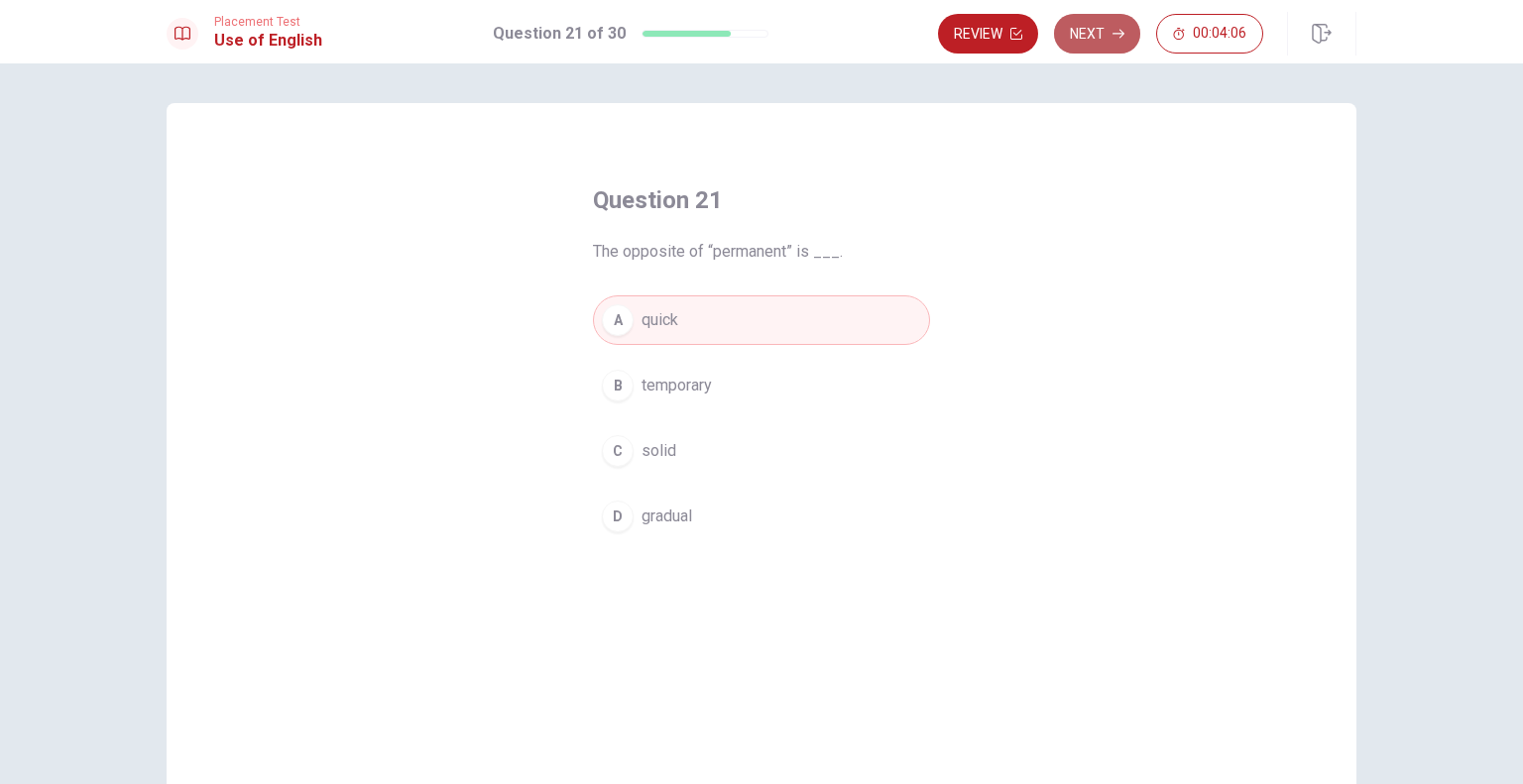 click on "Next" at bounding box center [1097, 34] 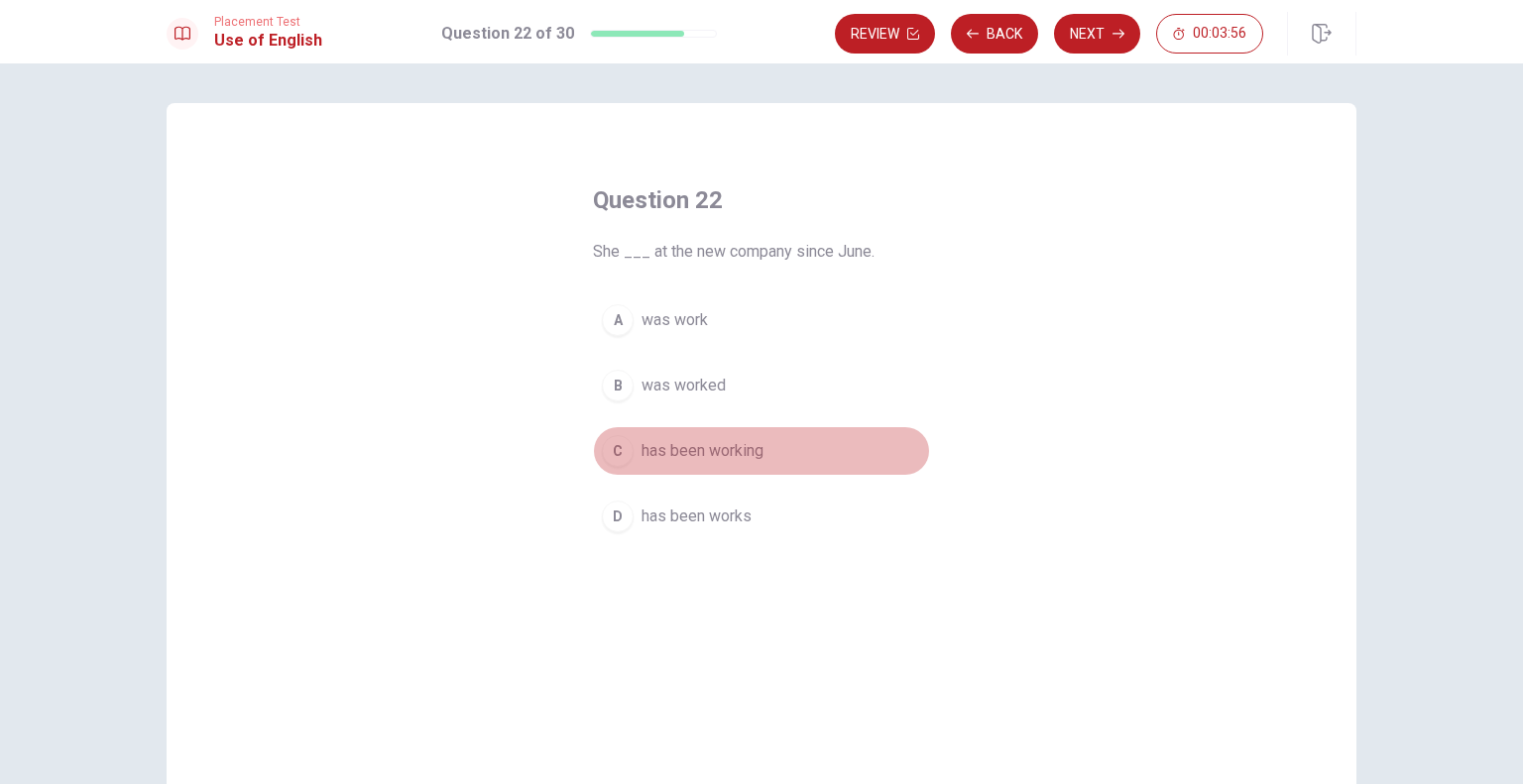 click on "has been working" at bounding box center [702, 451] 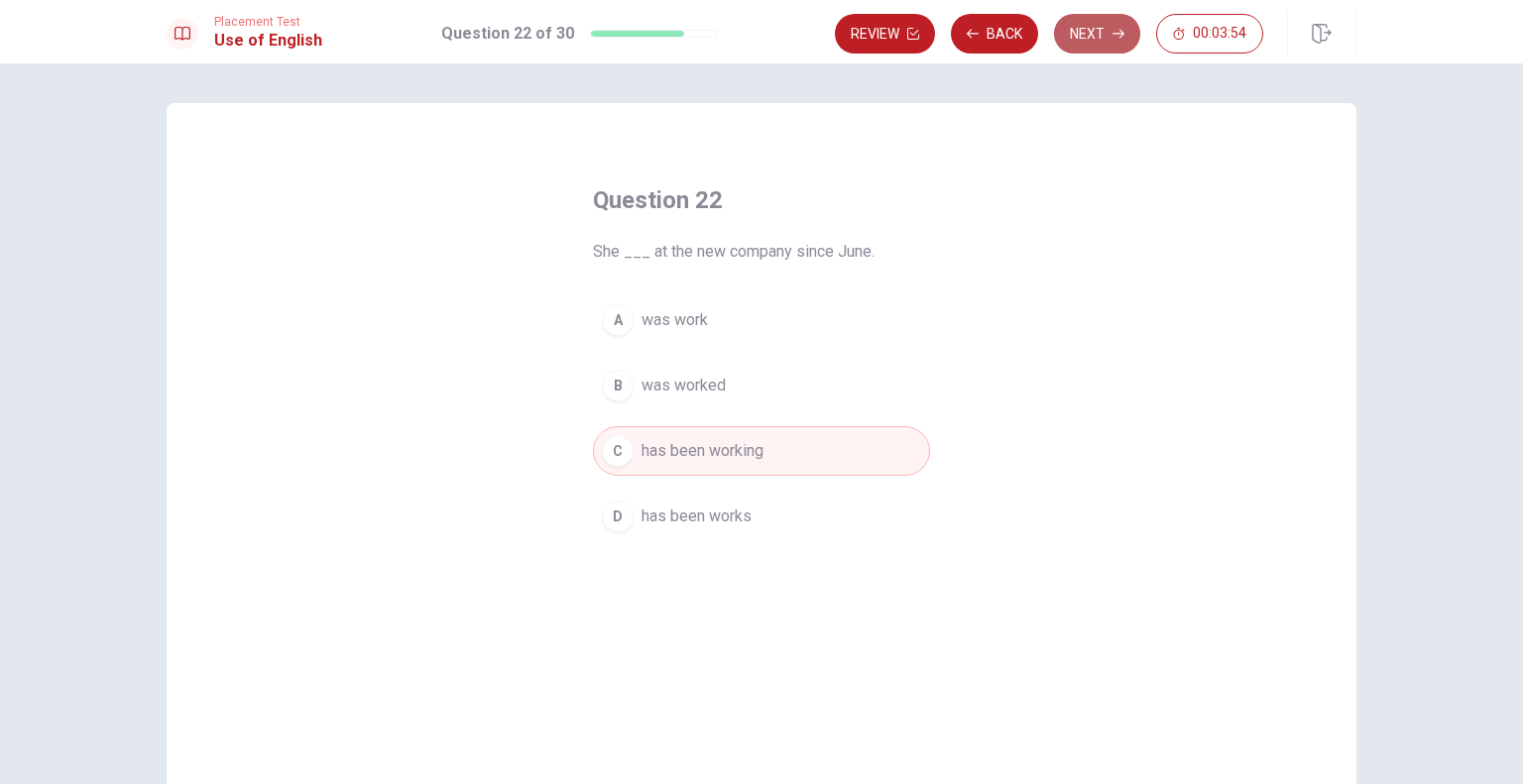 click on "Next" at bounding box center (1097, 34) 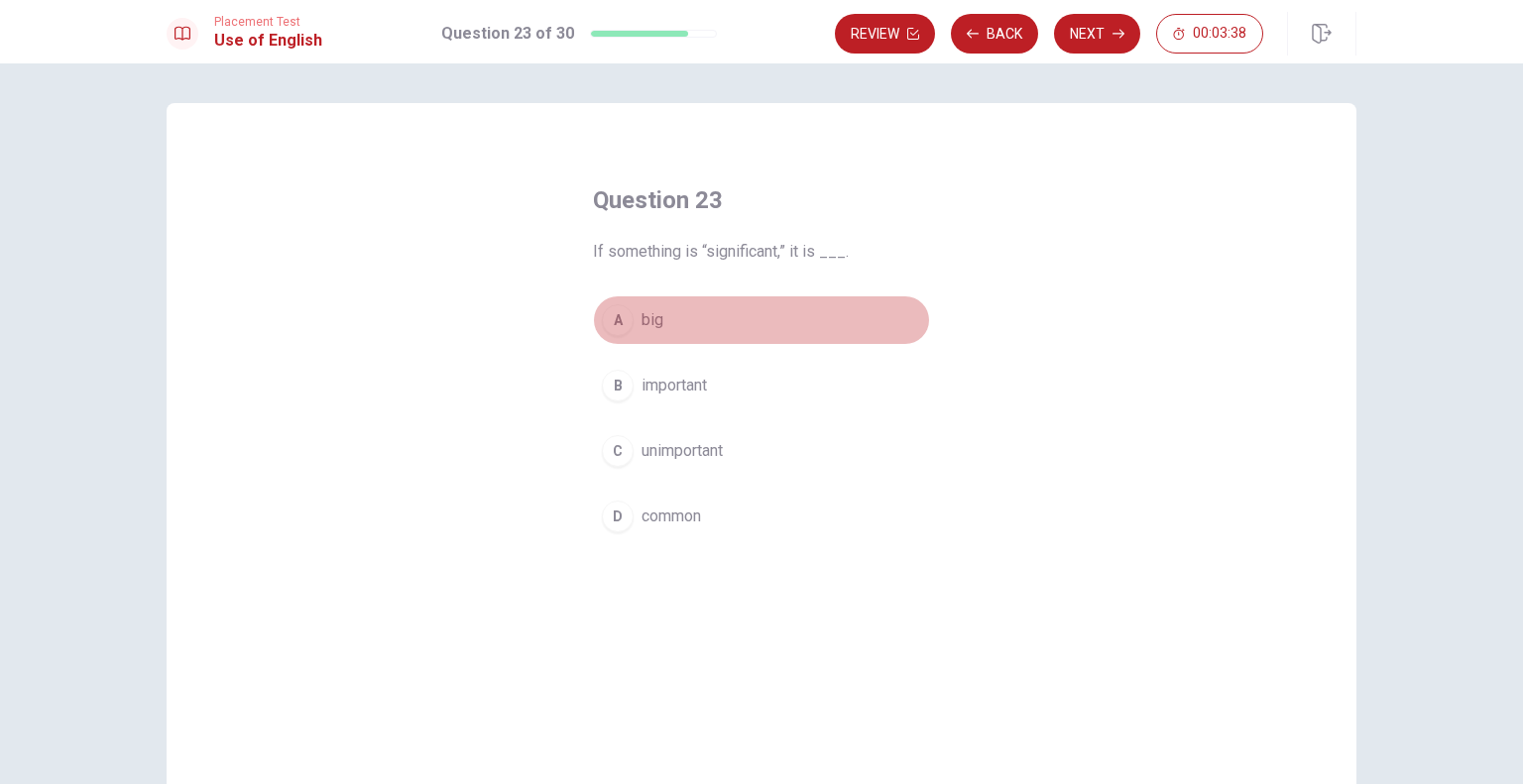 click on "big" at bounding box center (652, 320) 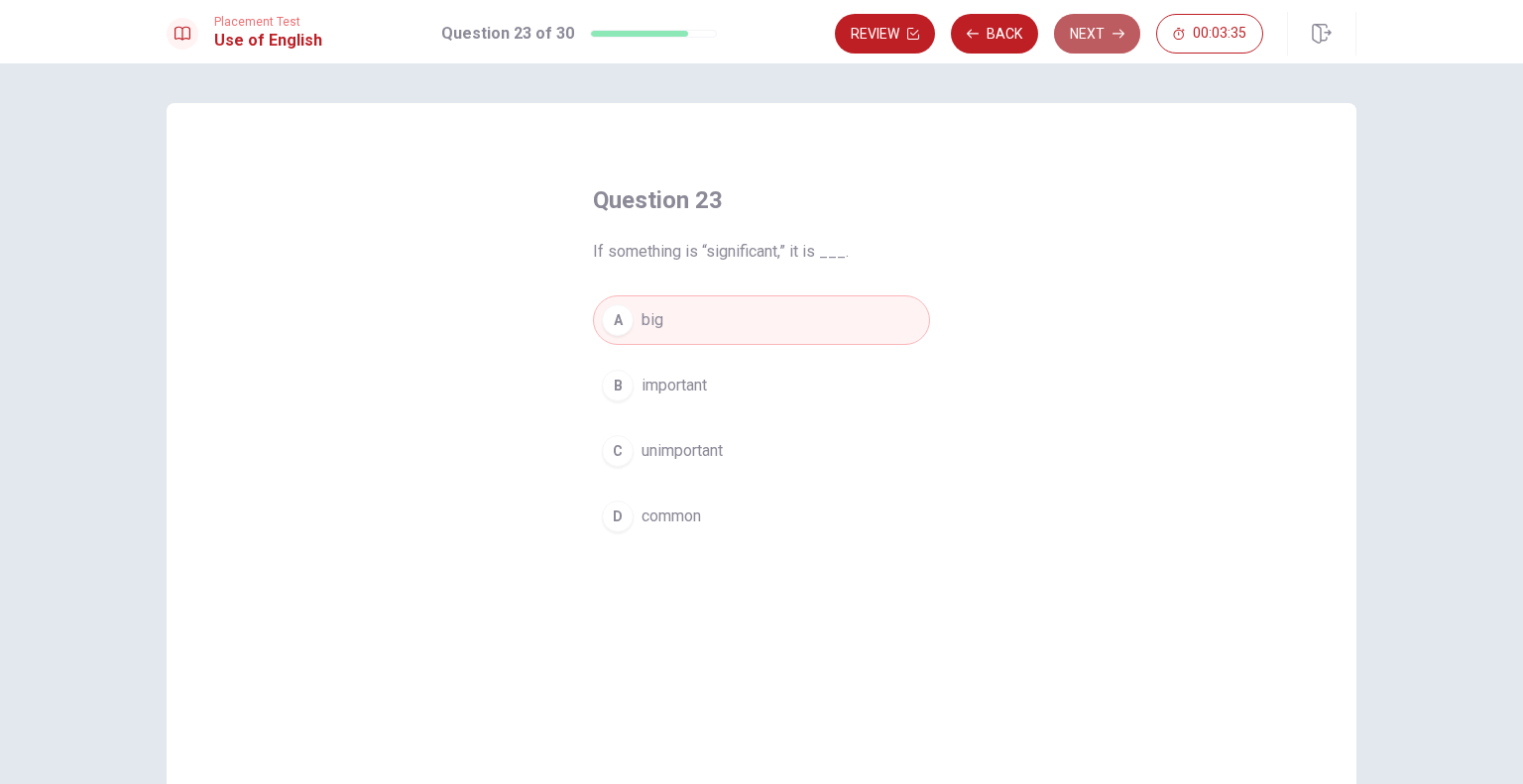 click on "Next" at bounding box center (1097, 34) 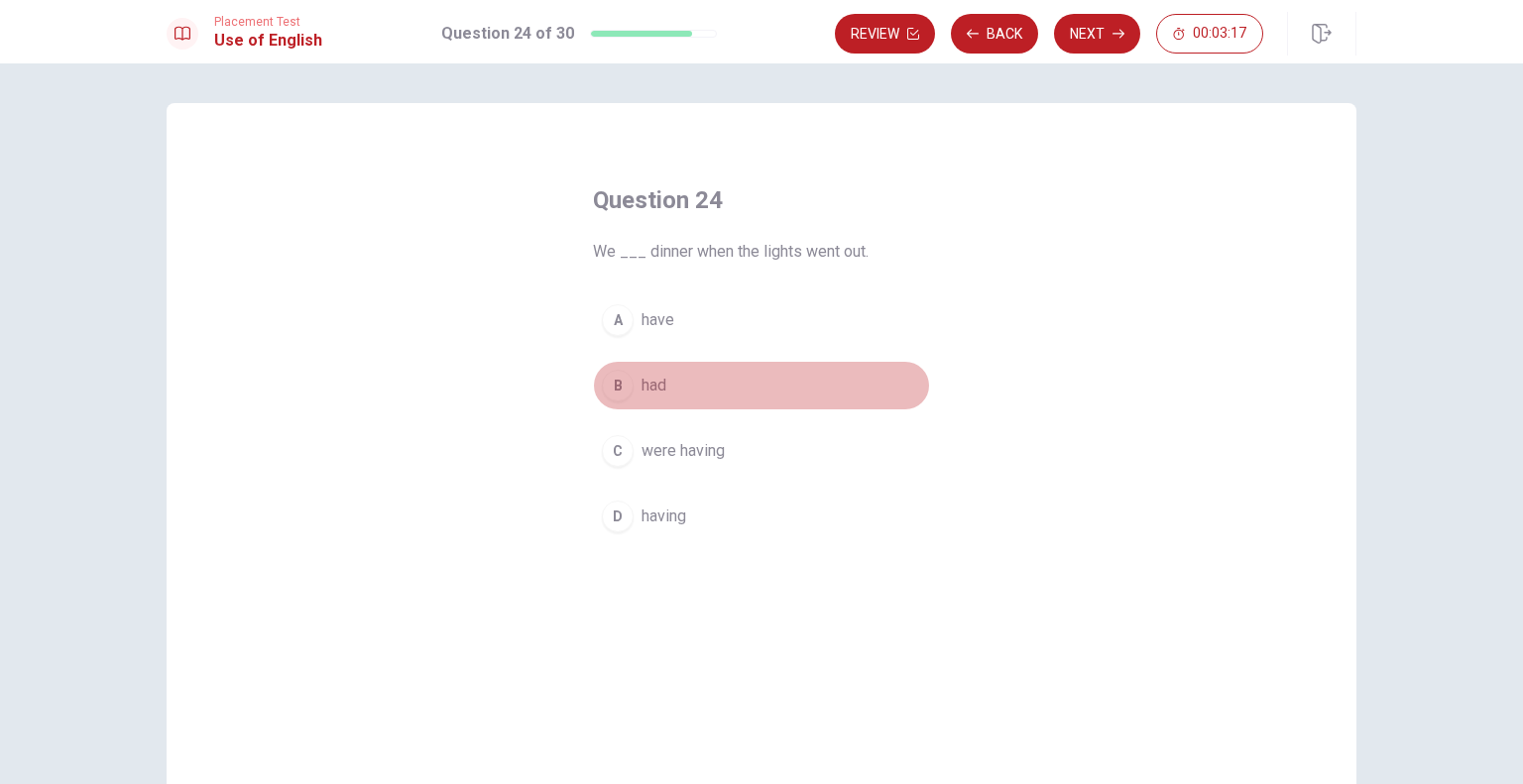 click on "had" at bounding box center (653, 386) 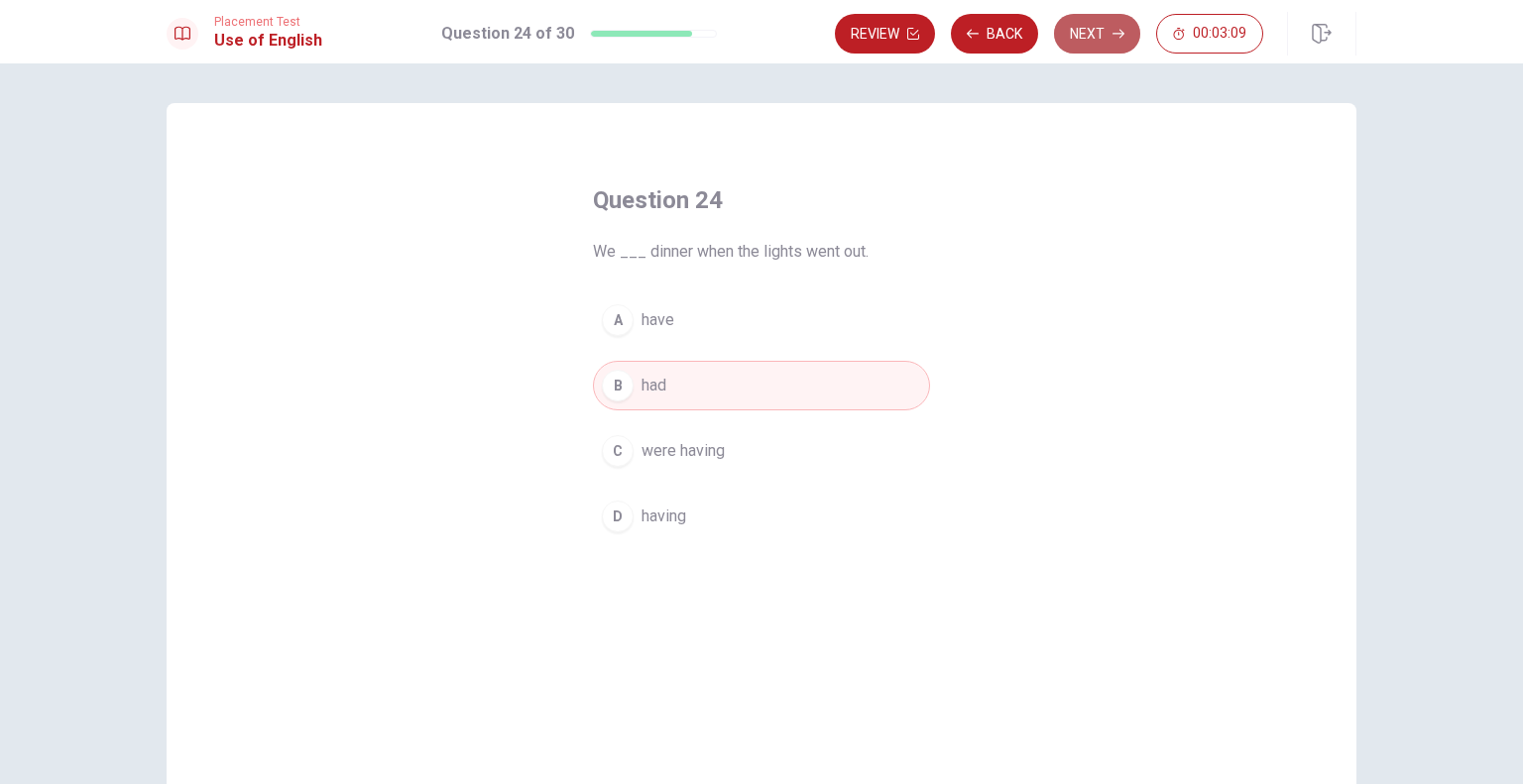 click 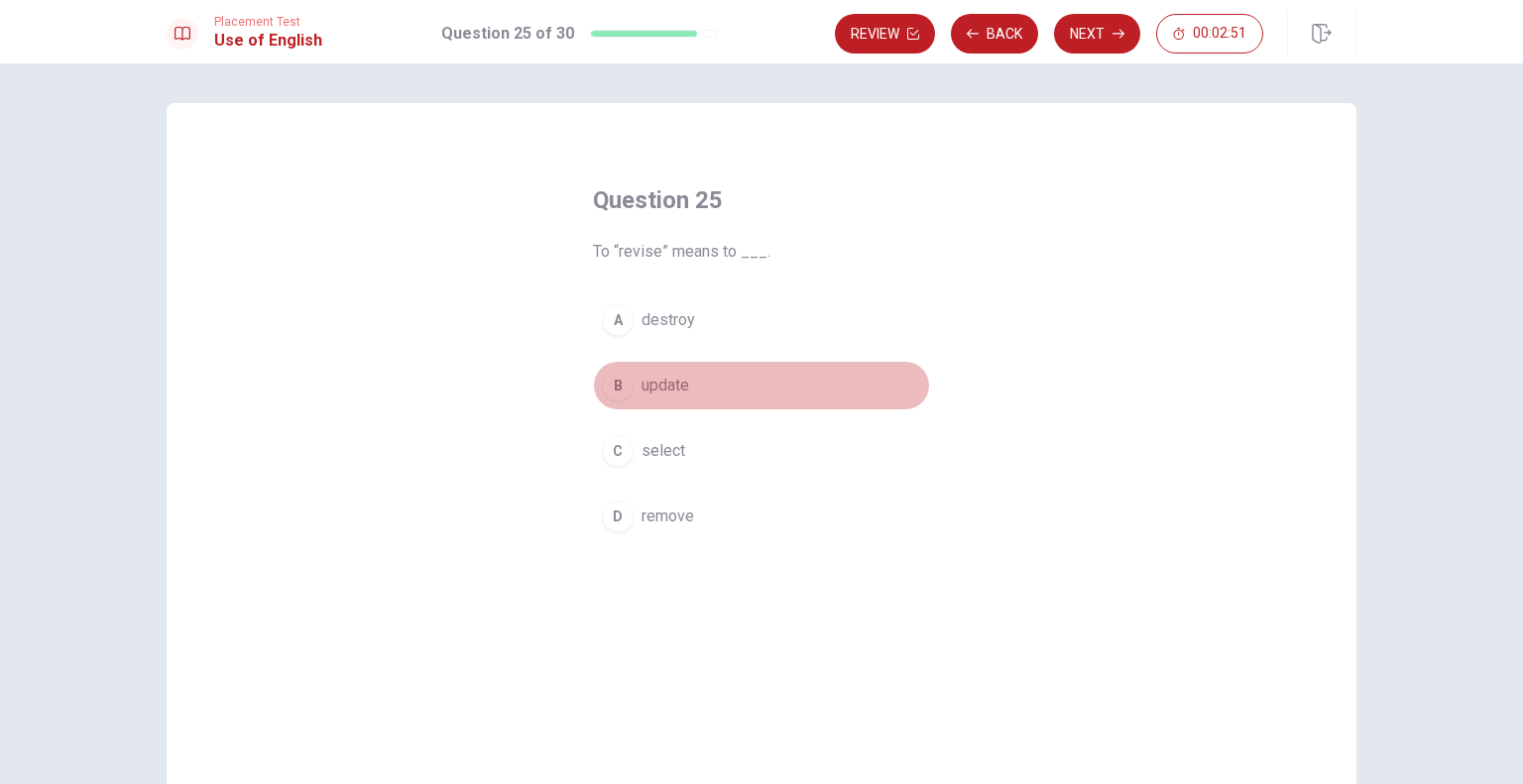 click on "update" at bounding box center [665, 386] 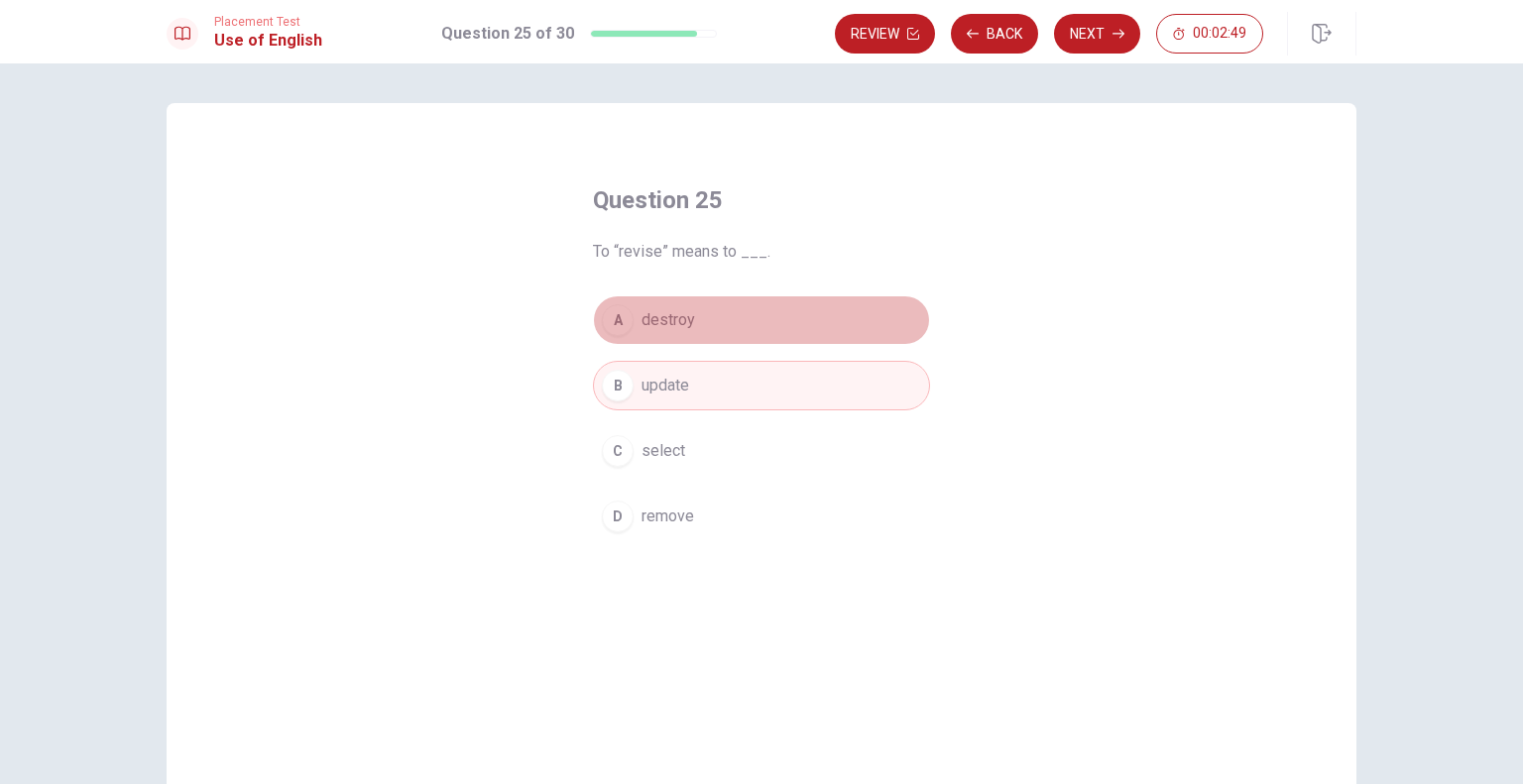 click on "destroy" at bounding box center [668, 320] 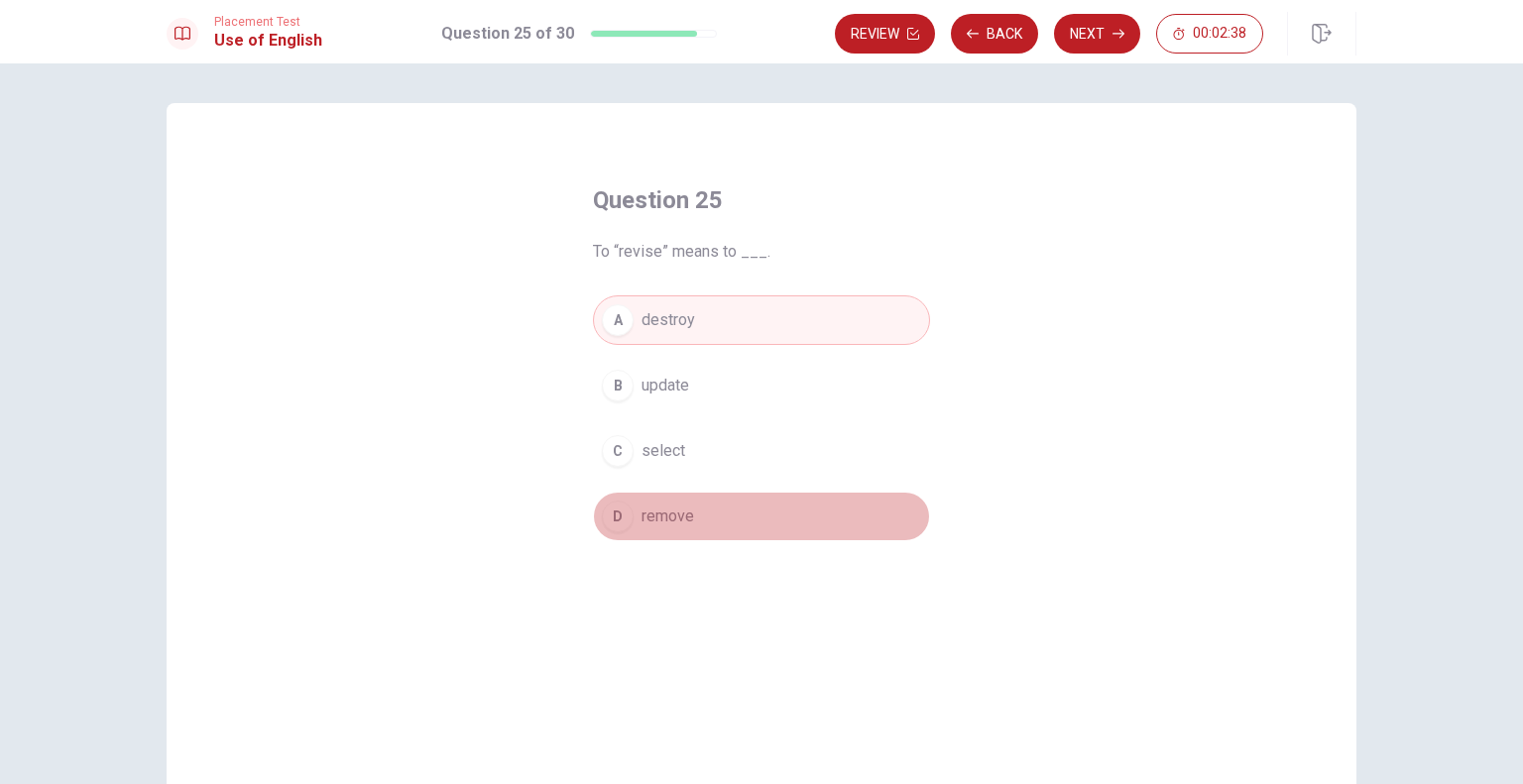 click on "remove" at bounding box center [667, 516] 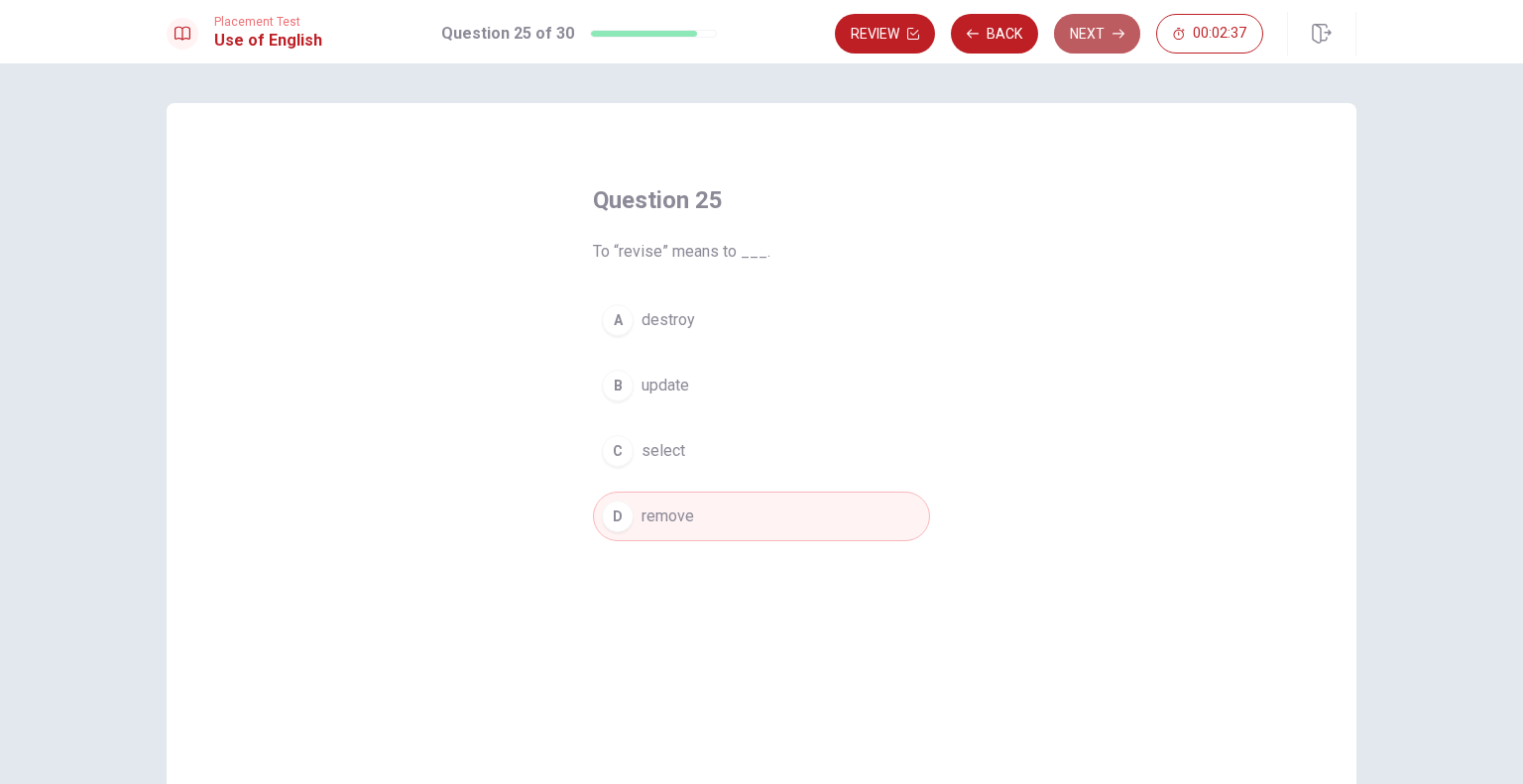 click on "Next" at bounding box center [1097, 34] 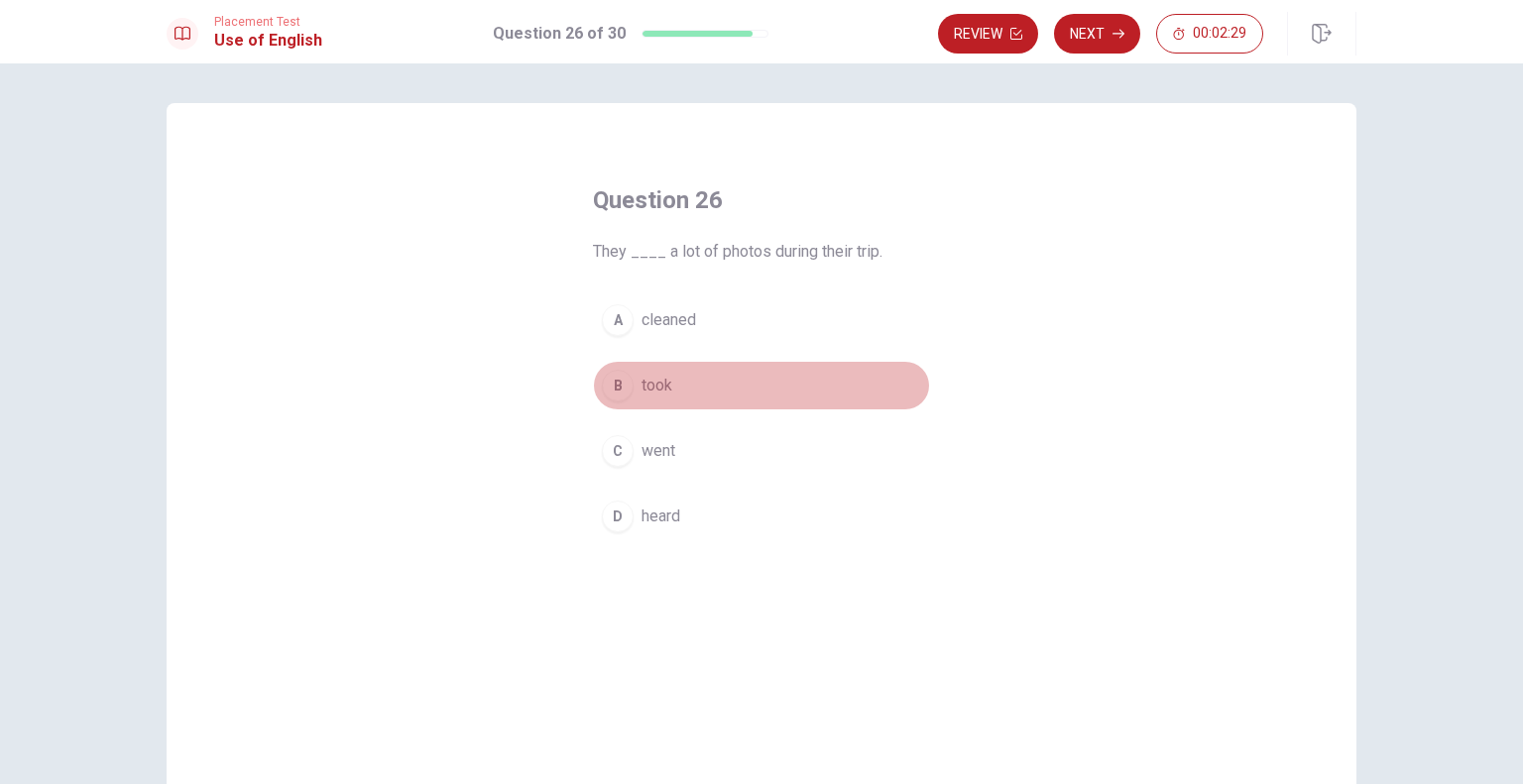 click on "took" at bounding box center (656, 386) 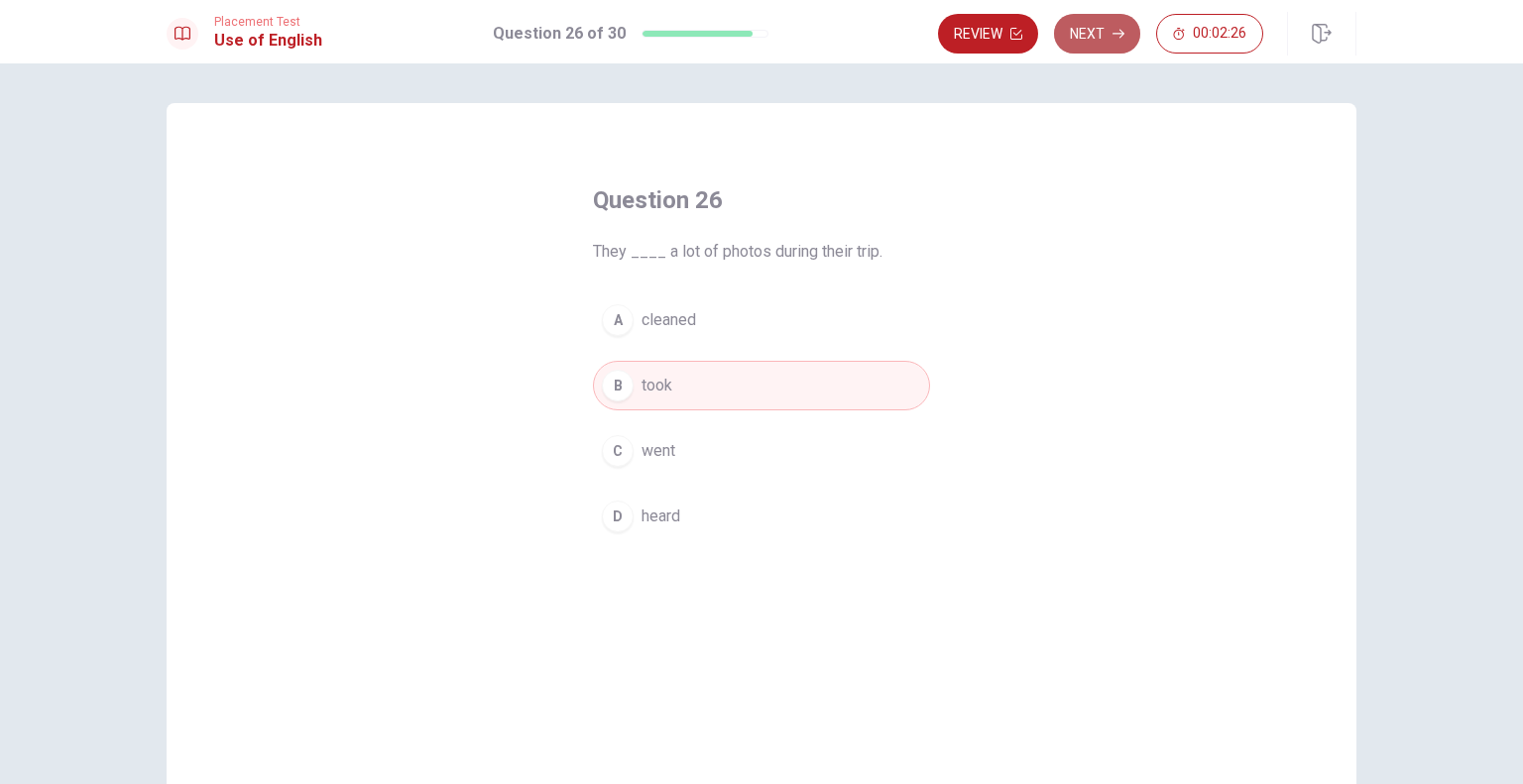 click on "Next" at bounding box center (1097, 34) 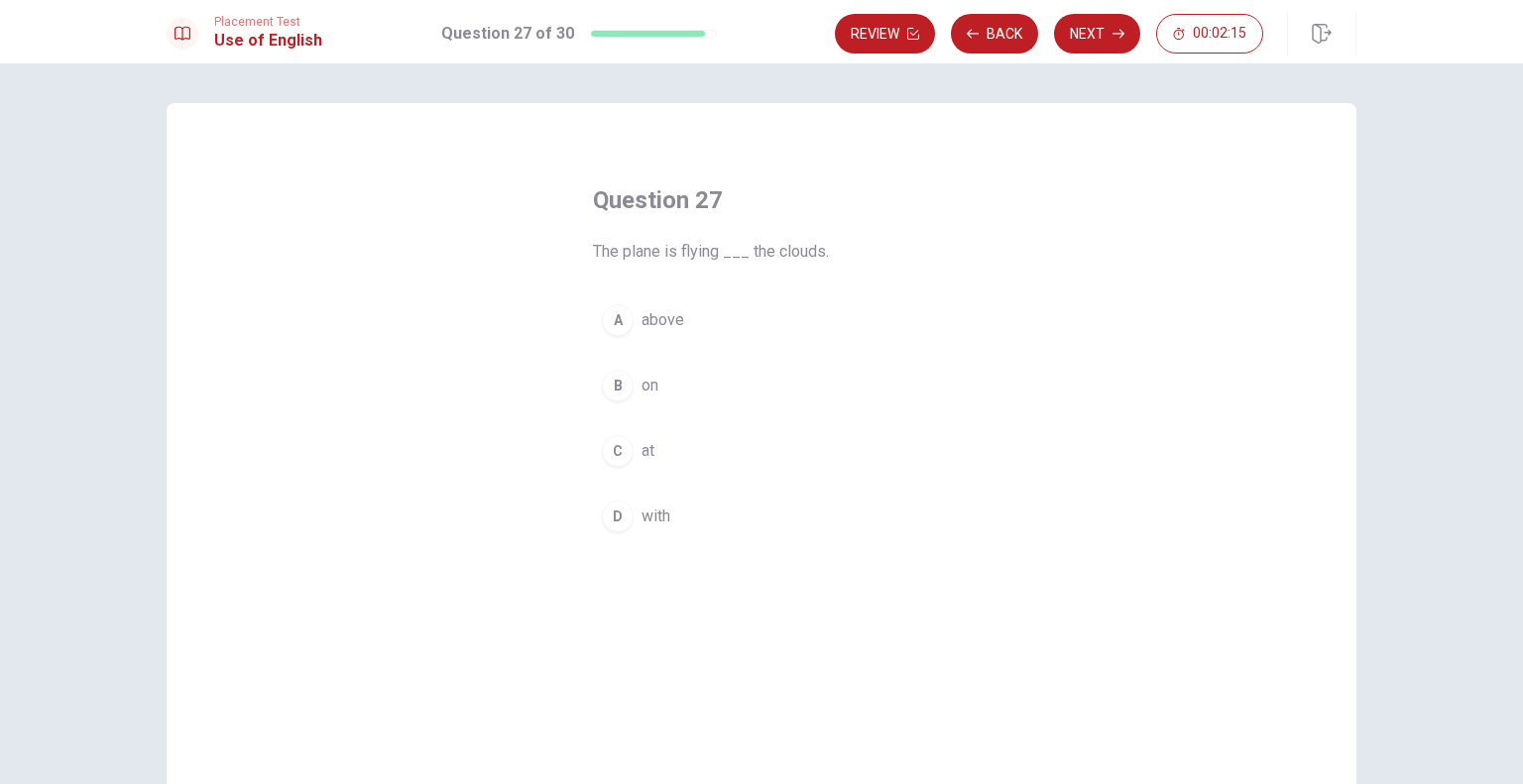 click on "above" at bounding box center (662, 320) 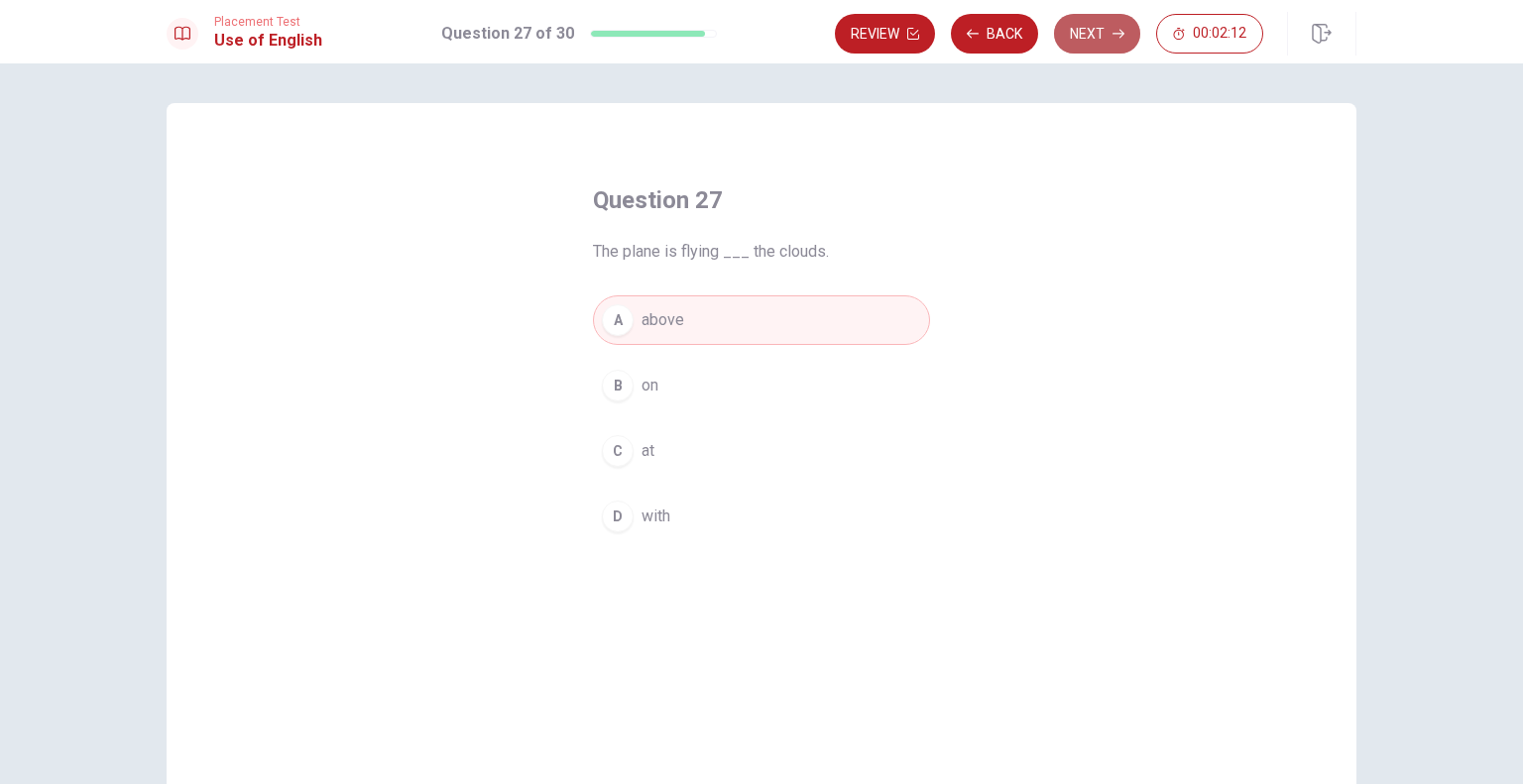 click on "Next" at bounding box center [1097, 34] 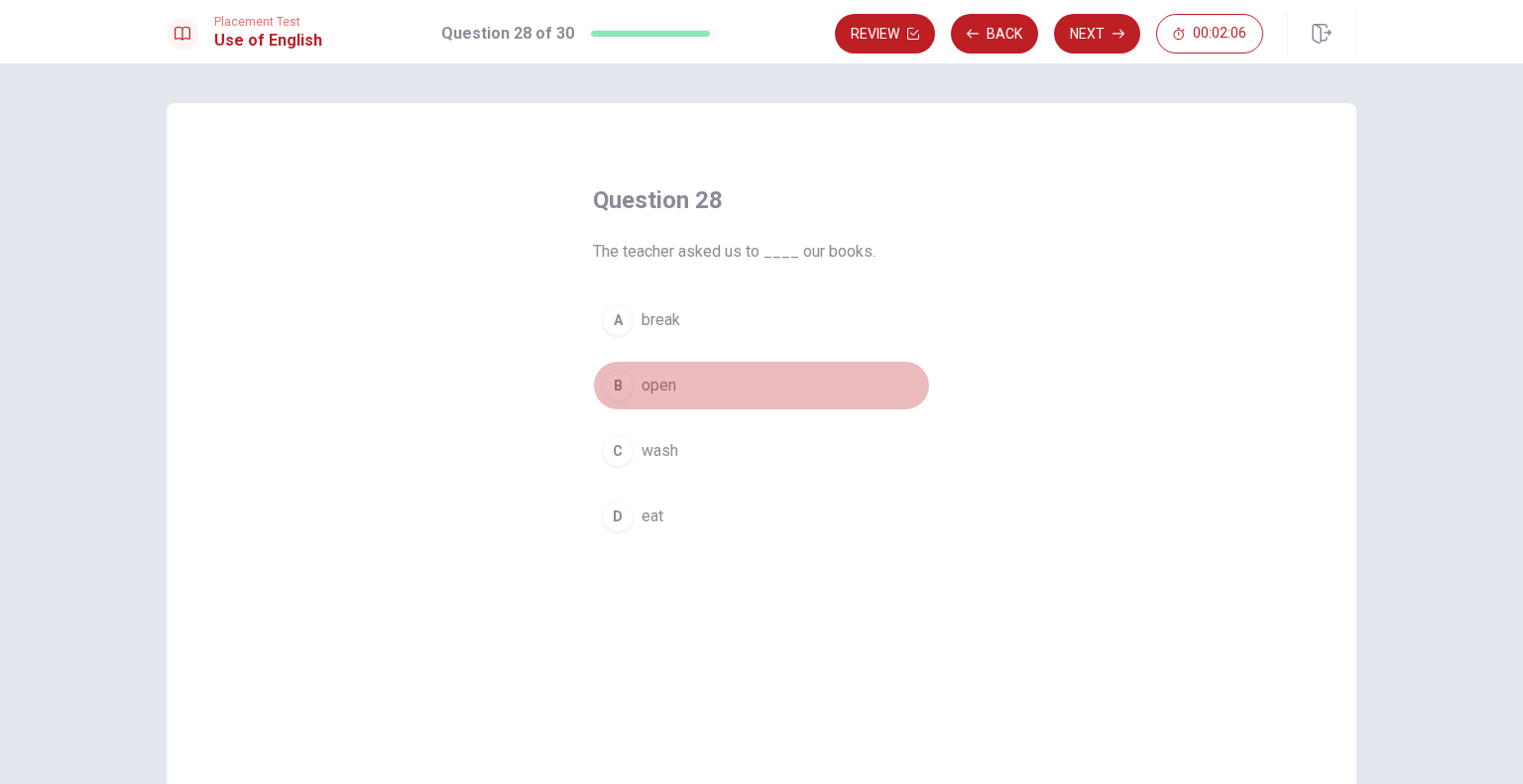 click on "B open" at bounding box center [762, 386] 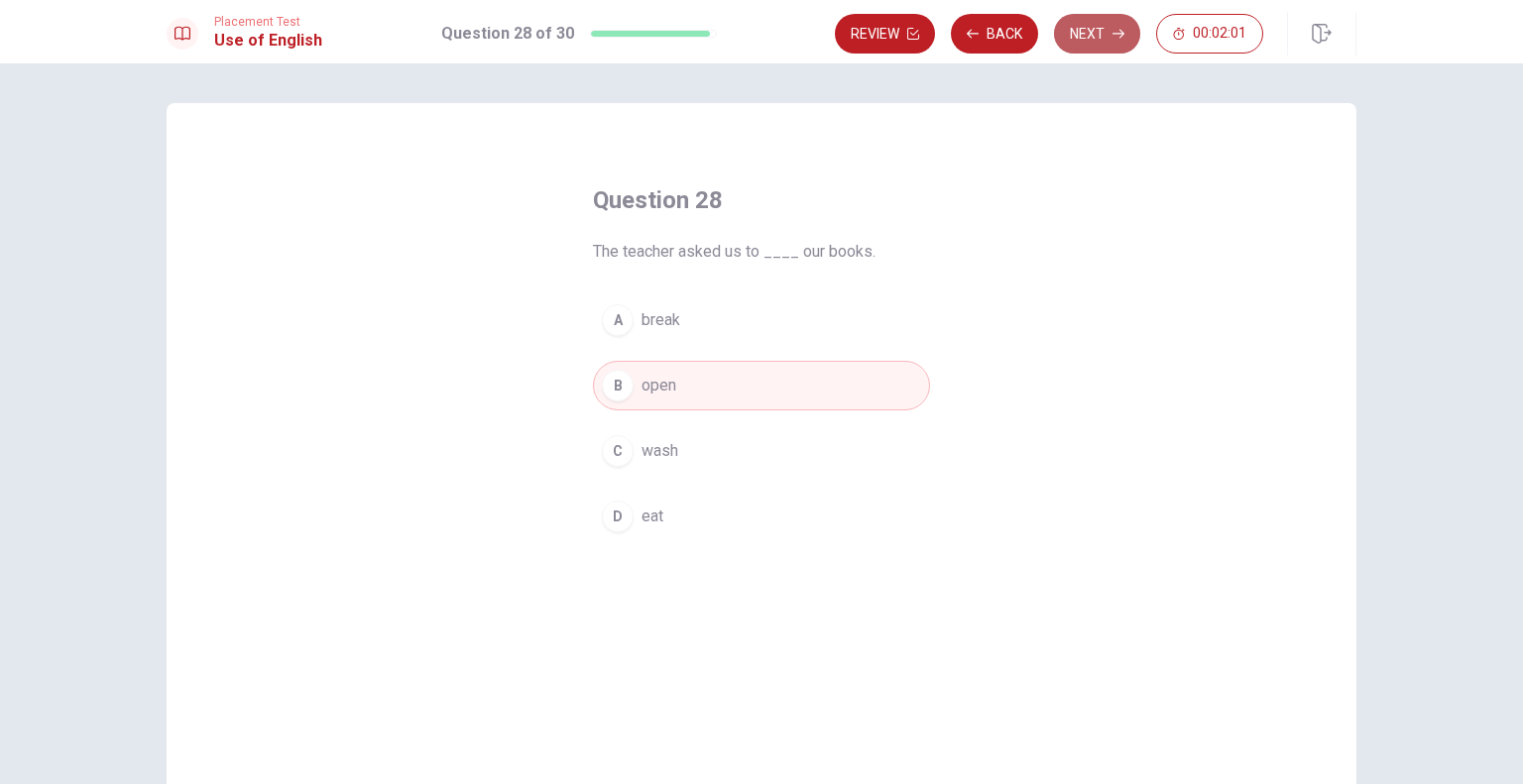 click on "Next" at bounding box center (1097, 34) 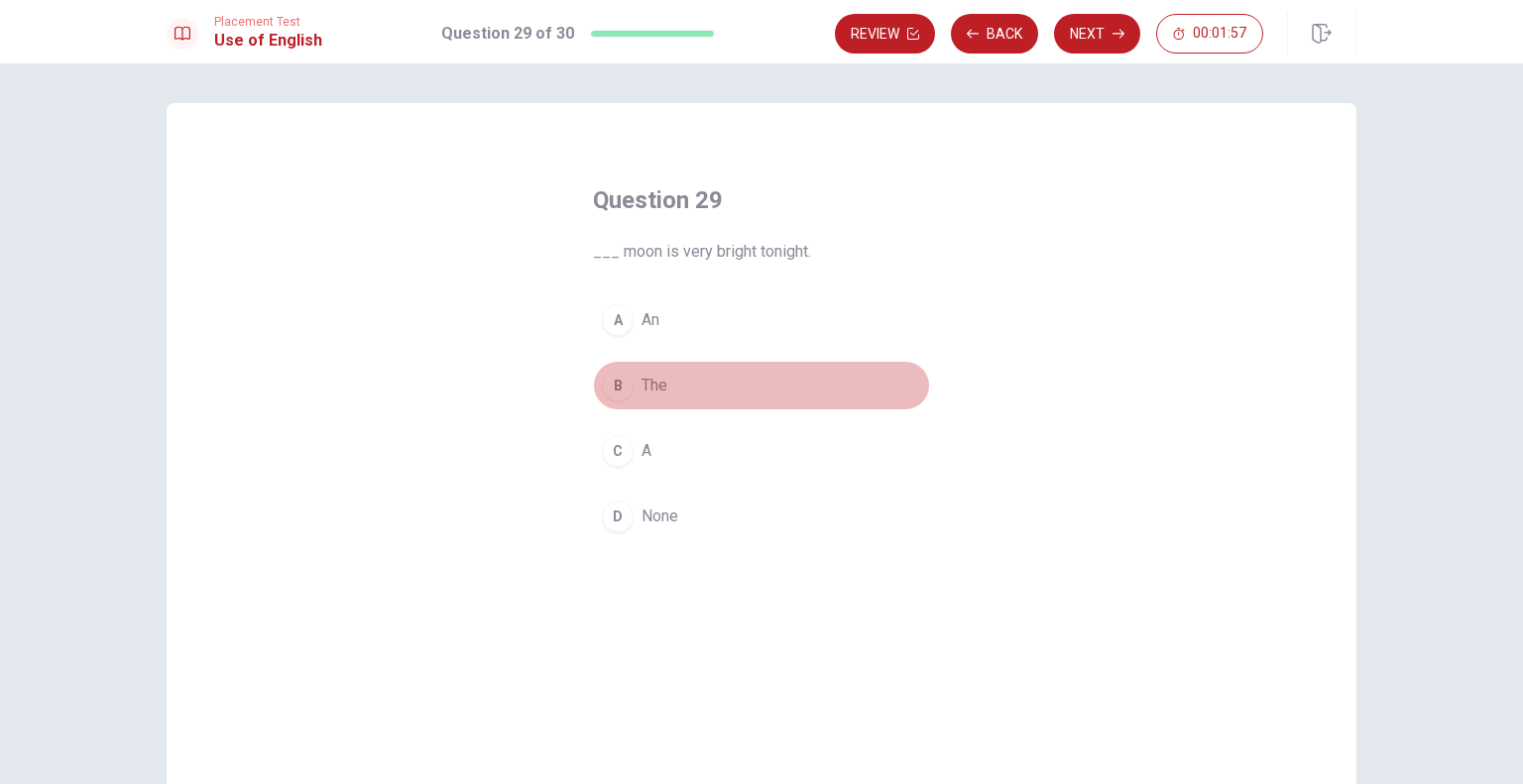 click on "B The" at bounding box center (762, 386) 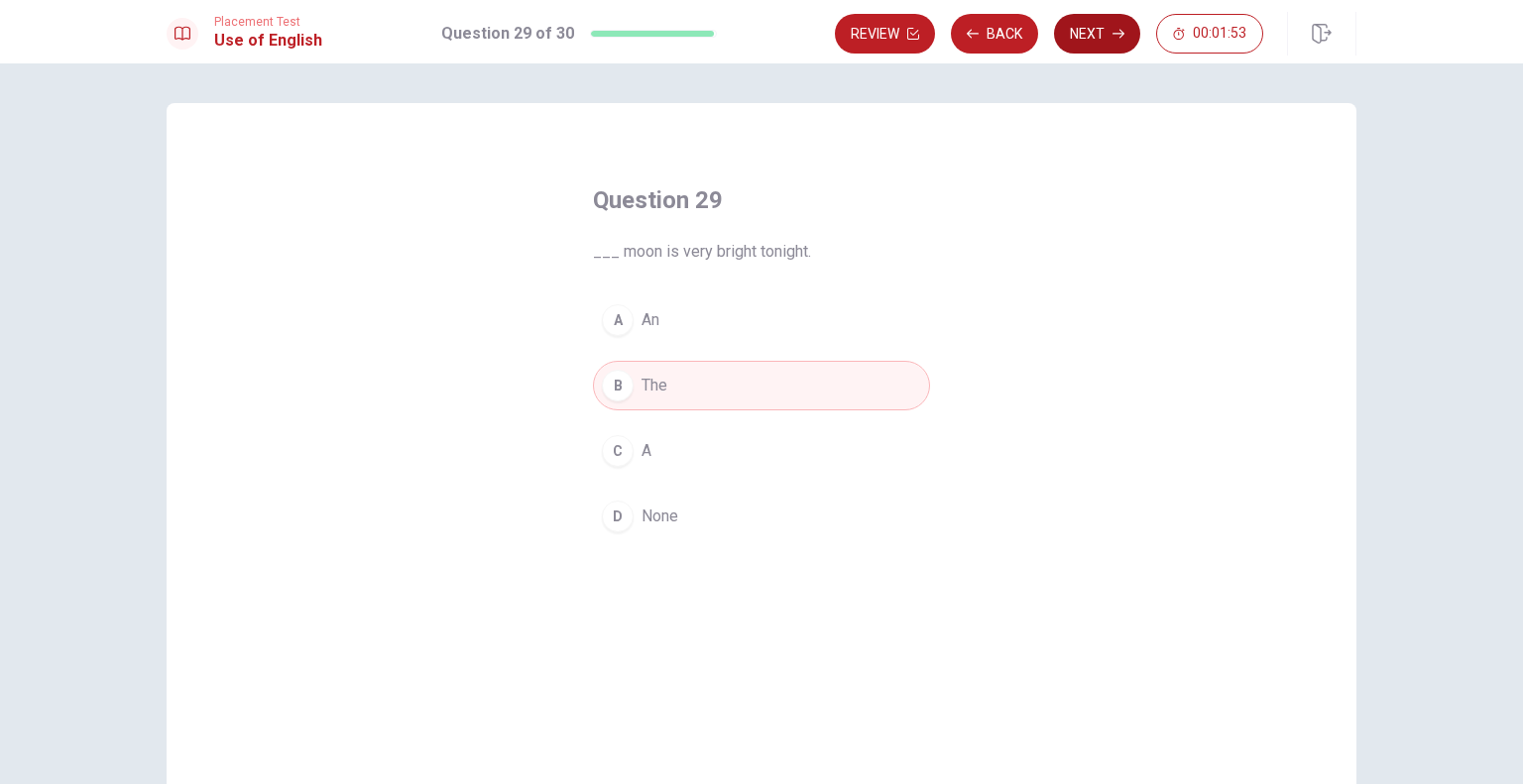click on "Next" at bounding box center (1097, 34) 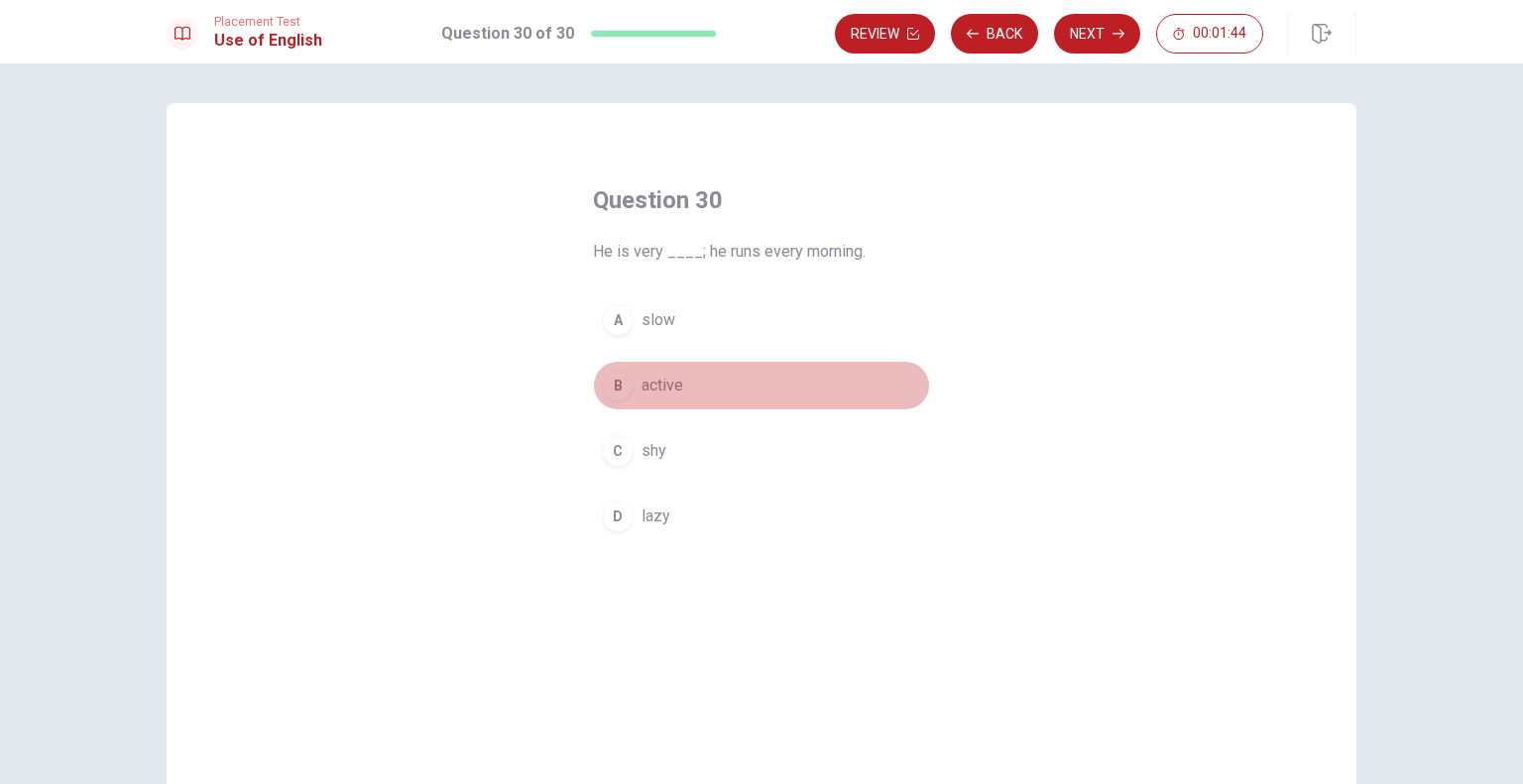 click on "active" at bounding box center [662, 386] 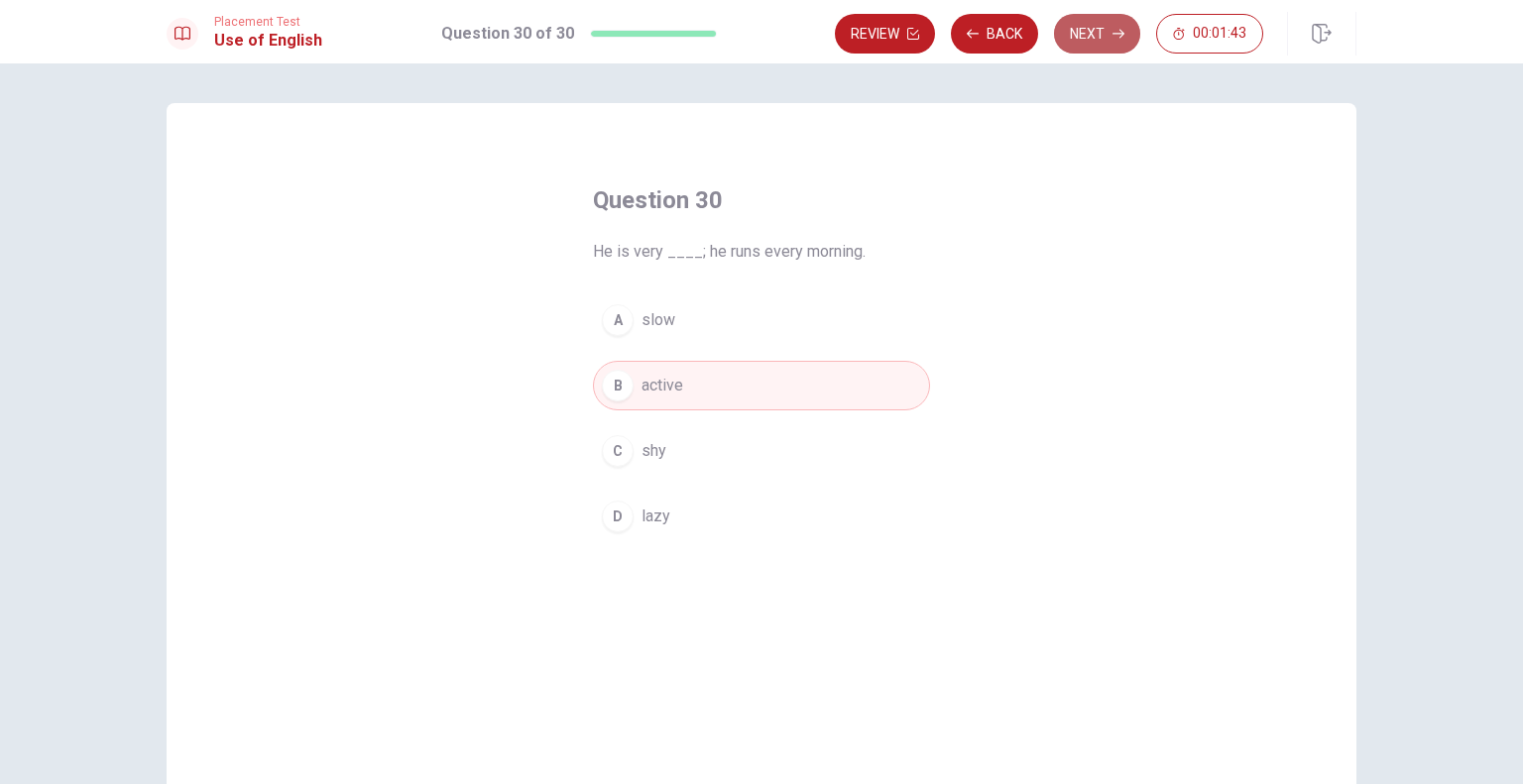 click on "Next" at bounding box center [1097, 34] 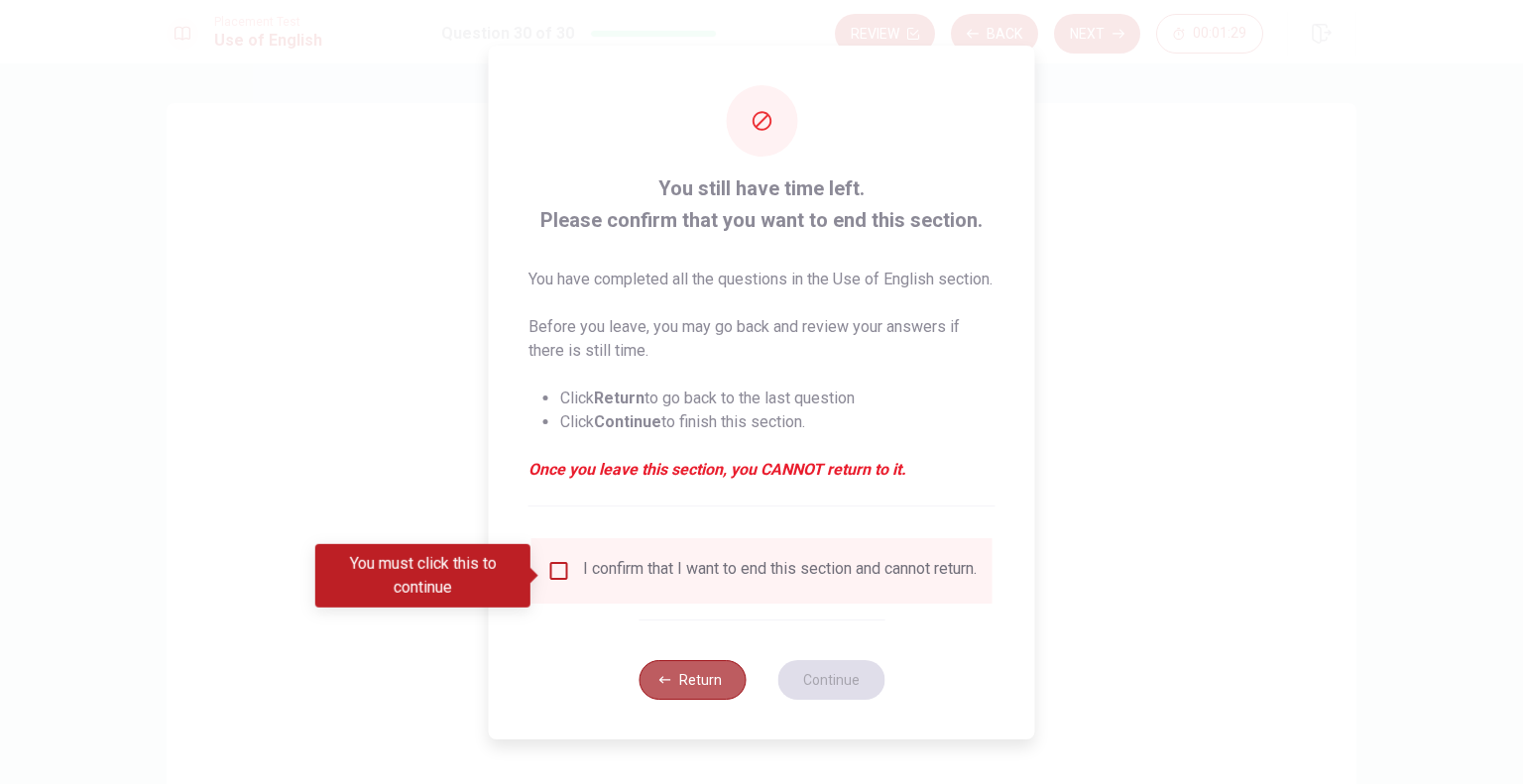 click on "Return" at bounding box center [692, 680] 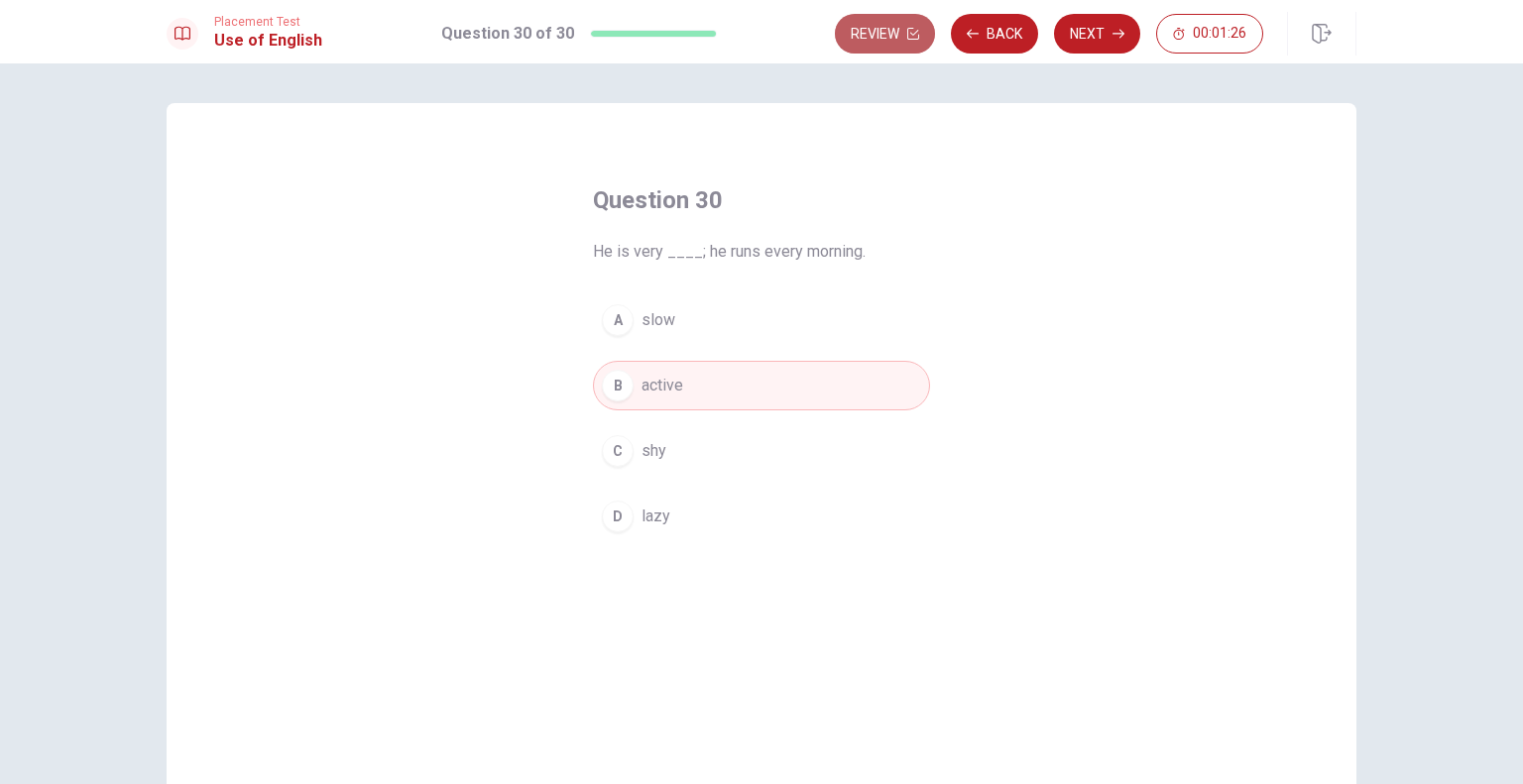 click on "Review" at bounding box center [884, 34] 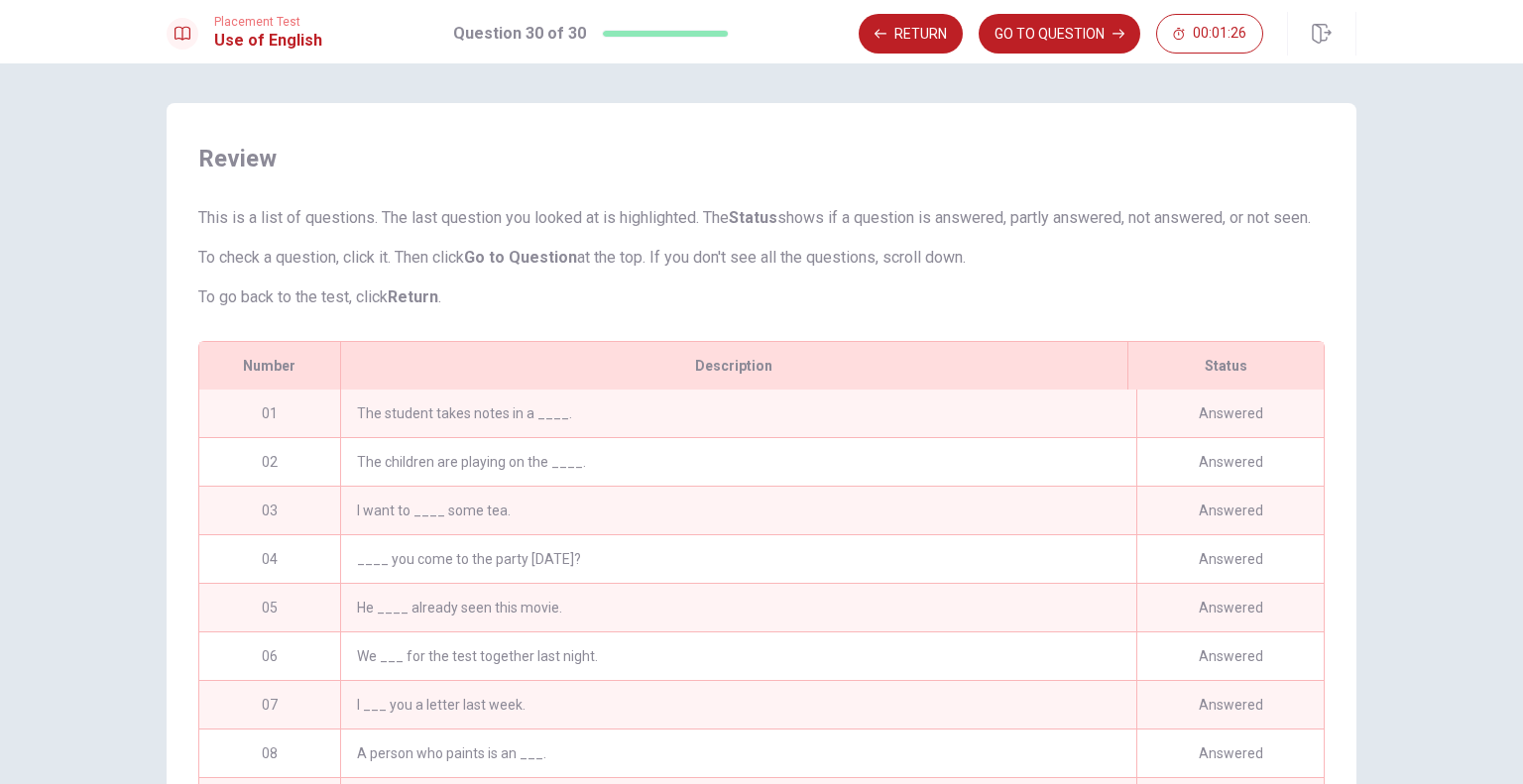 scroll, scrollTop: 215, scrollLeft: 0, axis: vertical 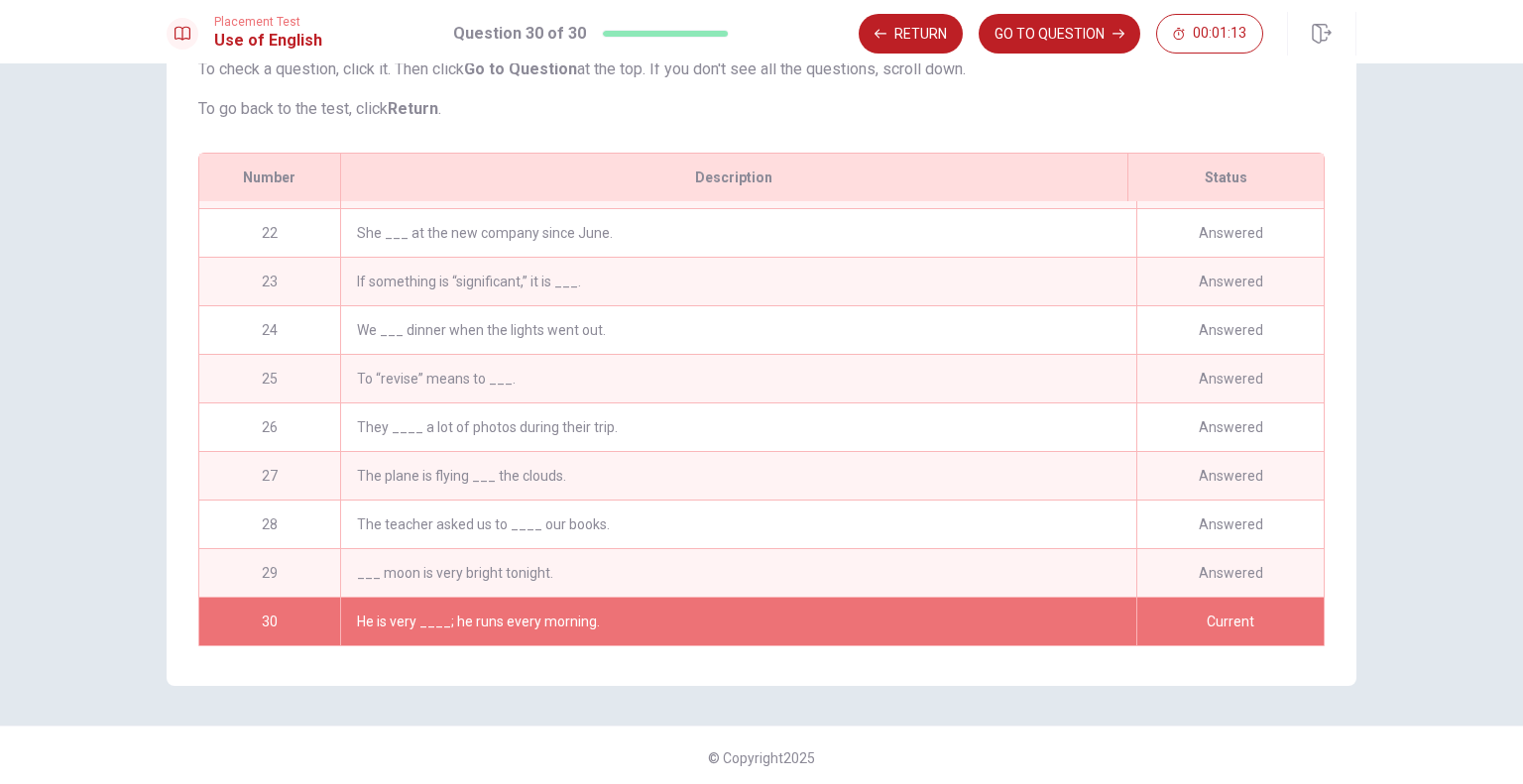 click on "He is very ____; he runs every morning." at bounding box center (738, 621) 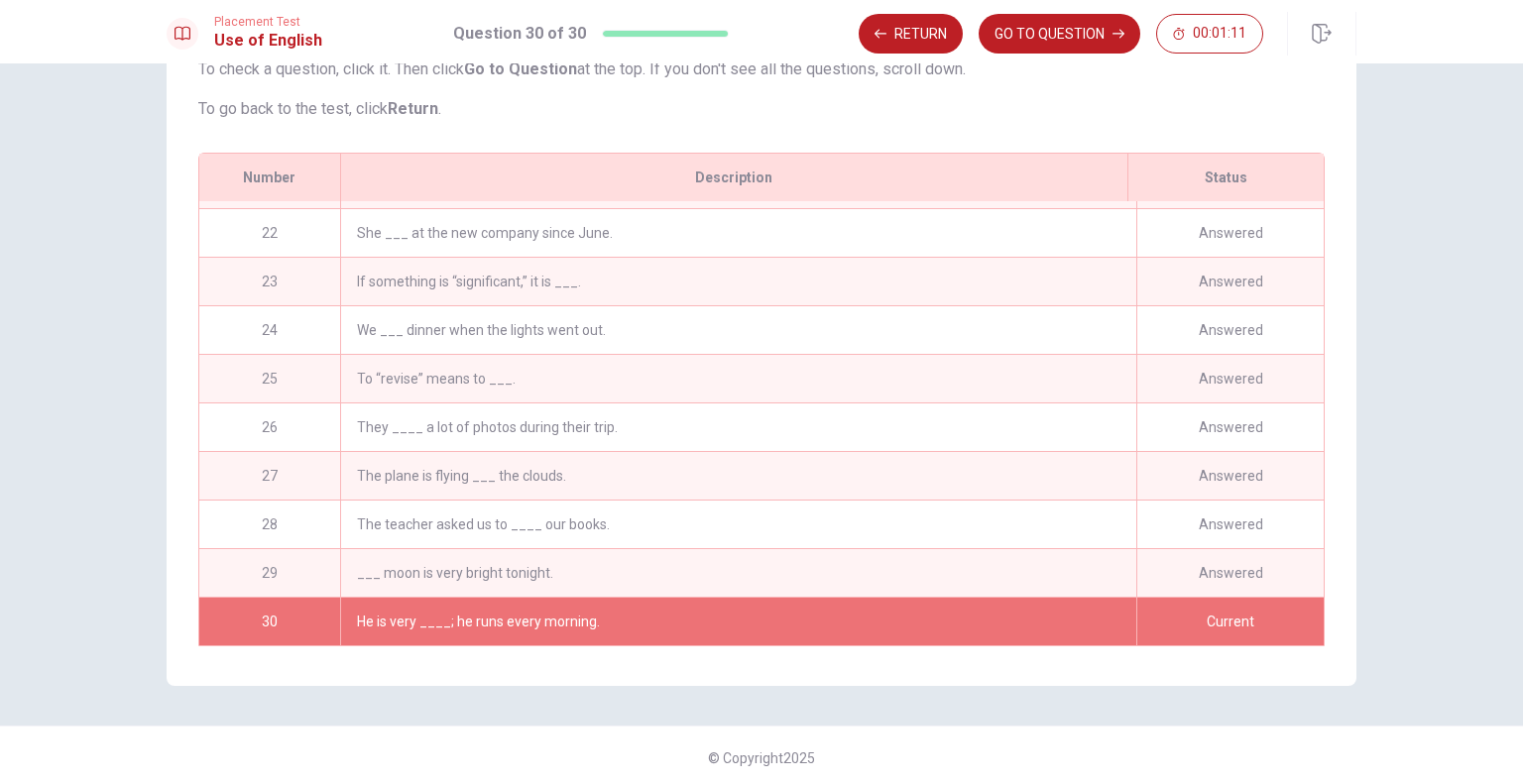 click on "He is very ____; he runs every morning." at bounding box center [738, 621] 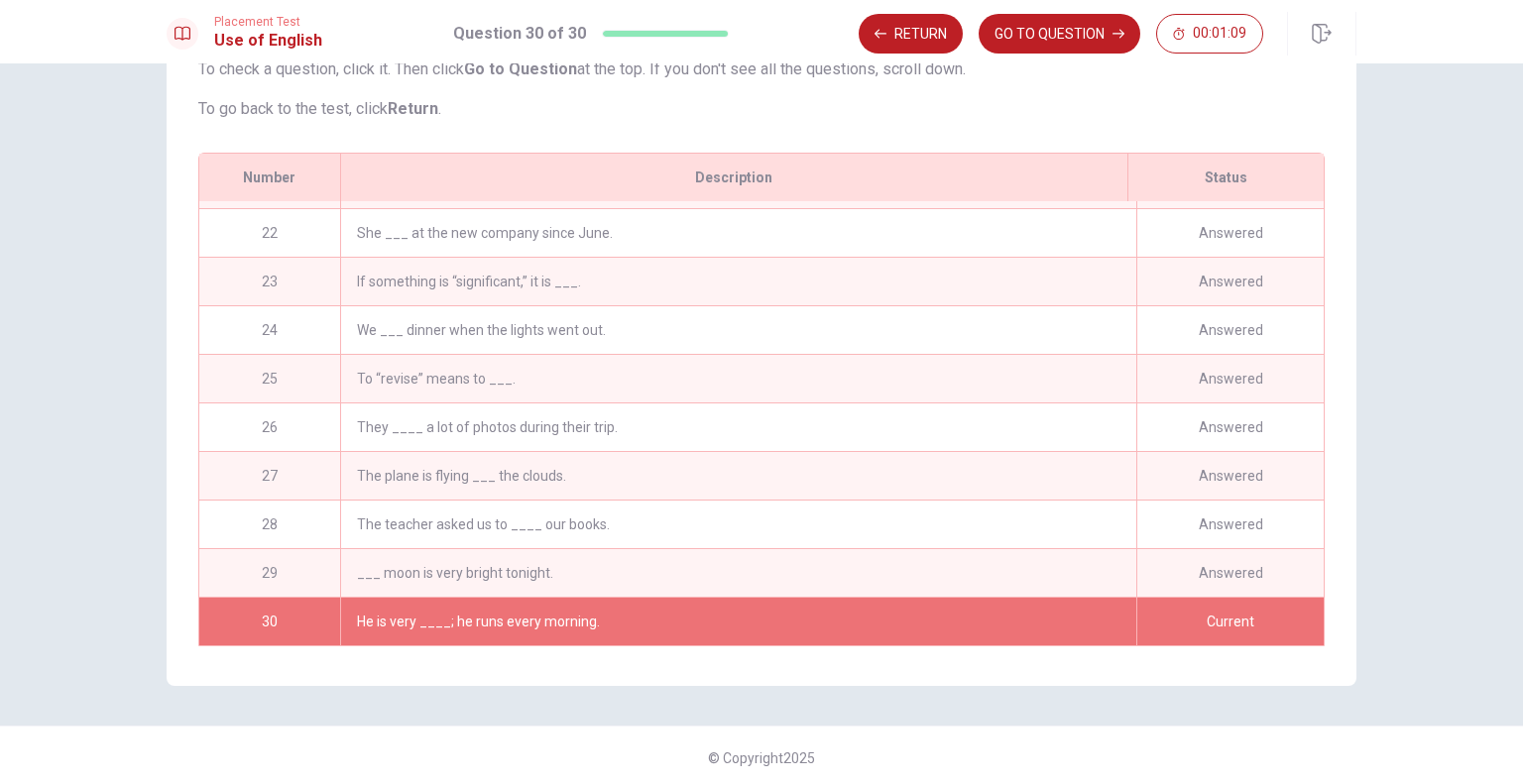 scroll, scrollTop: 216, scrollLeft: 0, axis: vertical 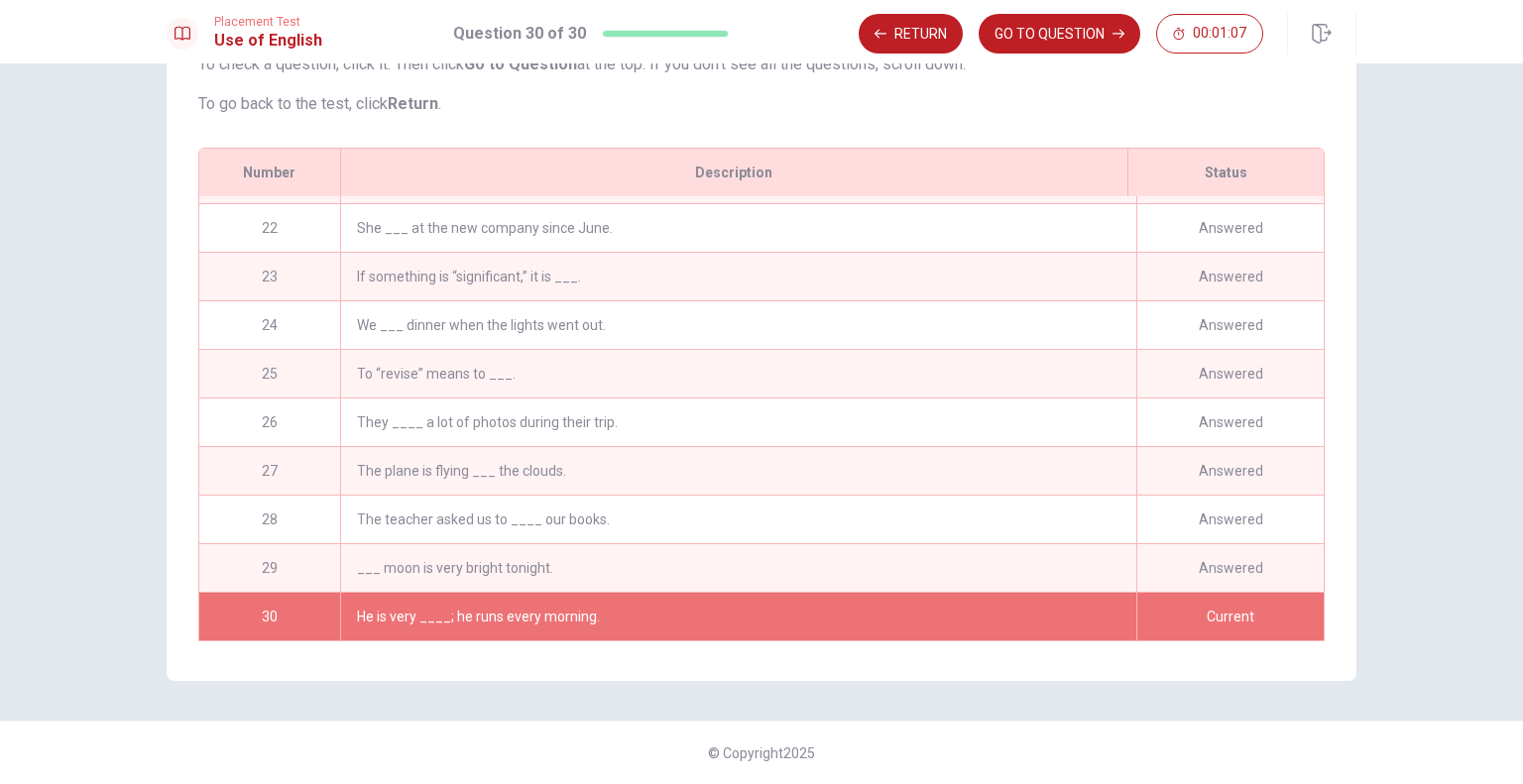 click on "Current" at bounding box center [1230, 616] 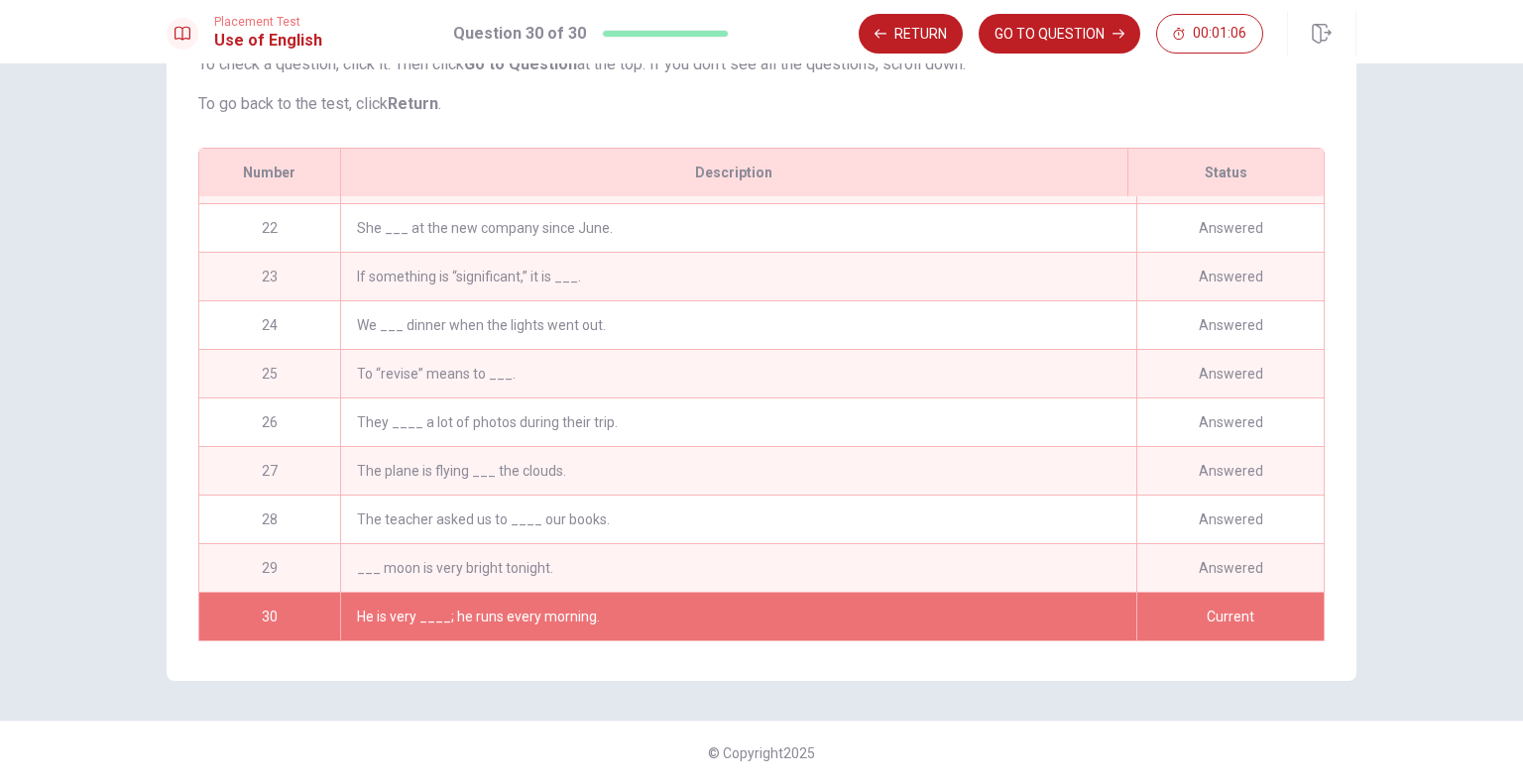 click on "Answered" at bounding box center (1230, 568) 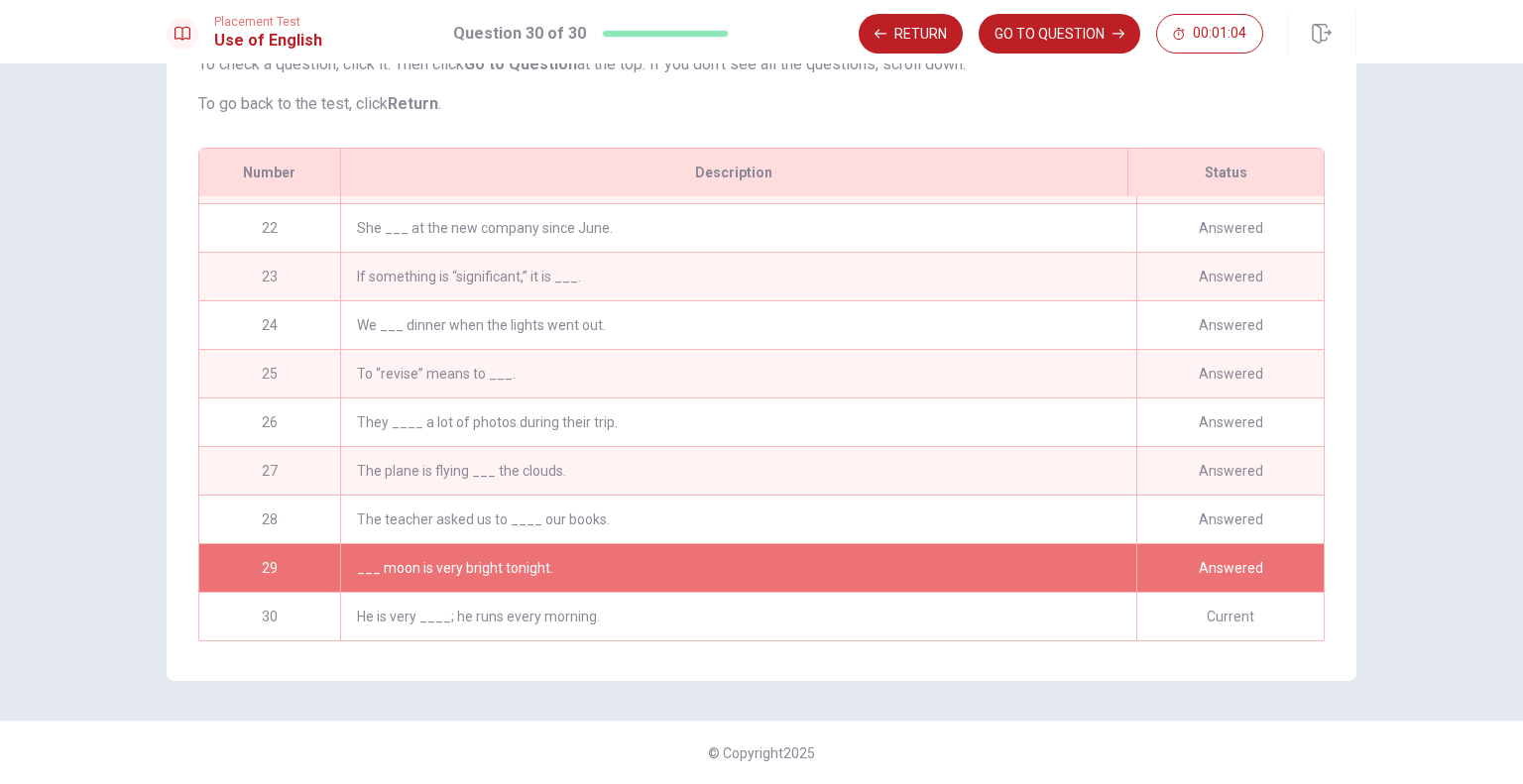 click on "Current" at bounding box center (1230, 616) 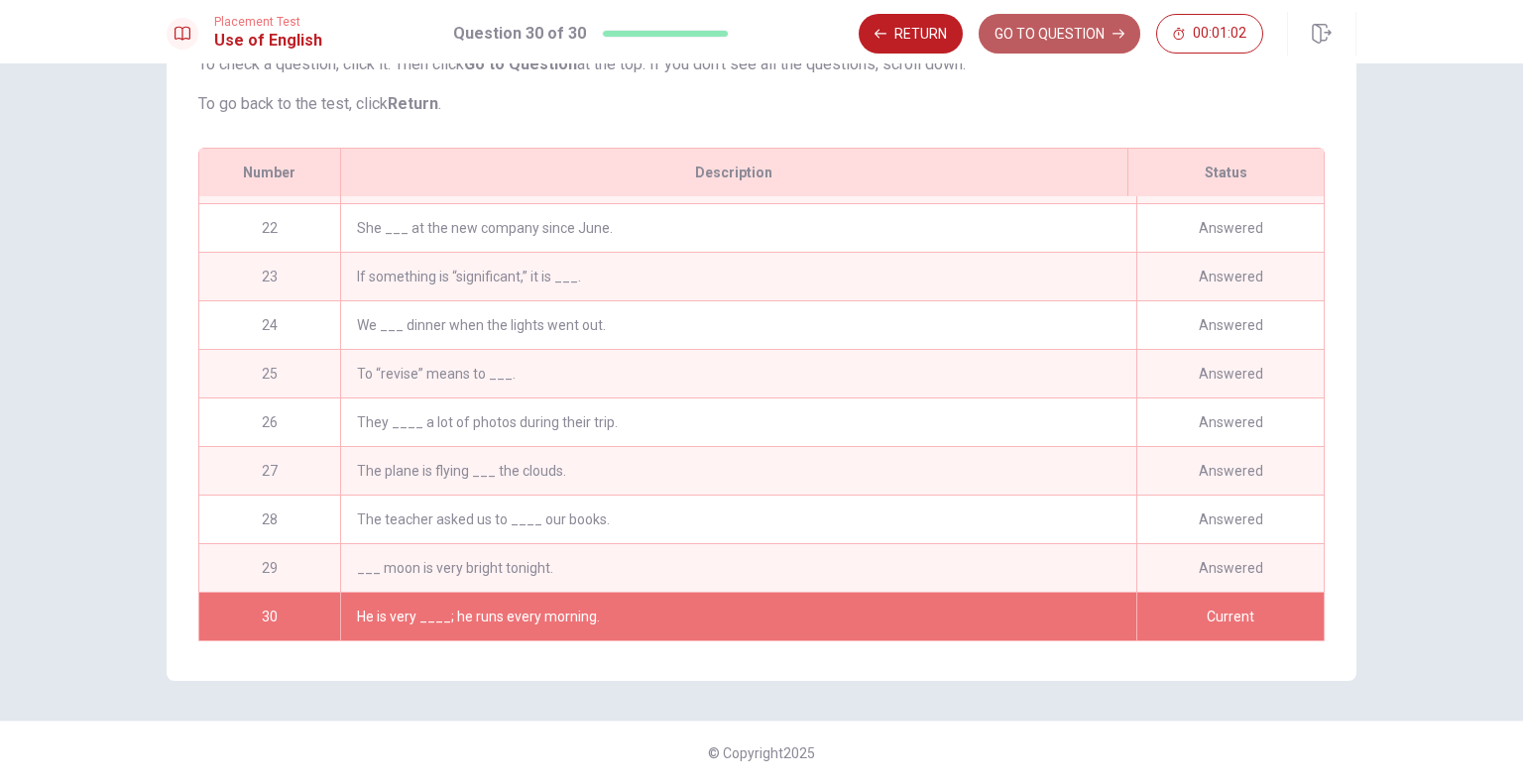 click on "GO TO QUESTION" at bounding box center [1059, 34] 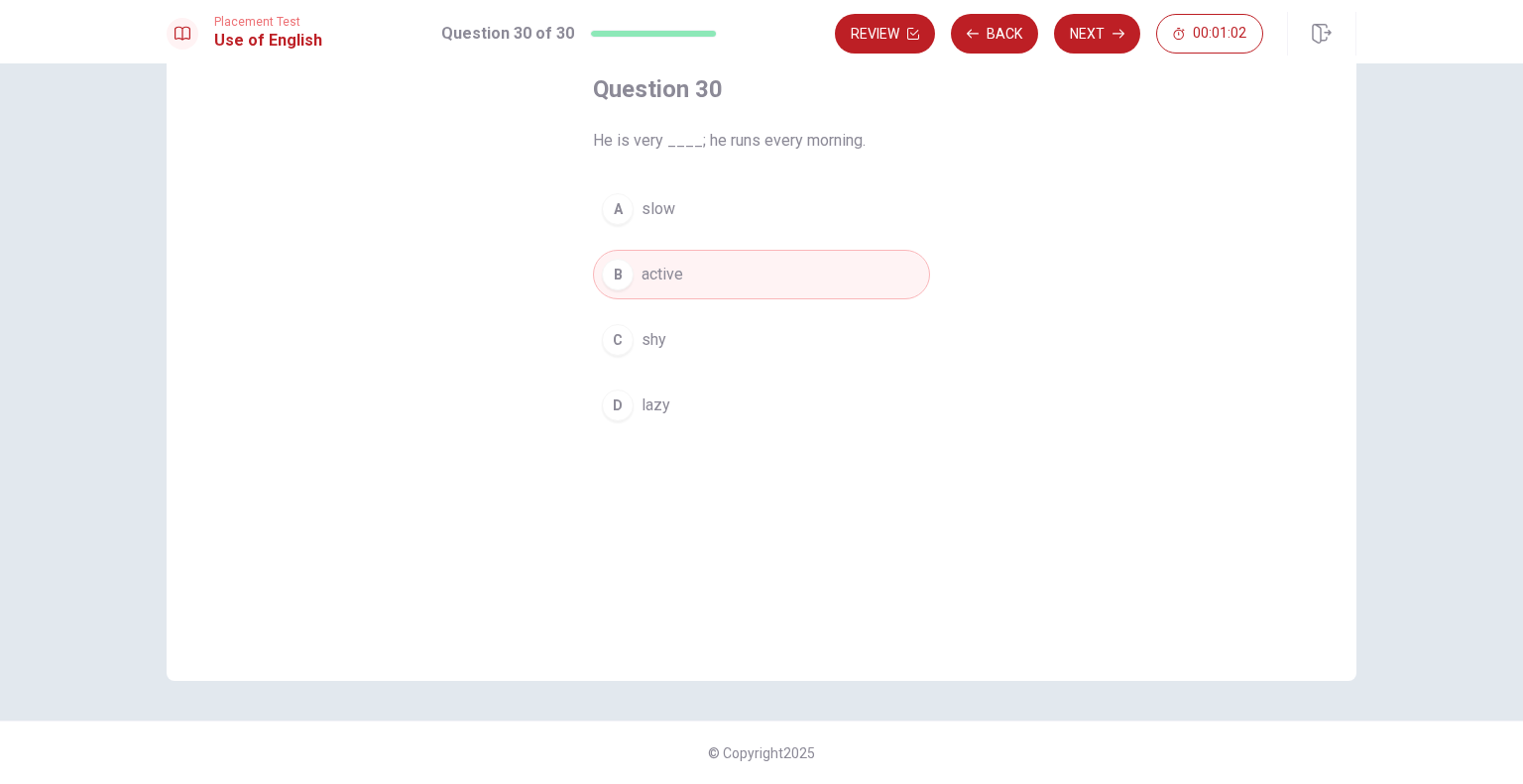 scroll, scrollTop: 111, scrollLeft: 0, axis: vertical 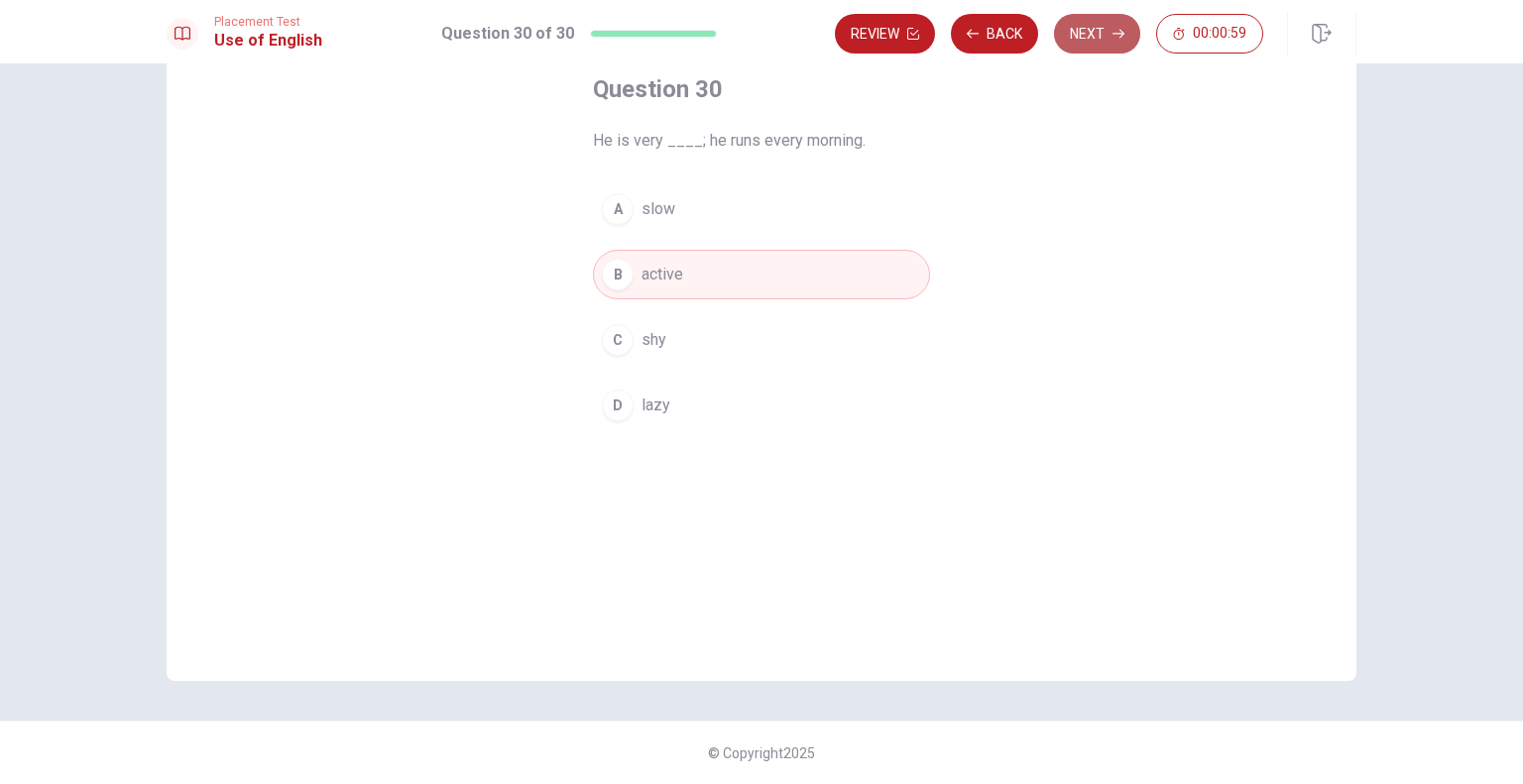 click on "Next" at bounding box center (1097, 34) 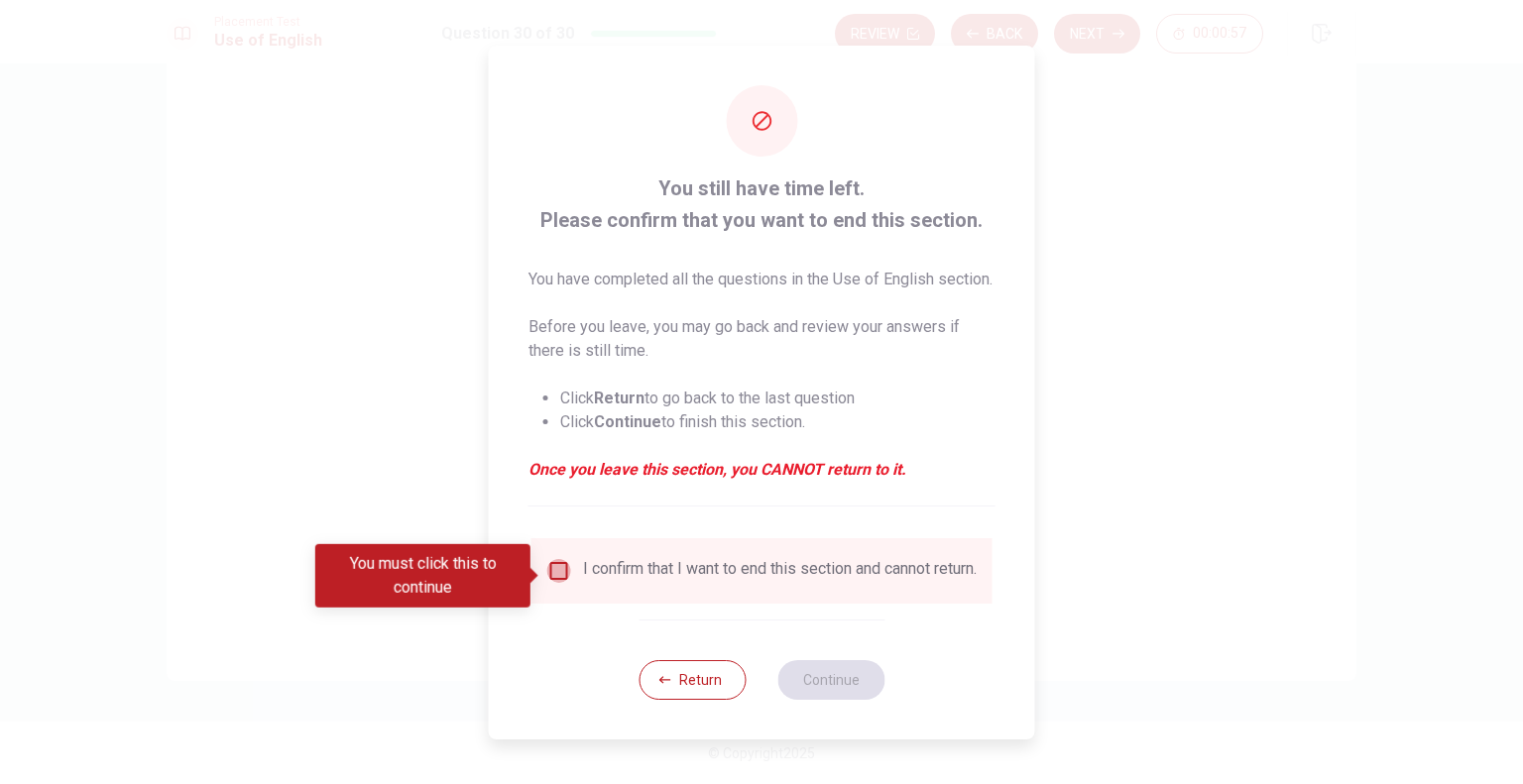 click at bounding box center (559, 571) 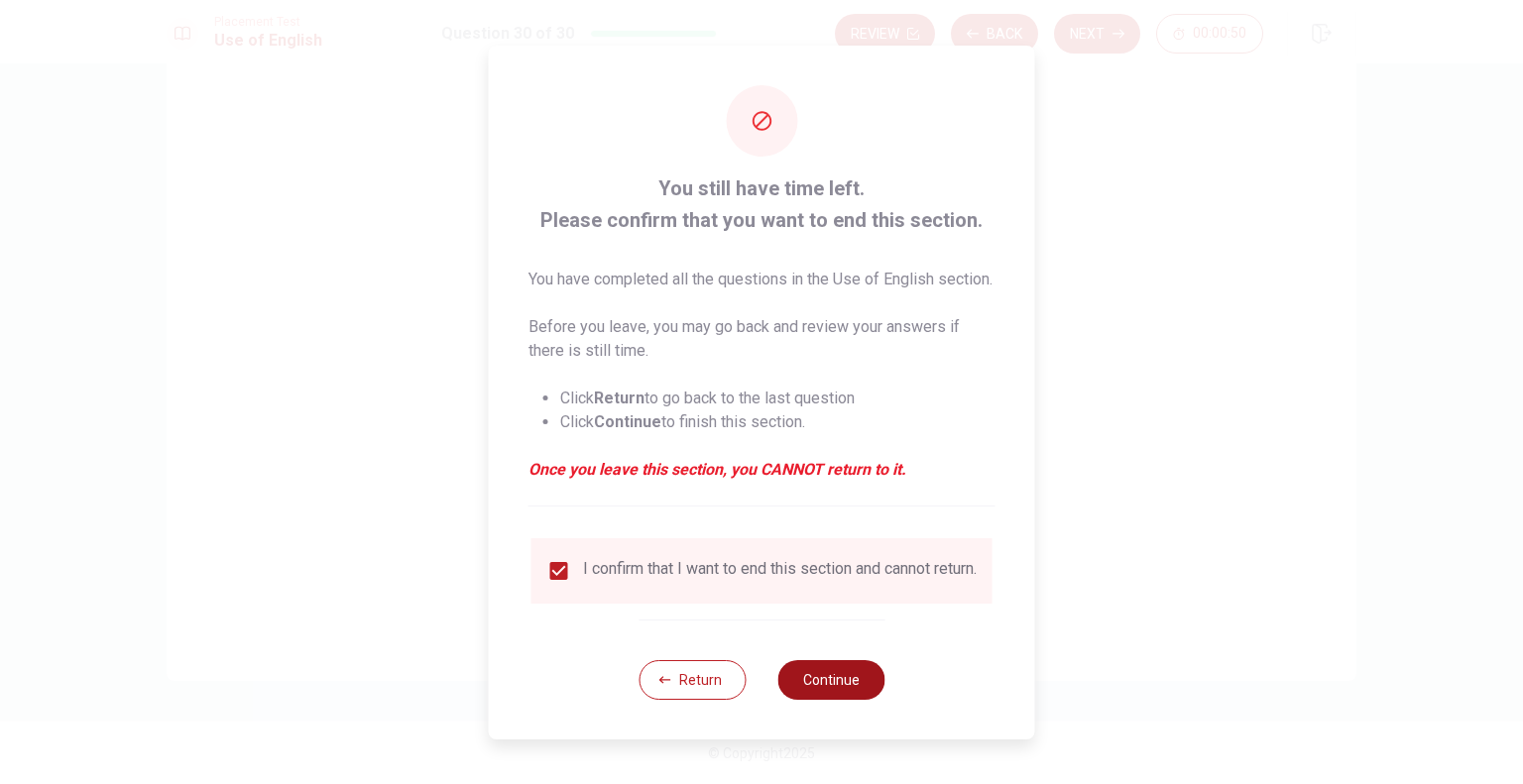 click on "Continue" at bounding box center [831, 680] 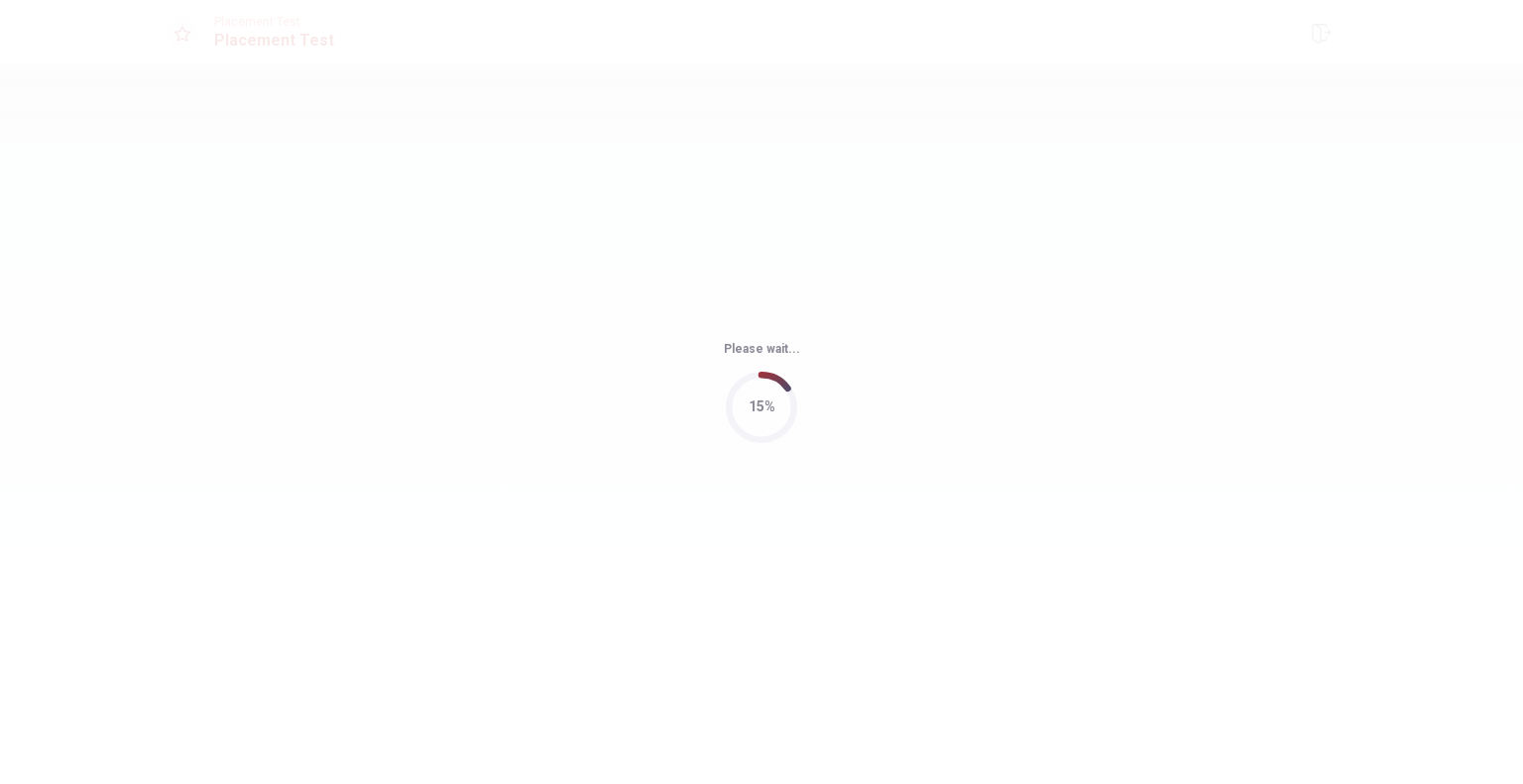 scroll, scrollTop: 0, scrollLeft: 0, axis: both 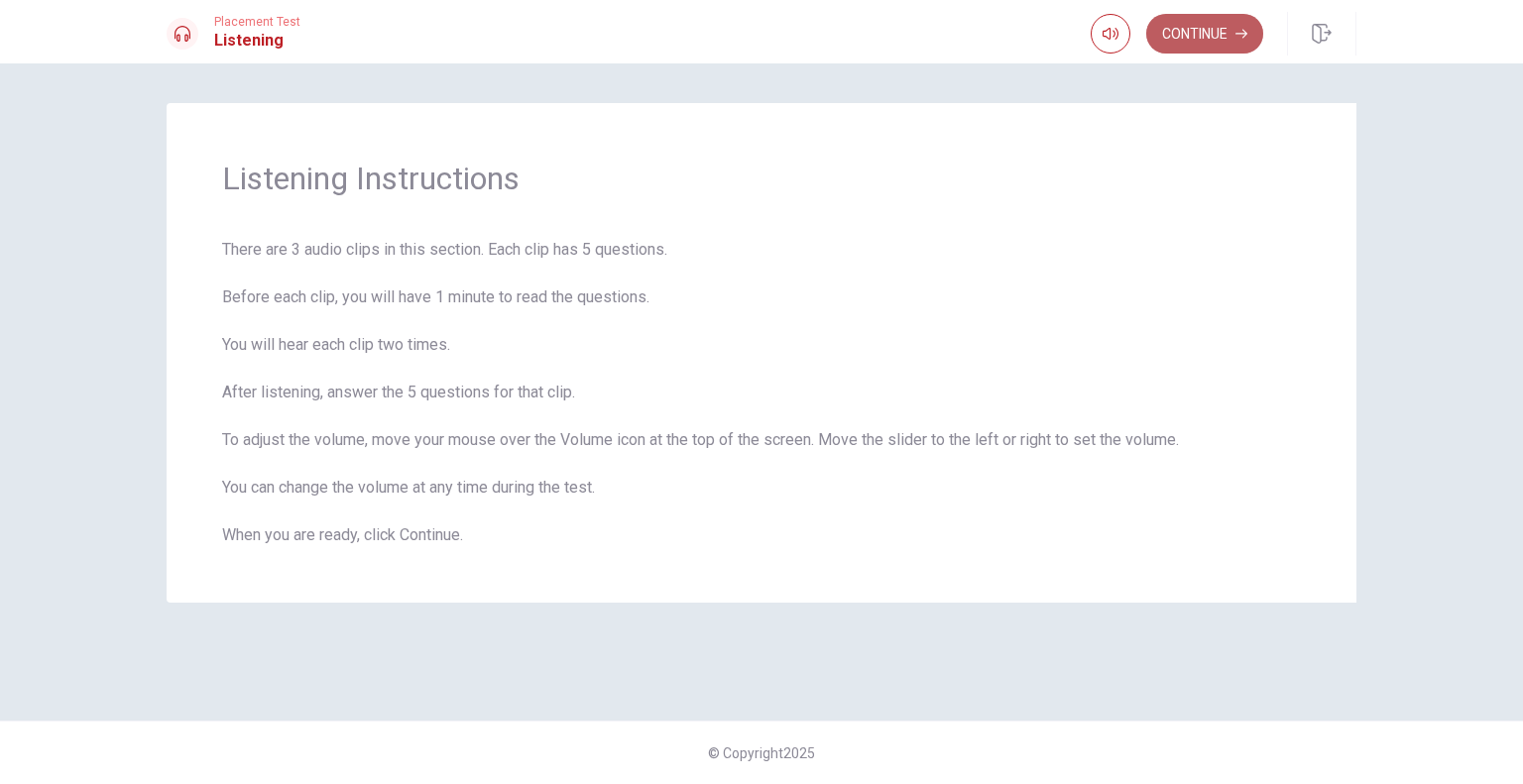 click on "Continue" at bounding box center (1205, 34) 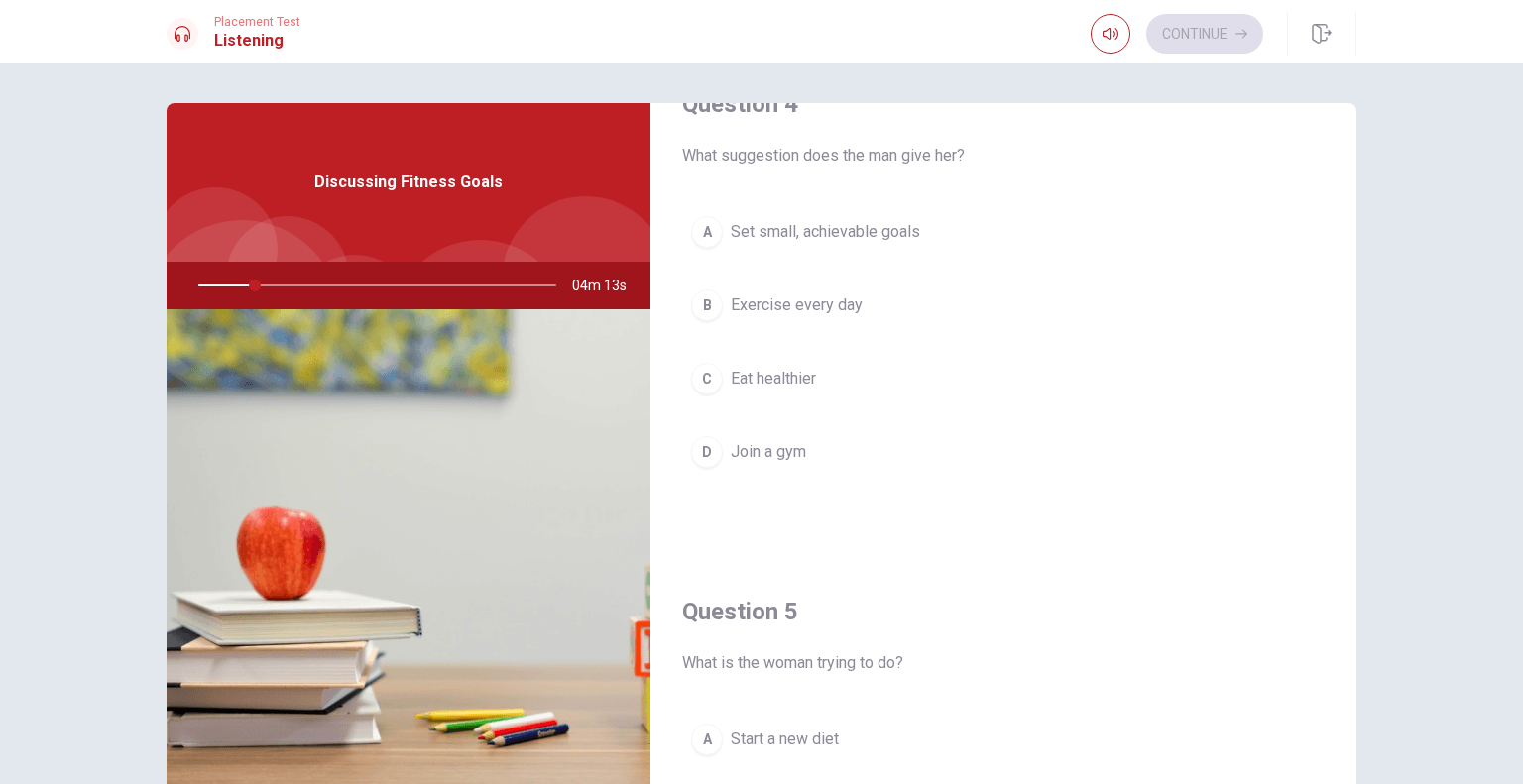 scroll, scrollTop: 1840, scrollLeft: 0, axis: vertical 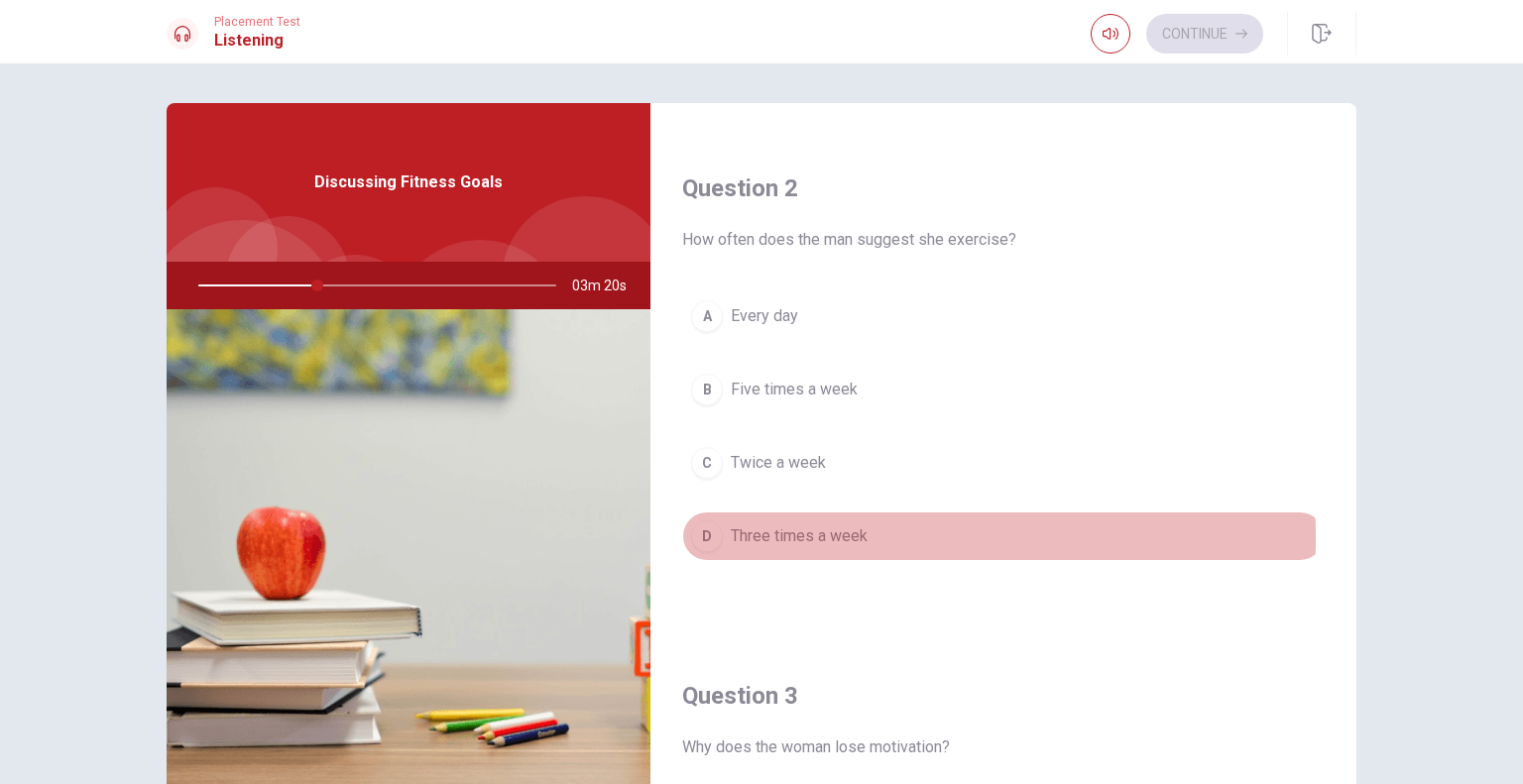 click on "D" at bounding box center [707, 536] 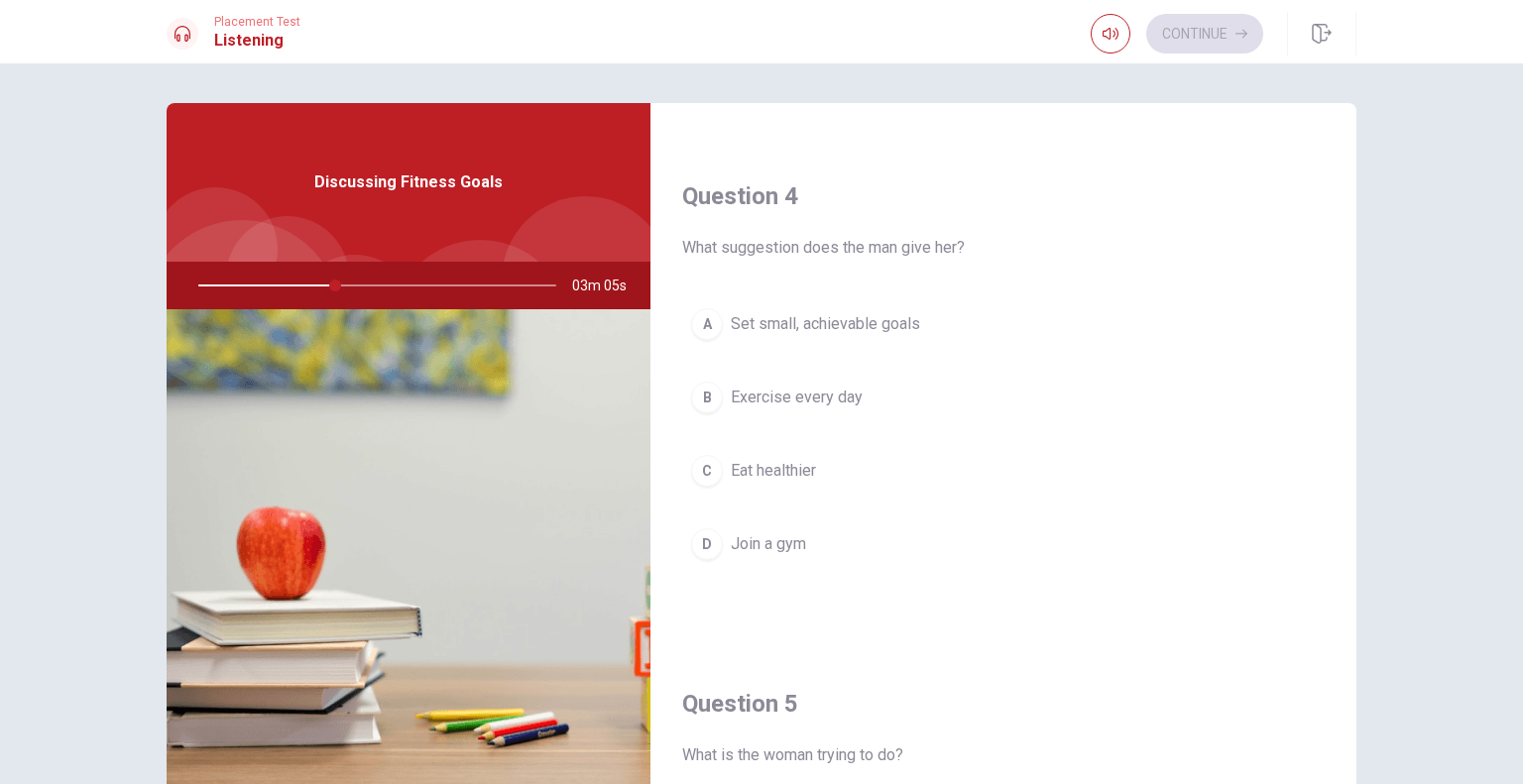 scroll, scrollTop: 1481, scrollLeft: 0, axis: vertical 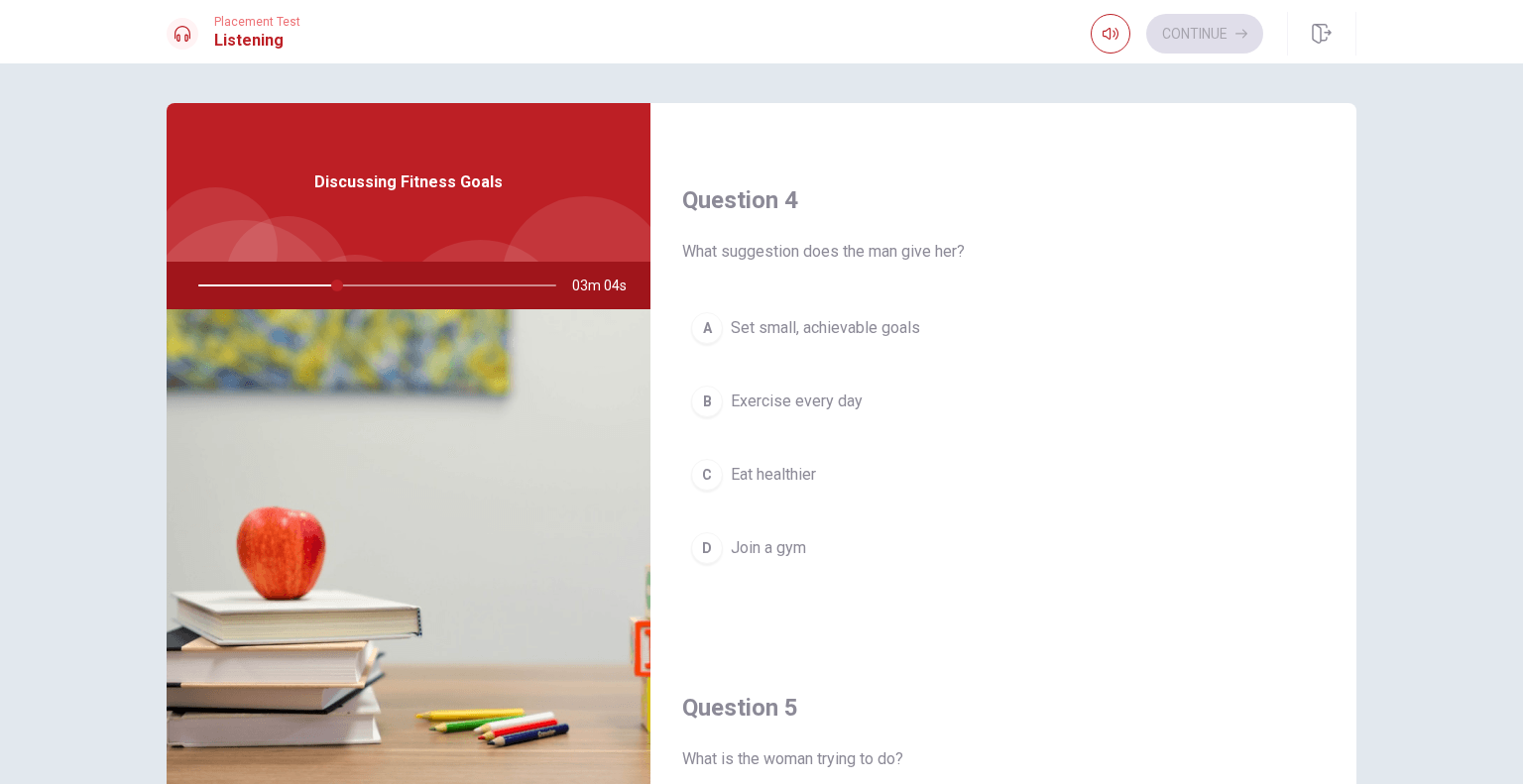 click on "A" at bounding box center [707, 328] 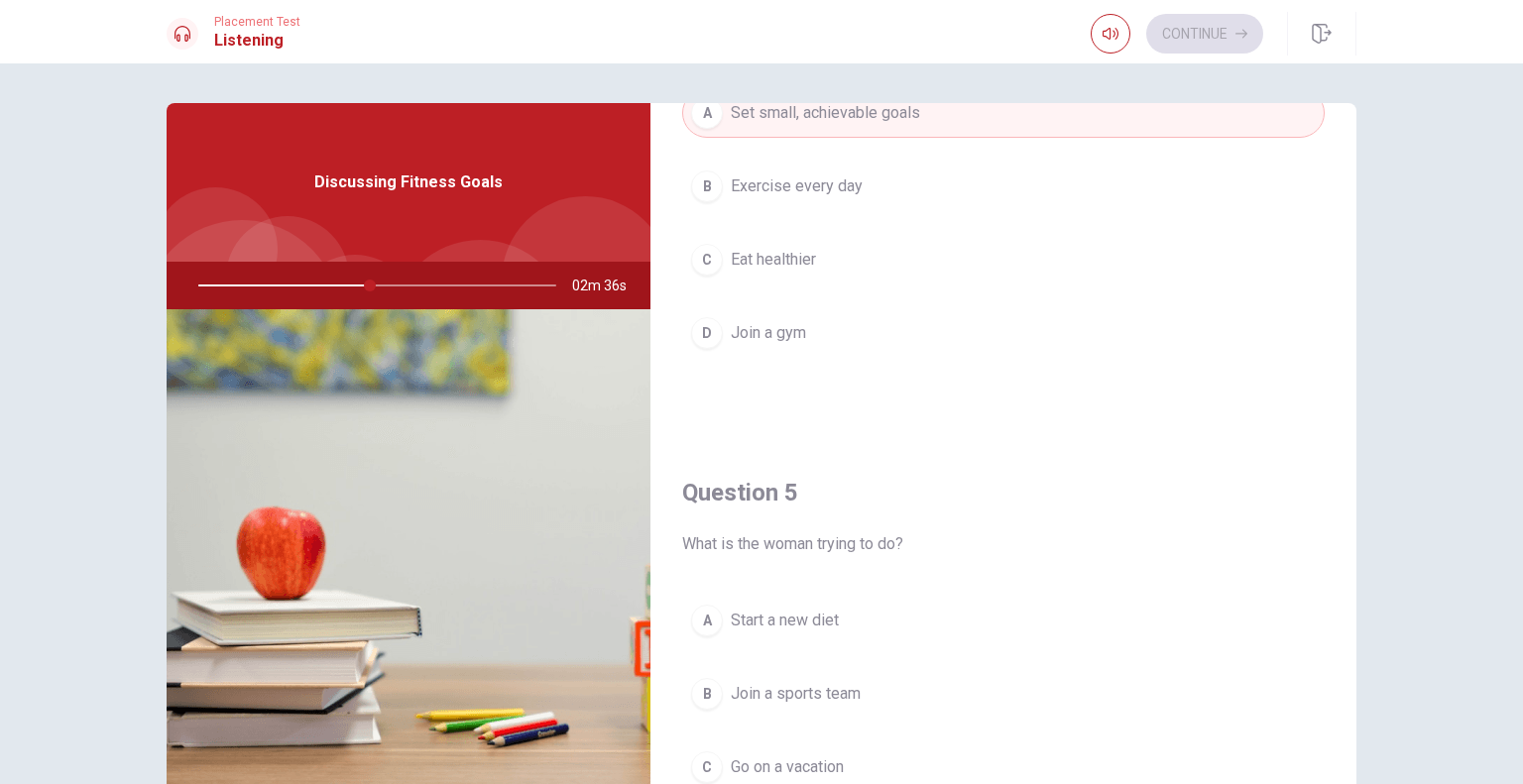 scroll, scrollTop: 1823, scrollLeft: 0, axis: vertical 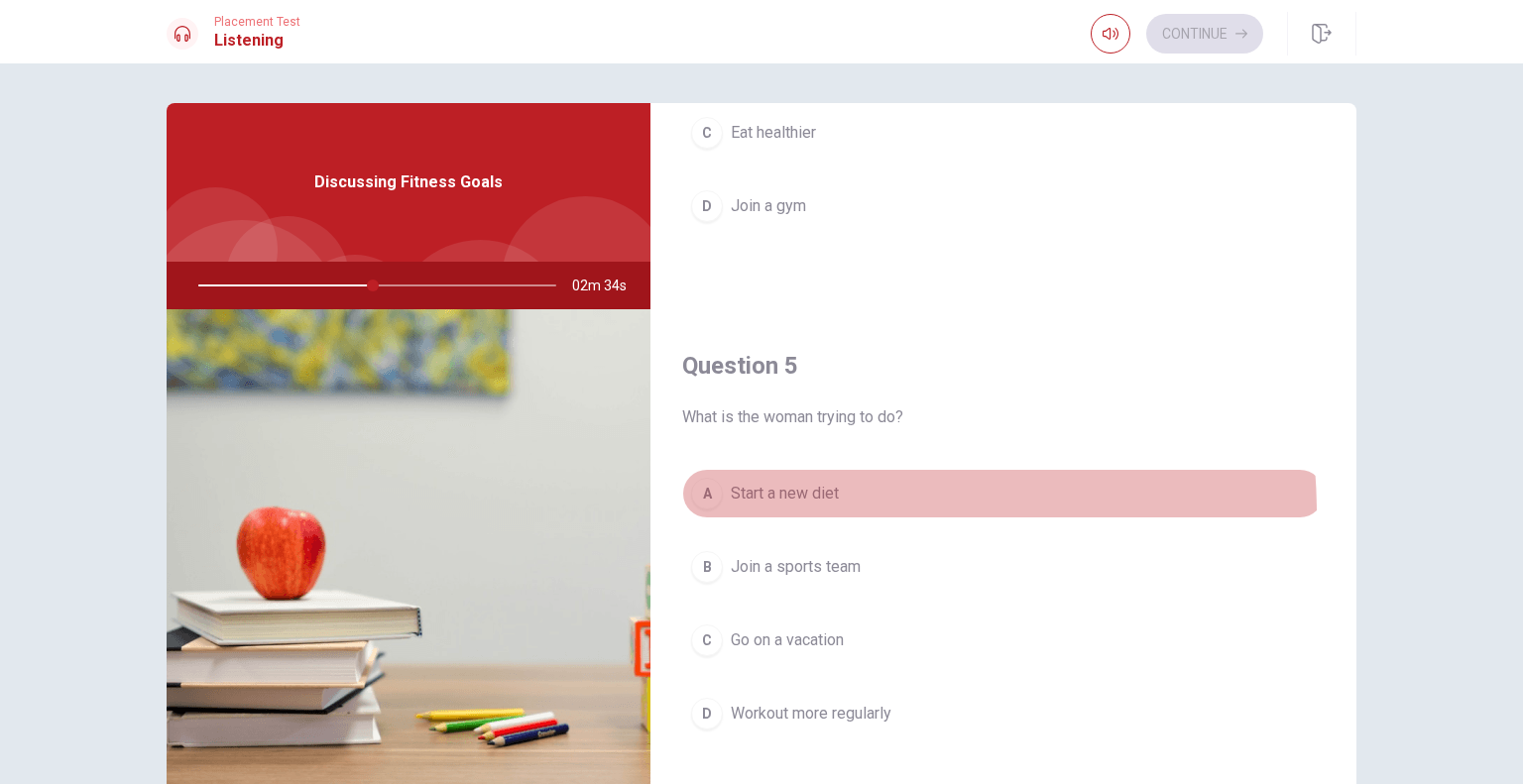 click on "A Start a new diet" at bounding box center (1003, 494) 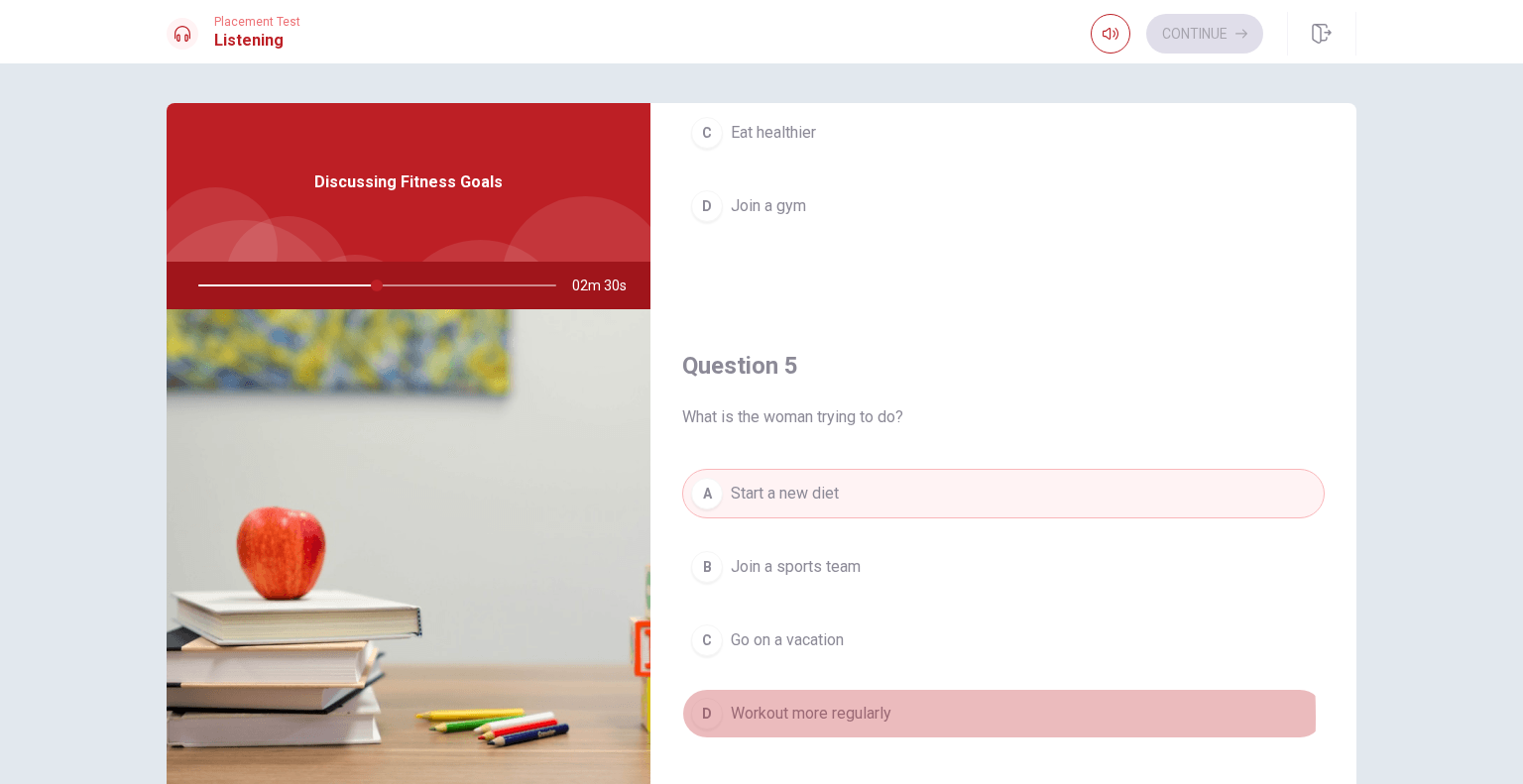 click on "Workout more regularly" at bounding box center [811, 714] 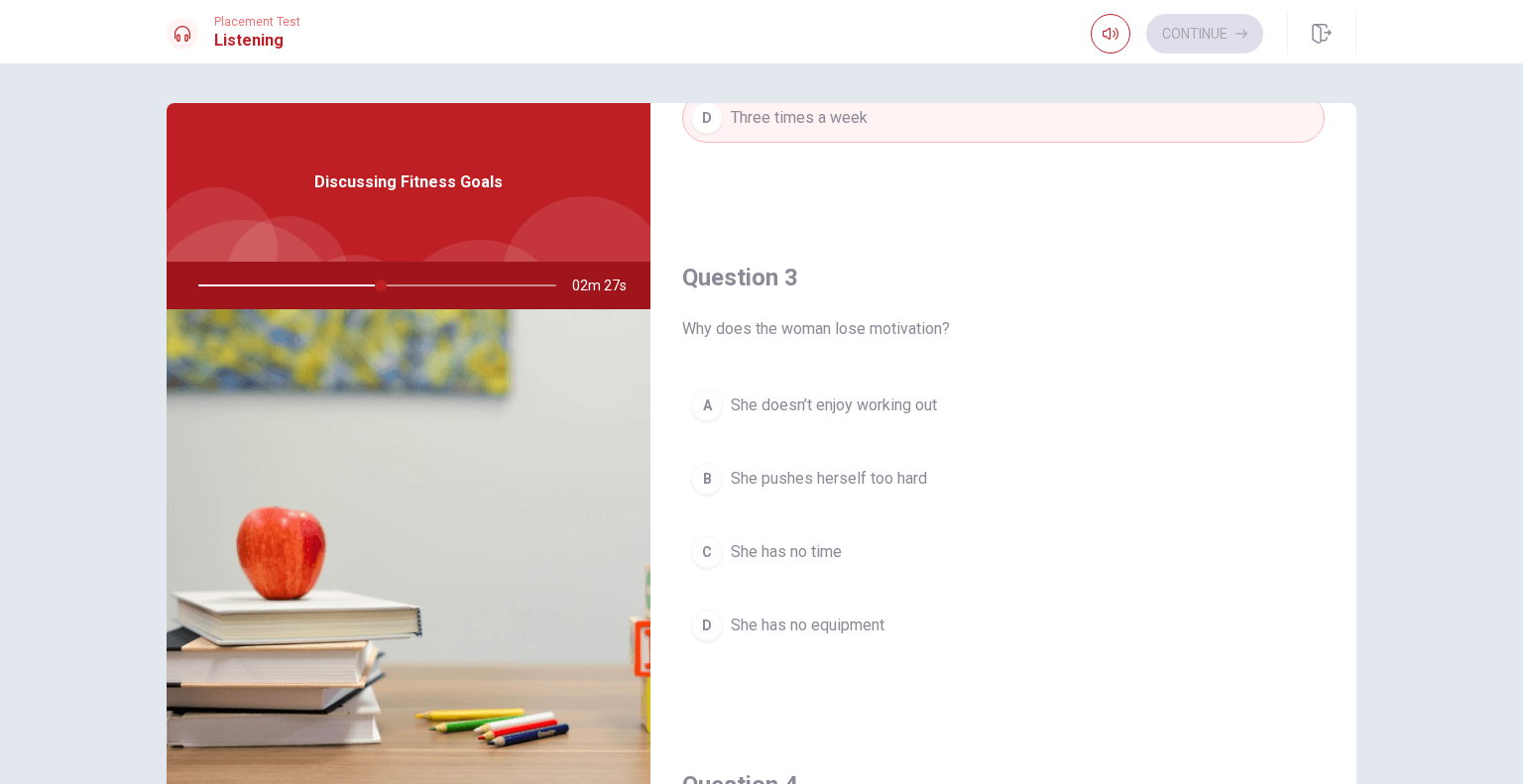 scroll, scrollTop: 895, scrollLeft: 0, axis: vertical 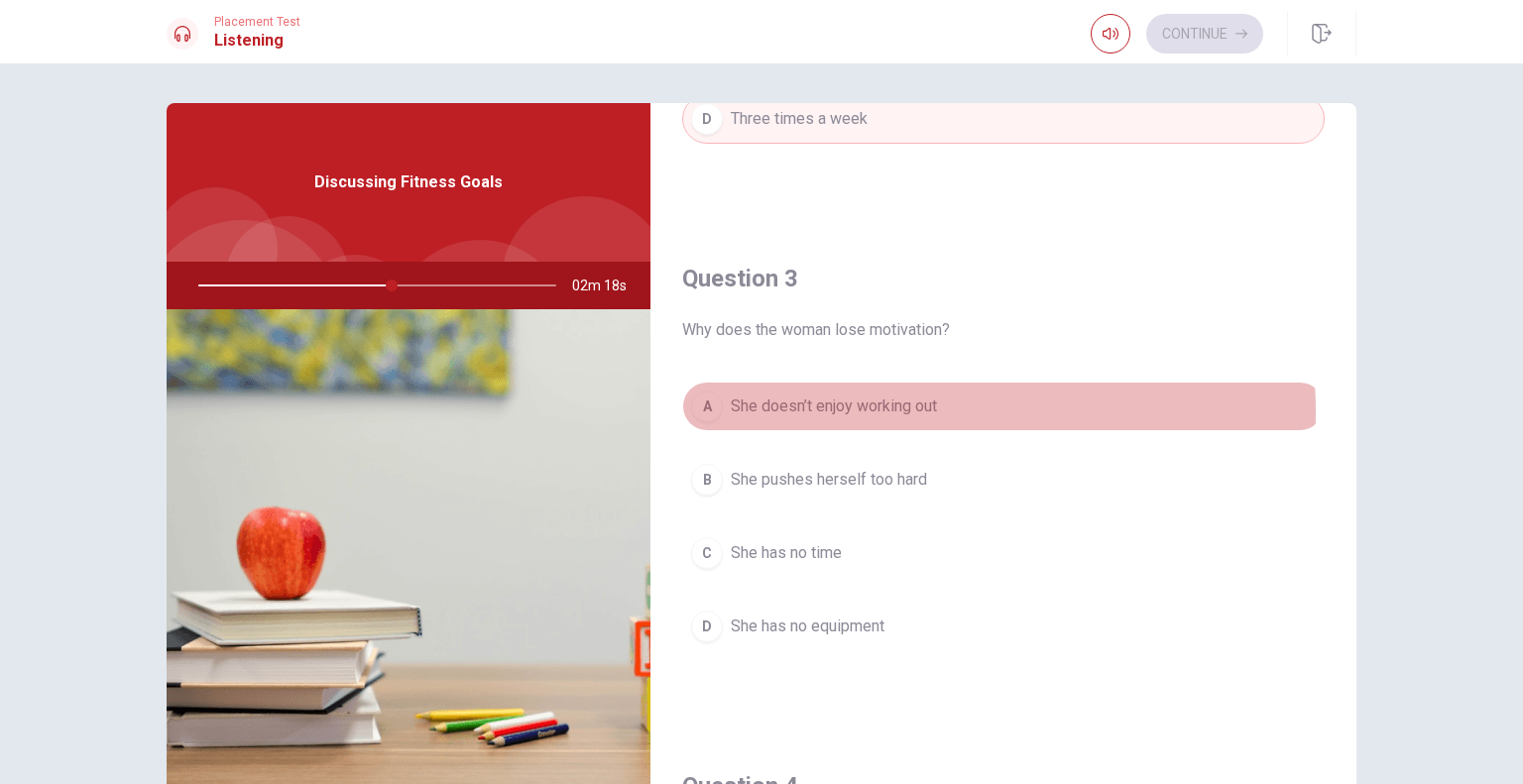 click on "She doesn’t enjoy working out" at bounding box center [834, 406] 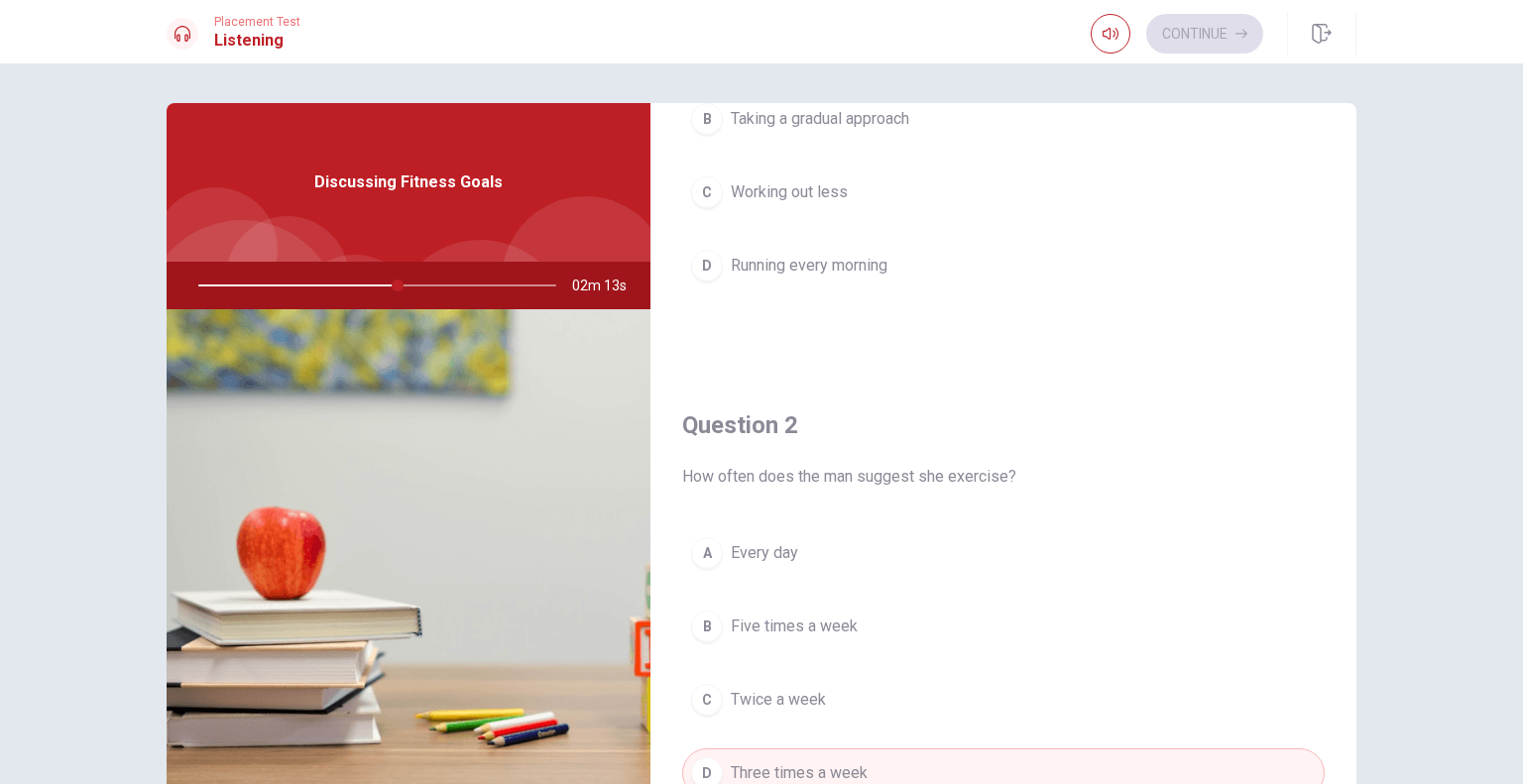 scroll, scrollTop: 0, scrollLeft: 0, axis: both 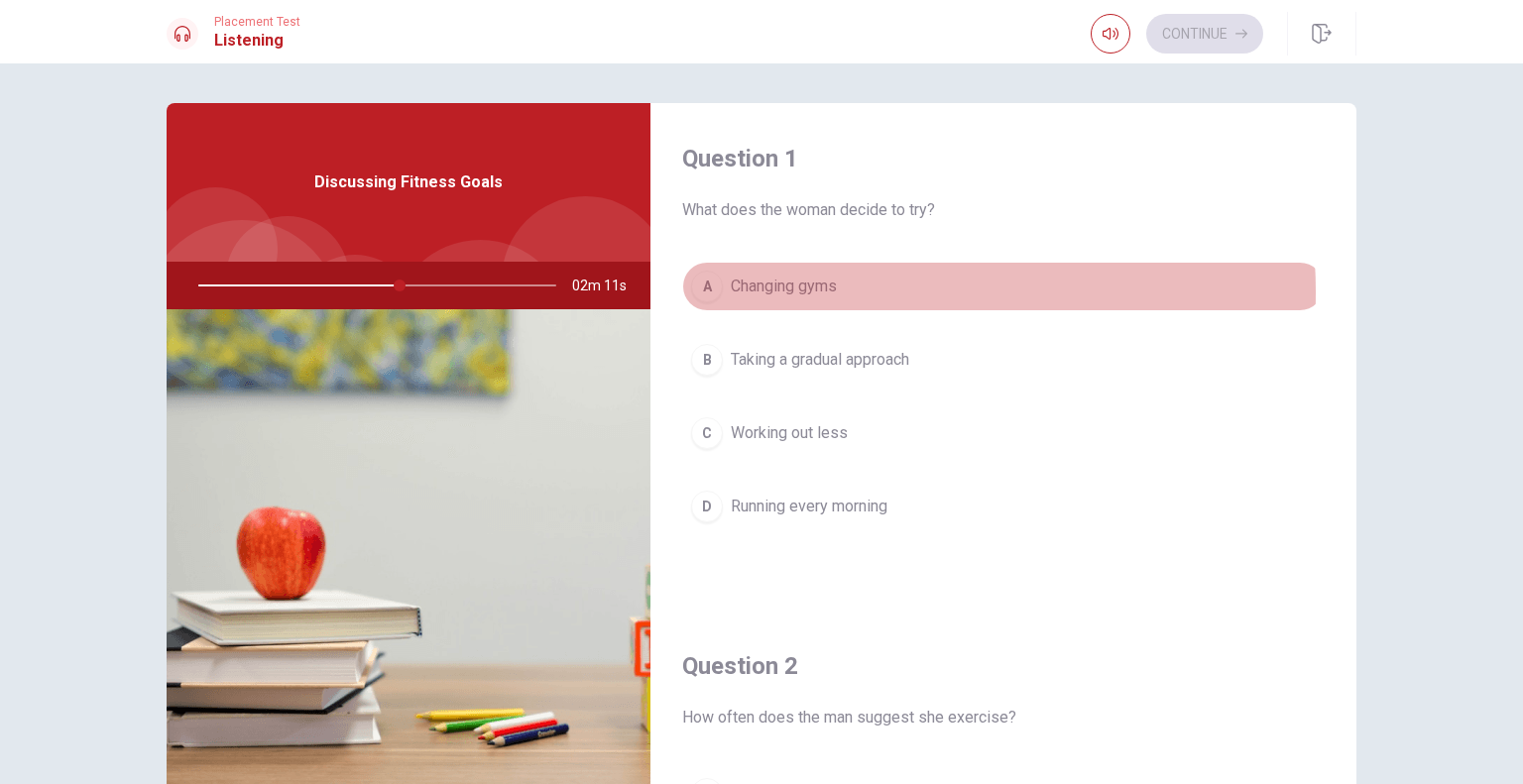 click on "Changing gyms" at bounding box center (783, 286) 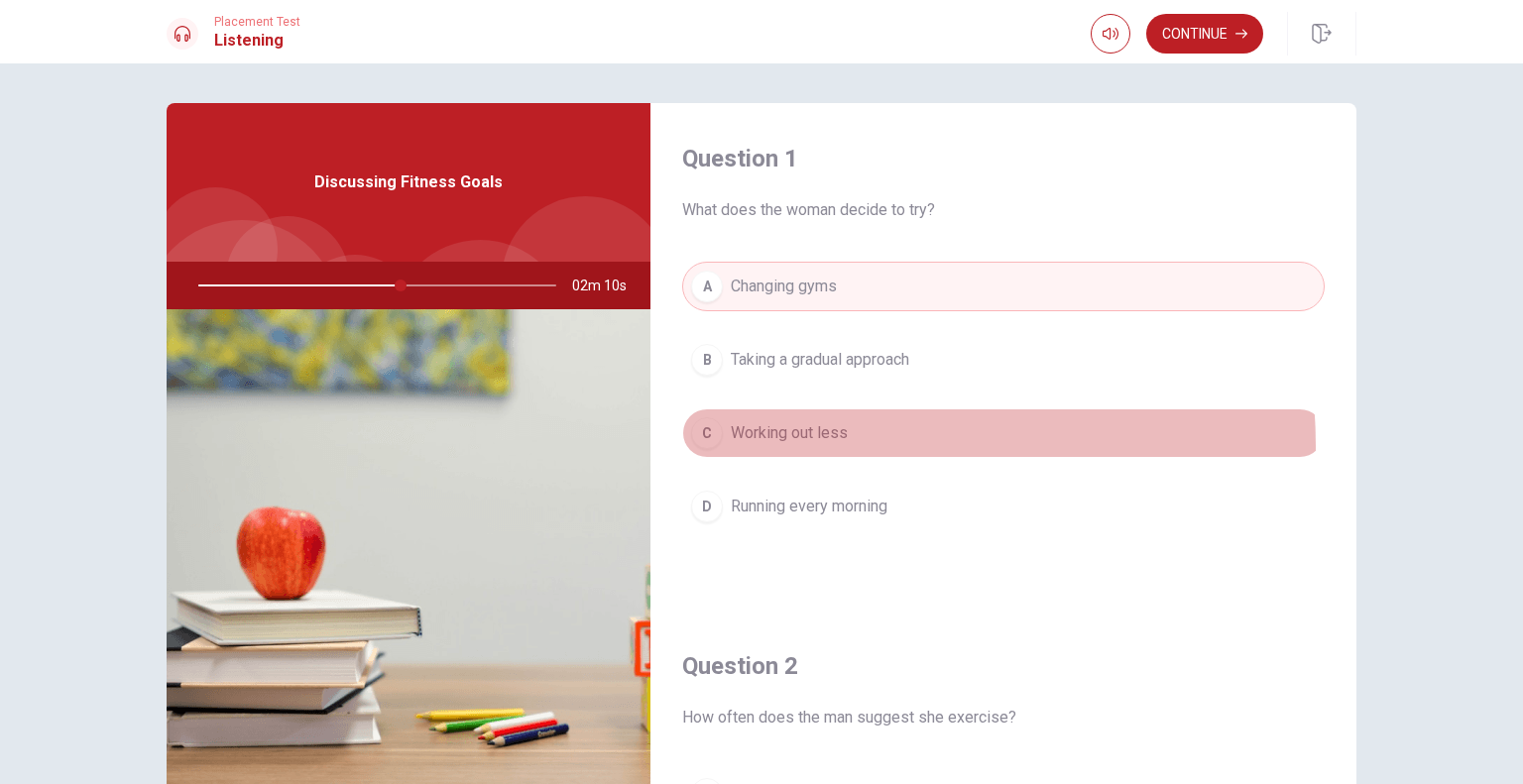 click on "C Working out less" at bounding box center (1003, 433) 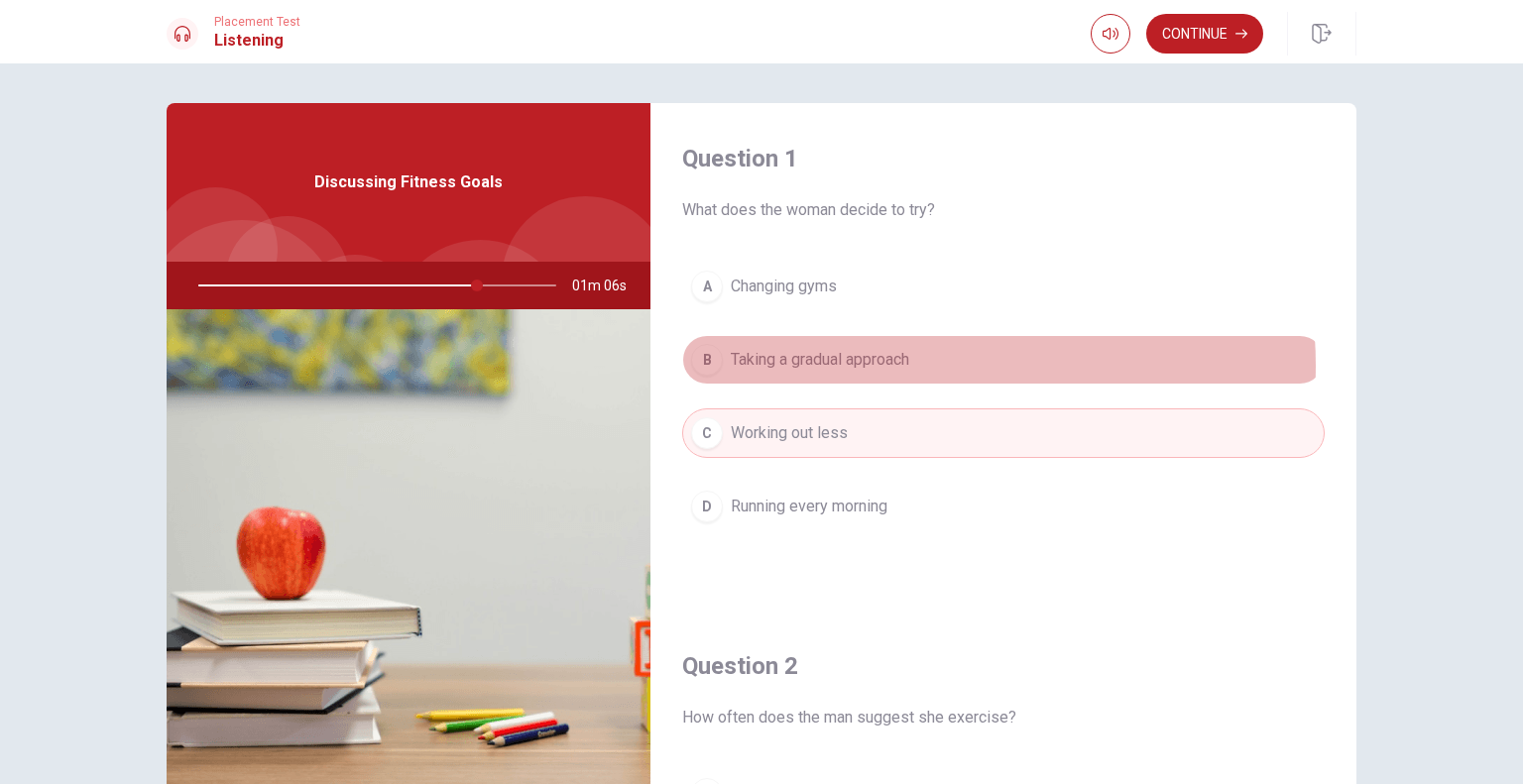click on "Taking a gradual approach" at bounding box center (820, 360) 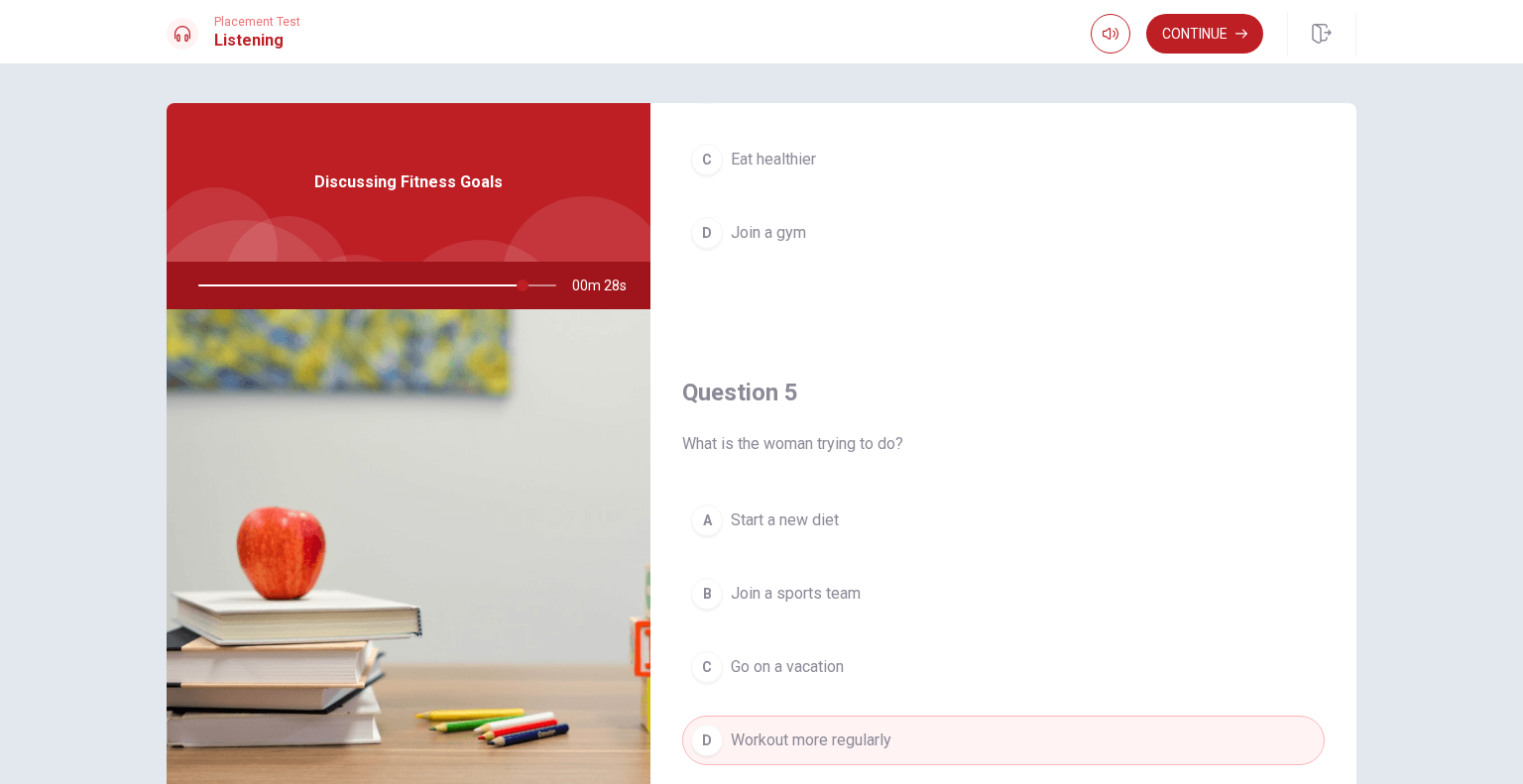 scroll, scrollTop: 1840, scrollLeft: 0, axis: vertical 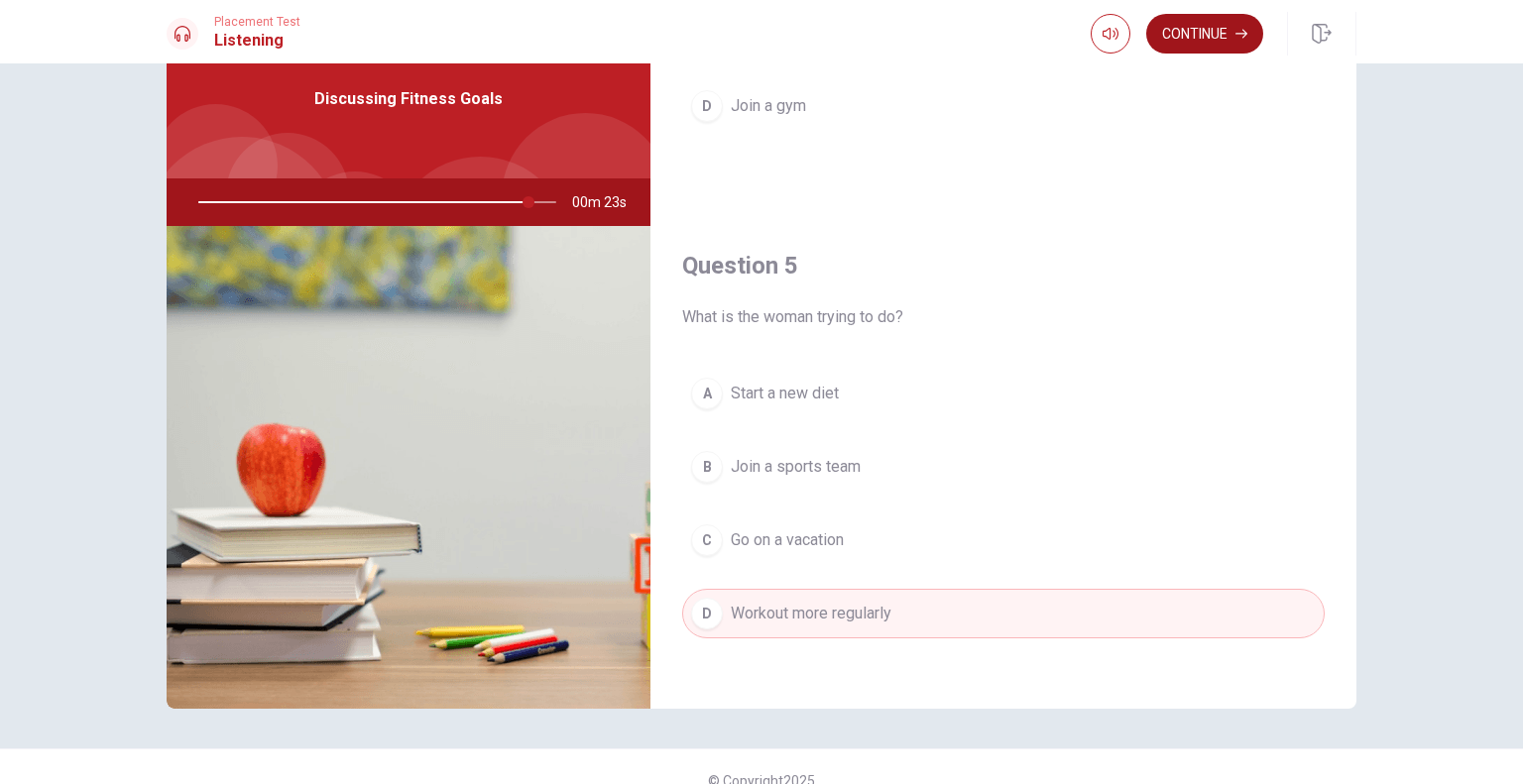 click on "Continue" at bounding box center [1205, 34] 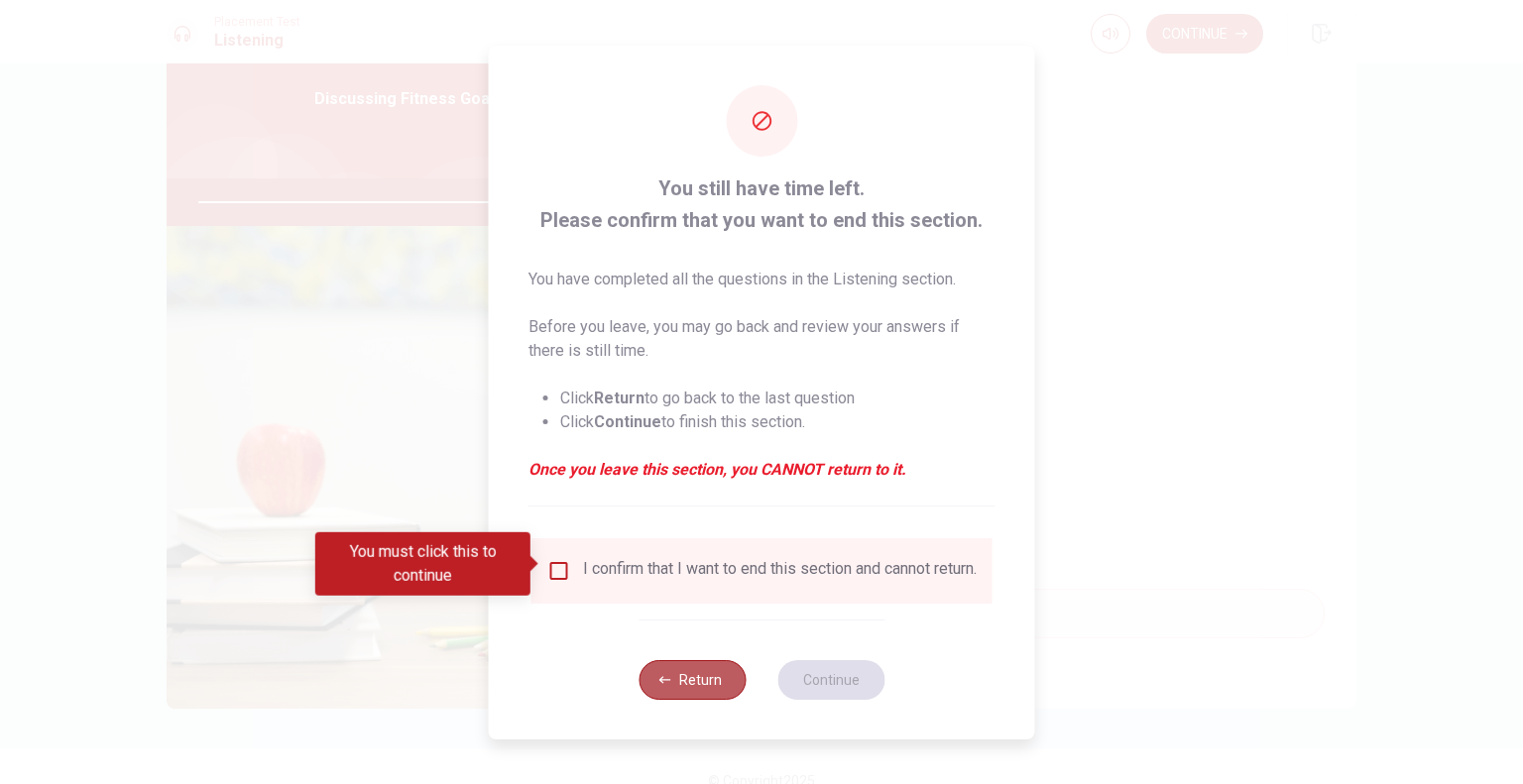 click on "Return" at bounding box center [692, 680] 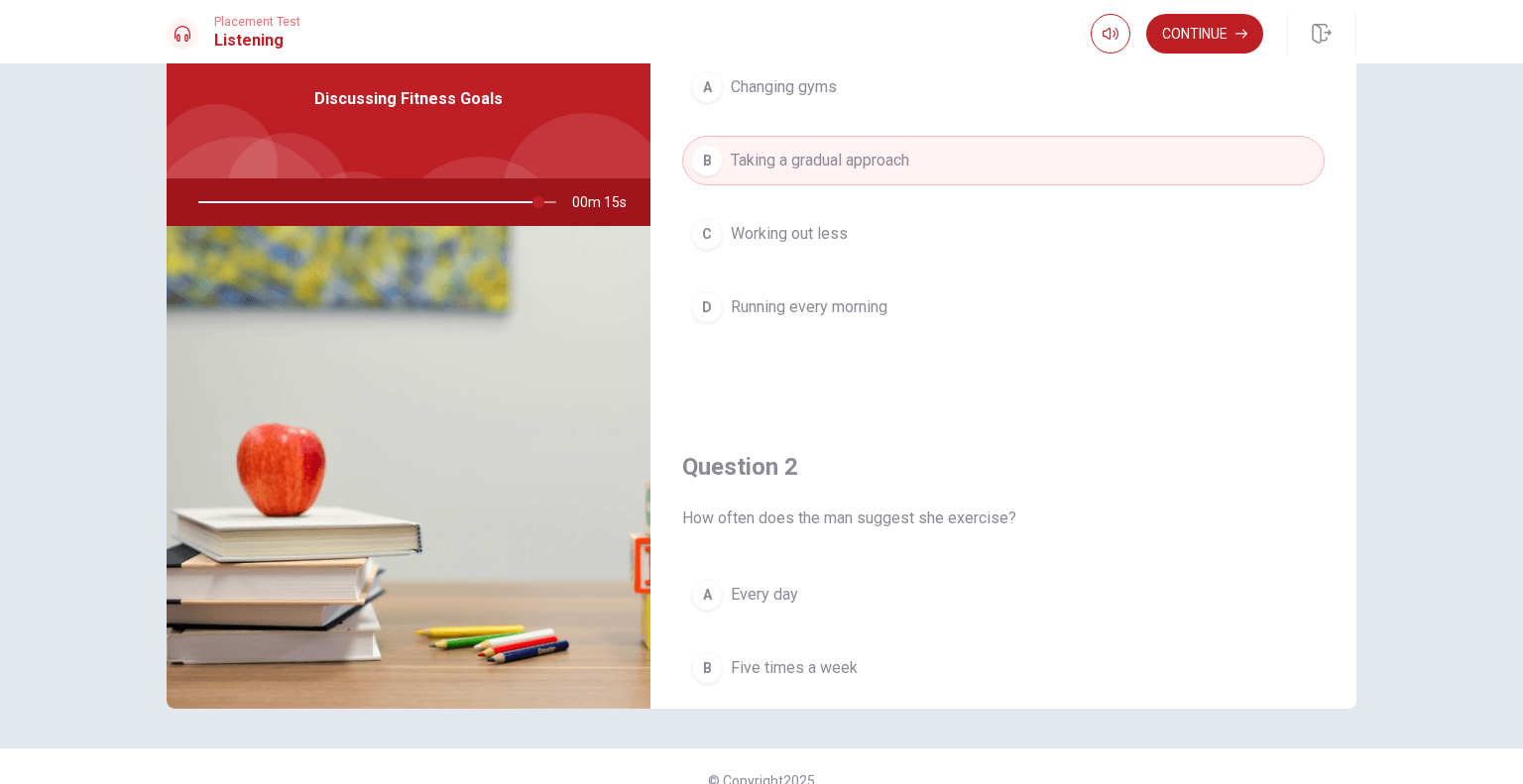 scroll, scrollTop: 0, scrollLeft: 0, axis: both 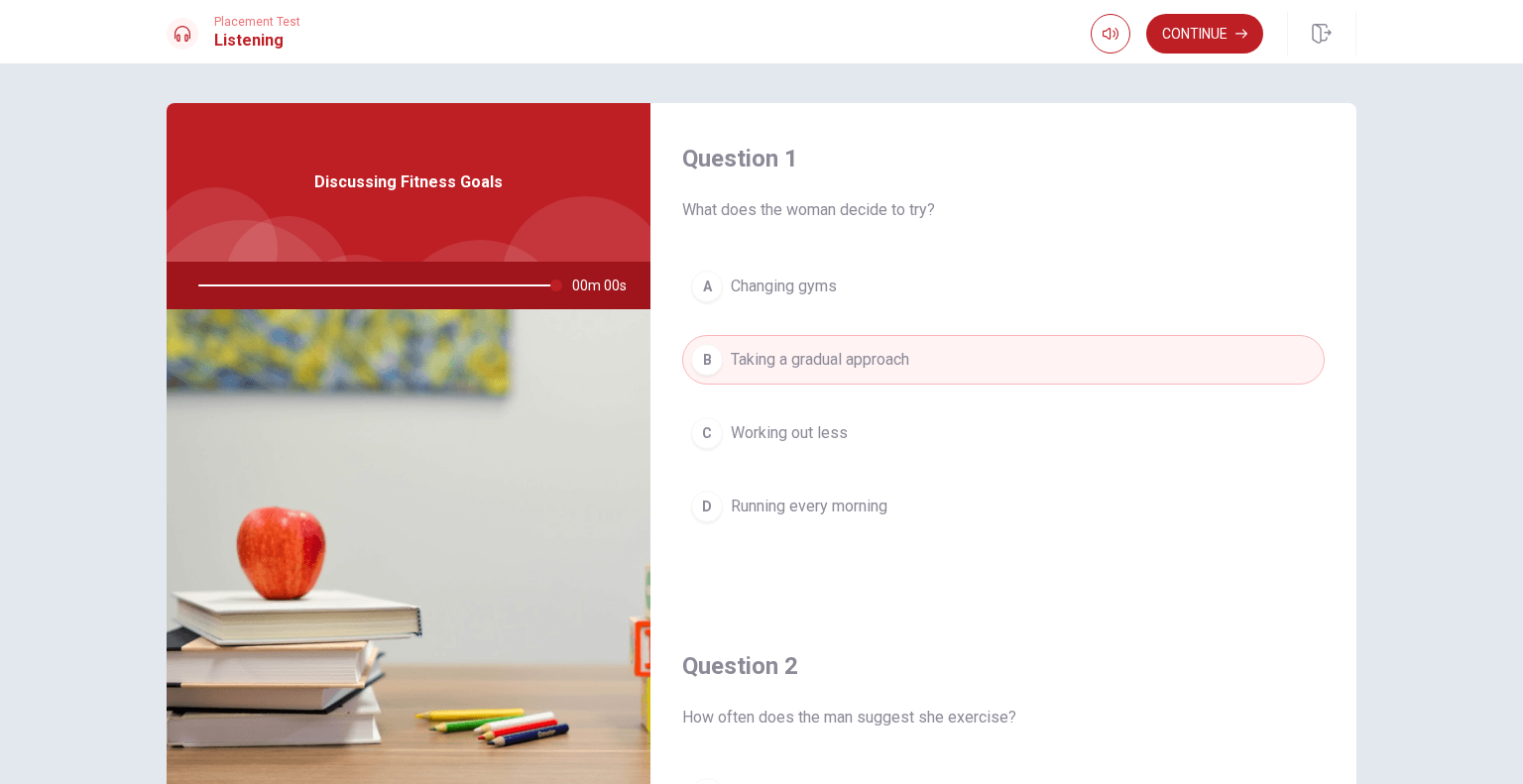 type on "0" 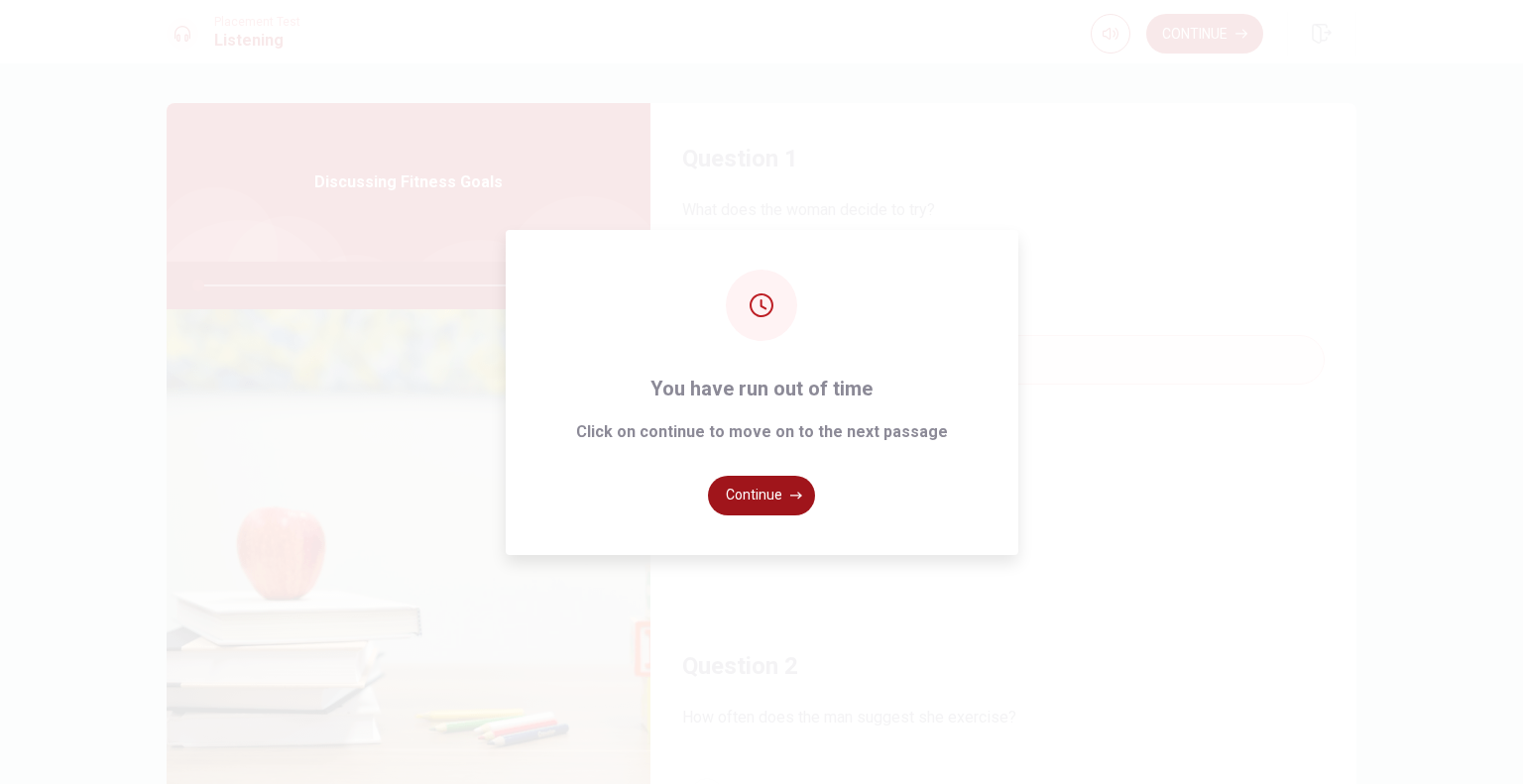 click on "Continue" at bounding box center (762, 496) 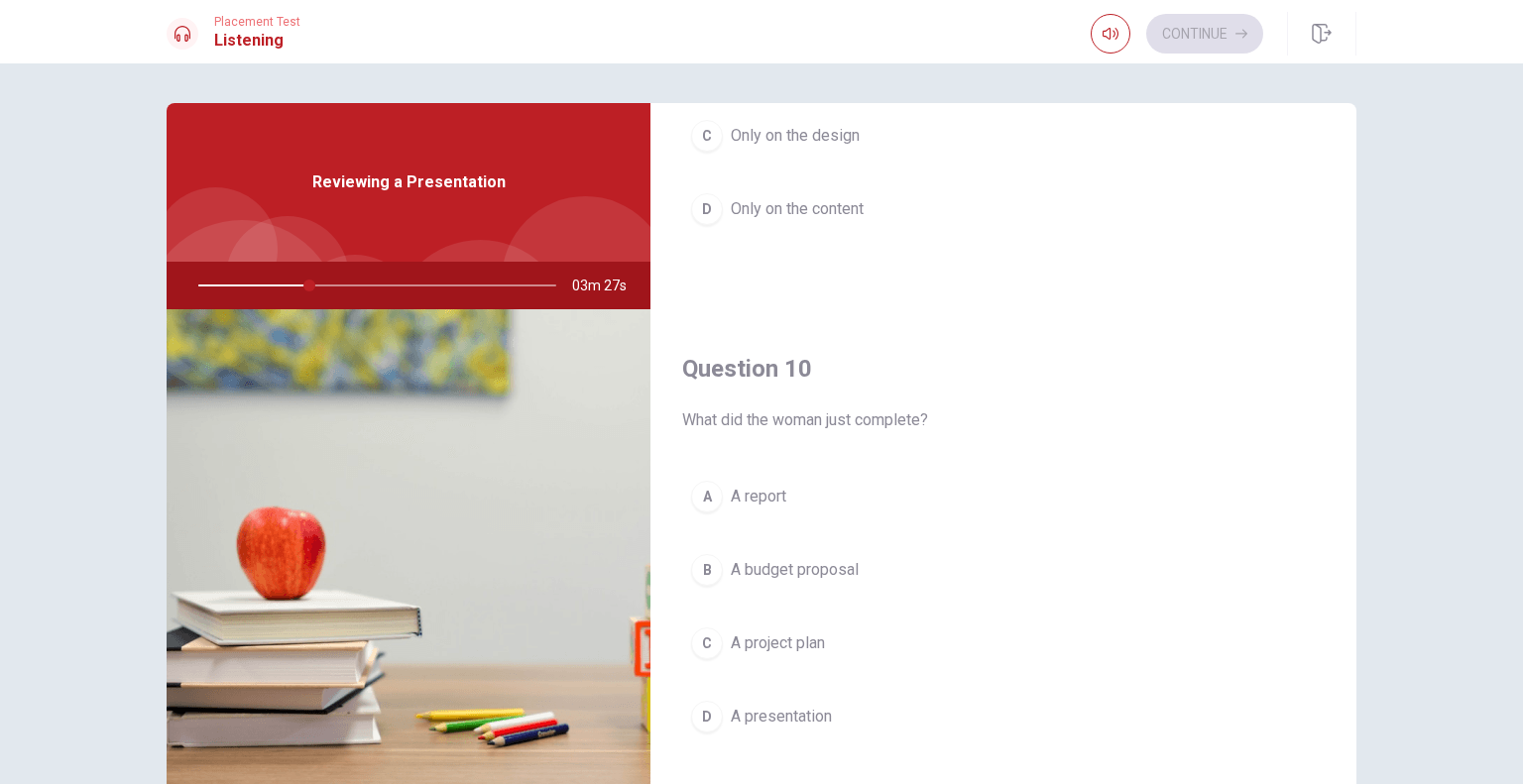 scroll, scrollTop: 1840, scrollLeft: 0, axis: vertical 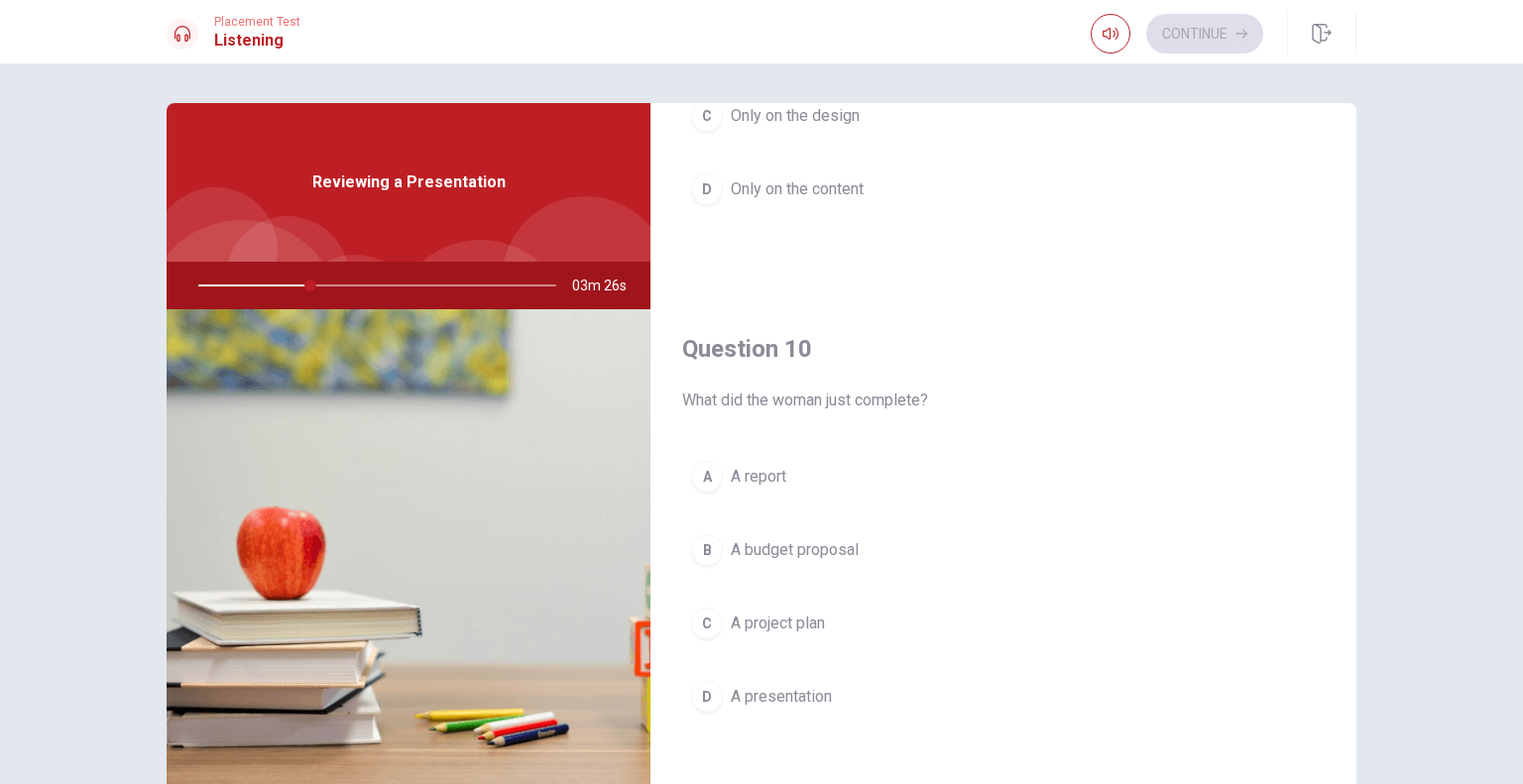 click on "D" at bounding box center (707, 697) 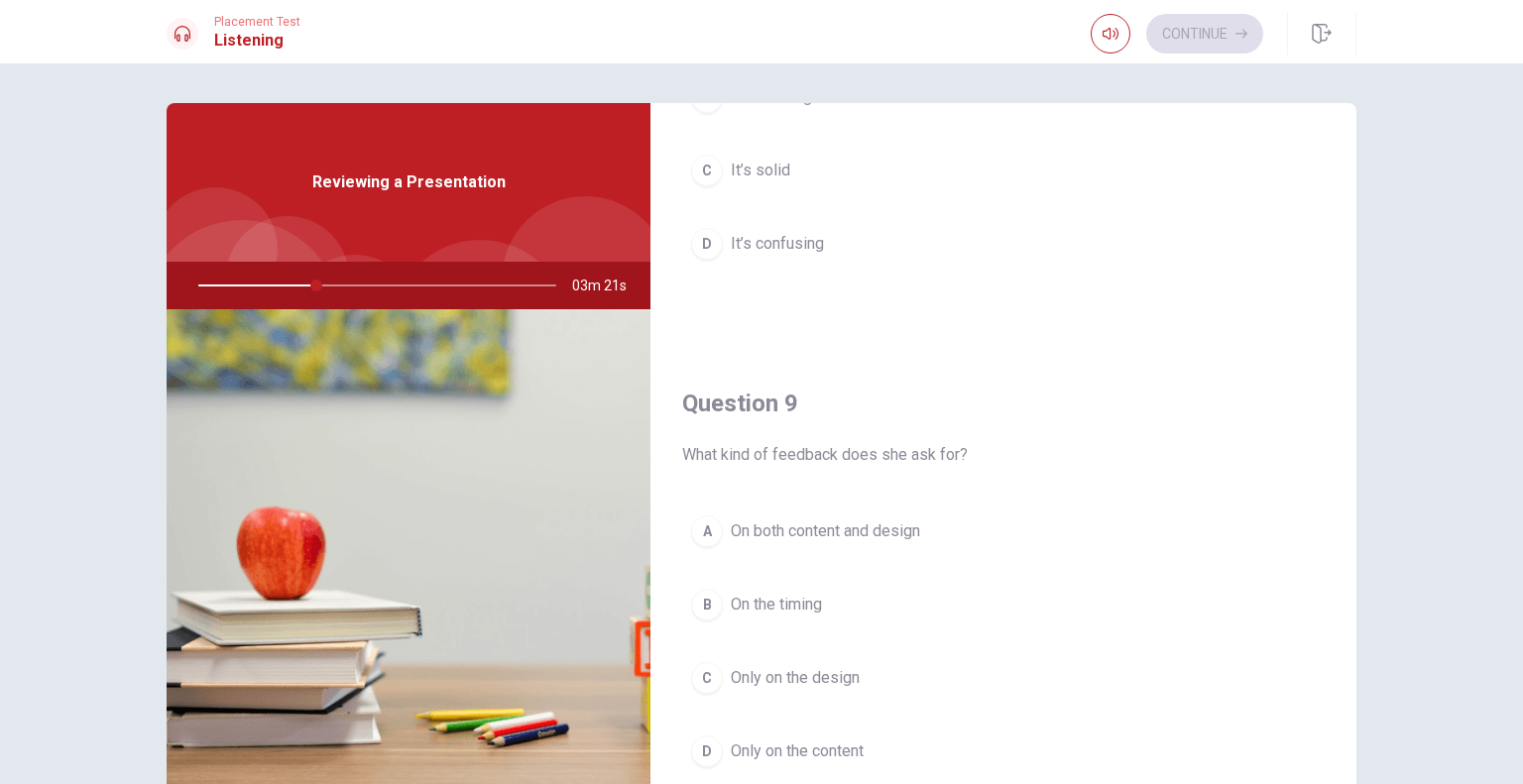 scroll, scrollTop: 1308, scrollLeft: 0, axis: vertical 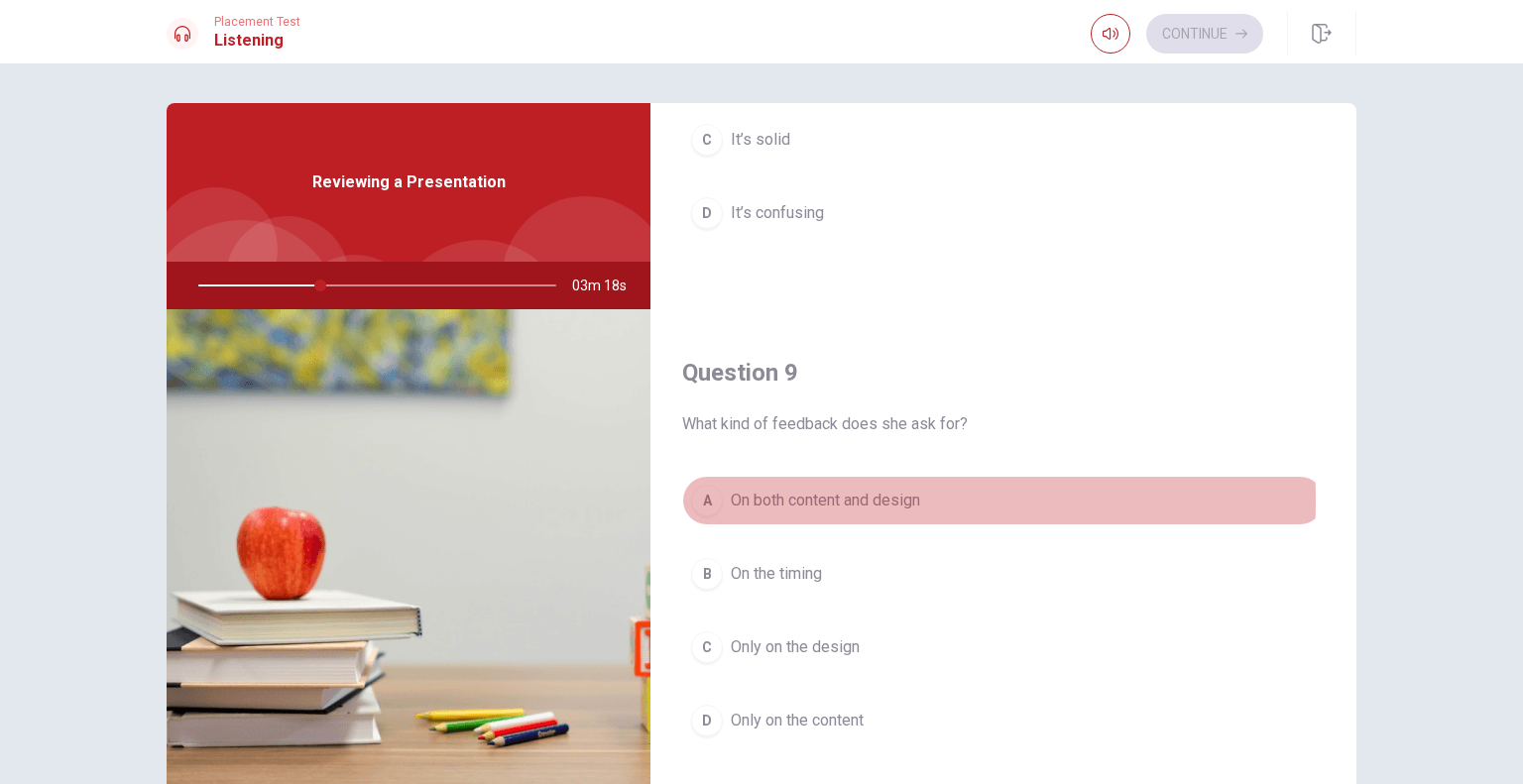 click on "A" at bounding box center (707, 501) 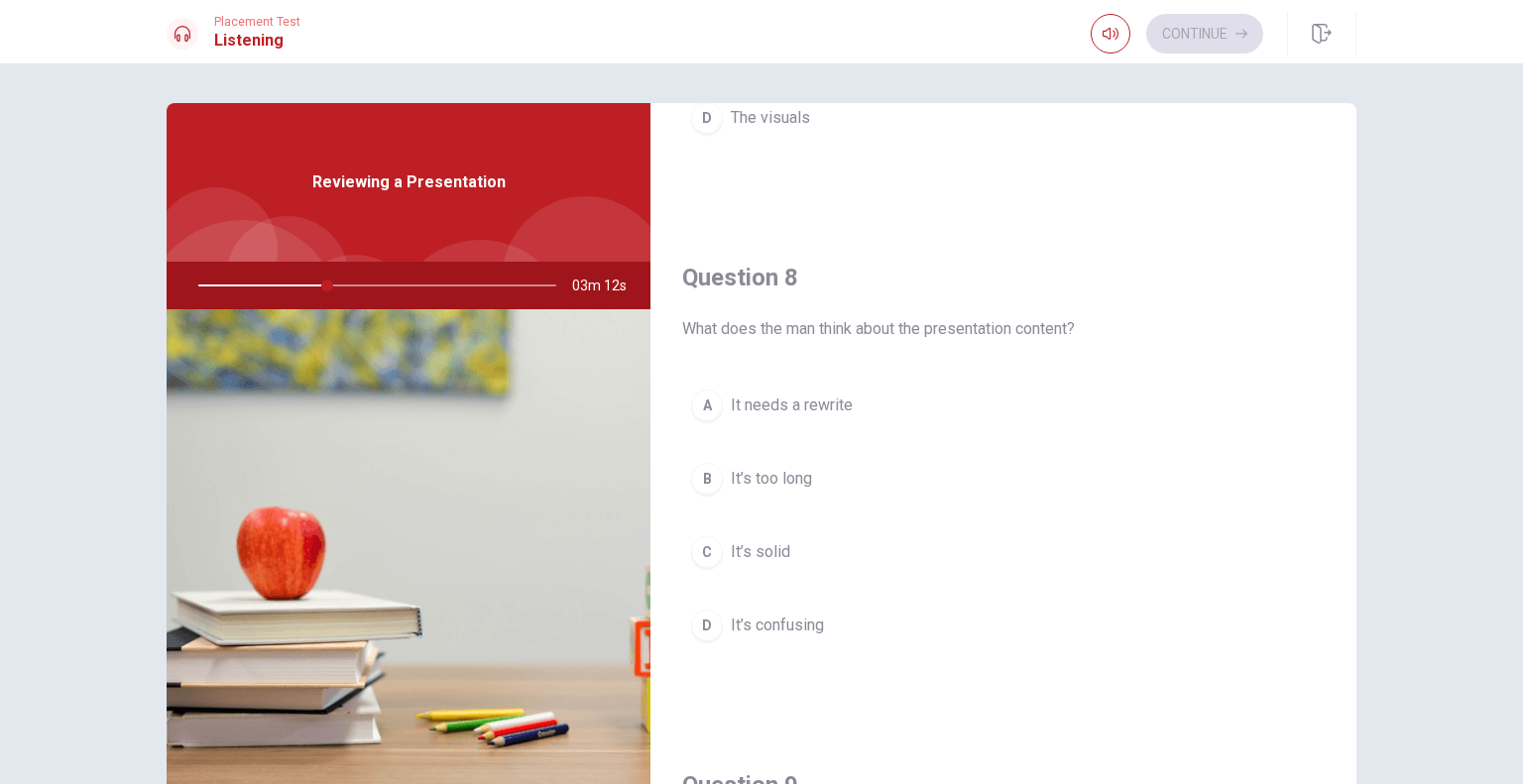 scroll, scrollTop: 843, scrollLeft: 0, axis: vertical 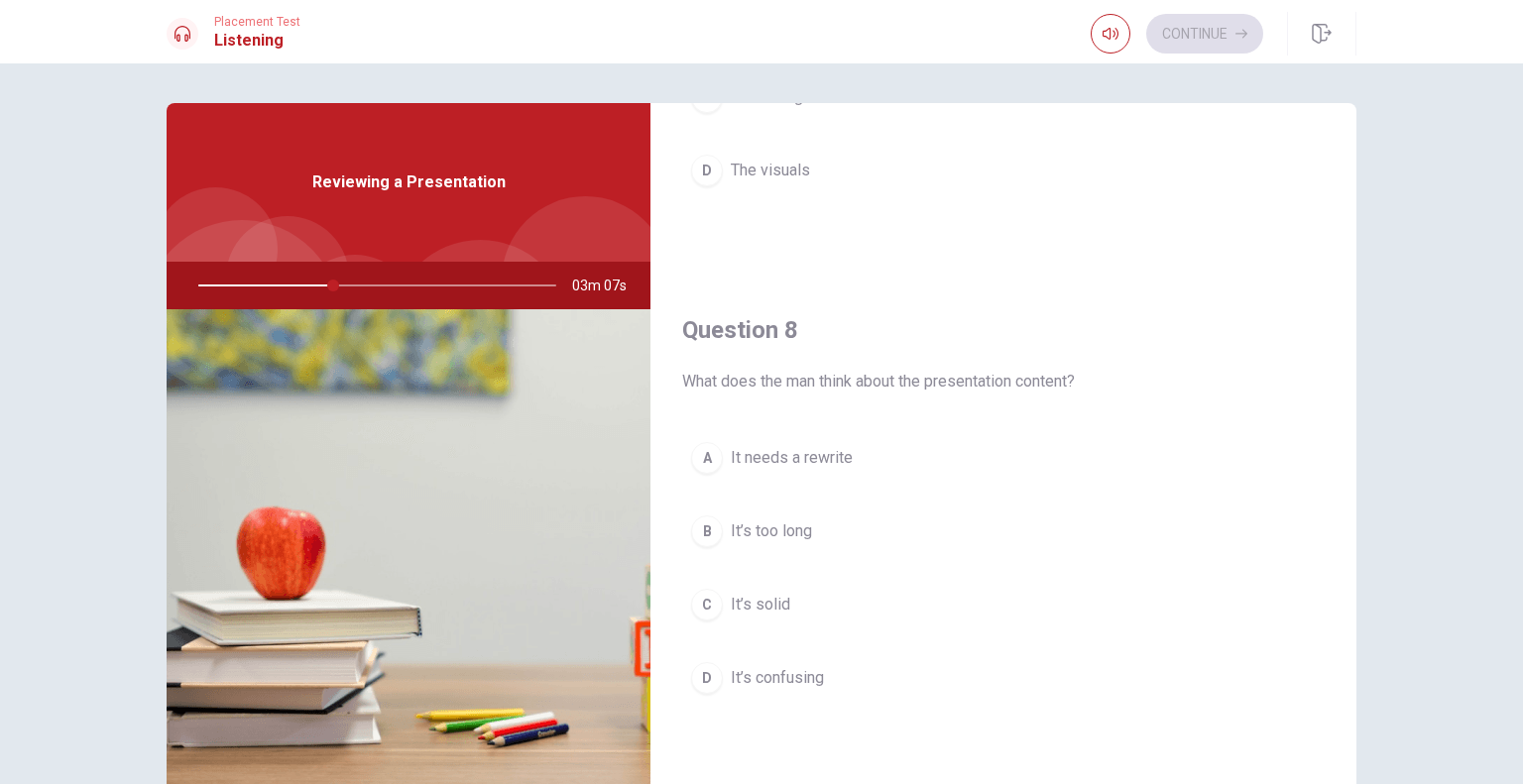 click on "C It’s solid" at bounding box center (1003, 605) 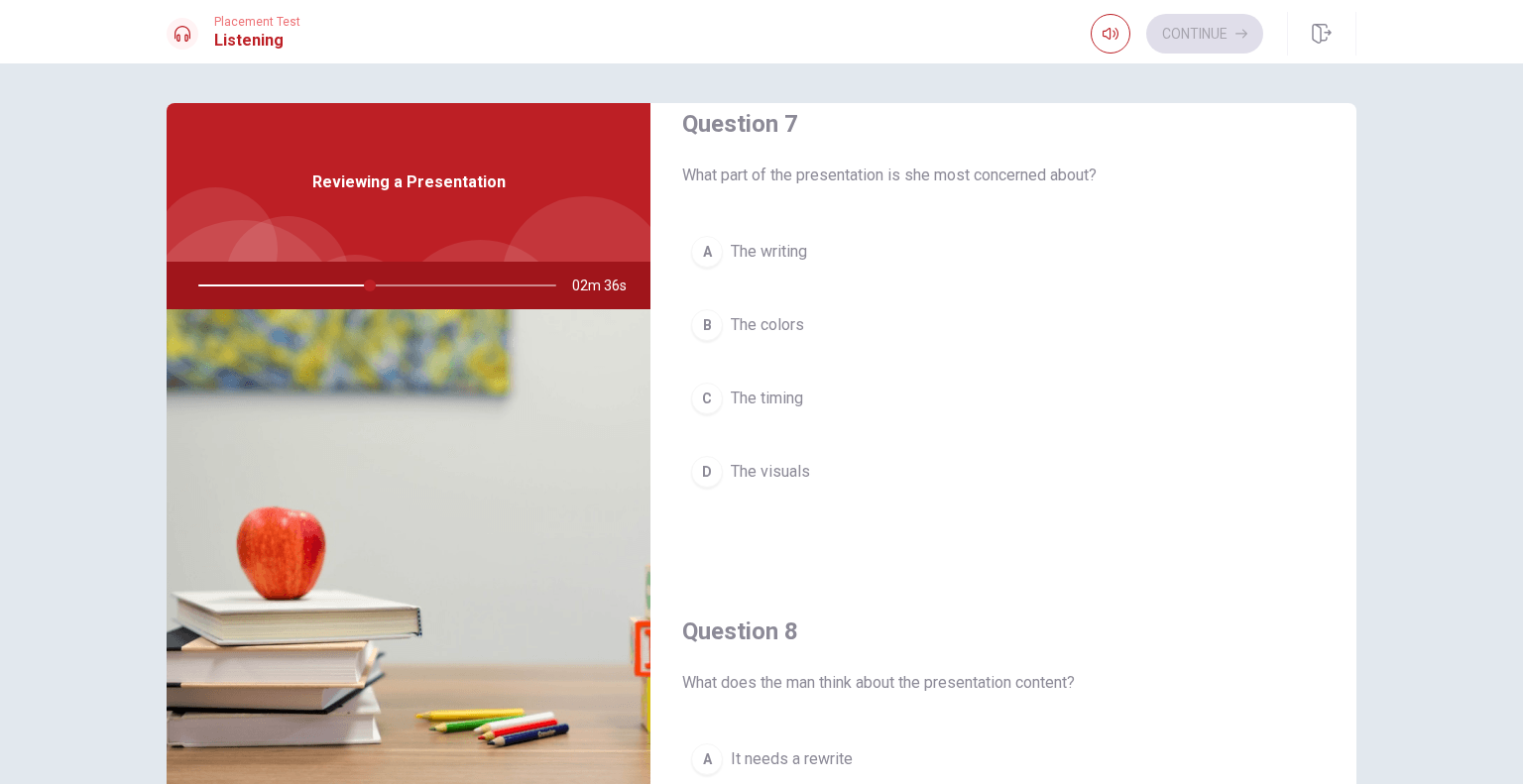 scroll, scrollTop: 433, scrollLeft: 0, axis: vertical 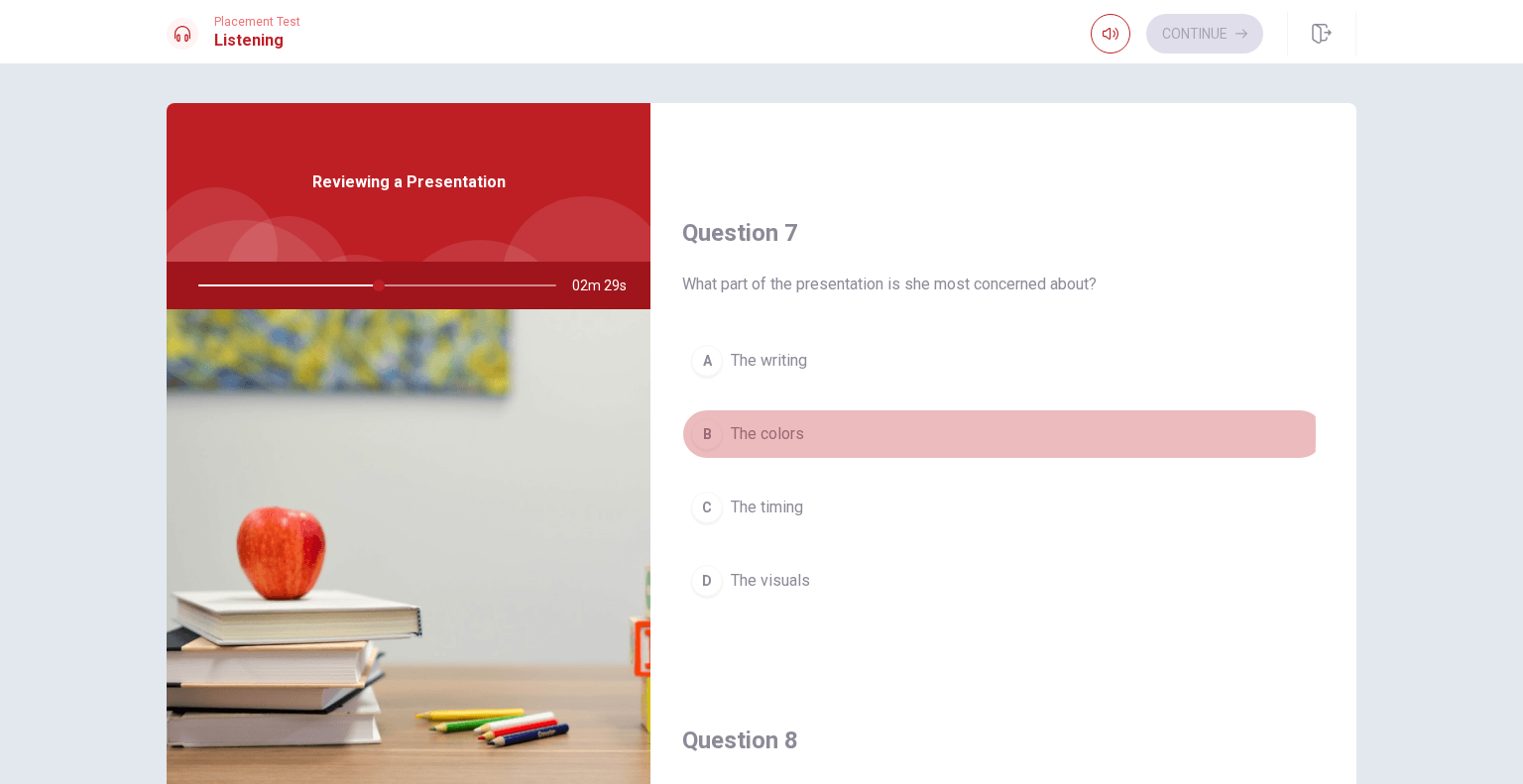 click on "The colors" at bounding box center (767, 434) 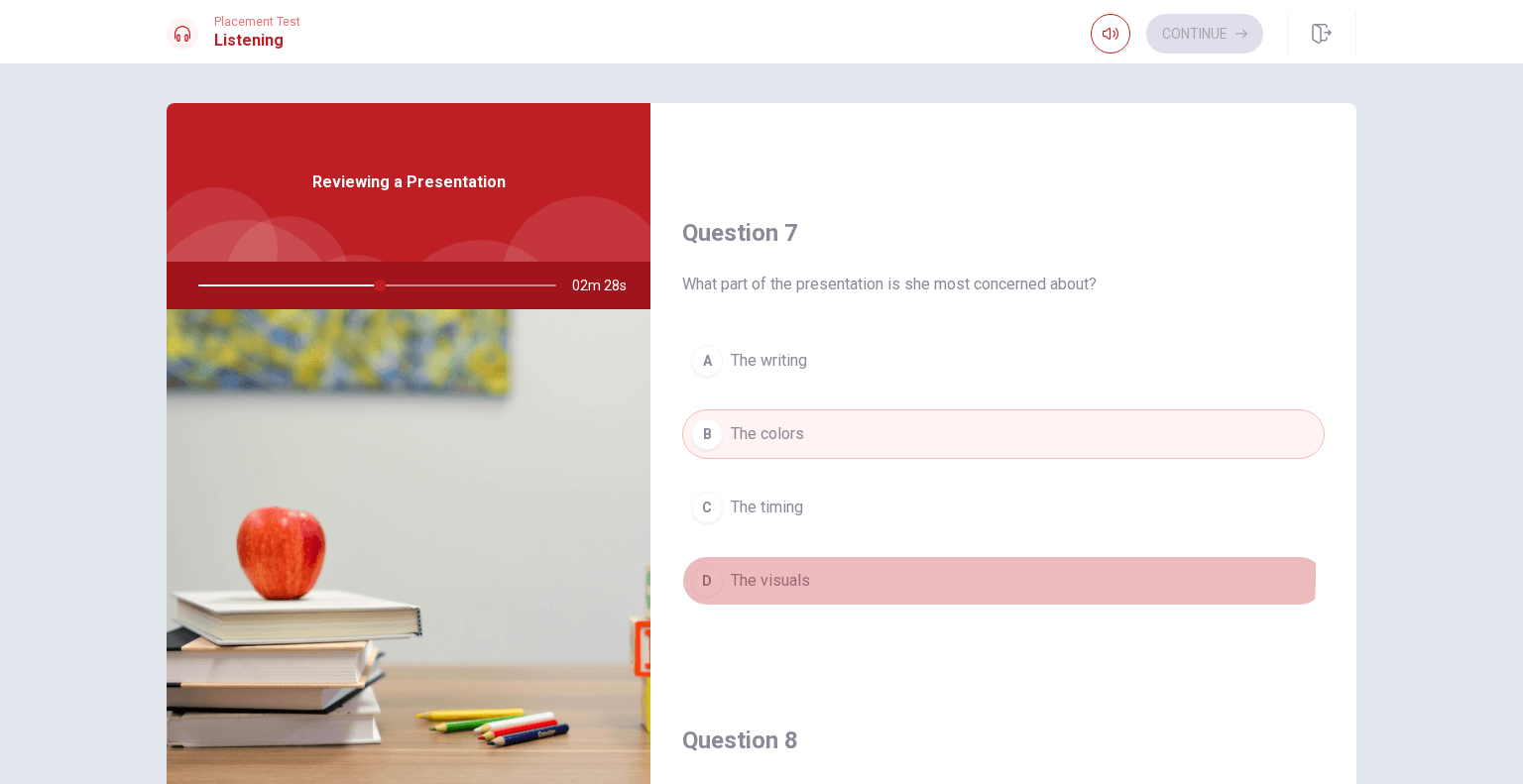 click on "The visuals" at bounding box center [770, 581] 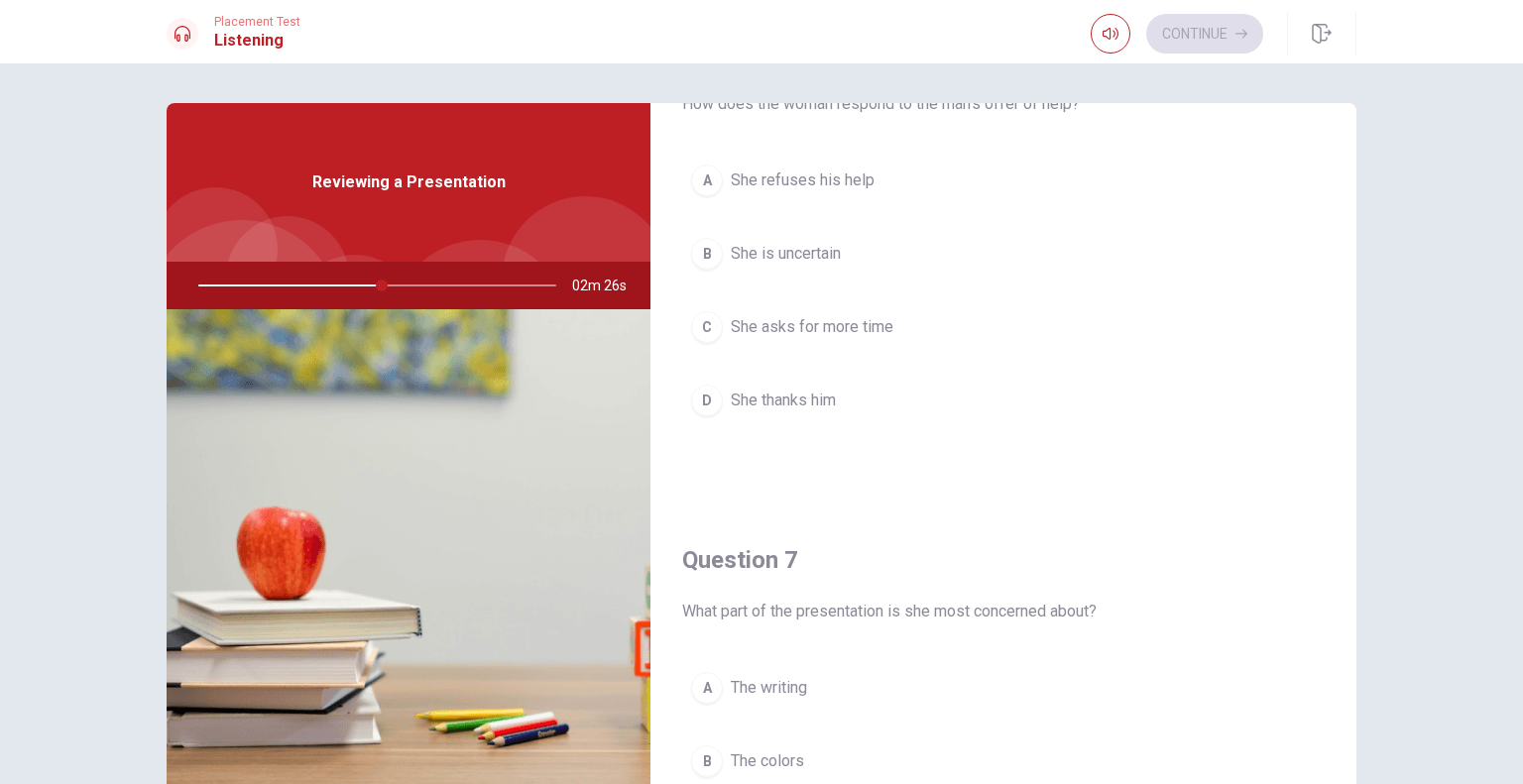 scroll, scrollTop: 0, scrollLeft: 0, axis: both 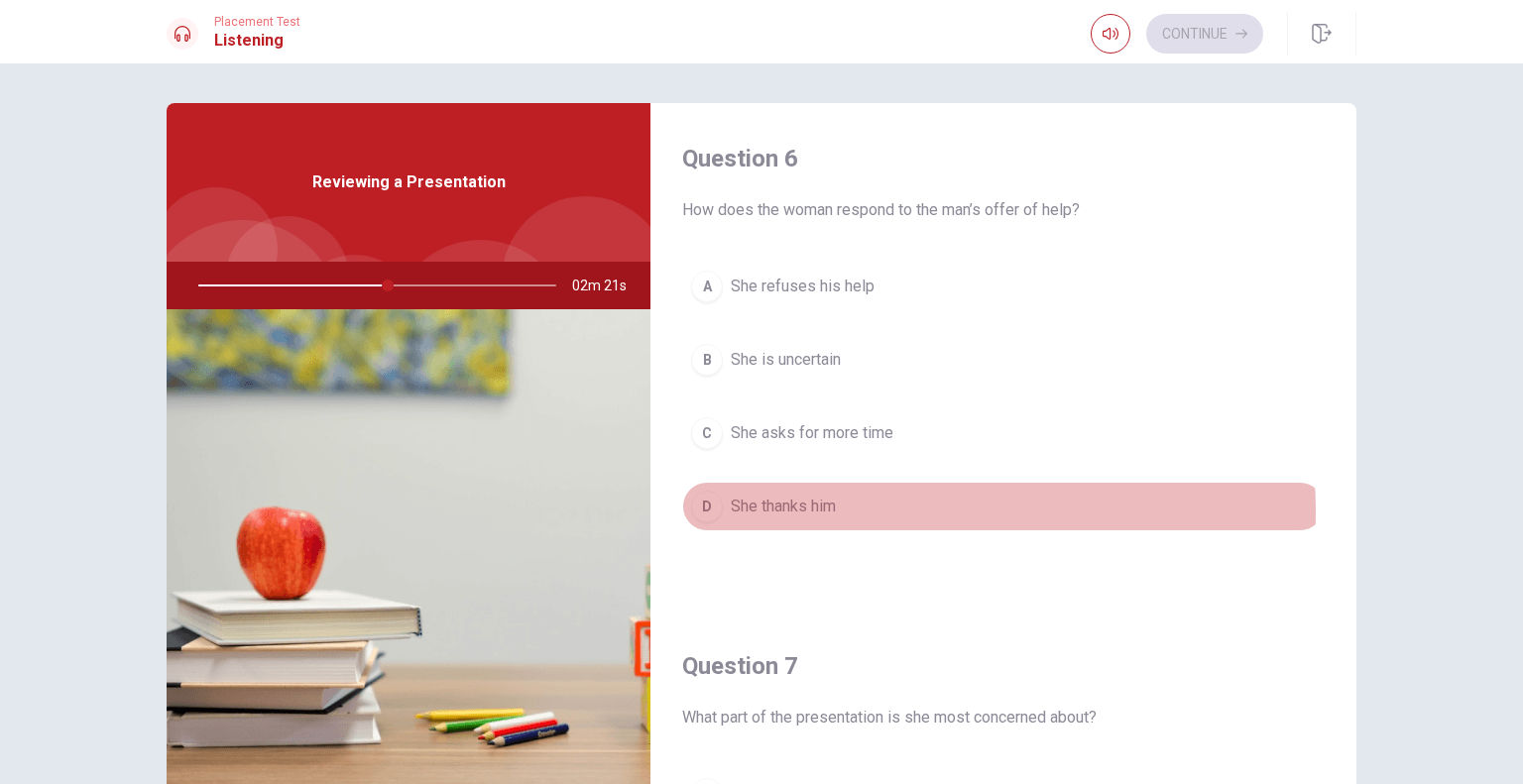 click on "She thanks him" at bounding box center [783, 506] 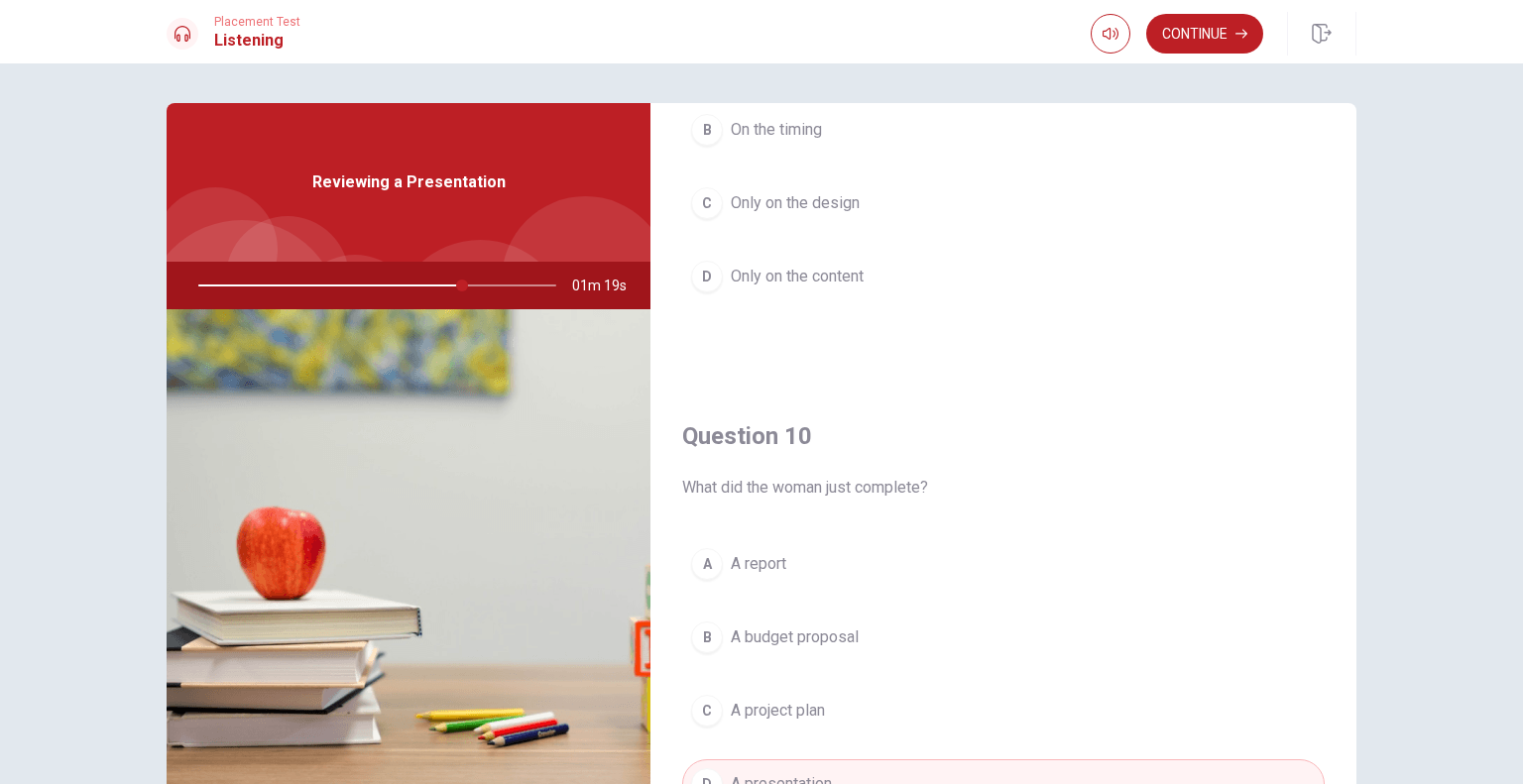 scroll, scrollTop: 1840, scrollLeft: 0, axis: vertical 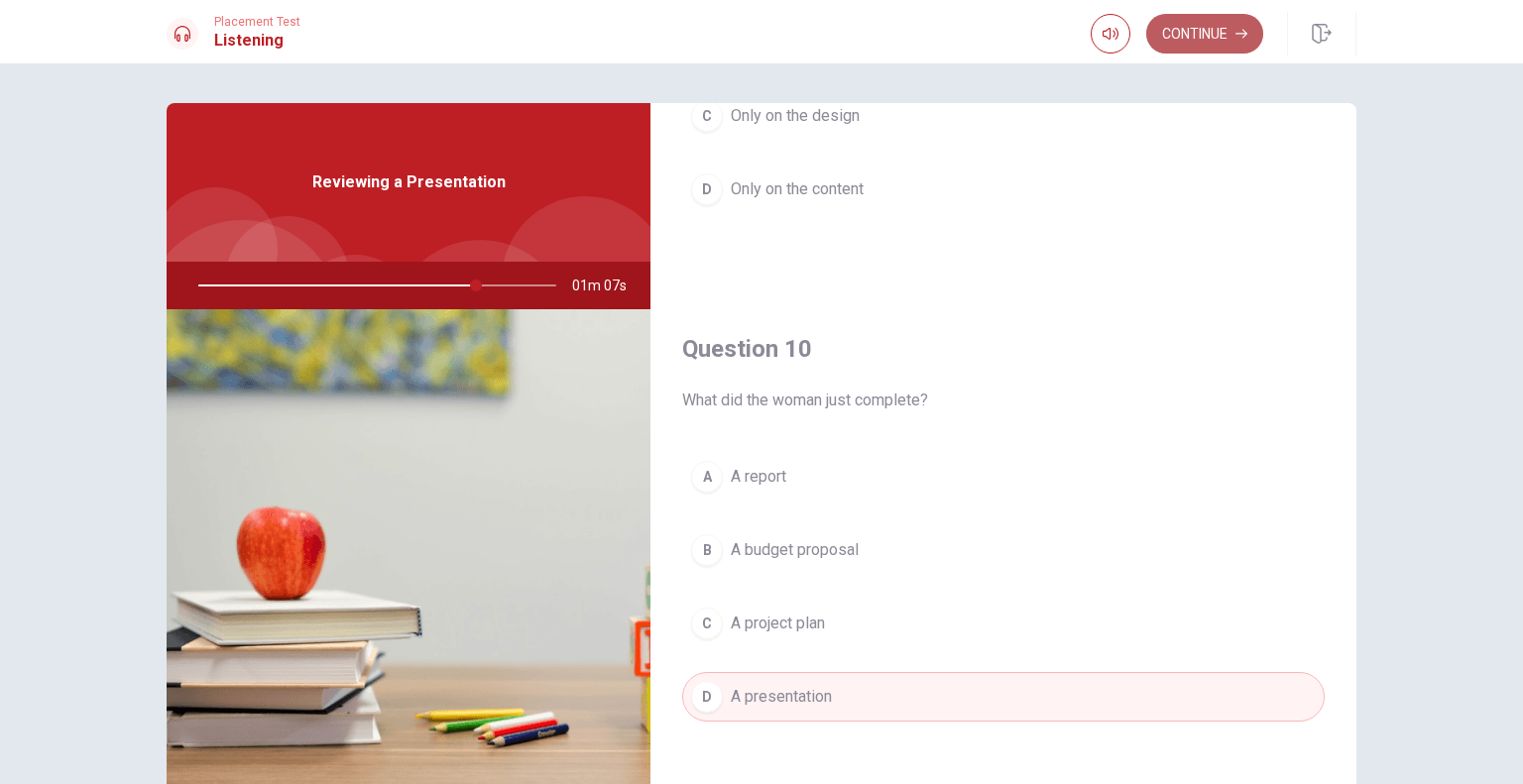 click on "Continue" at bounding box center [1205, 34] 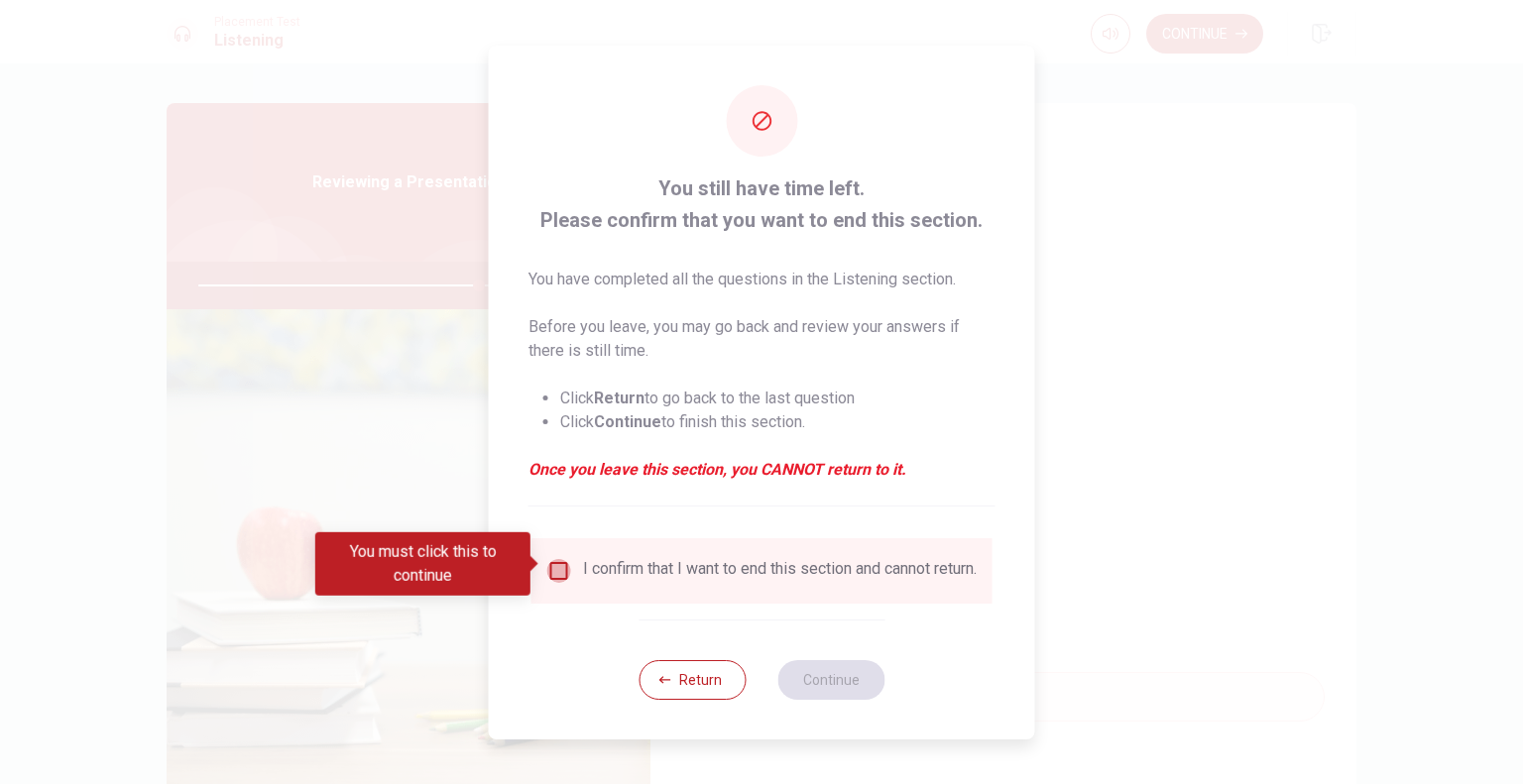 click at bounding box center [559, 571] 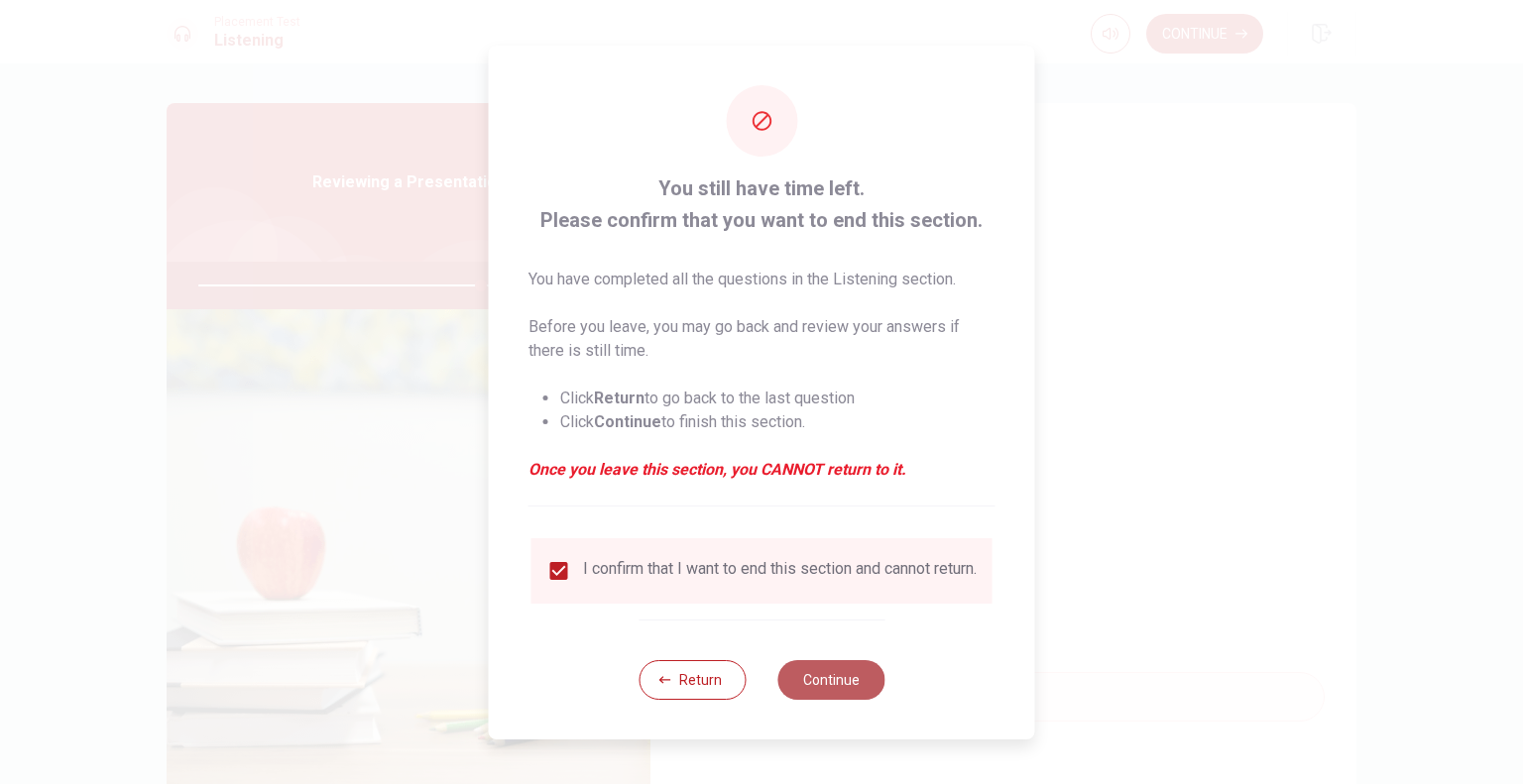 click on "Continue" at bounding box center (831, 680) 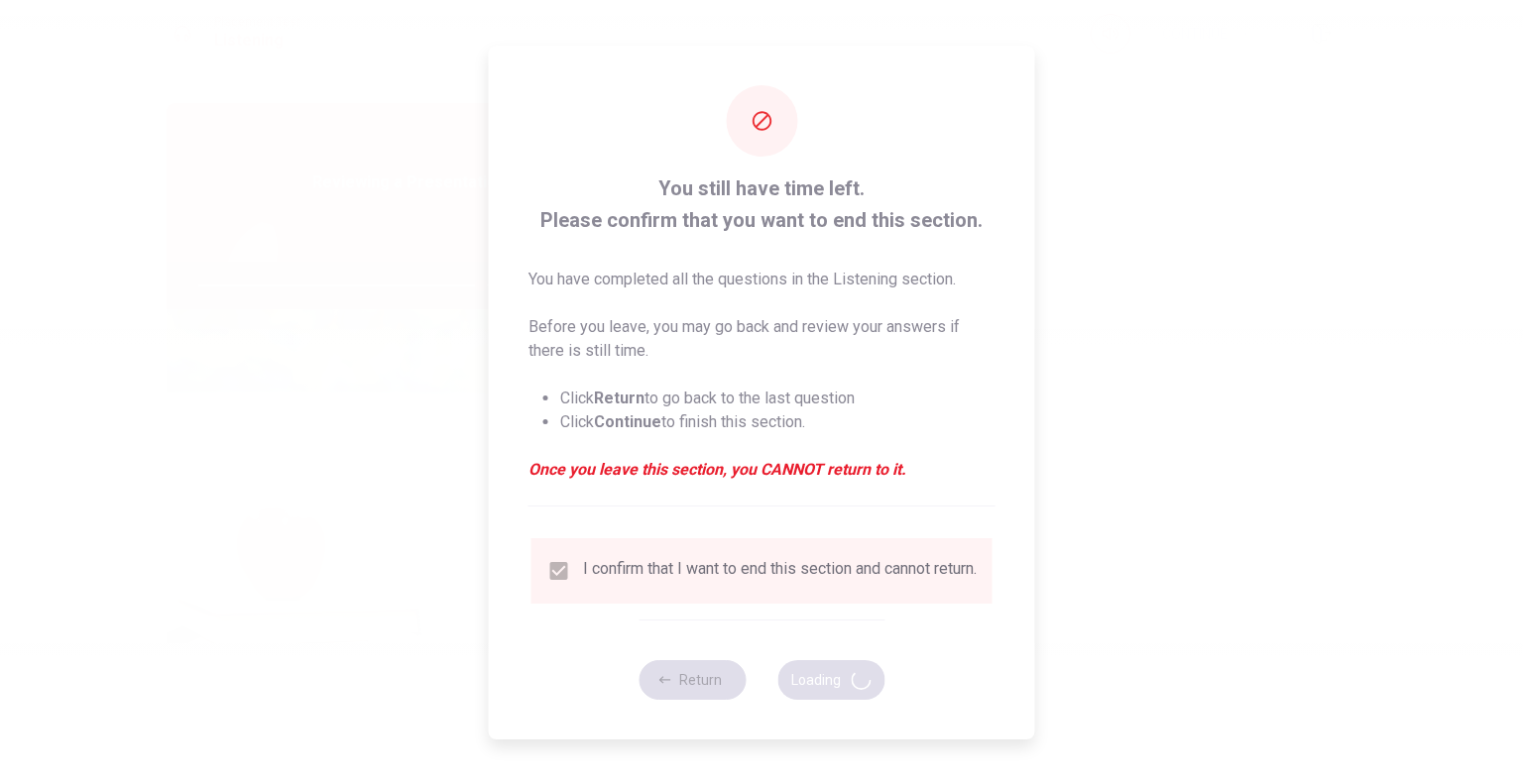type on "79" 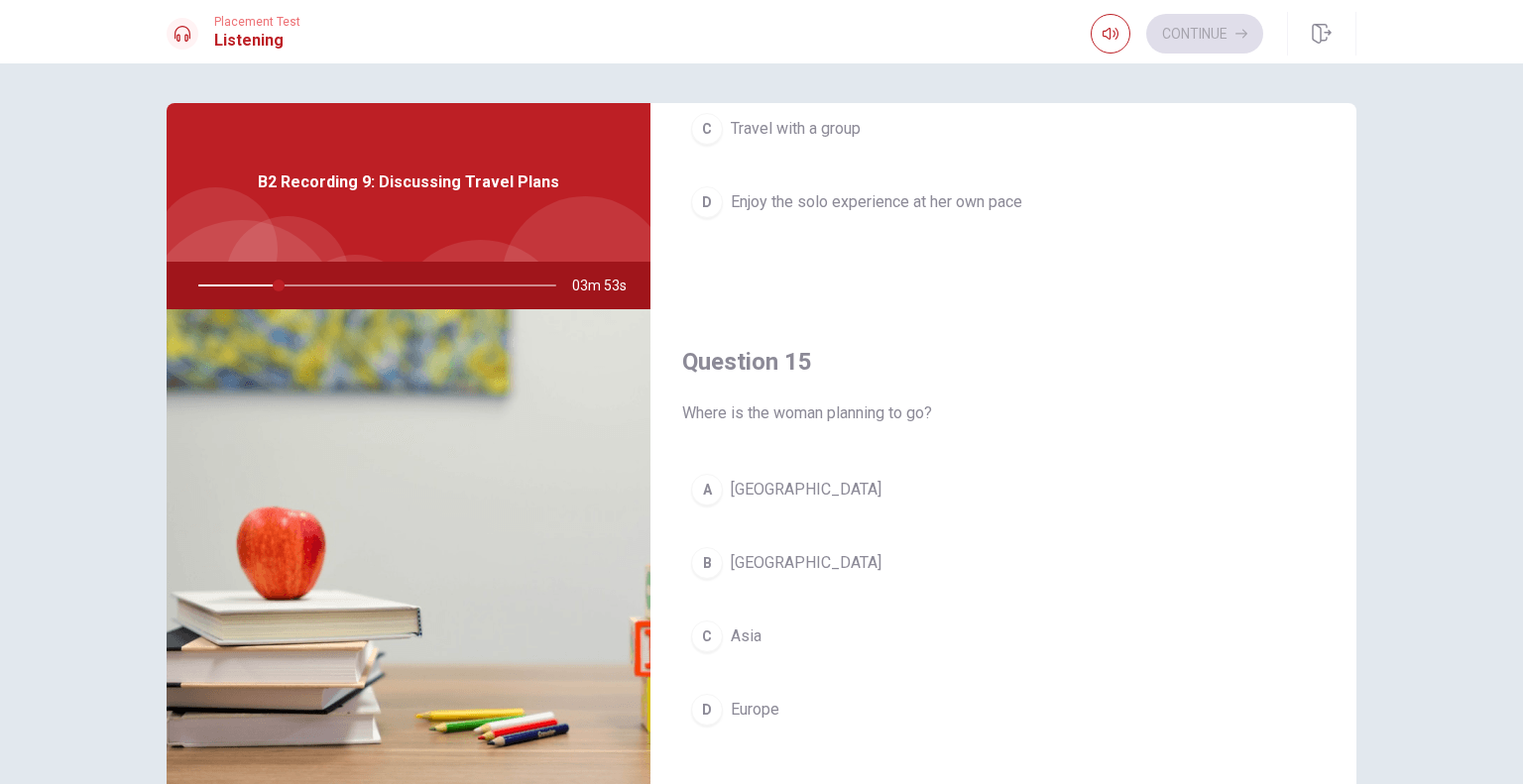 scroll, scrollTop: 1840, scrollLeft: 0, axis: vertical 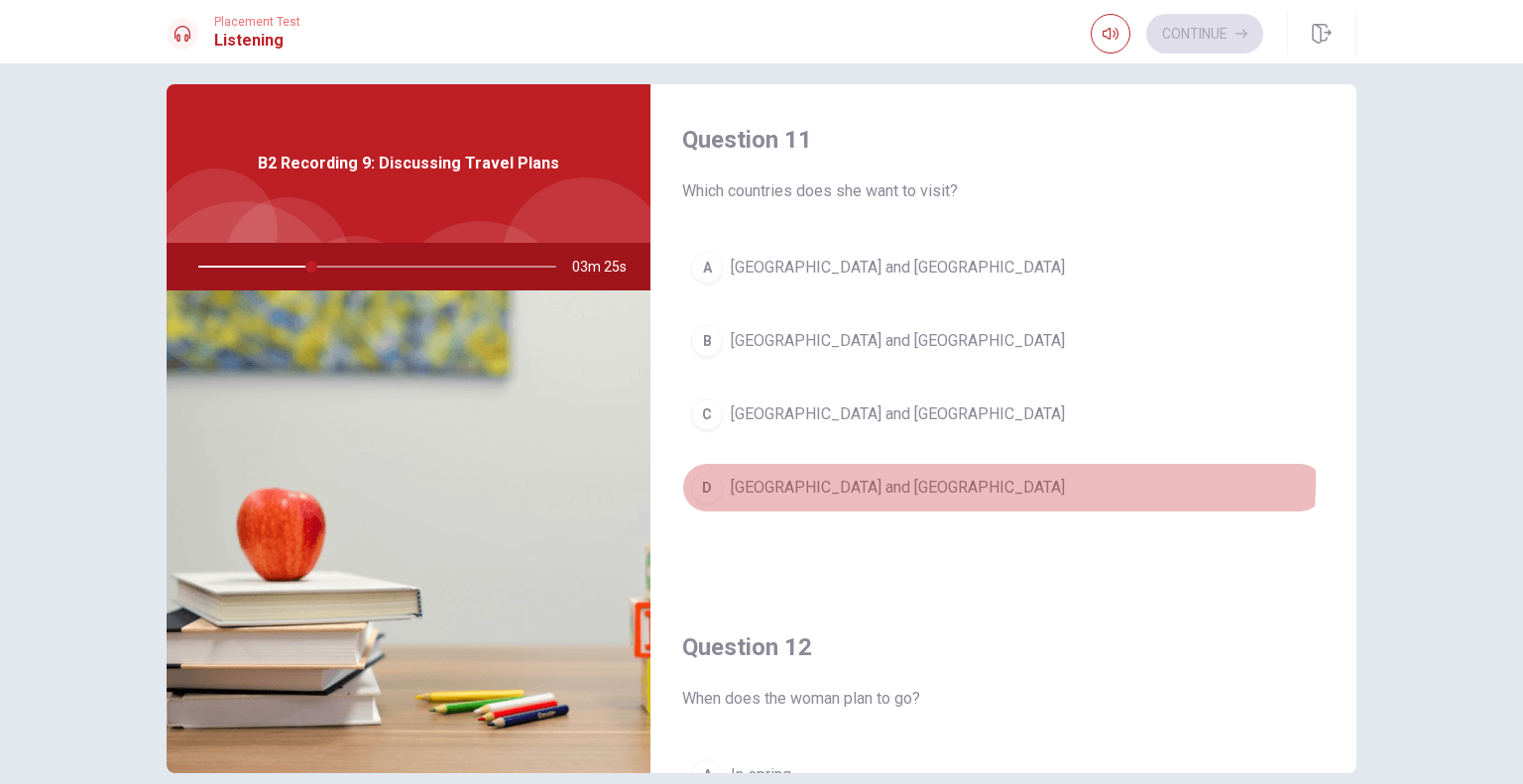 click on "[GEOGRAPHIC_DATA] and [GEOGRAPHIC_DATA]" at bounding box center (897, 488) 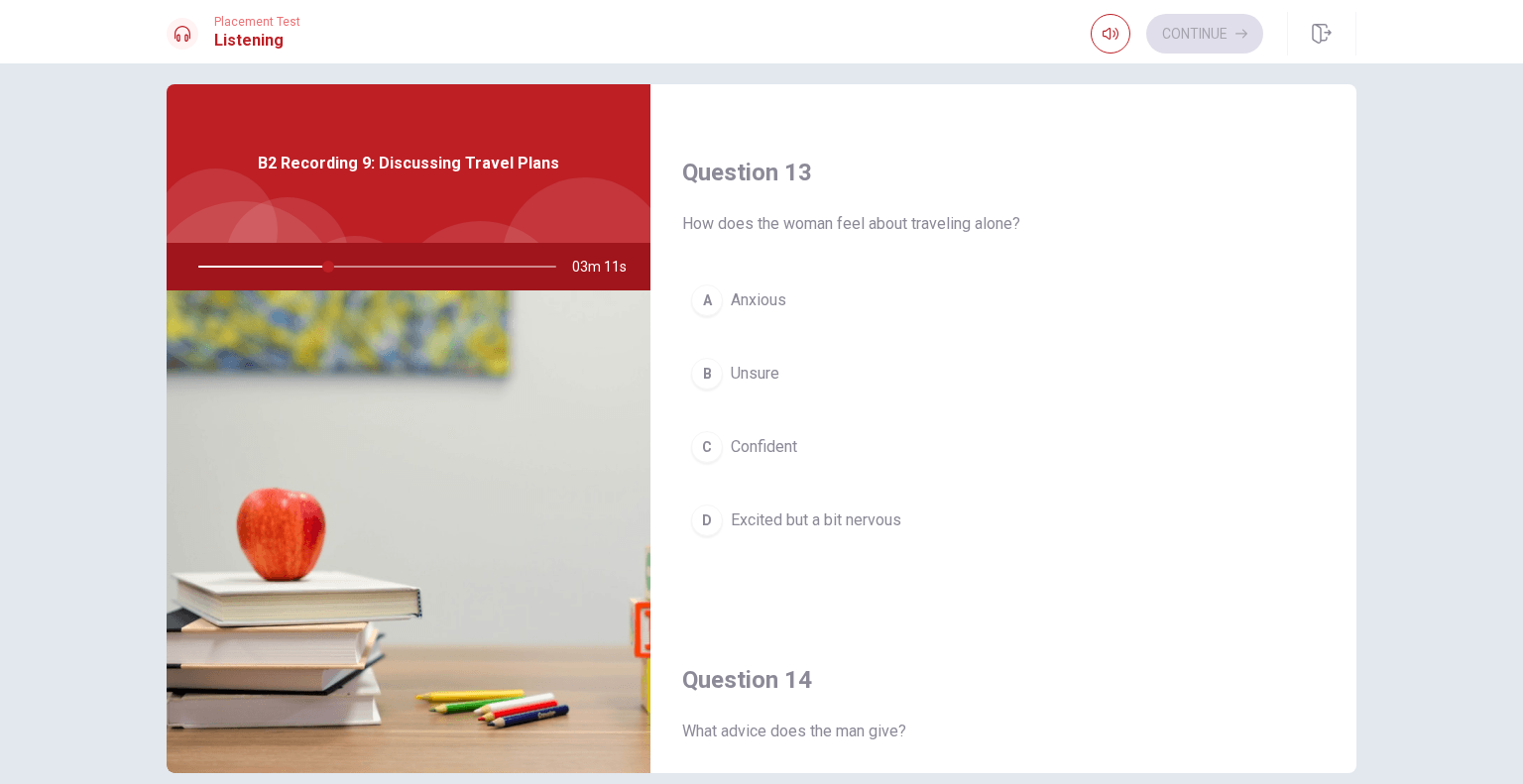 scroll, scrollTop: 983, scrollLeft: 0, axis: vertical 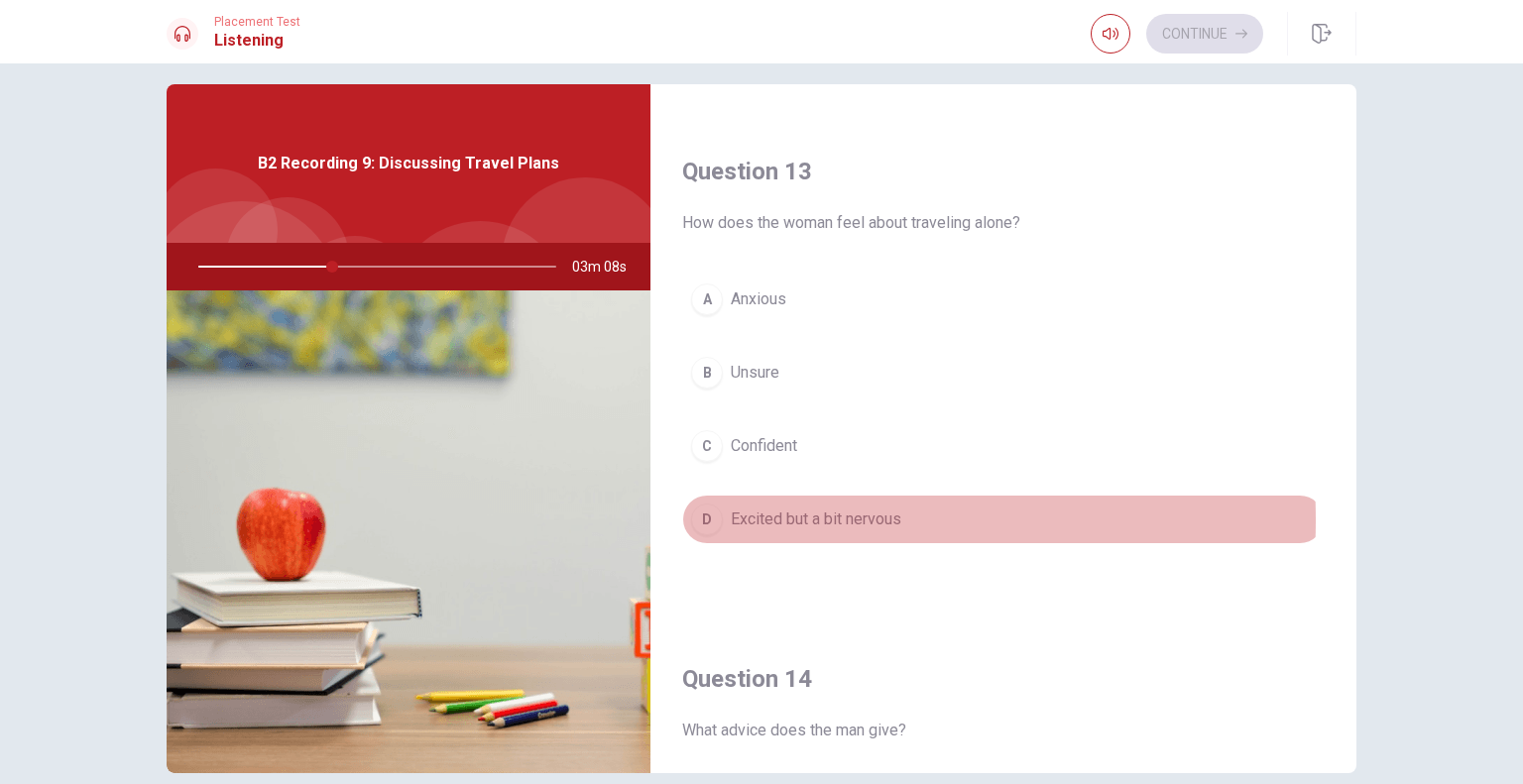 click on "Excited but a bit nervous" at bounding box center [816, 519] 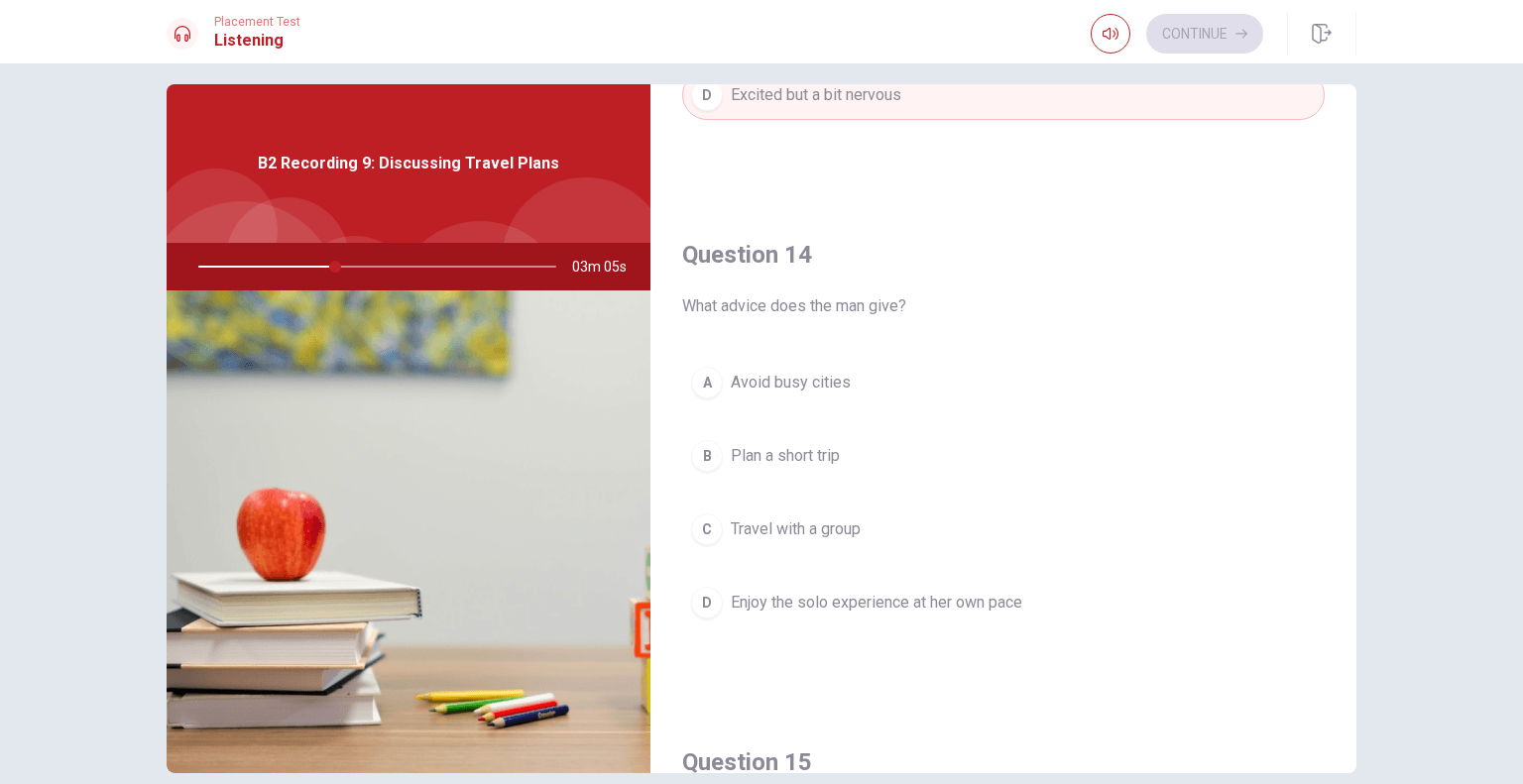 scroll, scrollTop: 1487, scrollLeft: 0, axis: vertical 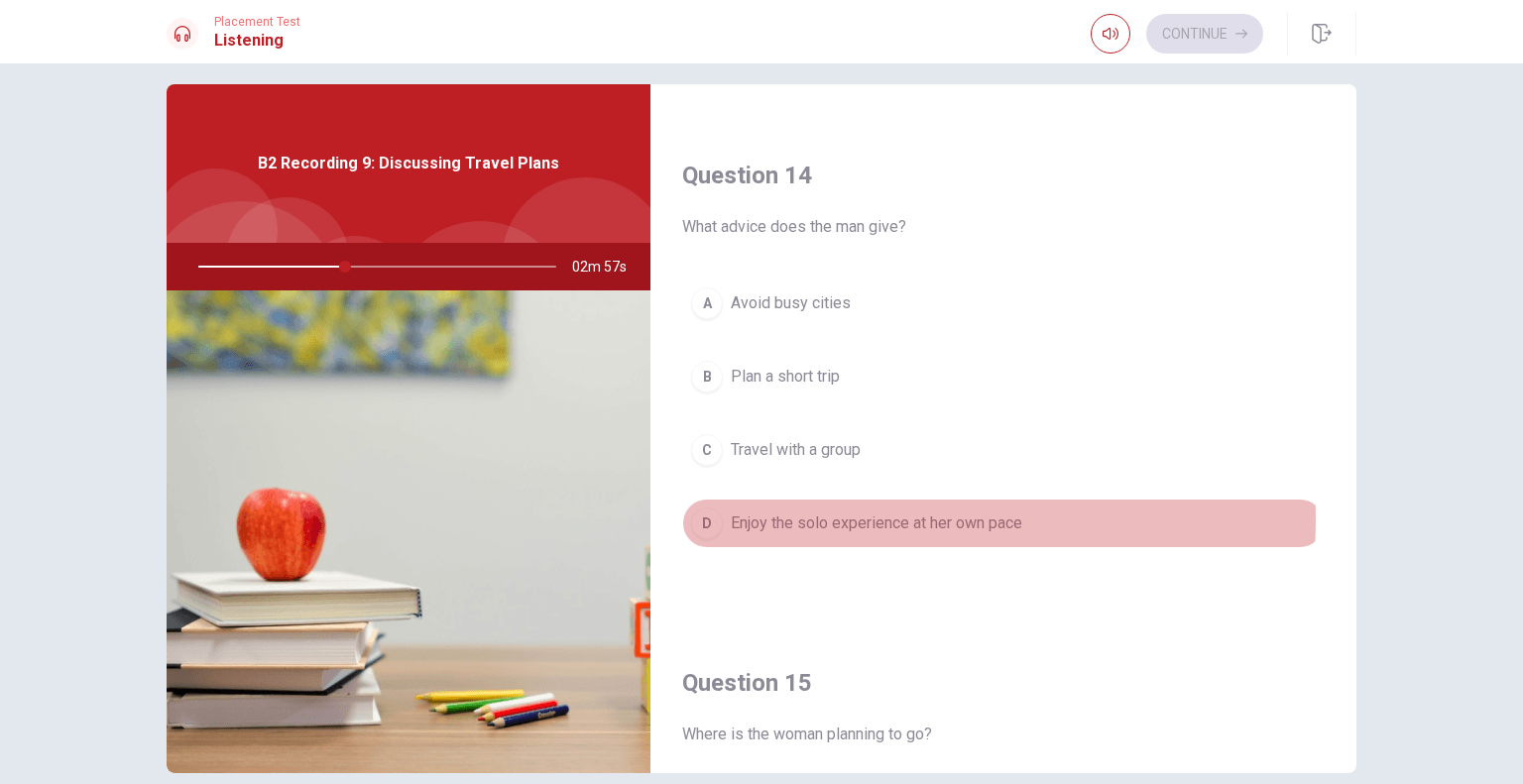 click on "Enjoy the solo experience at her own pace" at bounding box center (877, 523) 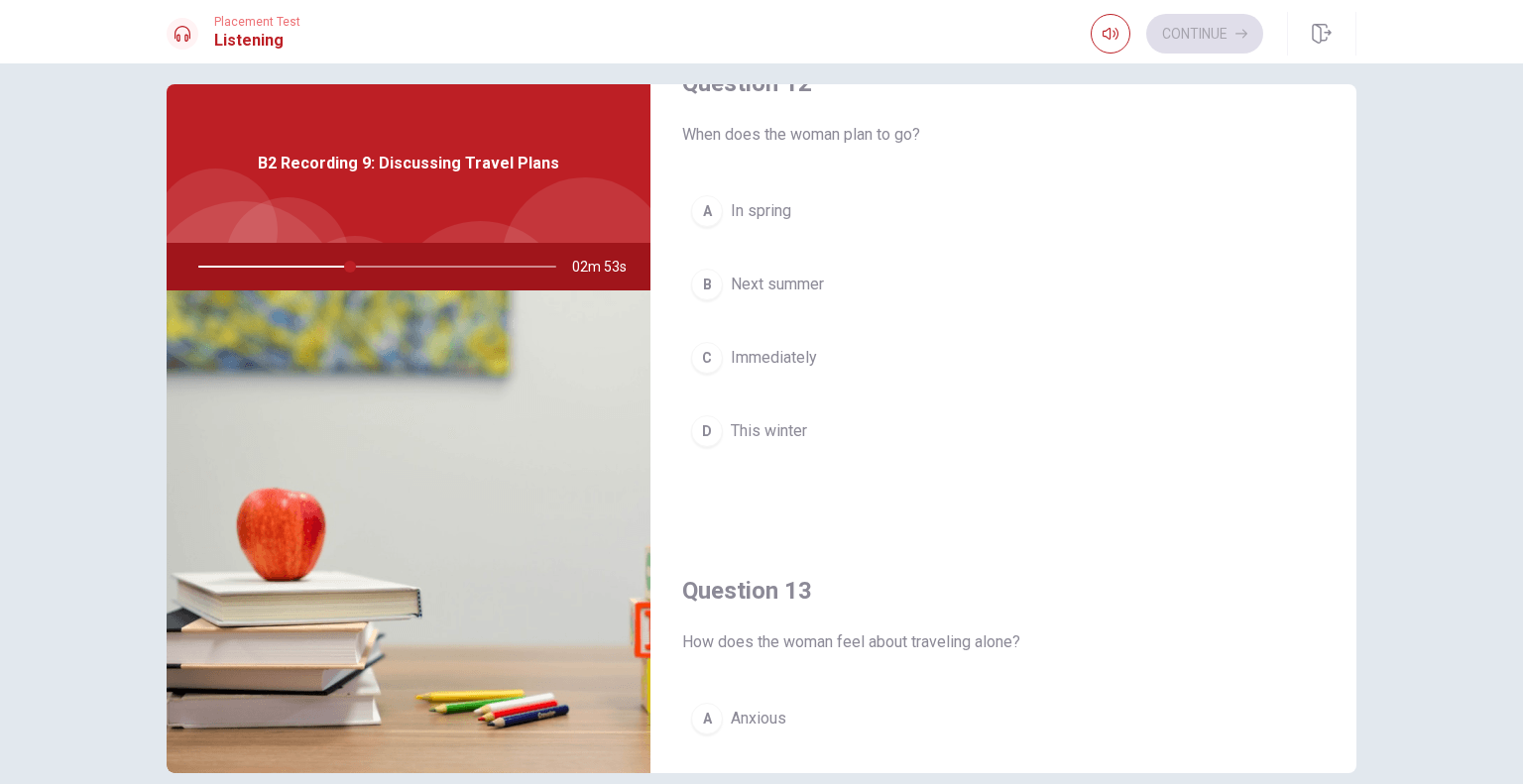 scroll, scrollTop: 503, scrollLeft: 0, axis: vertical 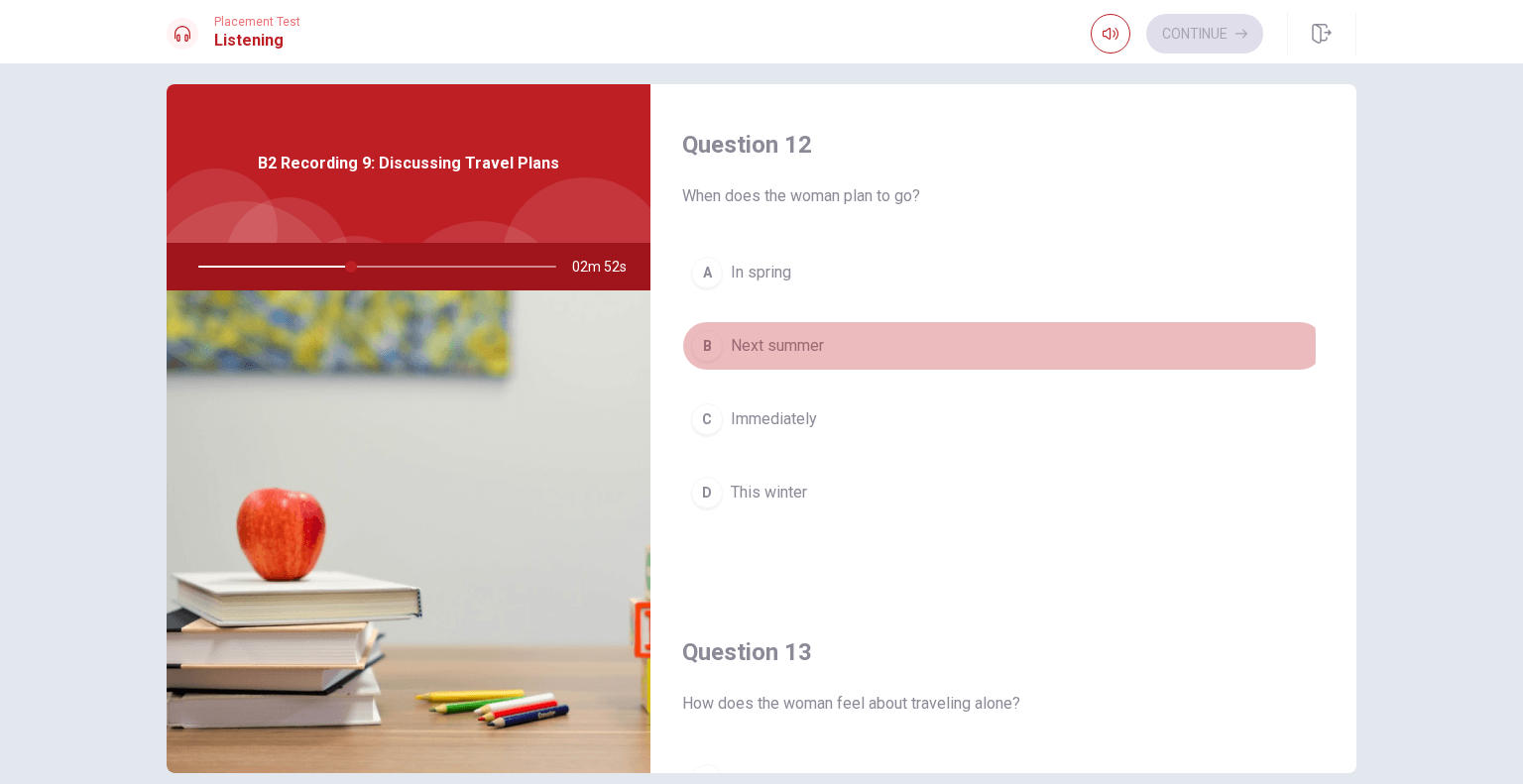 click on "Next summer" at bounding box center [777, 346] 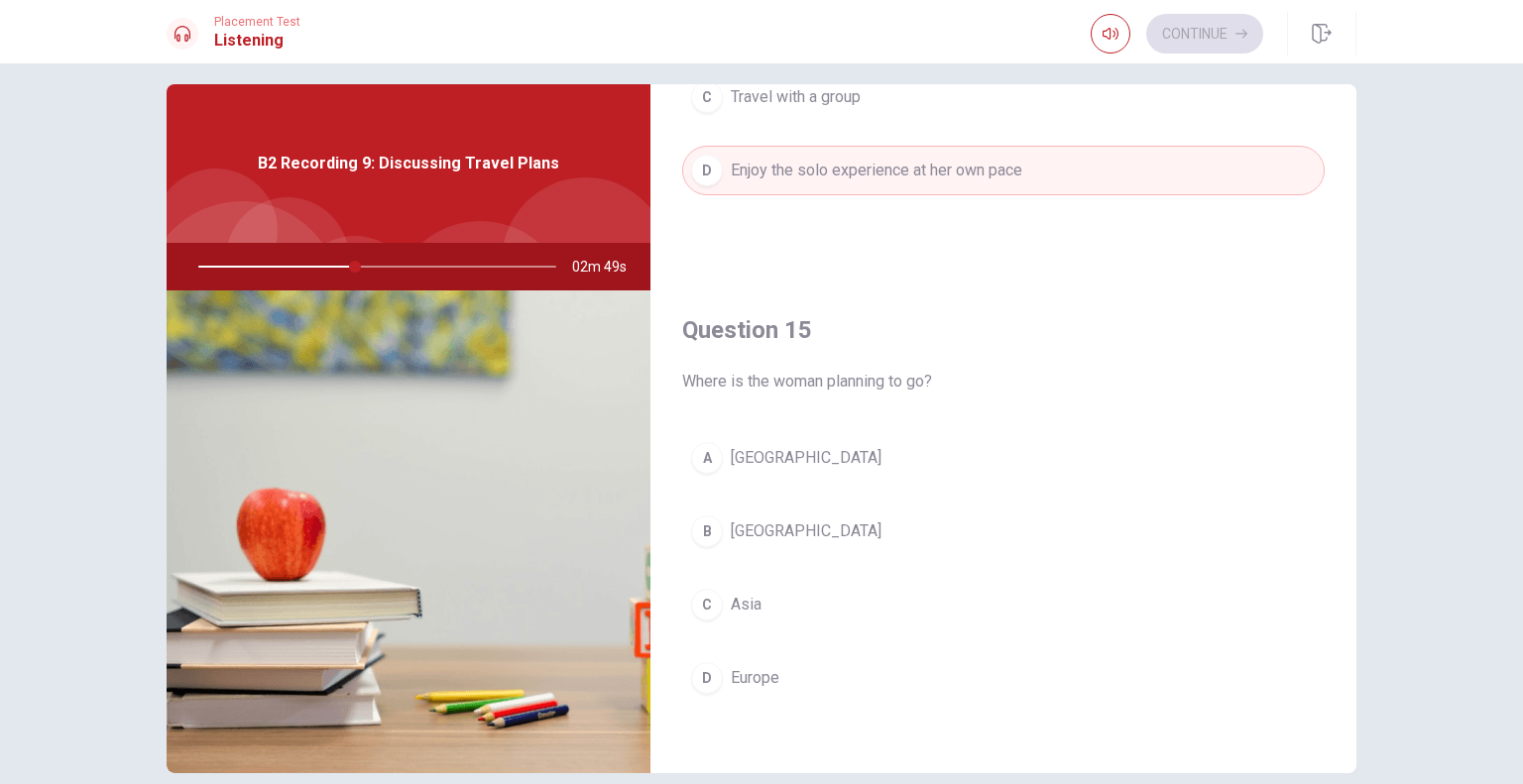 scroll, scrollTop: 1840, scrollLeft: 0, axis: vertical 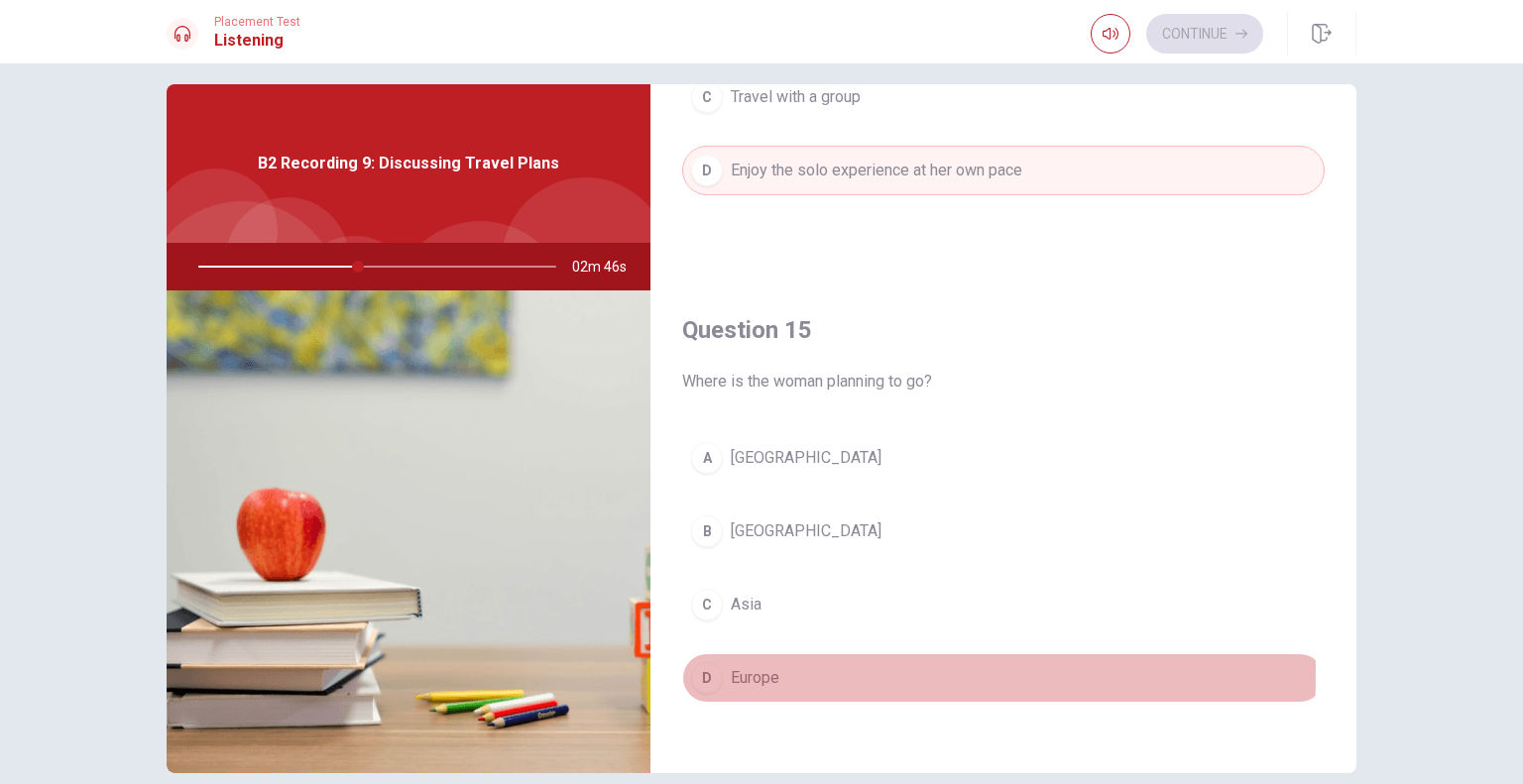 click on "Europe" at bounding box center [755, 678] 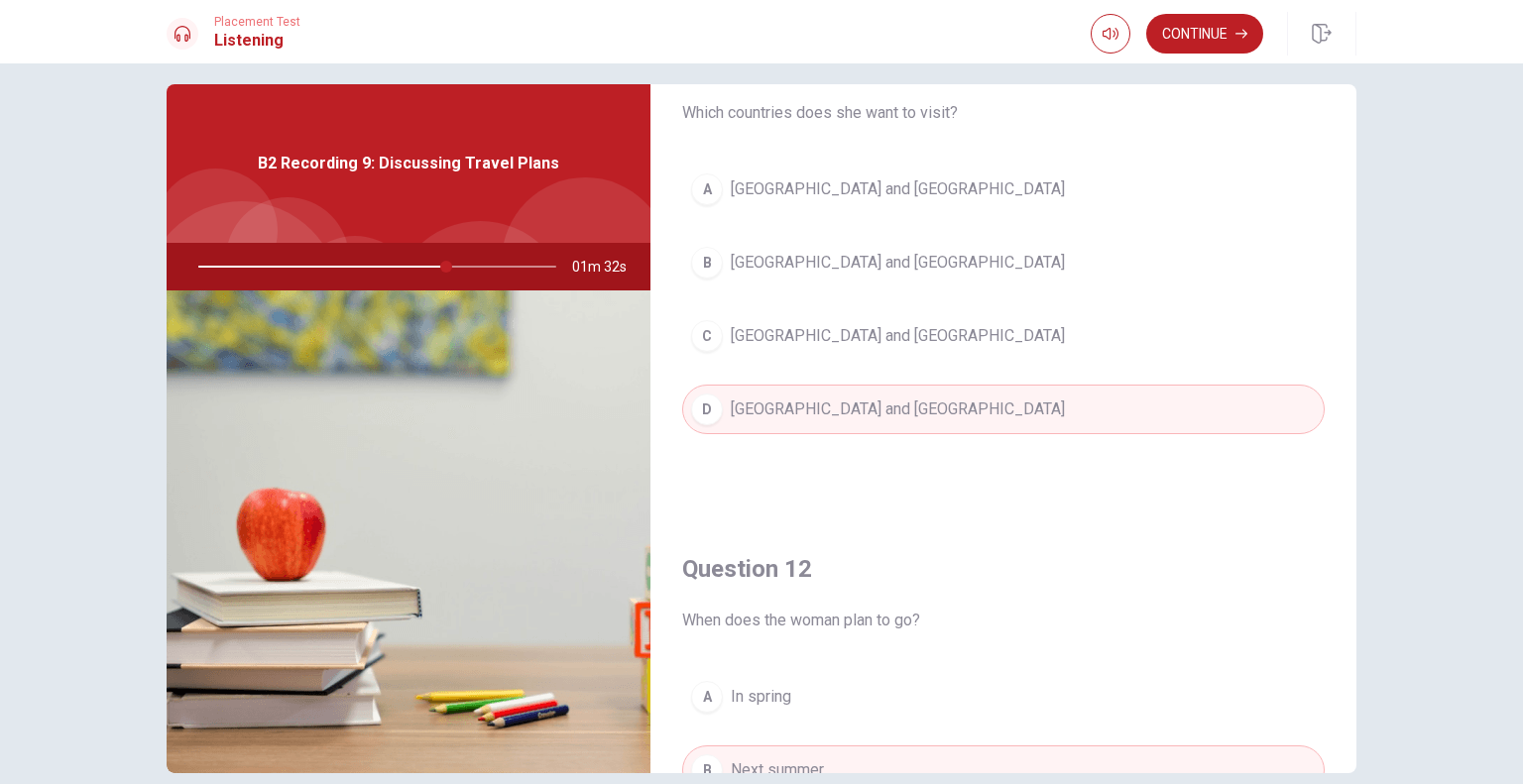 scroll, scrollTop: 0, scrollLeft: 0, axis: both 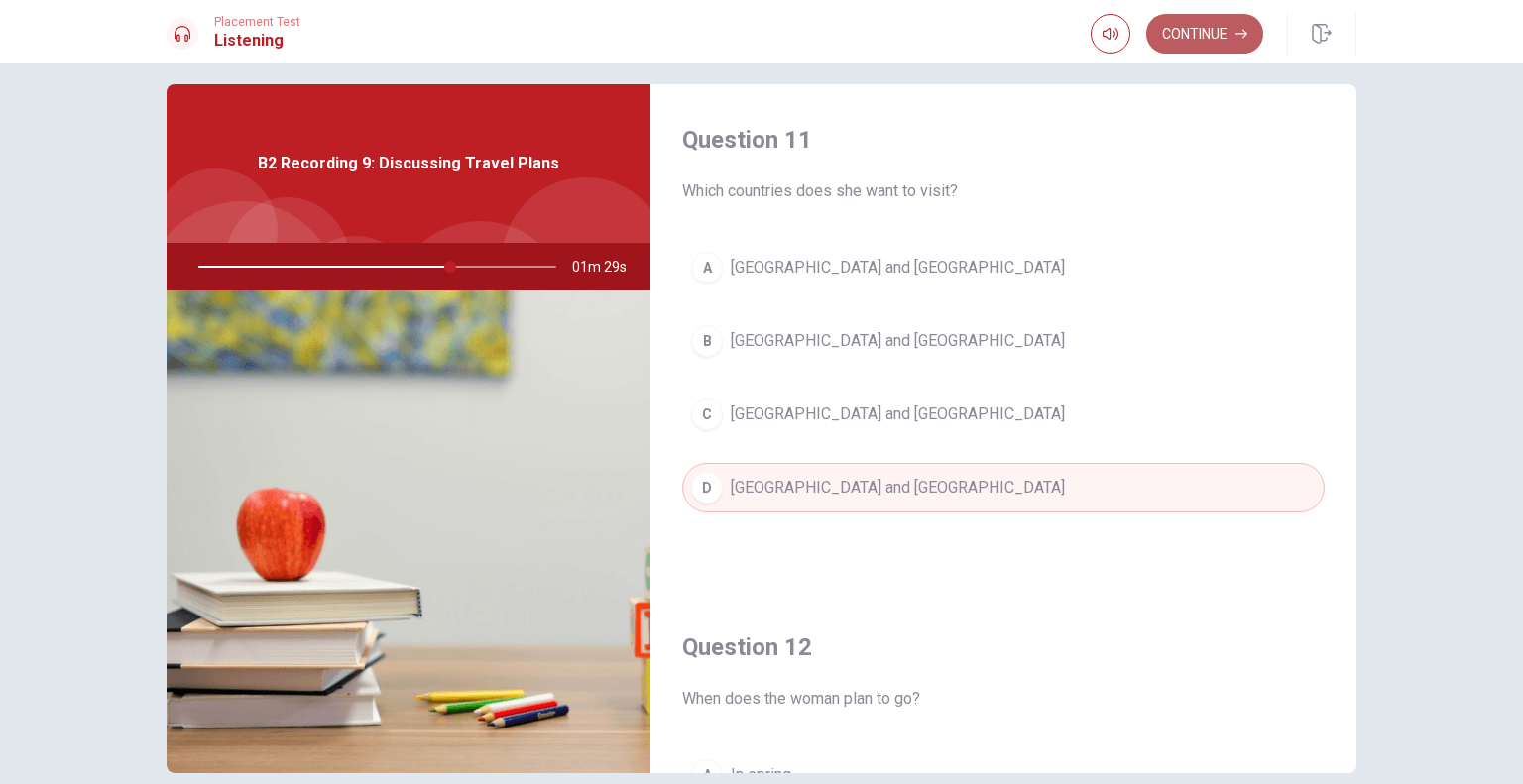 click on "Continue" at bounding box center [1205, 34] 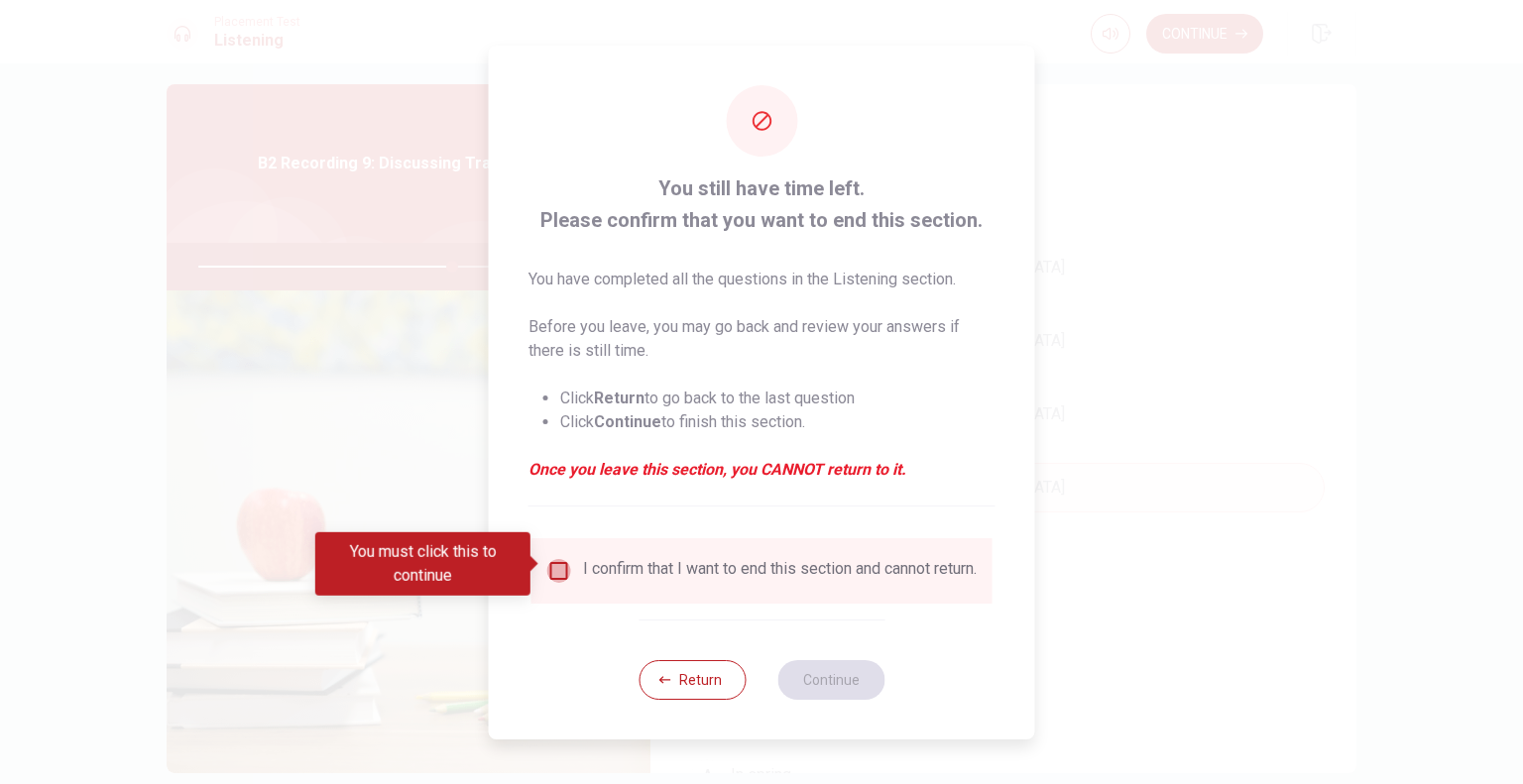 click at bounding box center (559, 571) 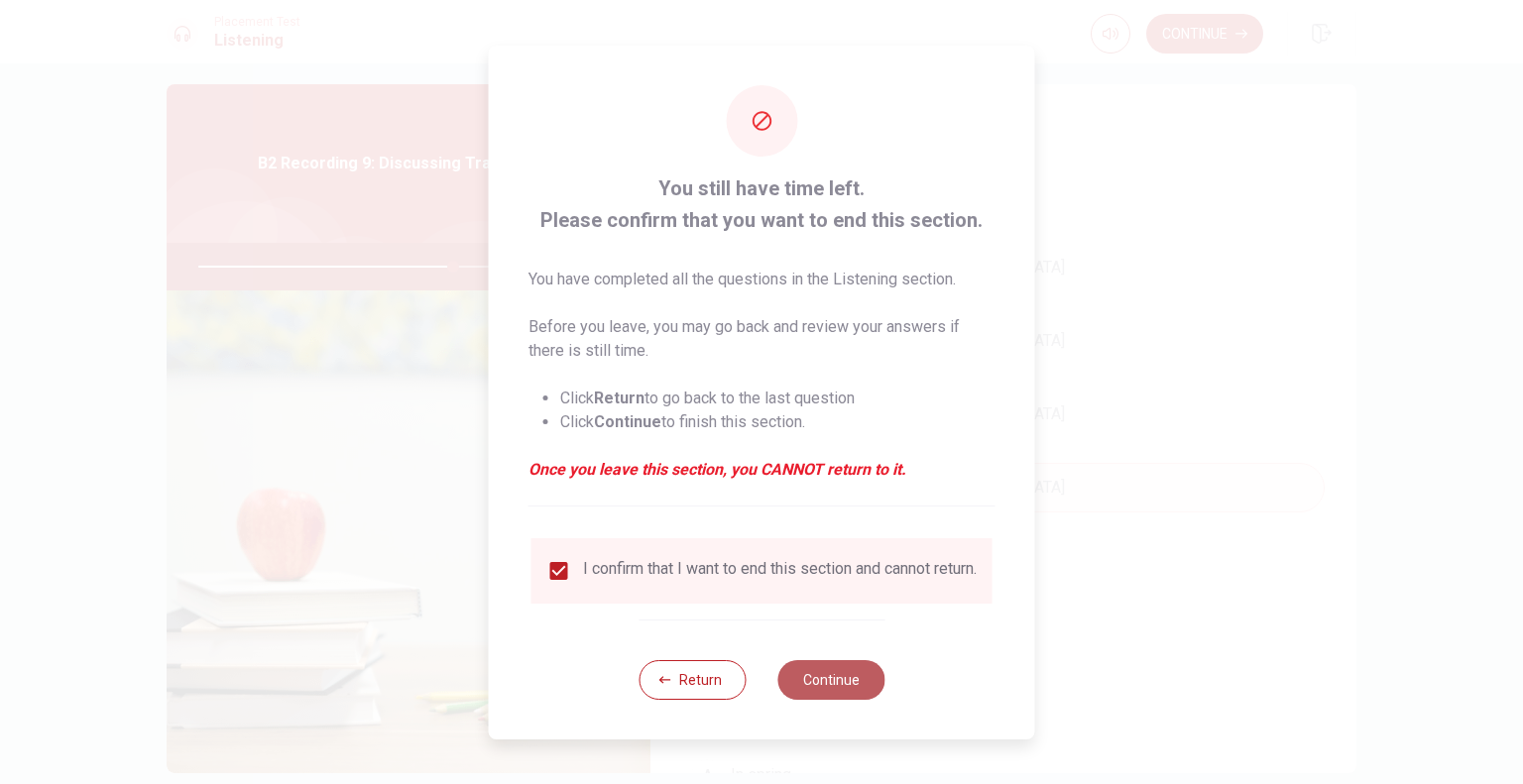 click on "Continue" at bounding box center [831, 680] 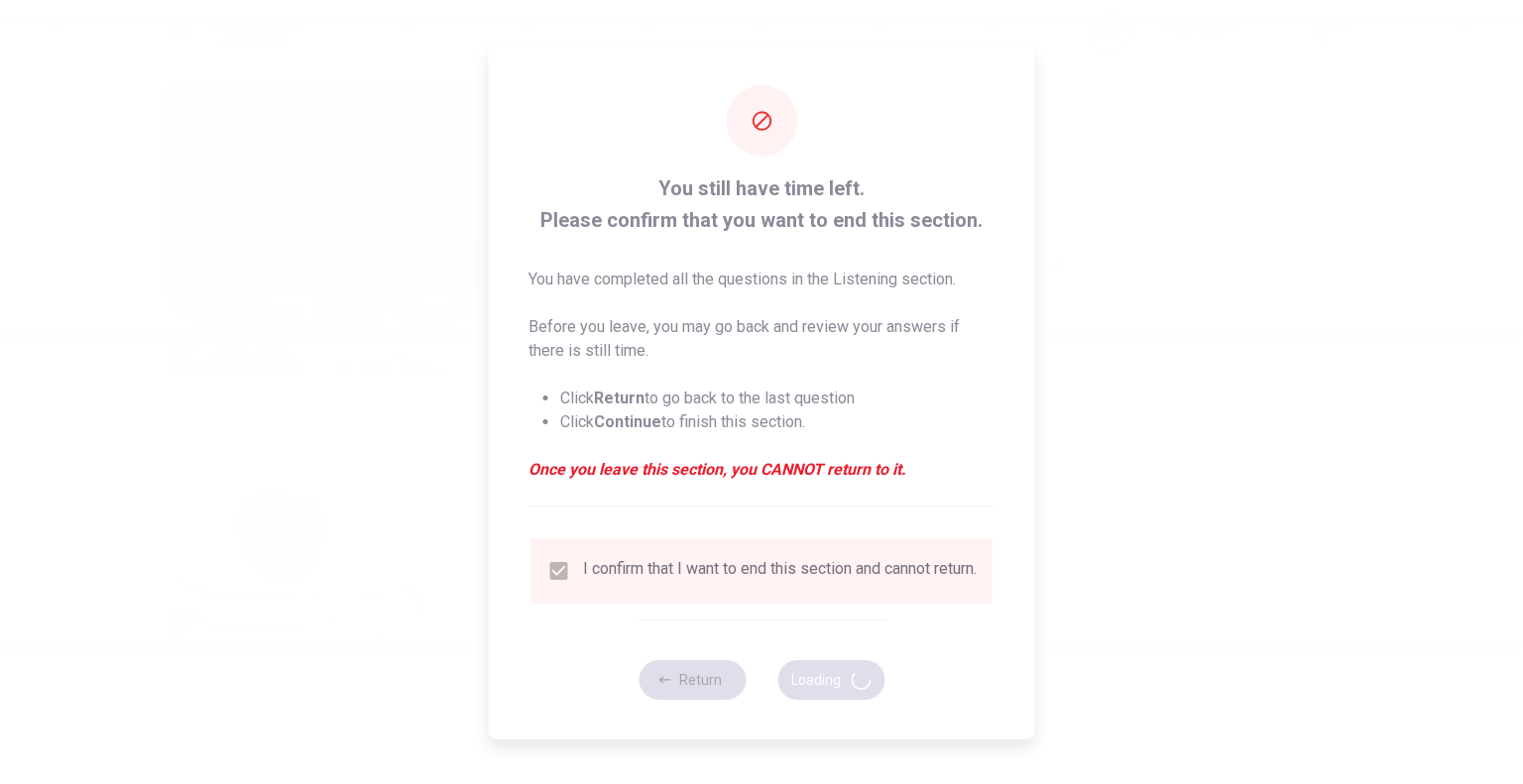 type on "73" 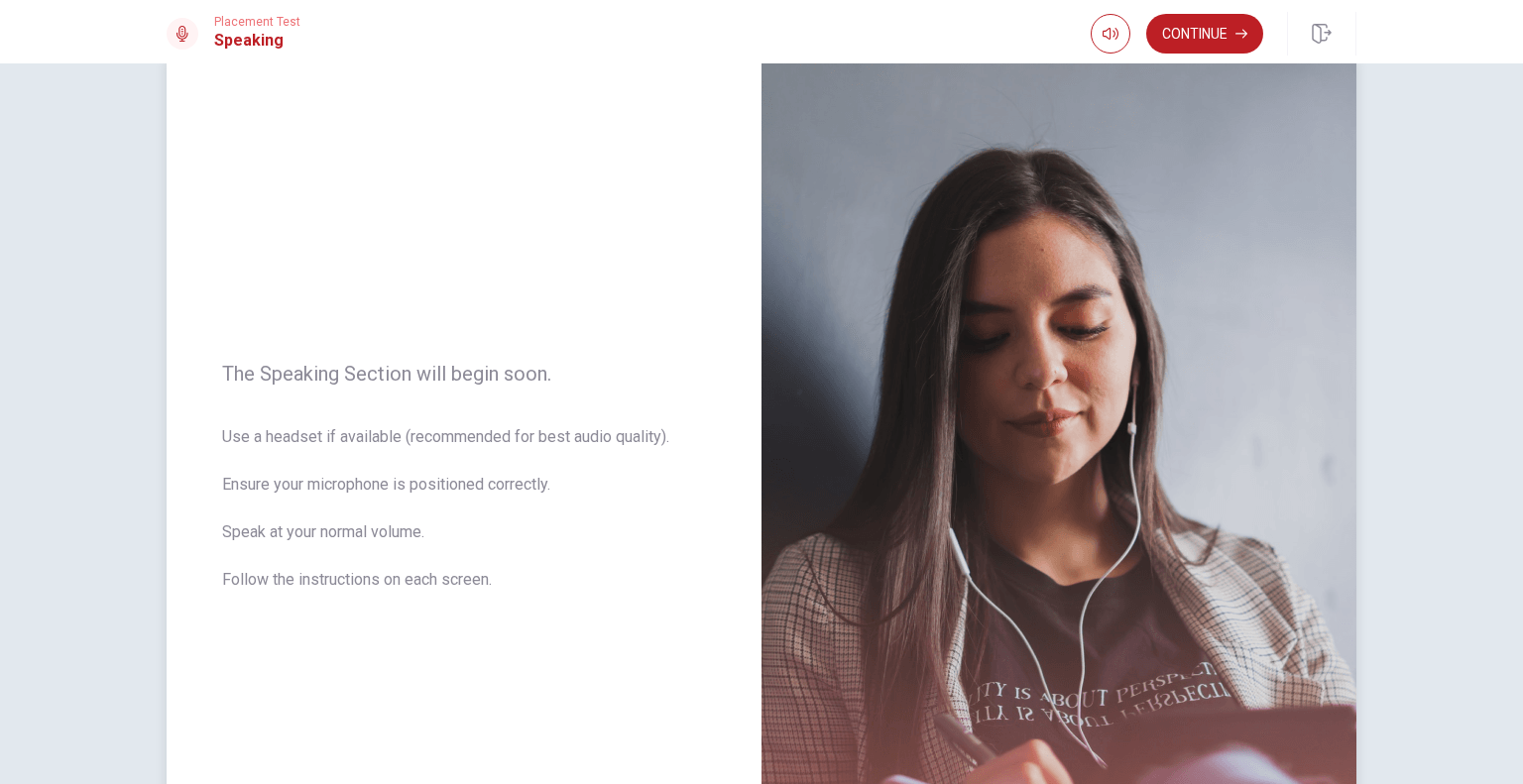 scroll, scrollTop: 0, scrollLeft: 0, axis: both 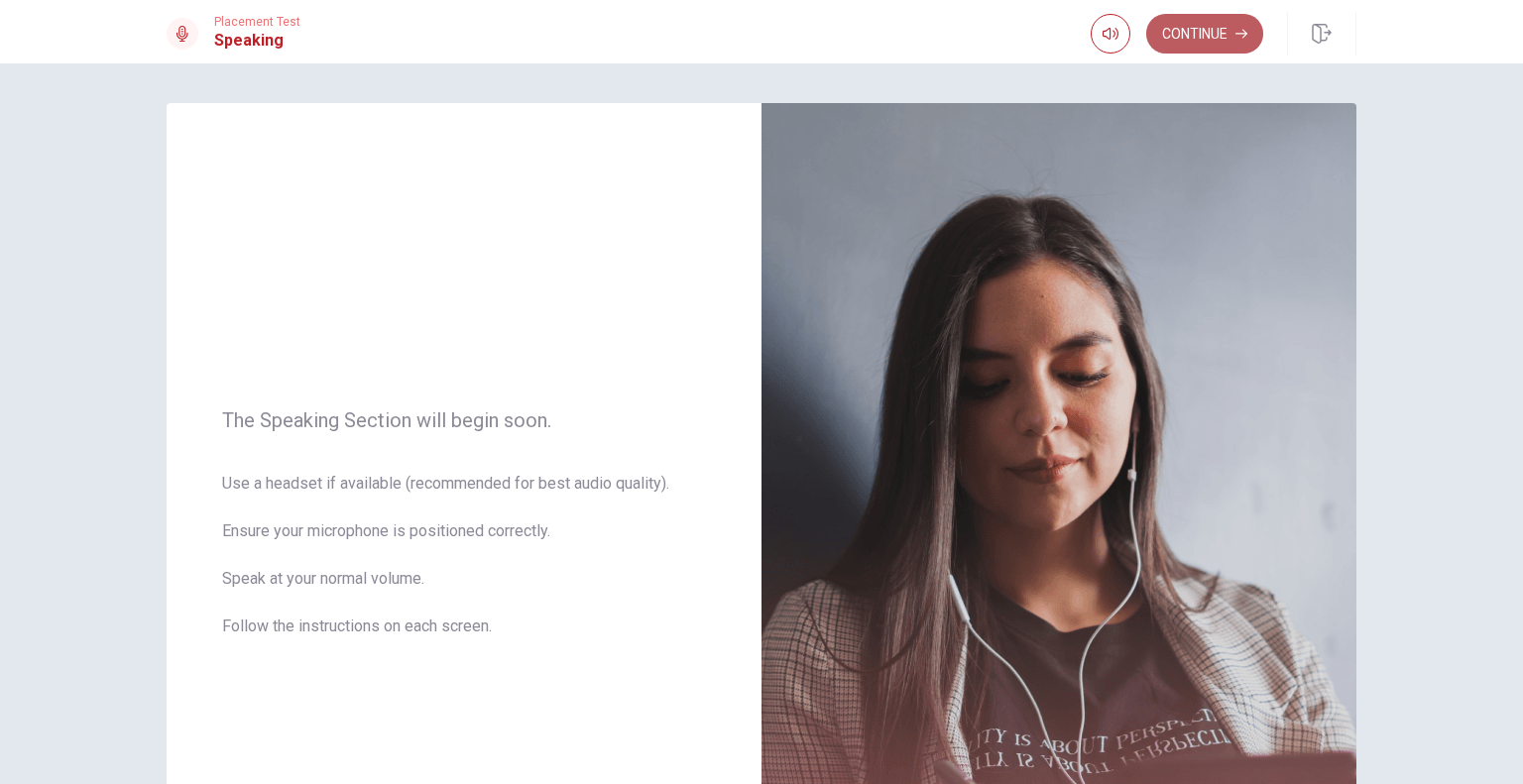 click on "Continue" at bounding box center [1205, 34] 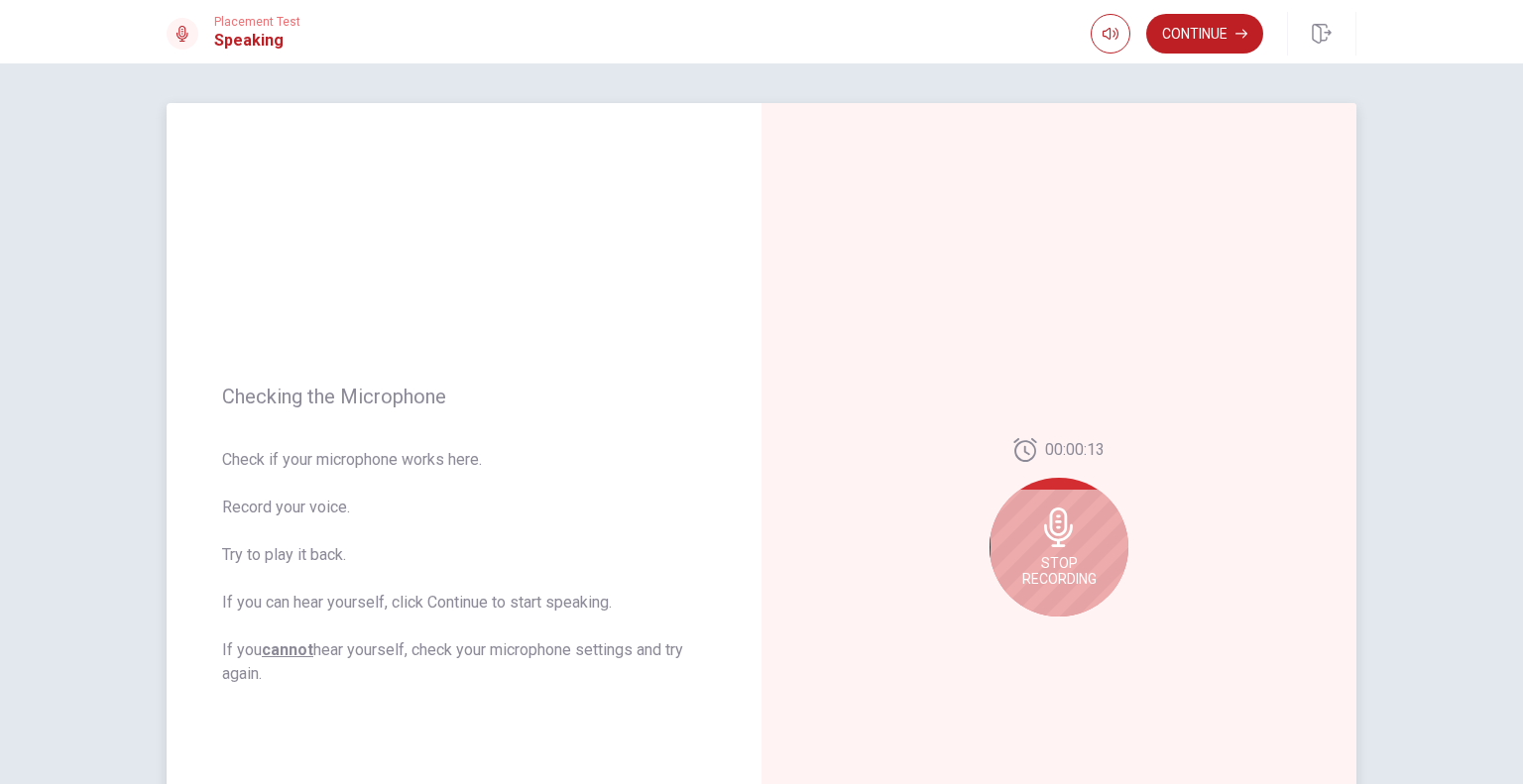 scroll, scrollTop: 52, scrollLeft: 0, axis: vertical 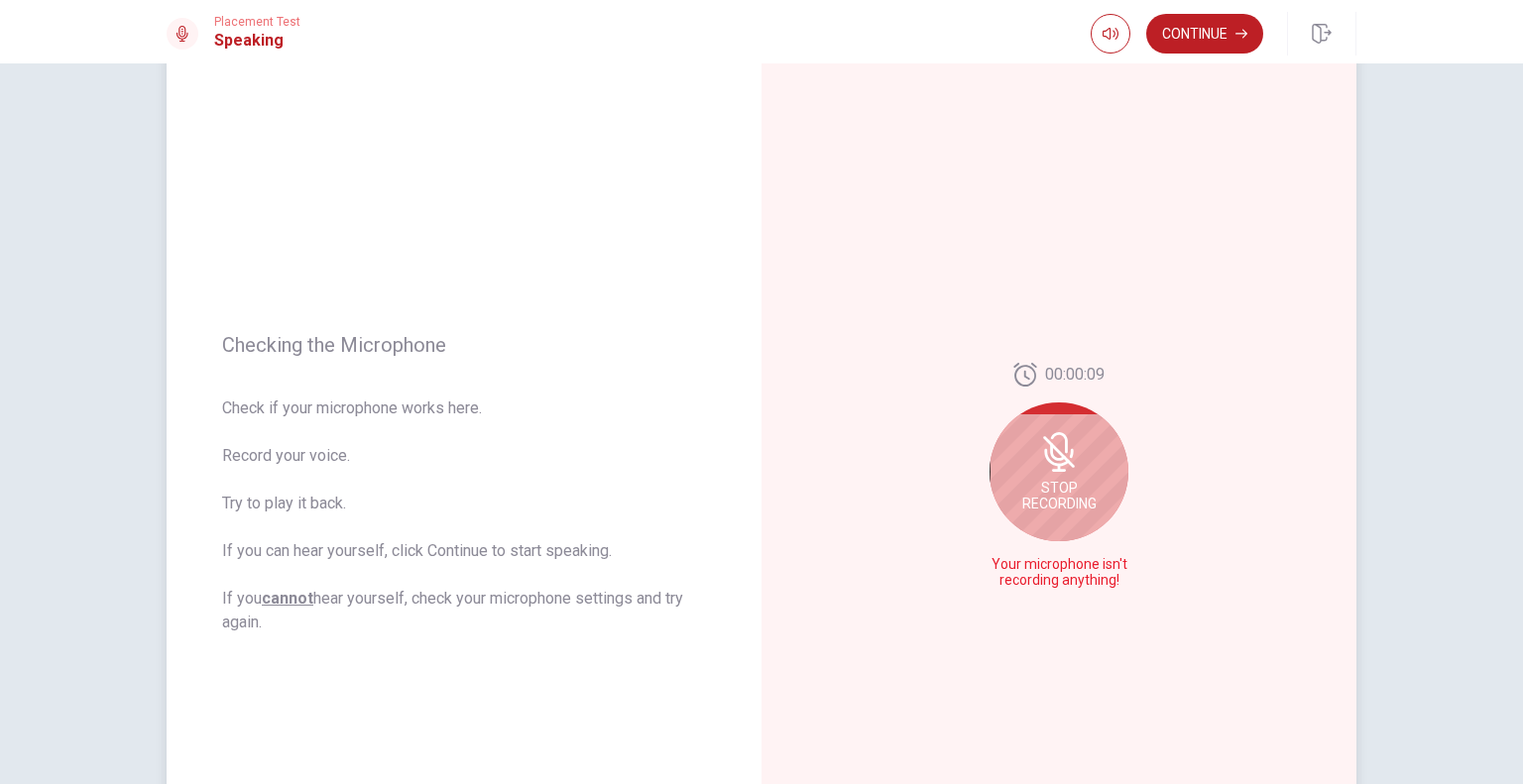 click on "Stop   Recording" at bounding box center [1059, 472] 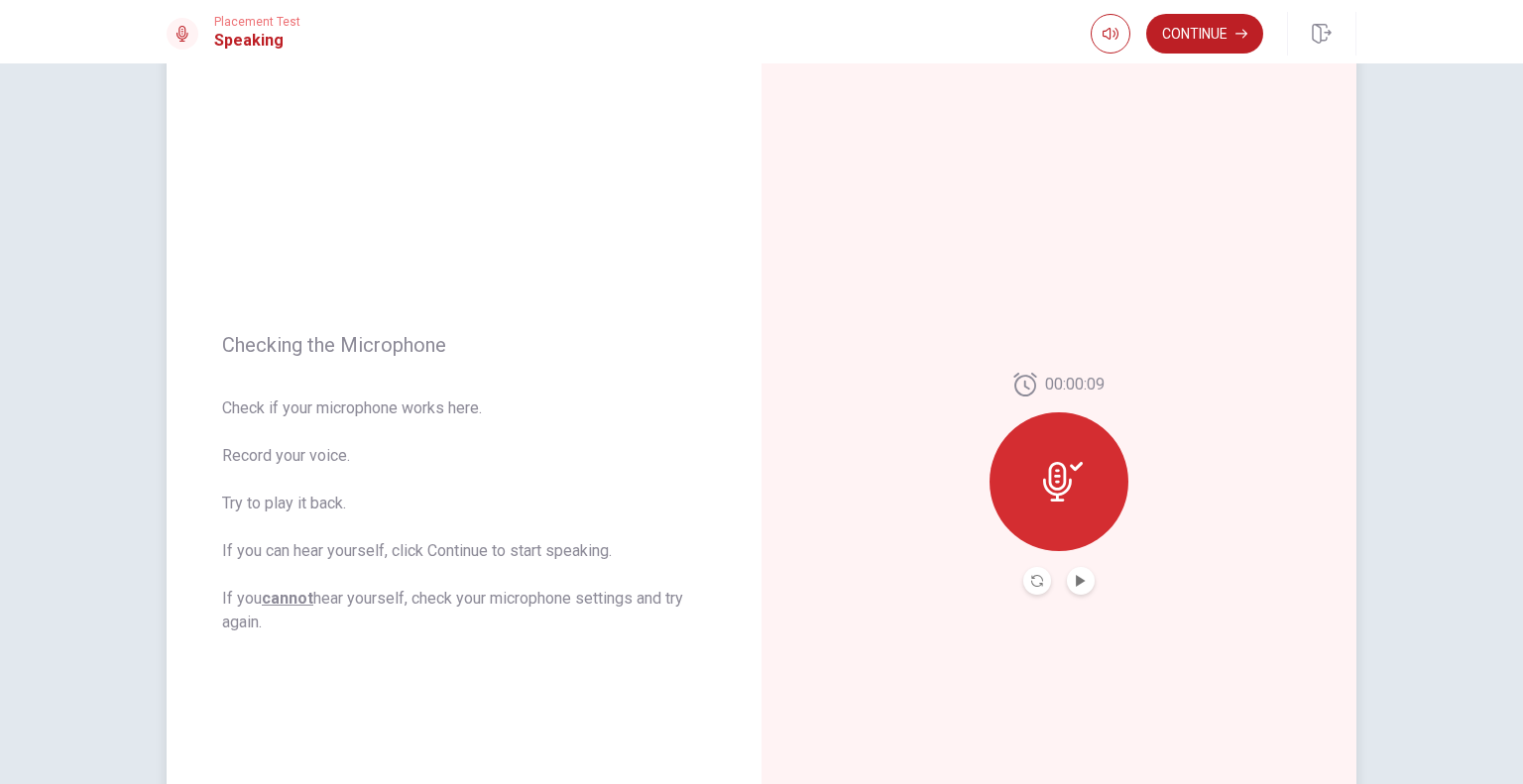 click 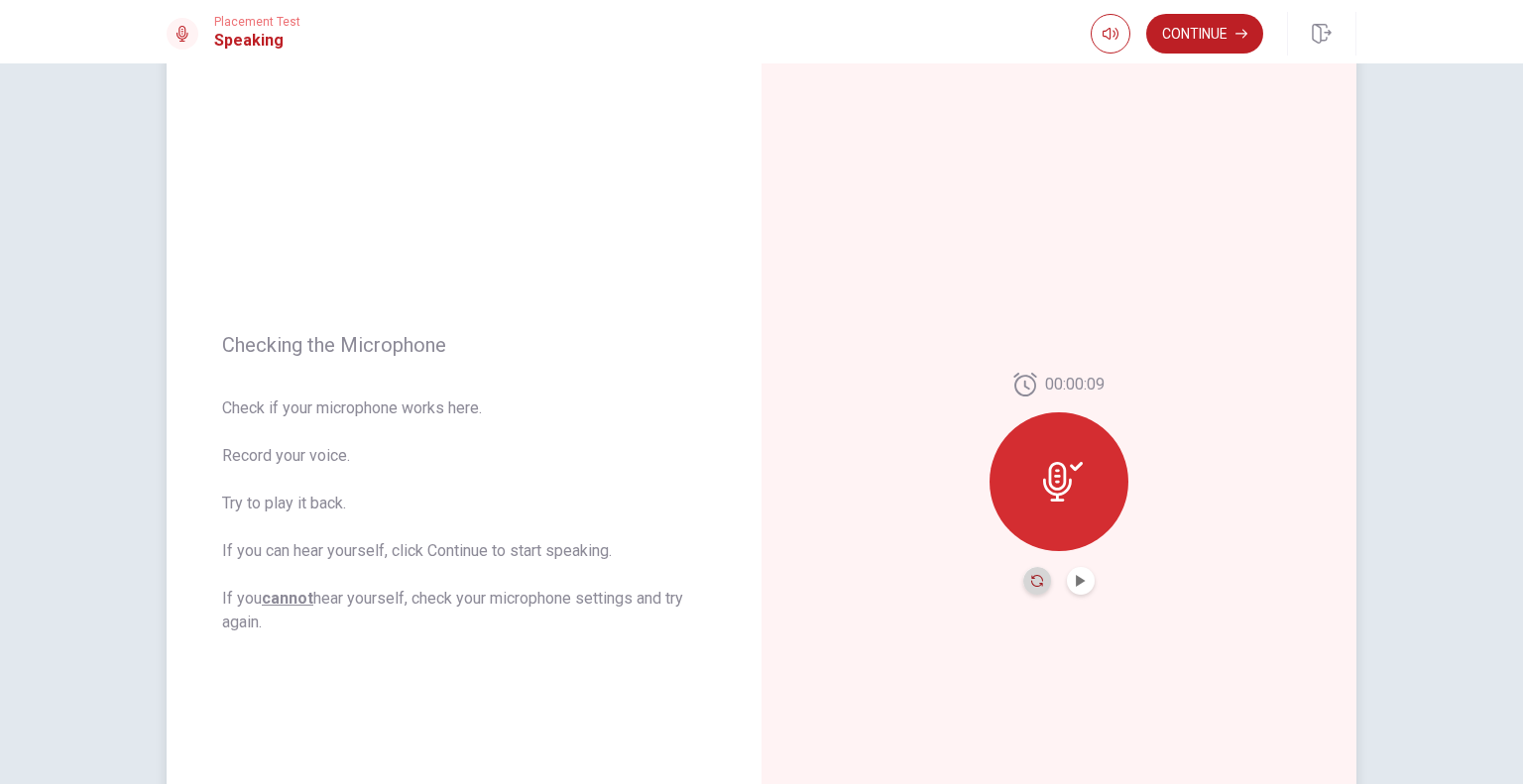 click 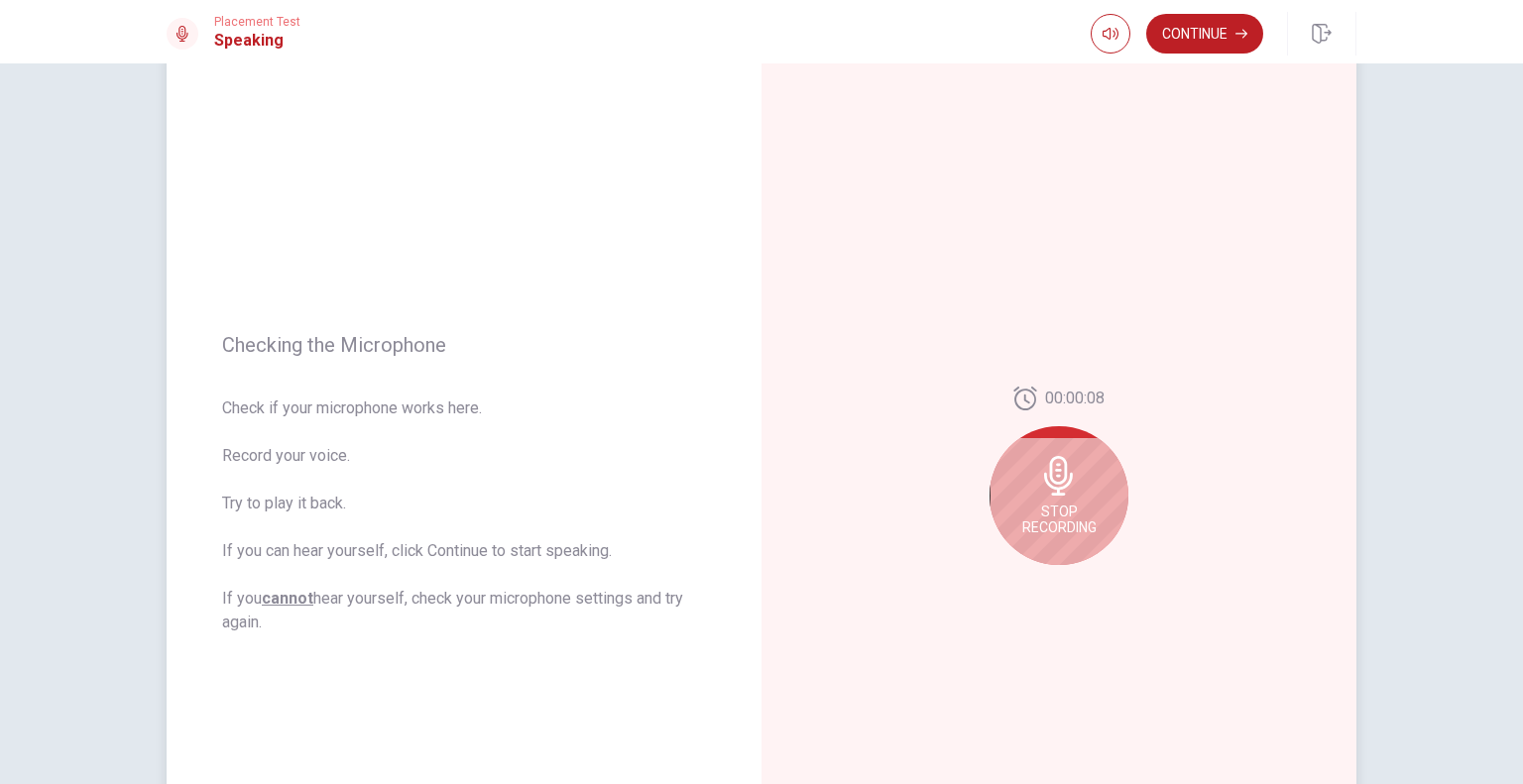 click on "Stop   Recording" at bounding box center [1059, 496] 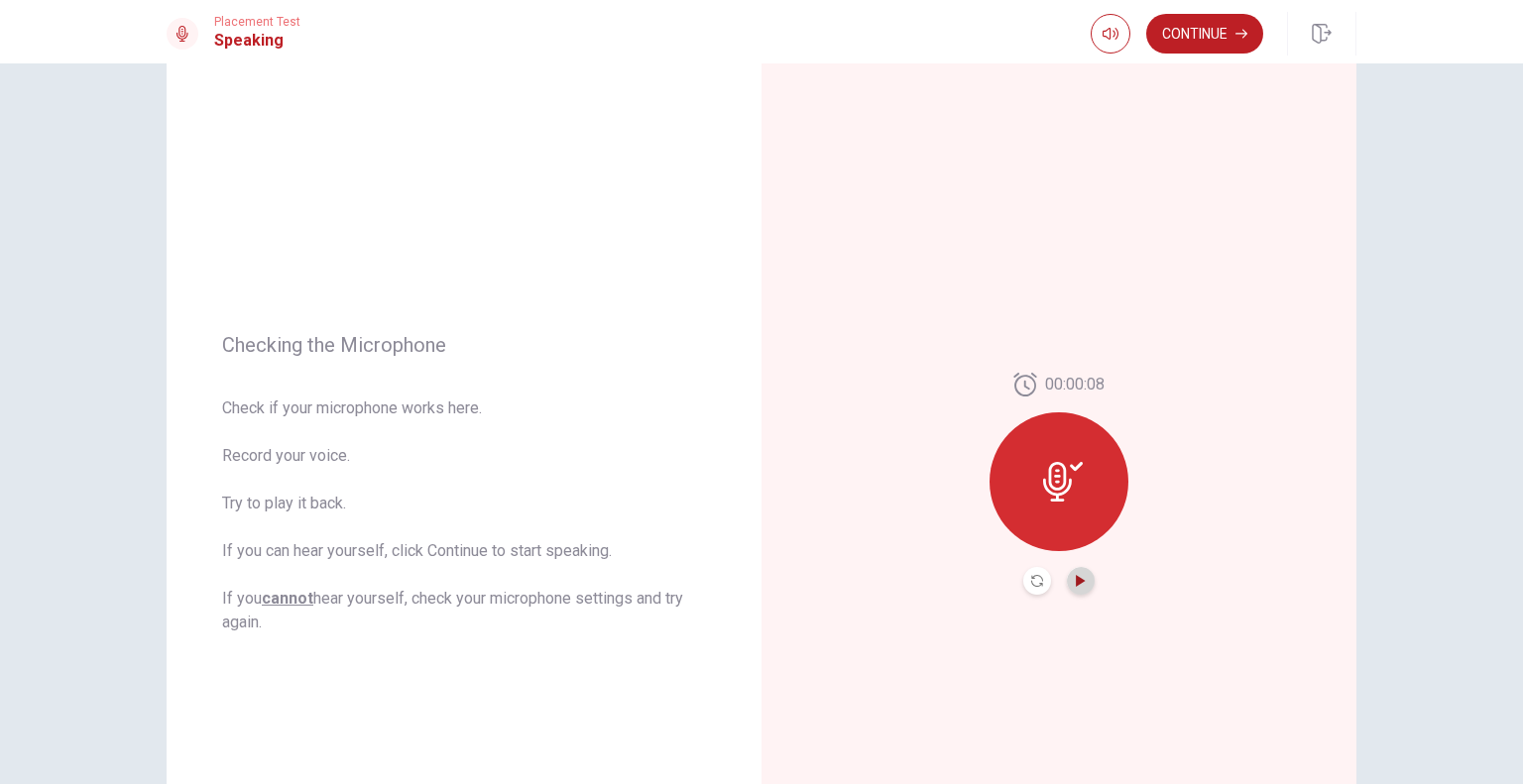 click 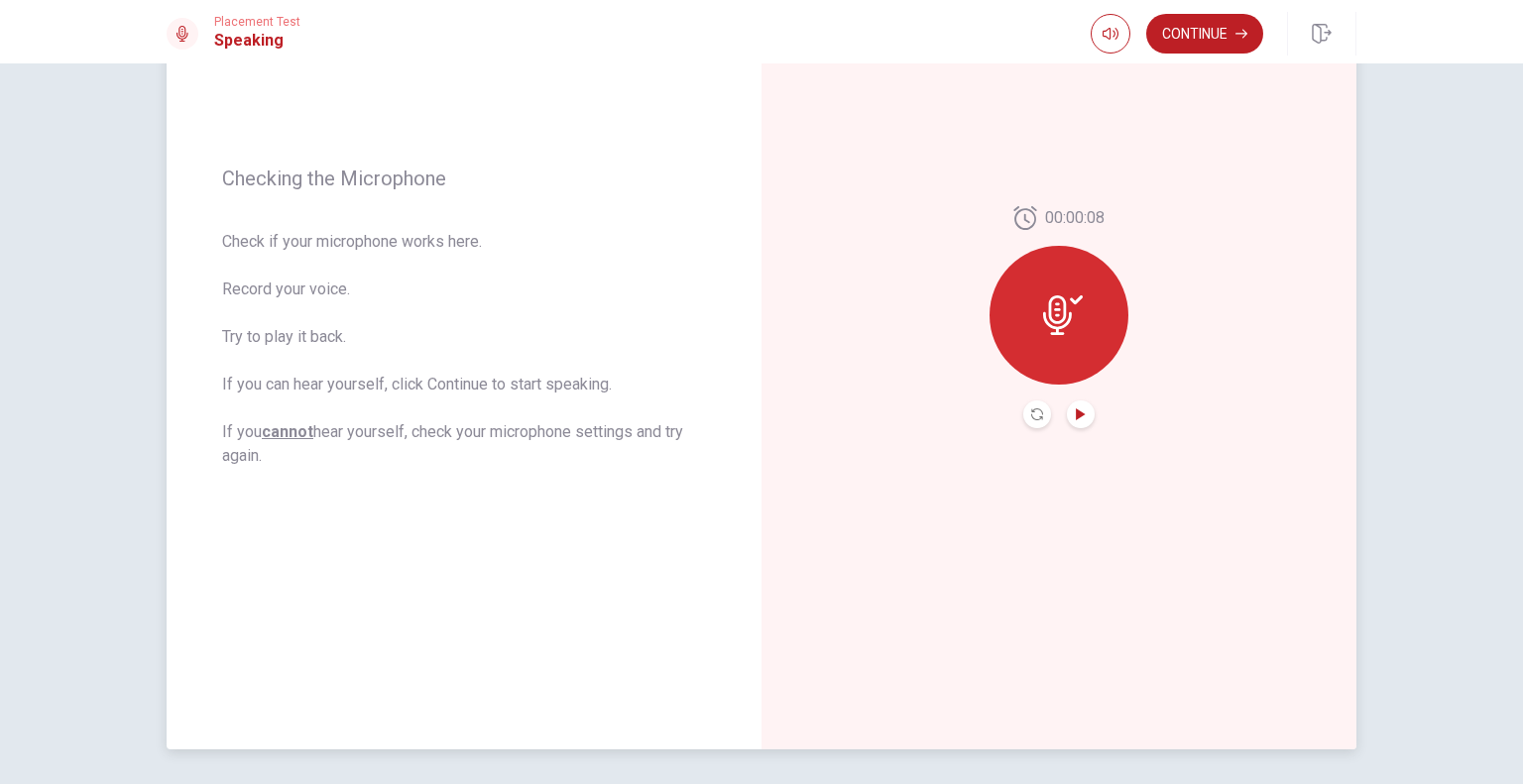 scroll, scrollTop: 106, scrollLeft: 0, axis: vertical 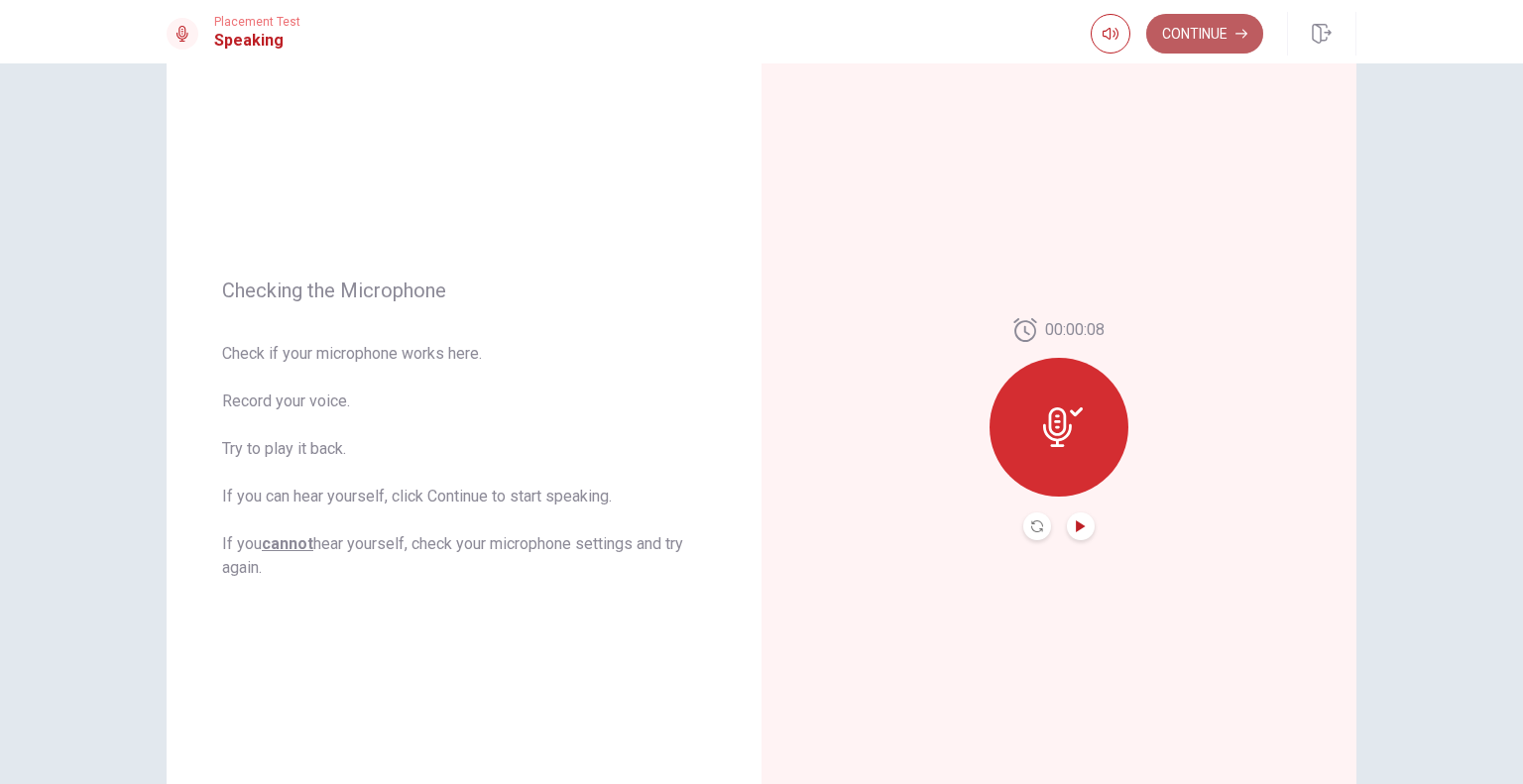 click on "Continue" at bounding box center [1205, 34] 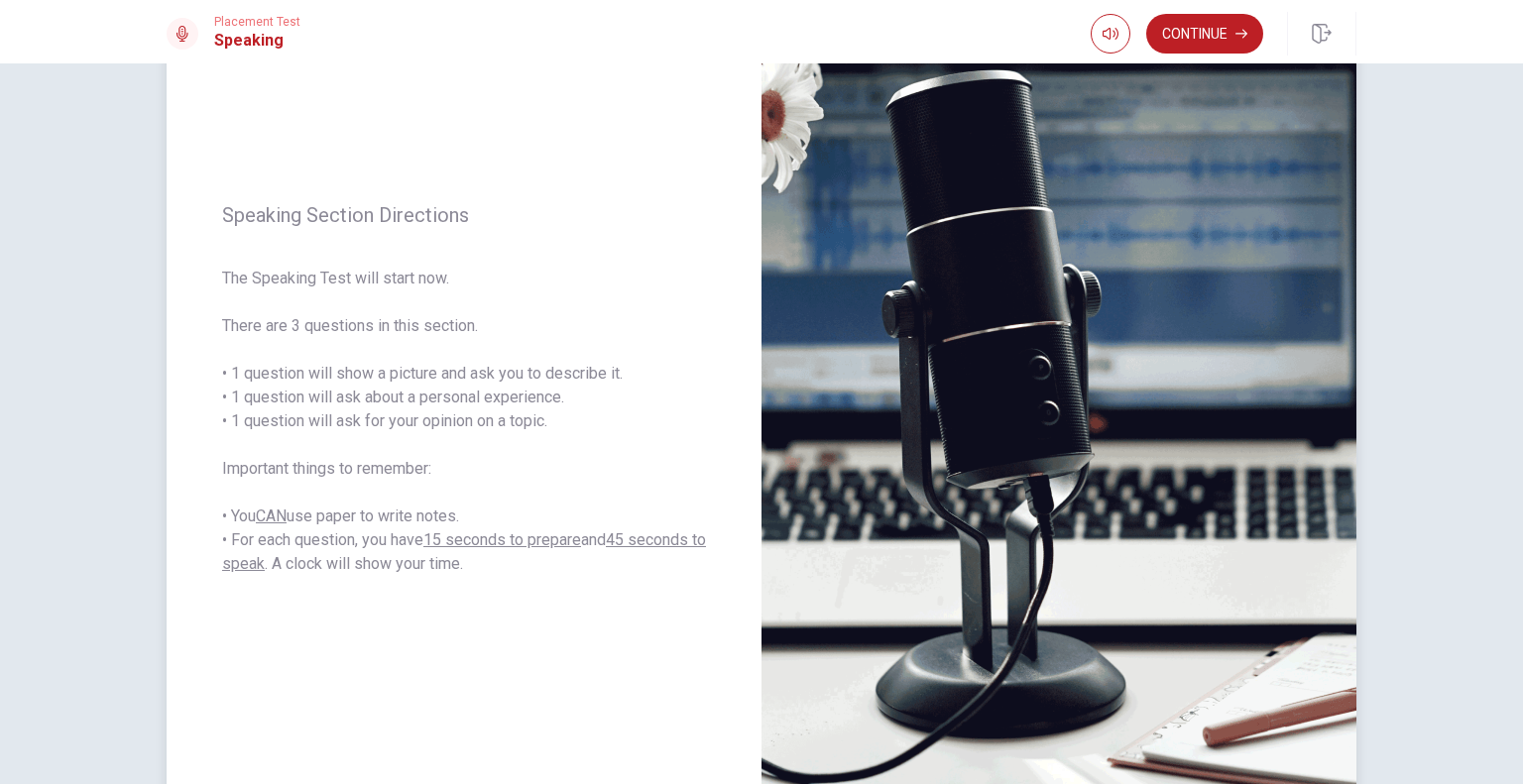 scroll, scrollTop: 131, scrollLeft: 0, axis: vertical 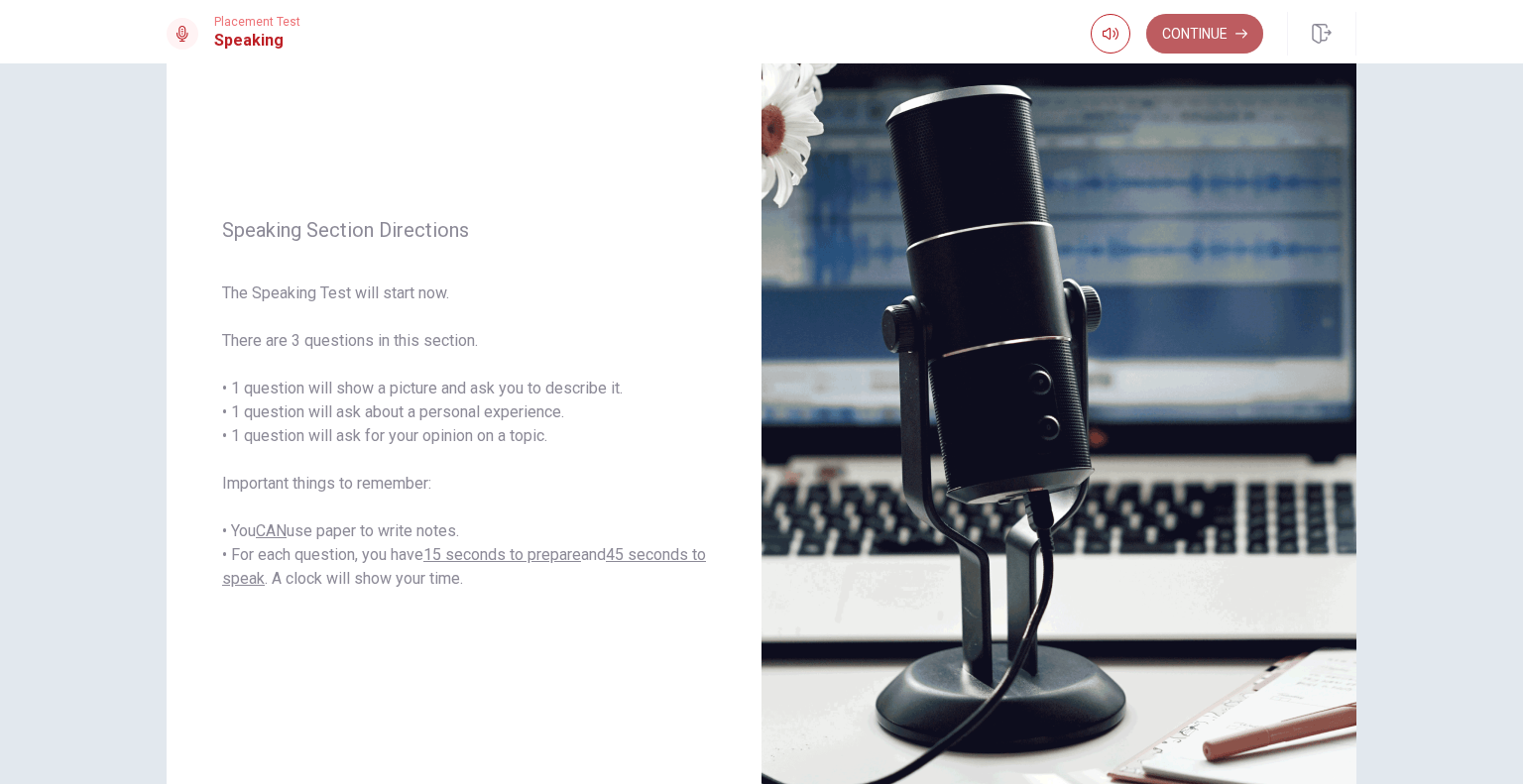 click on "Continue" at bounding box center [1205, 34] 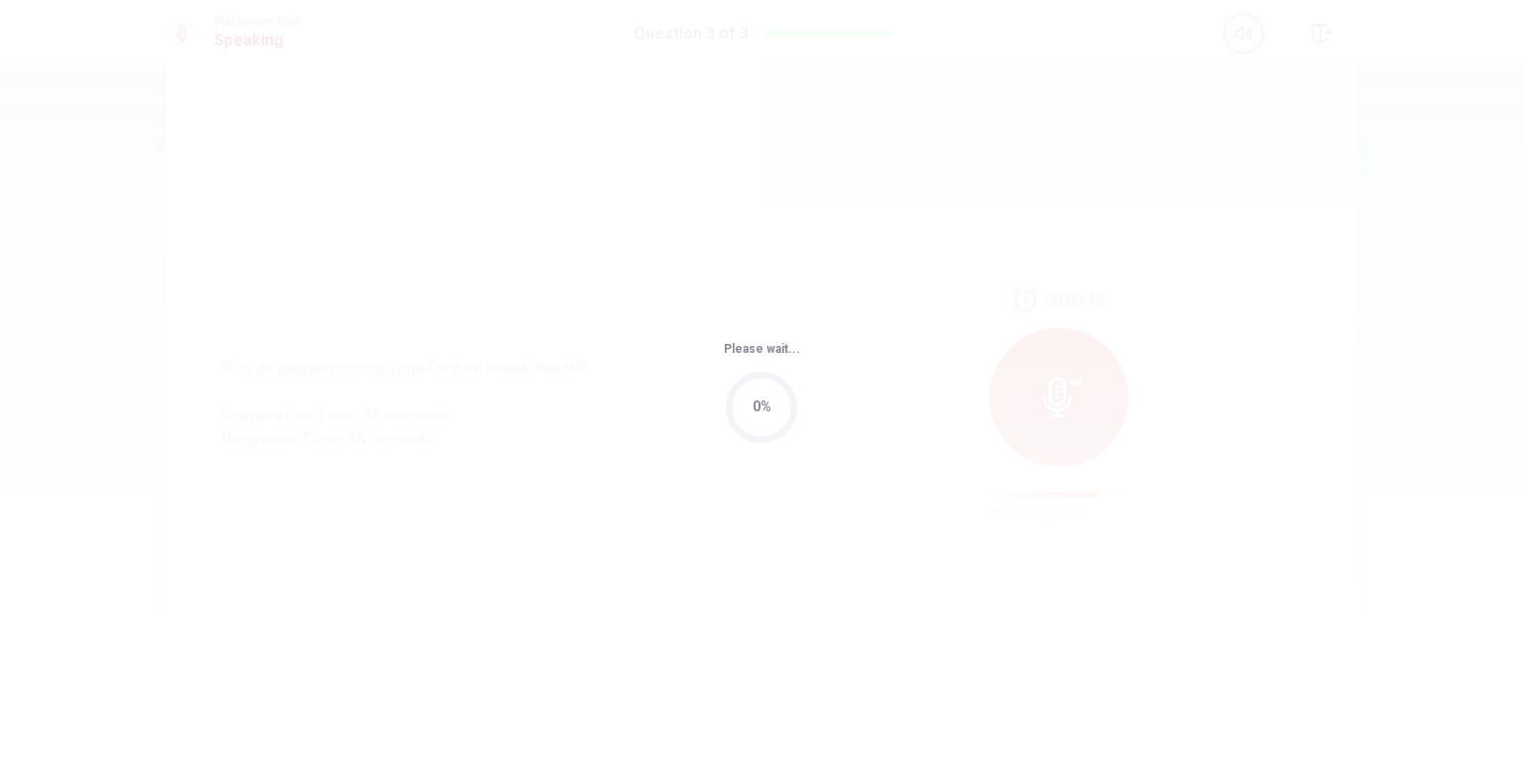 scroll, scrollTop: 0, scrollLeft: 0, axis: both 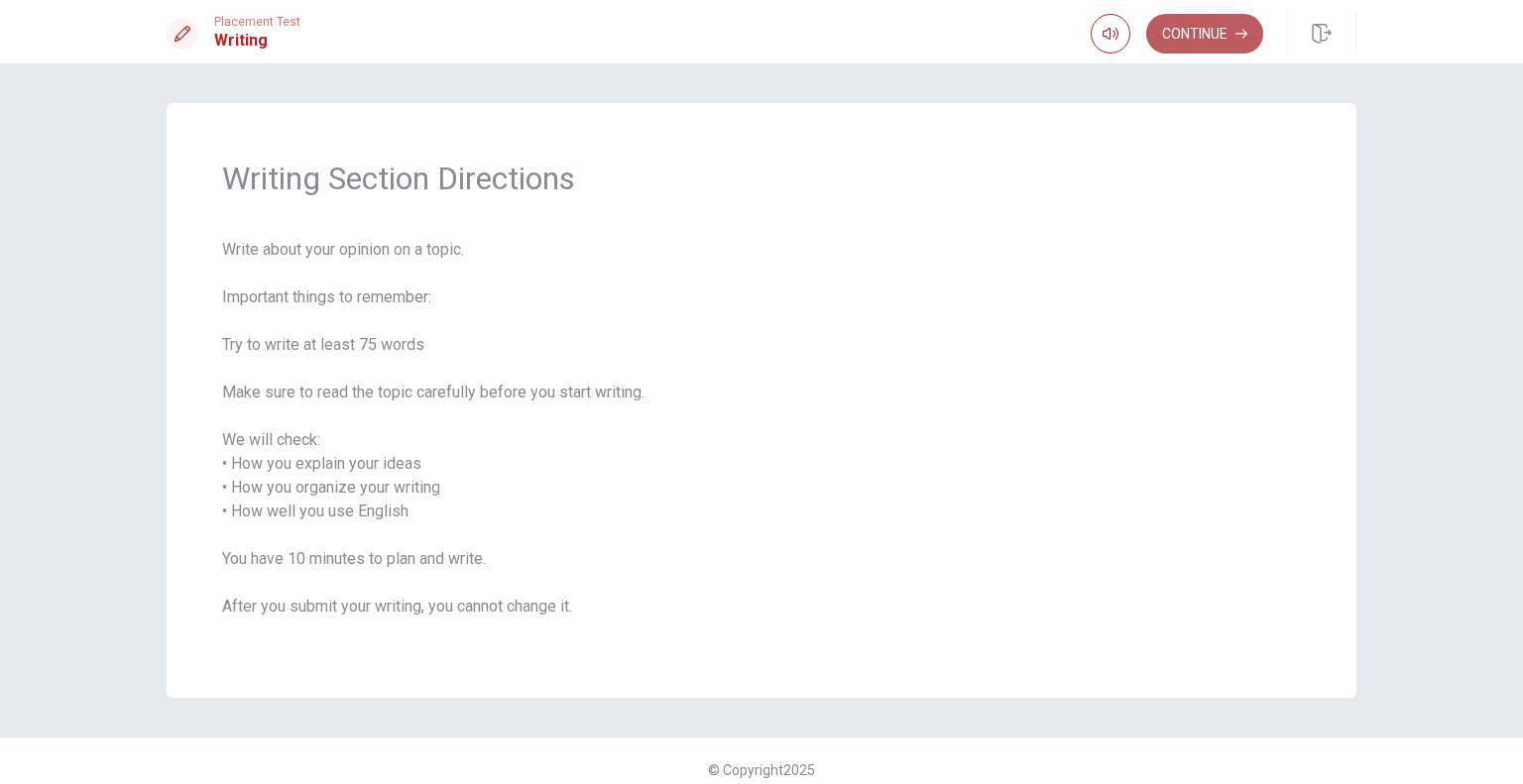 click on "Continue" at bounding box center (1205, 34) 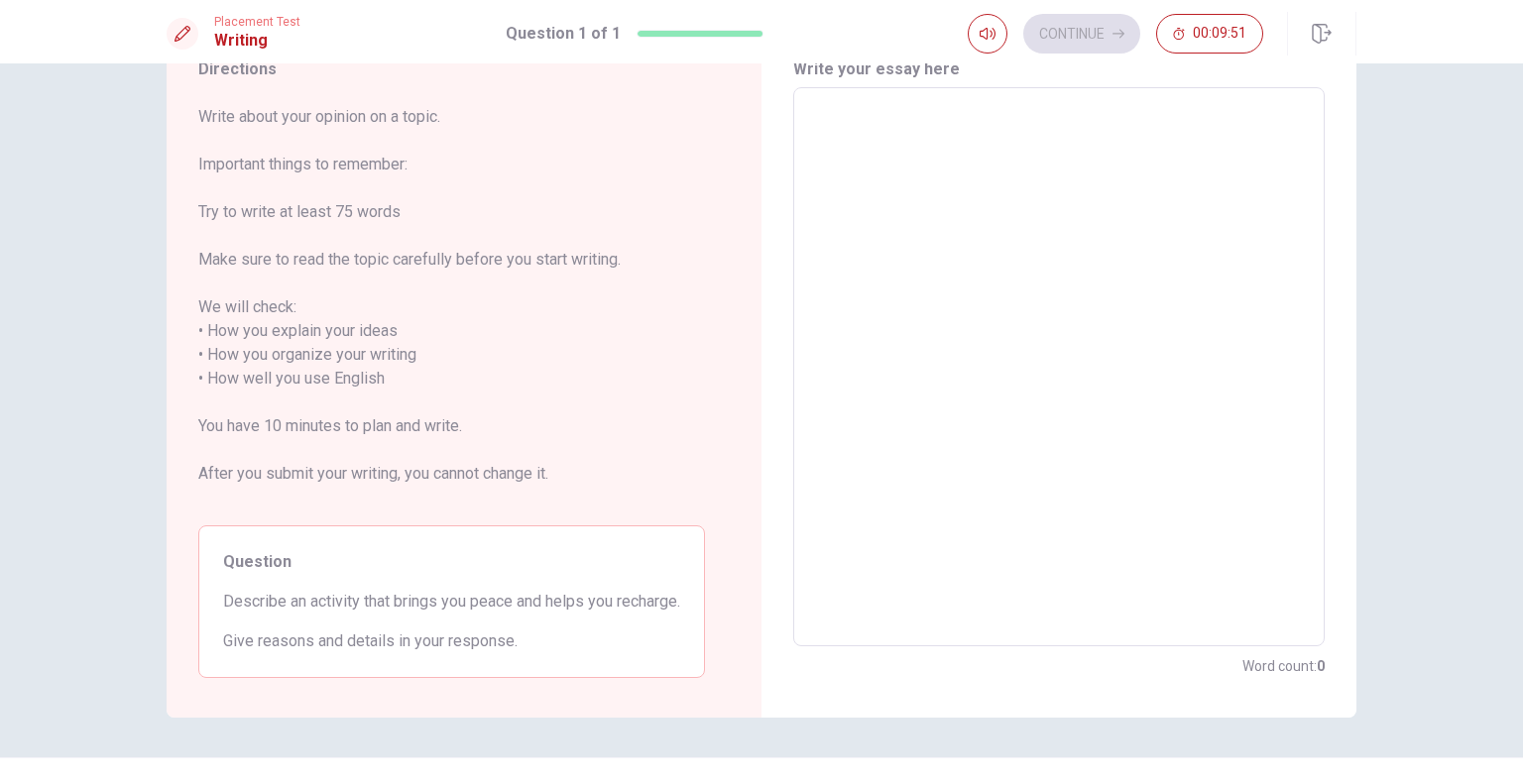 scroll, scrollTop: 85, scrollLeft: 0, axis: vertical 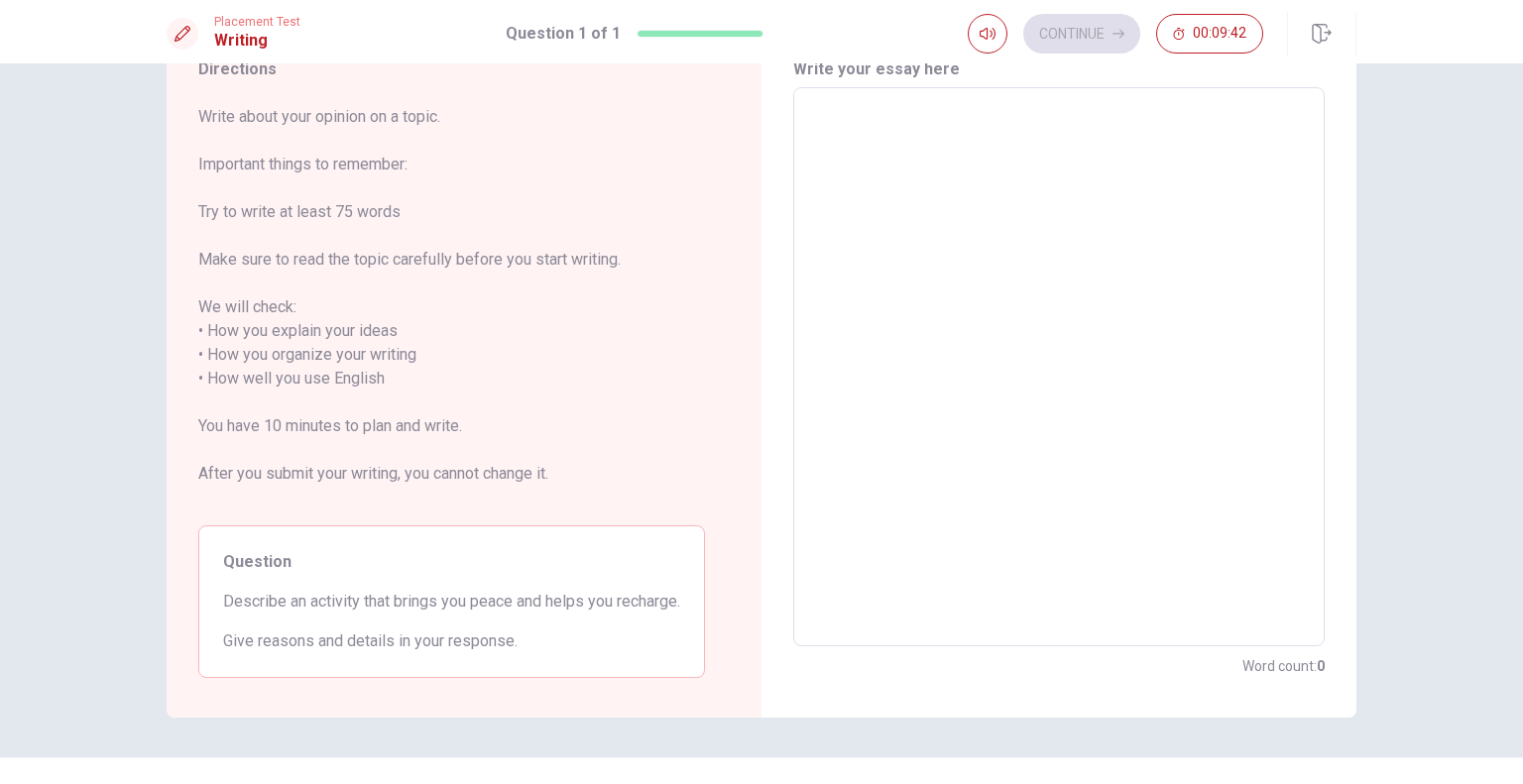 click at bounding box center (1059, 367) 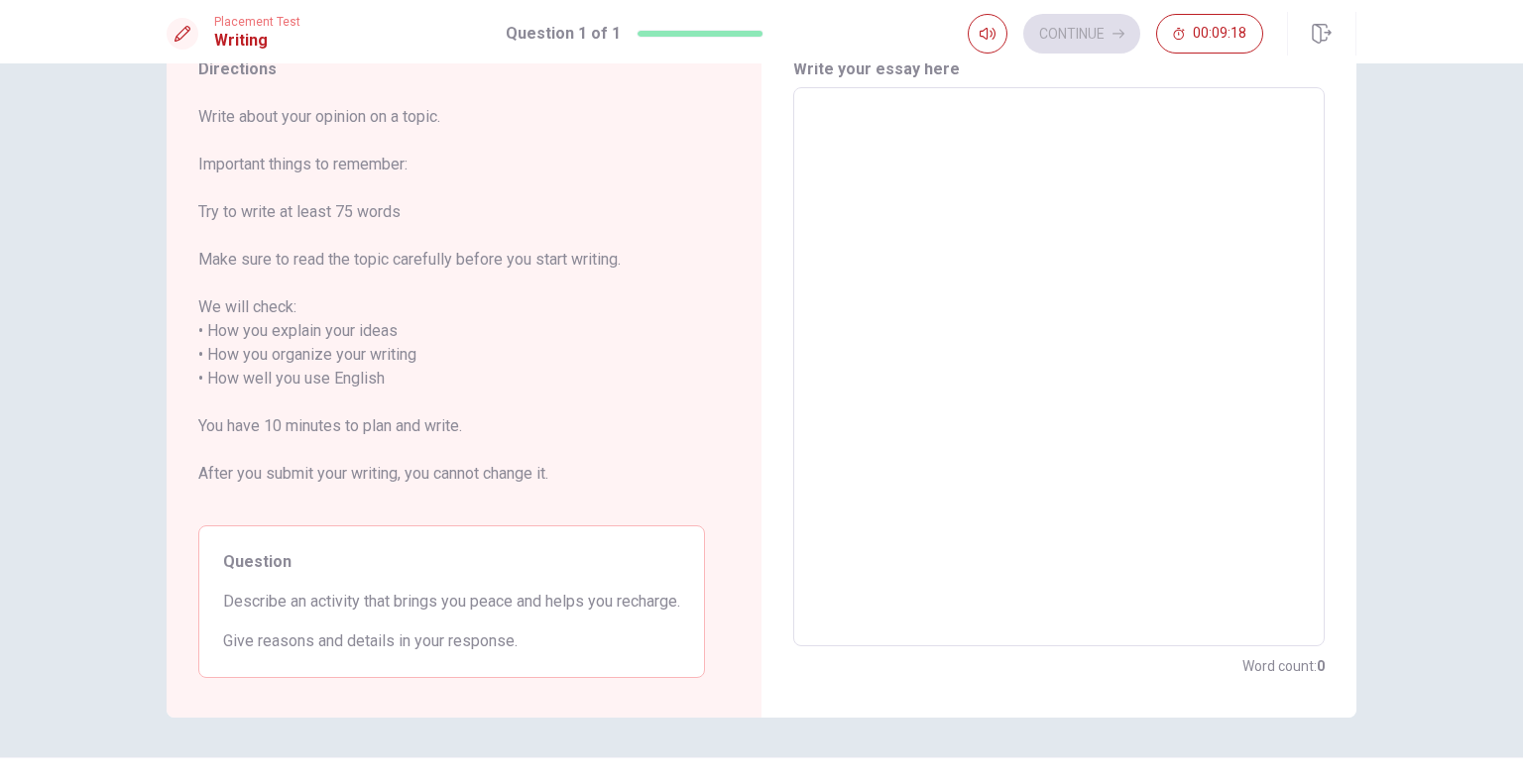 type on "I" 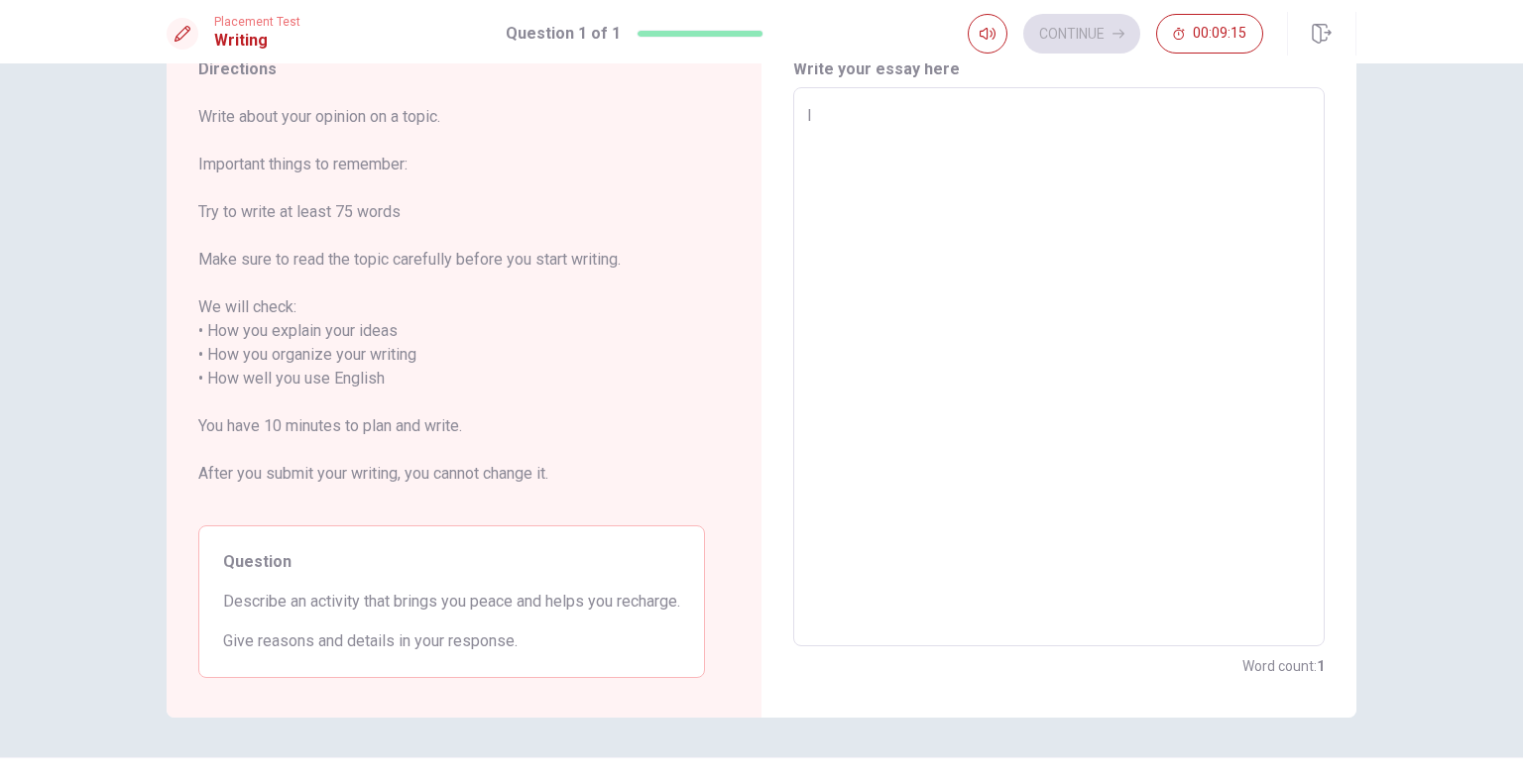 type on "x" 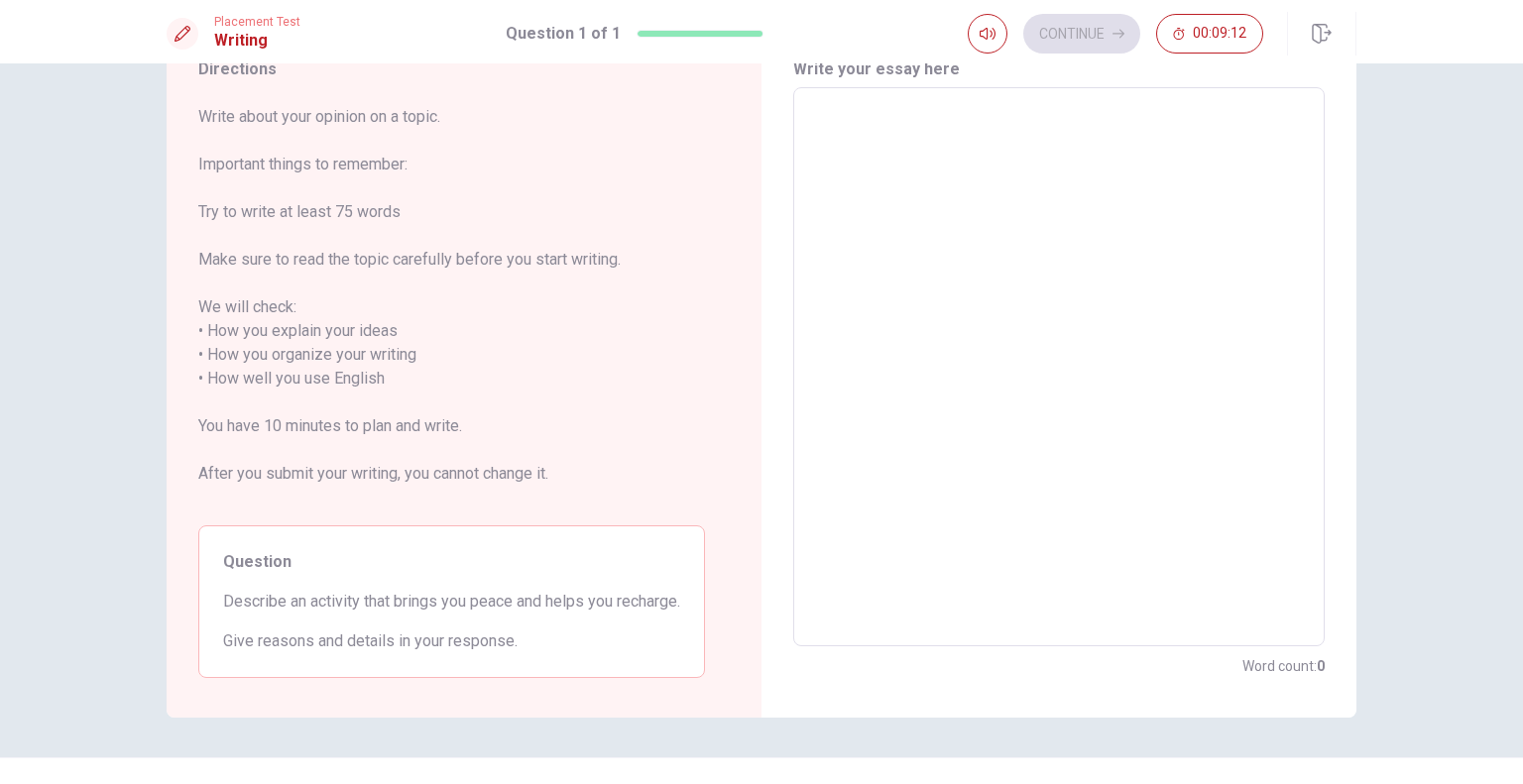 type on "v" 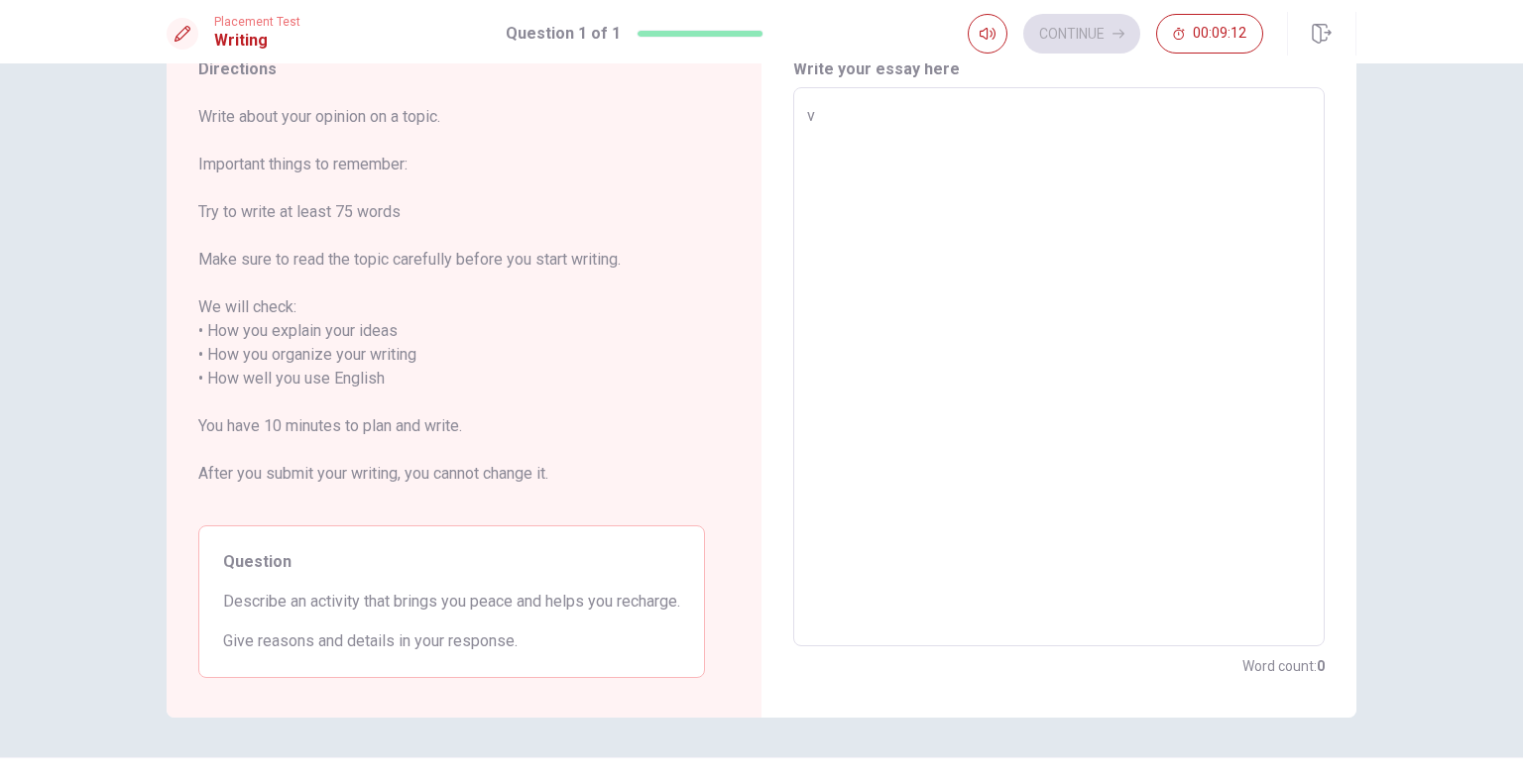 type on "x" 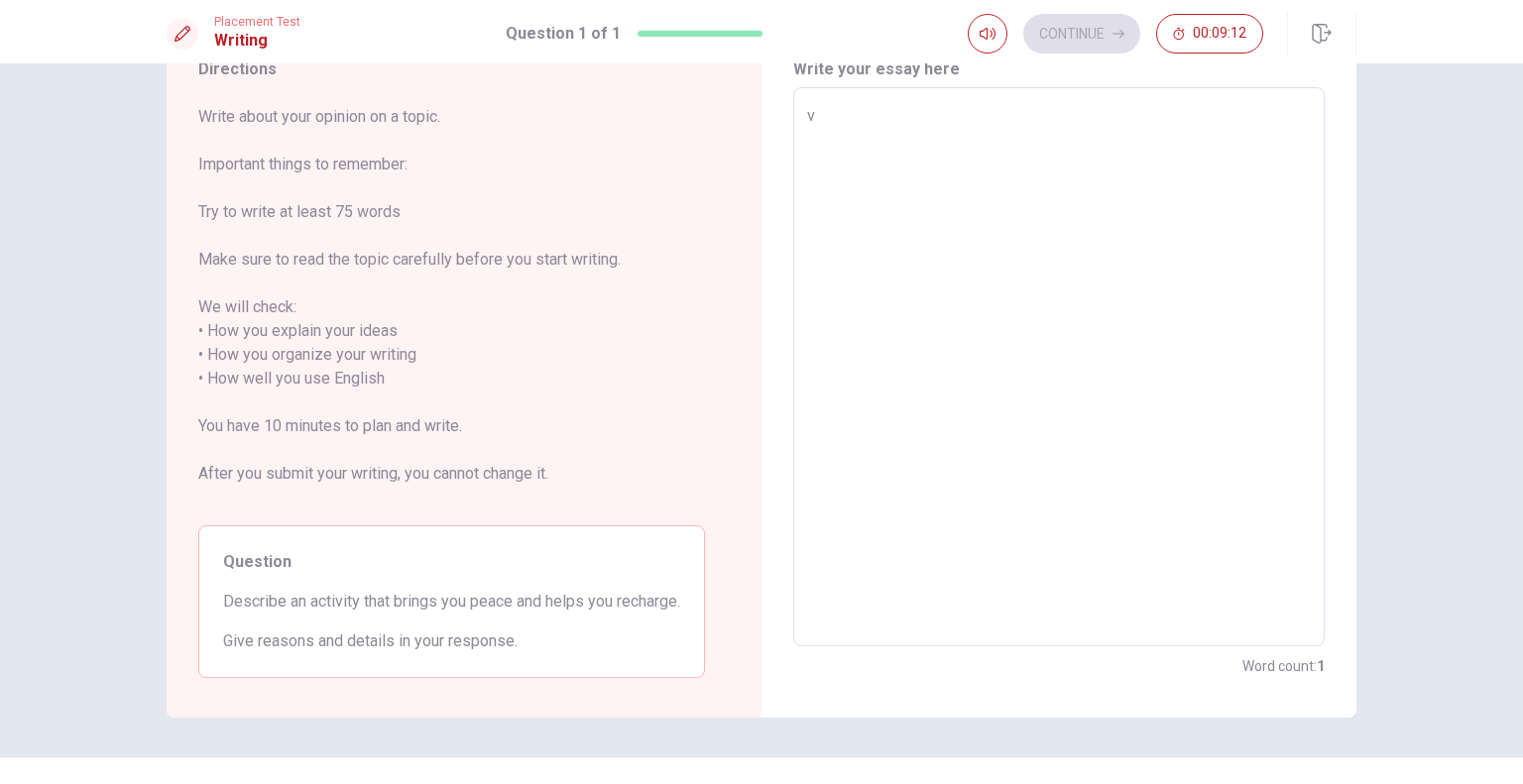 type on "vi" 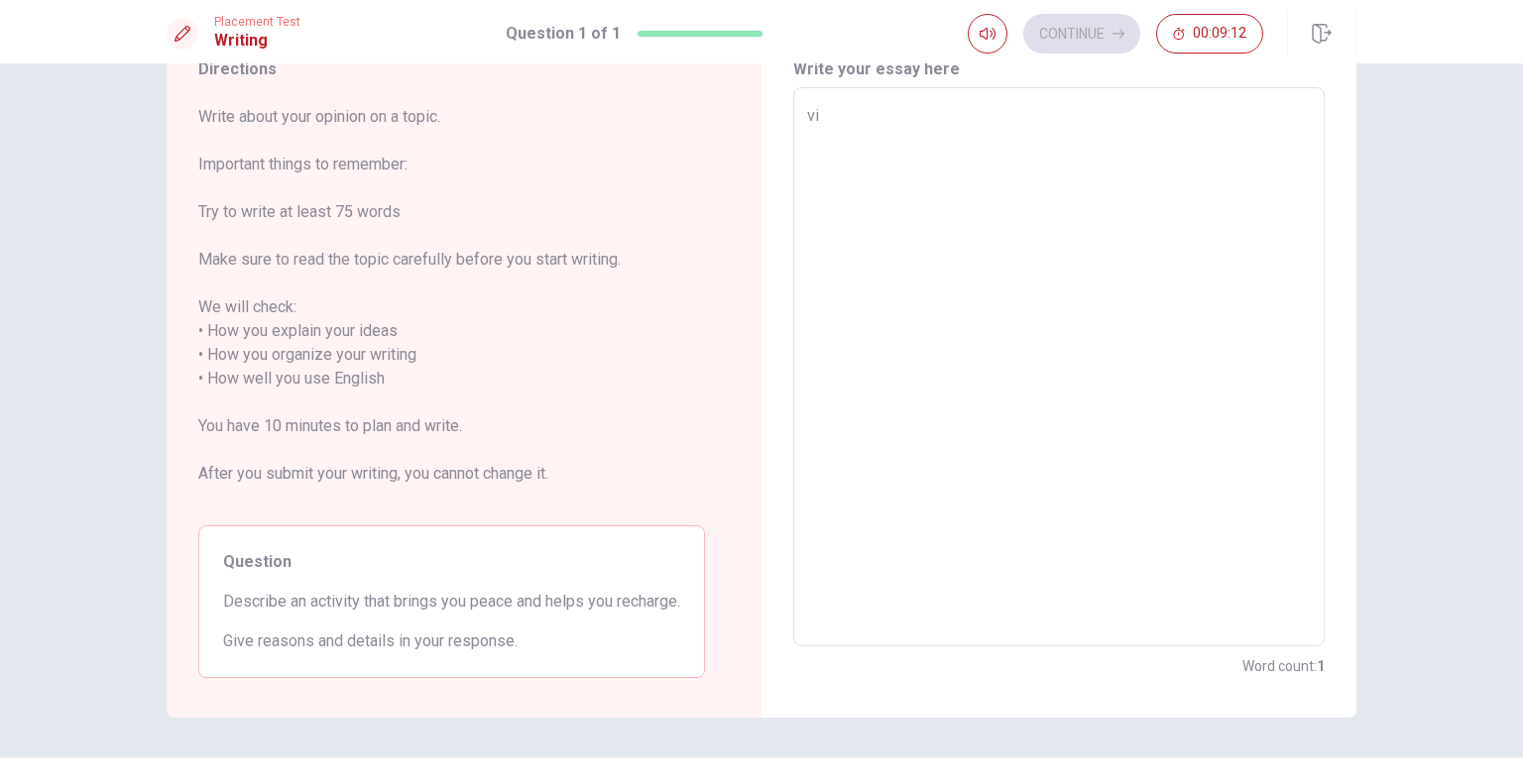 type on "vis" 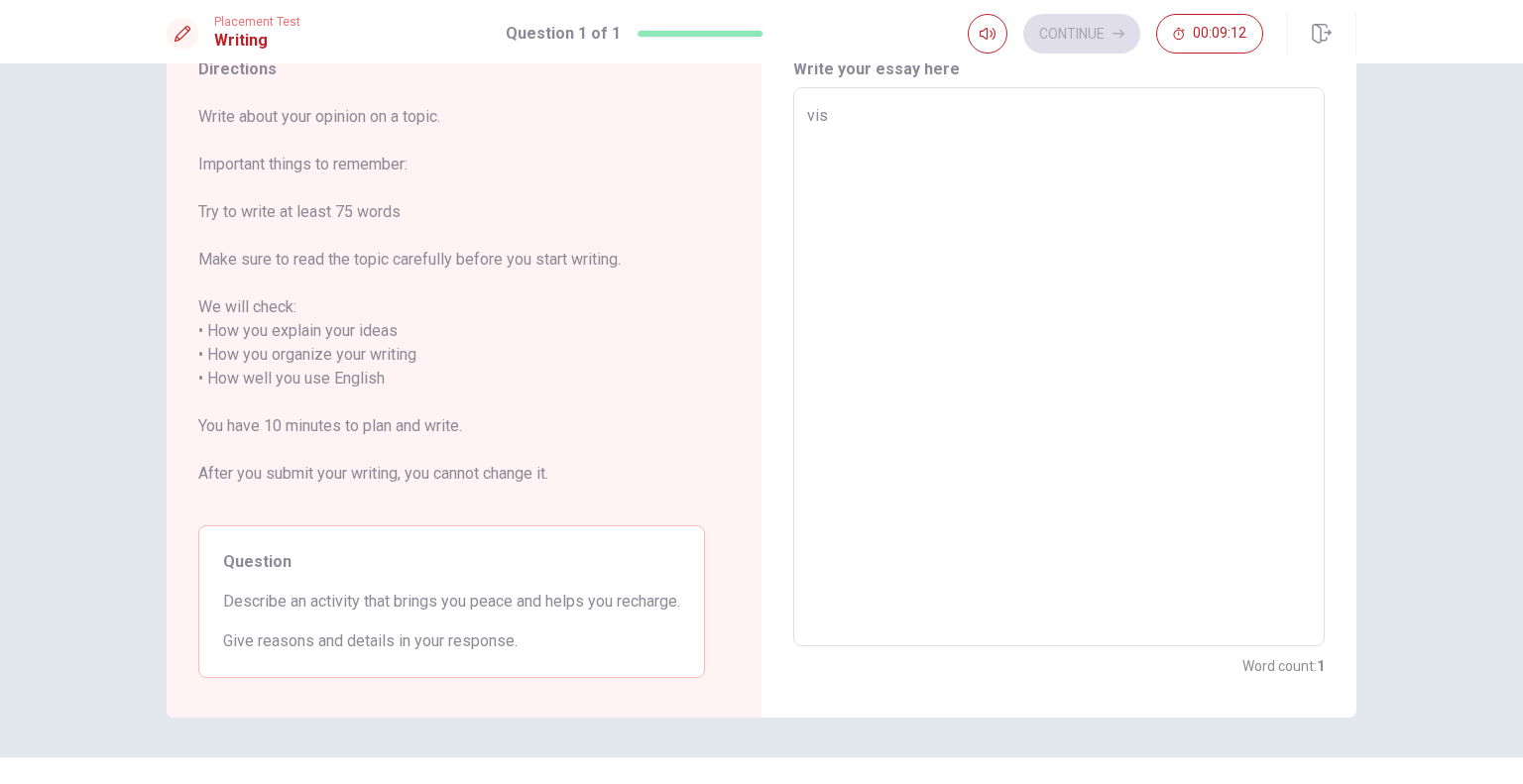 type on "x" 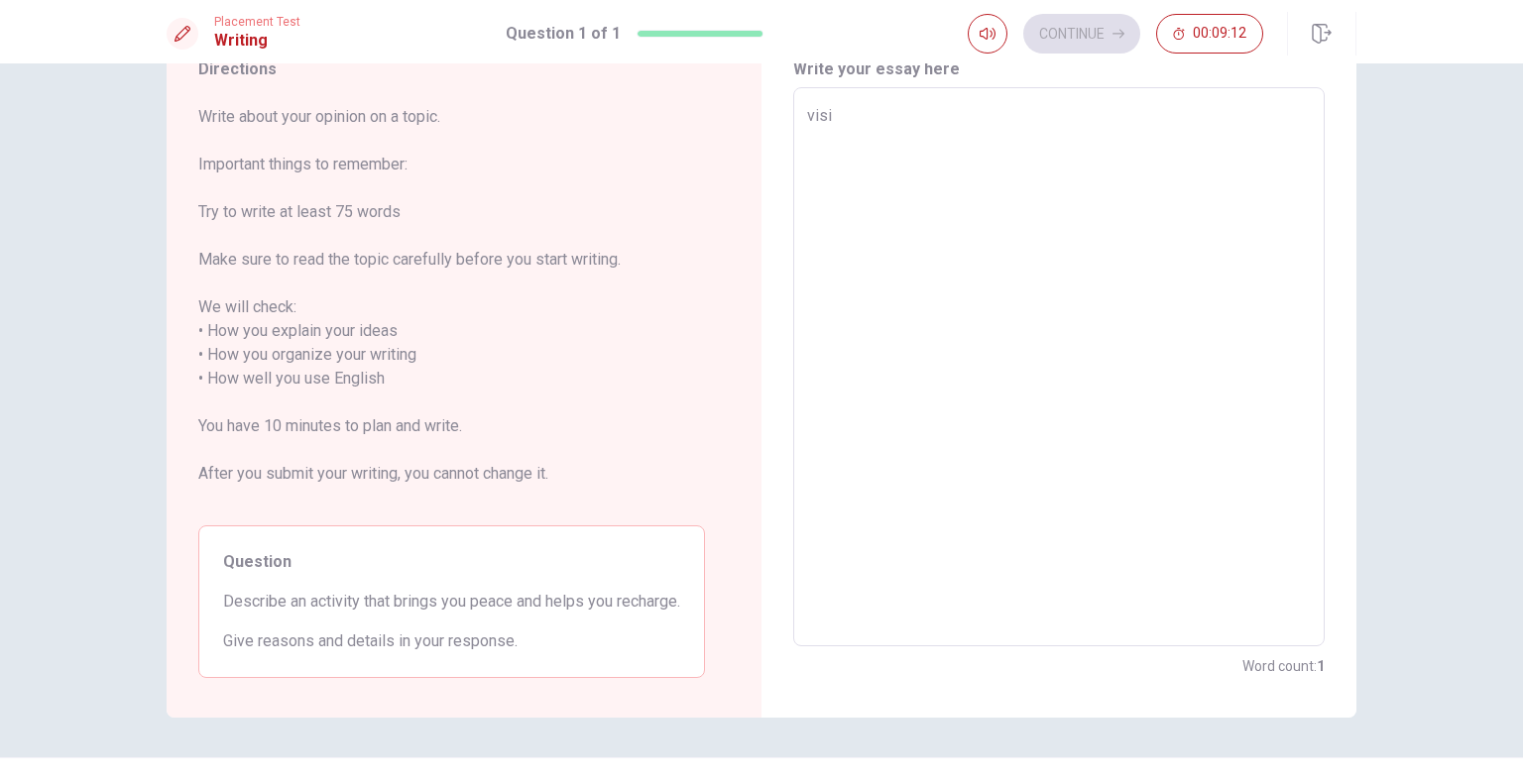 type on "x" 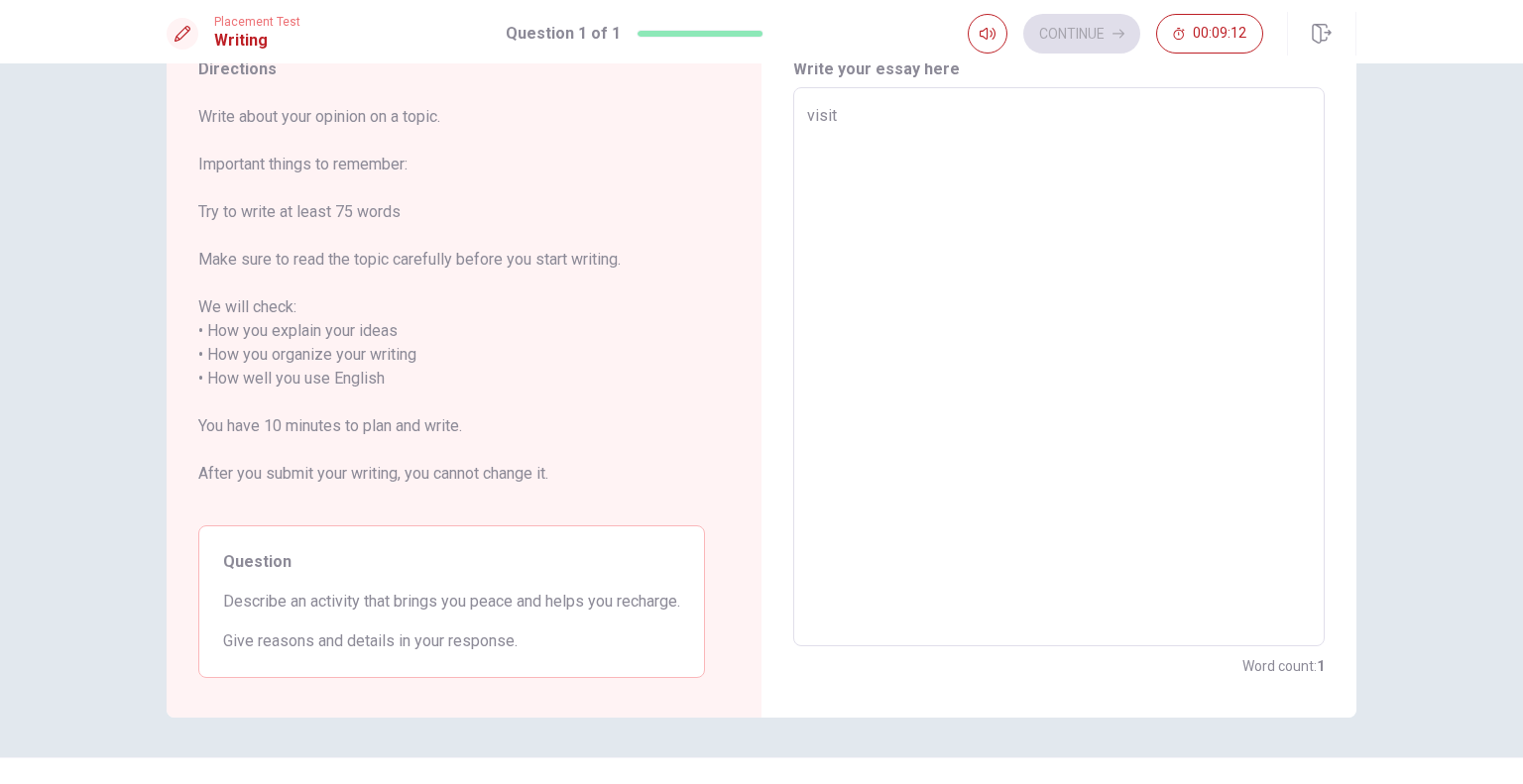 type on "x" 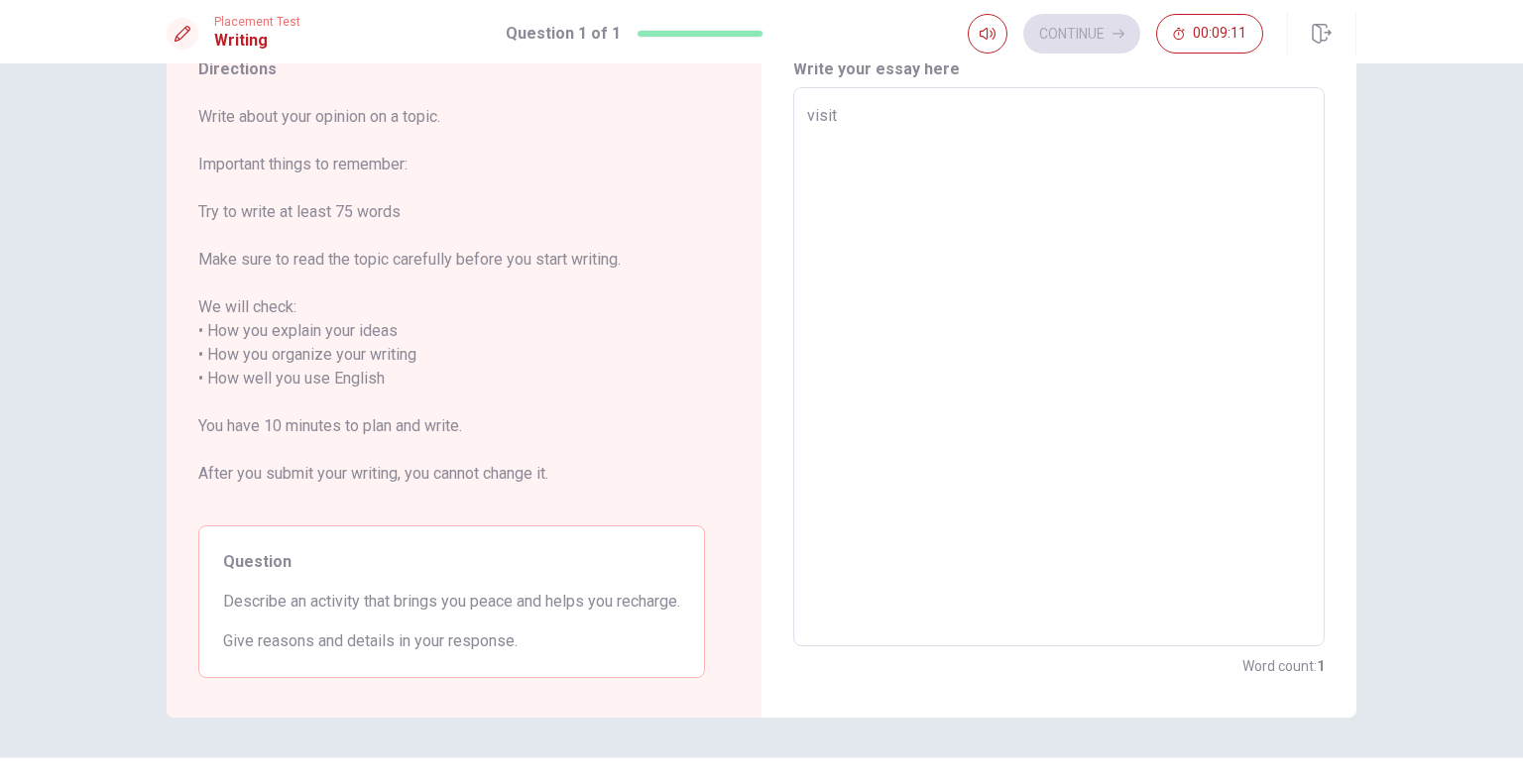 type on "visit" 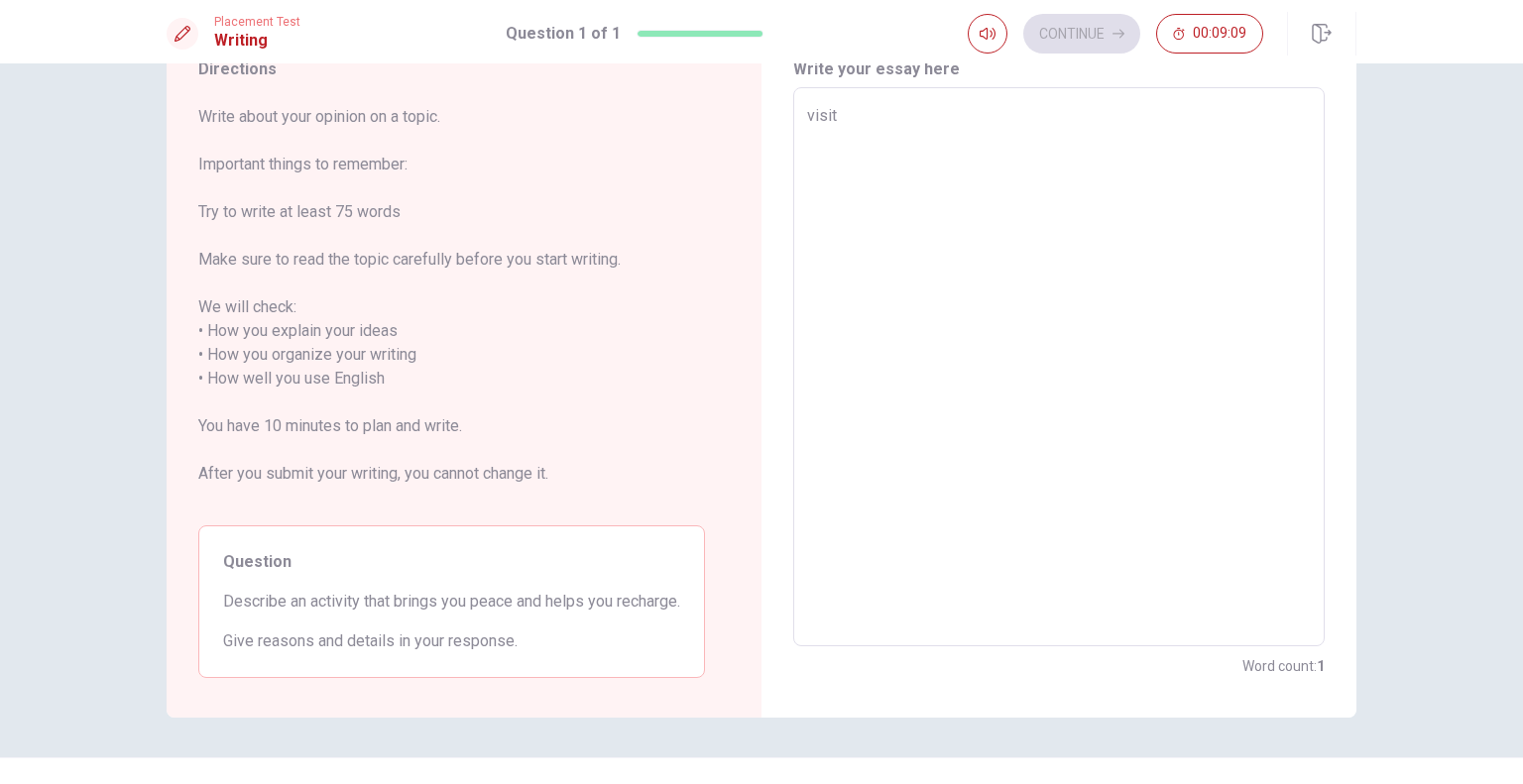 type on "x" 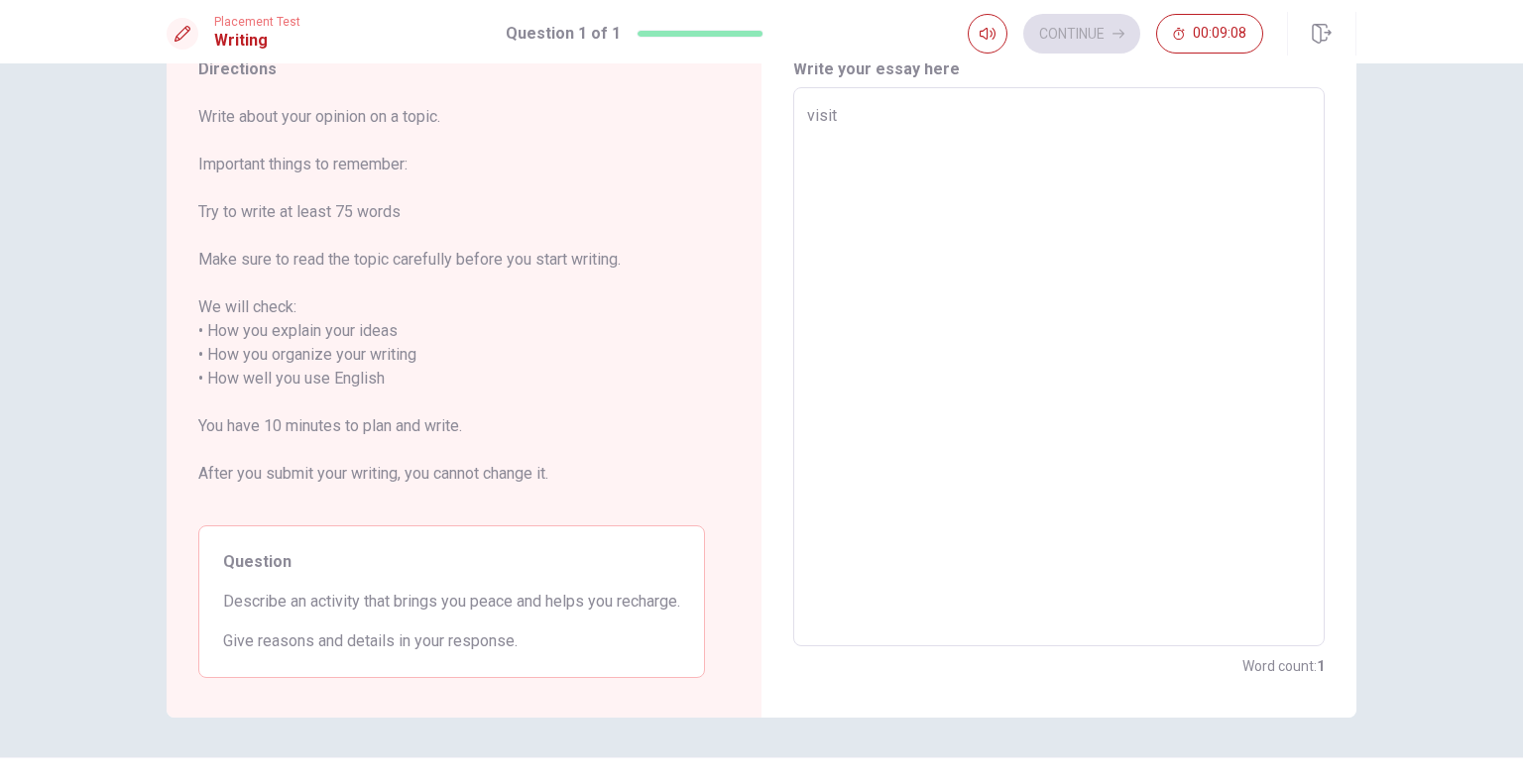 type on "visit m" 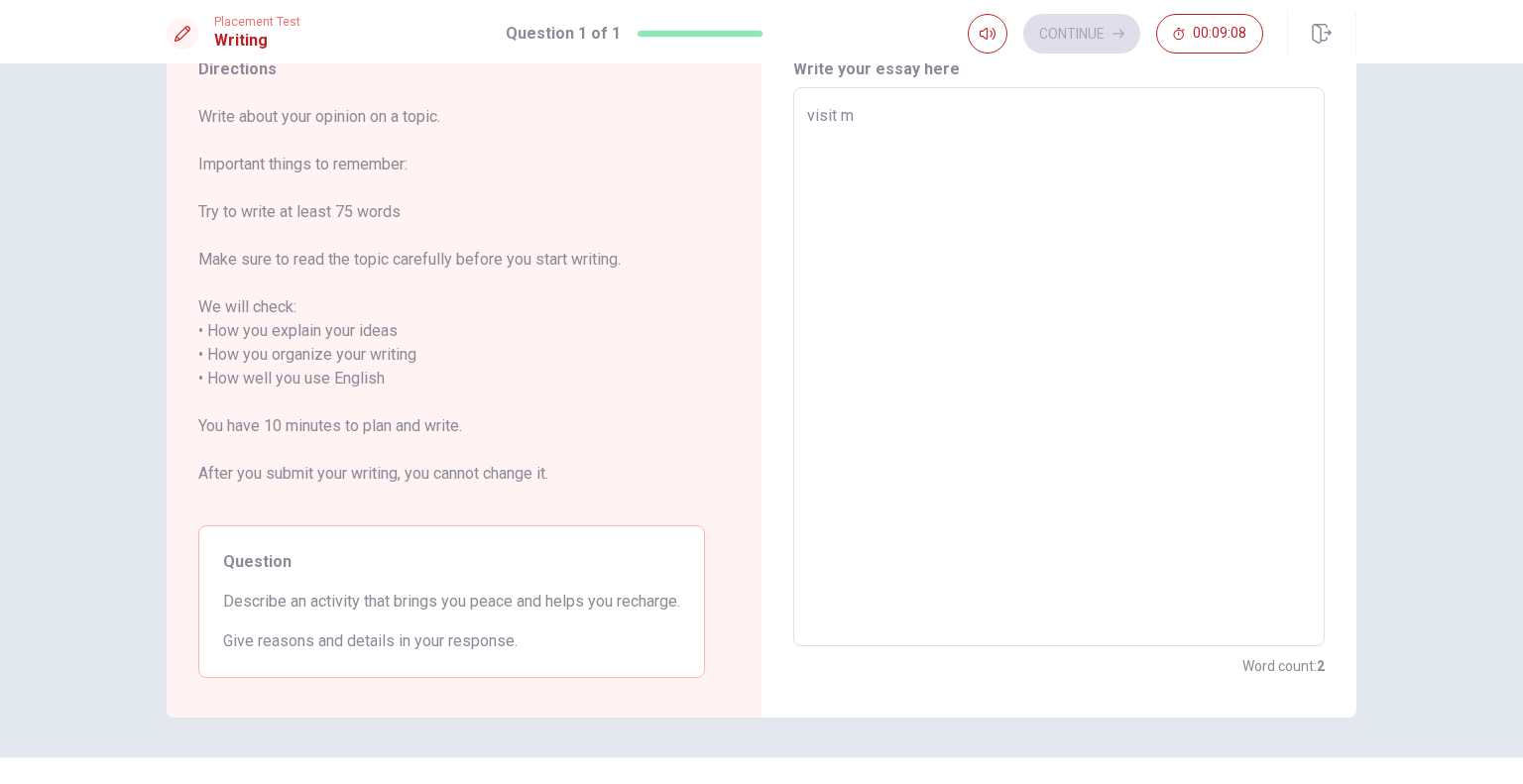 type on "x" 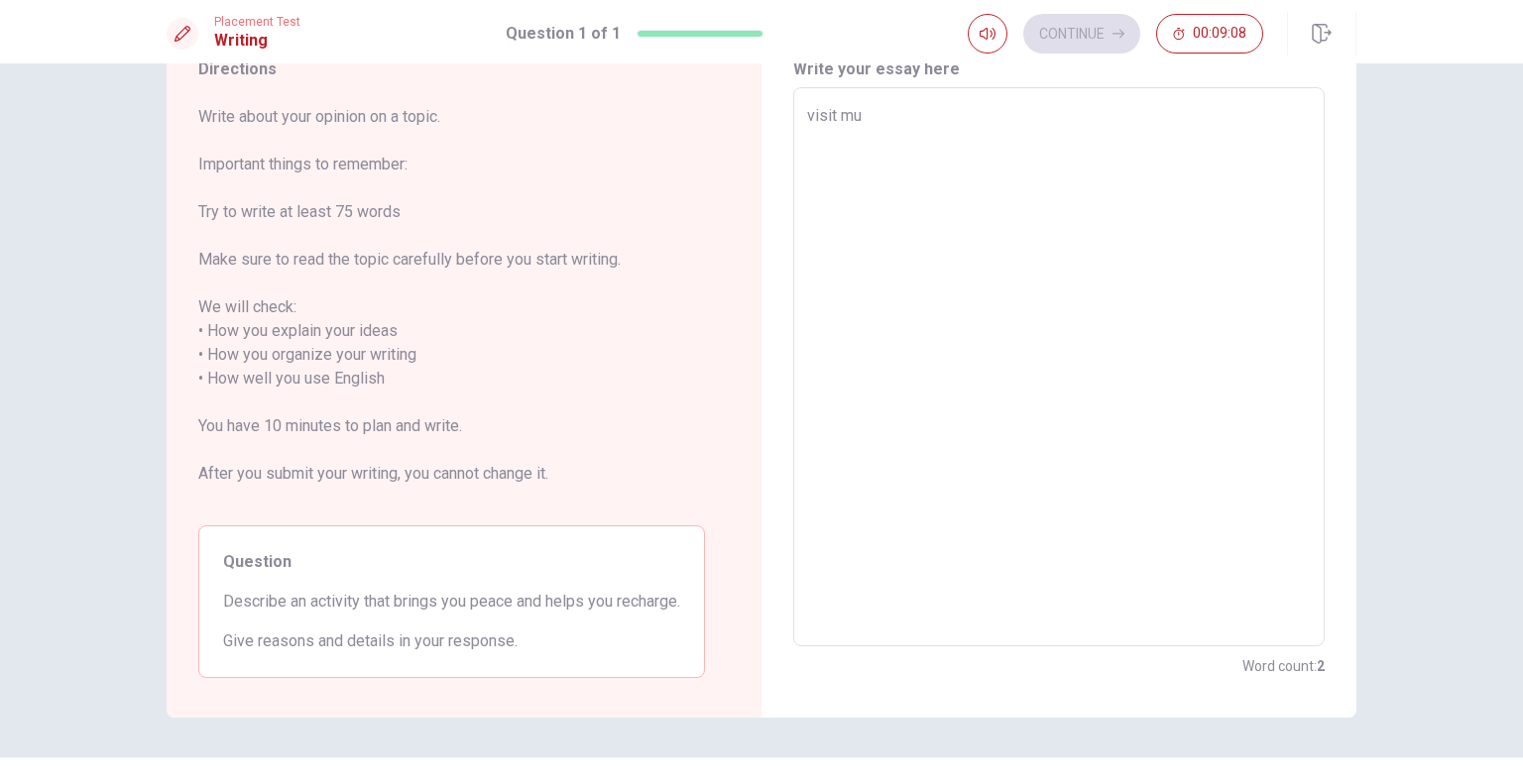 type on "x" 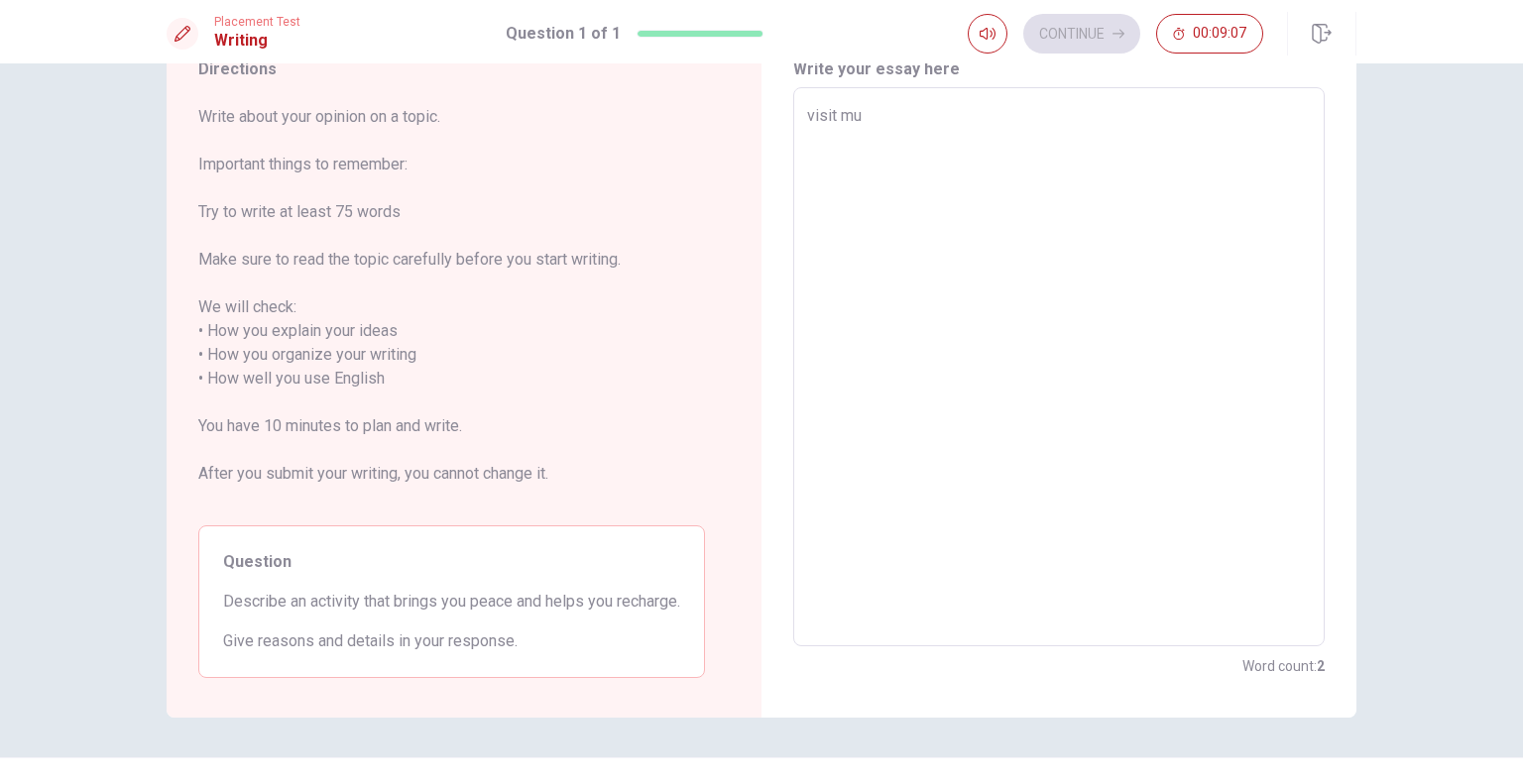type on "visit mus" 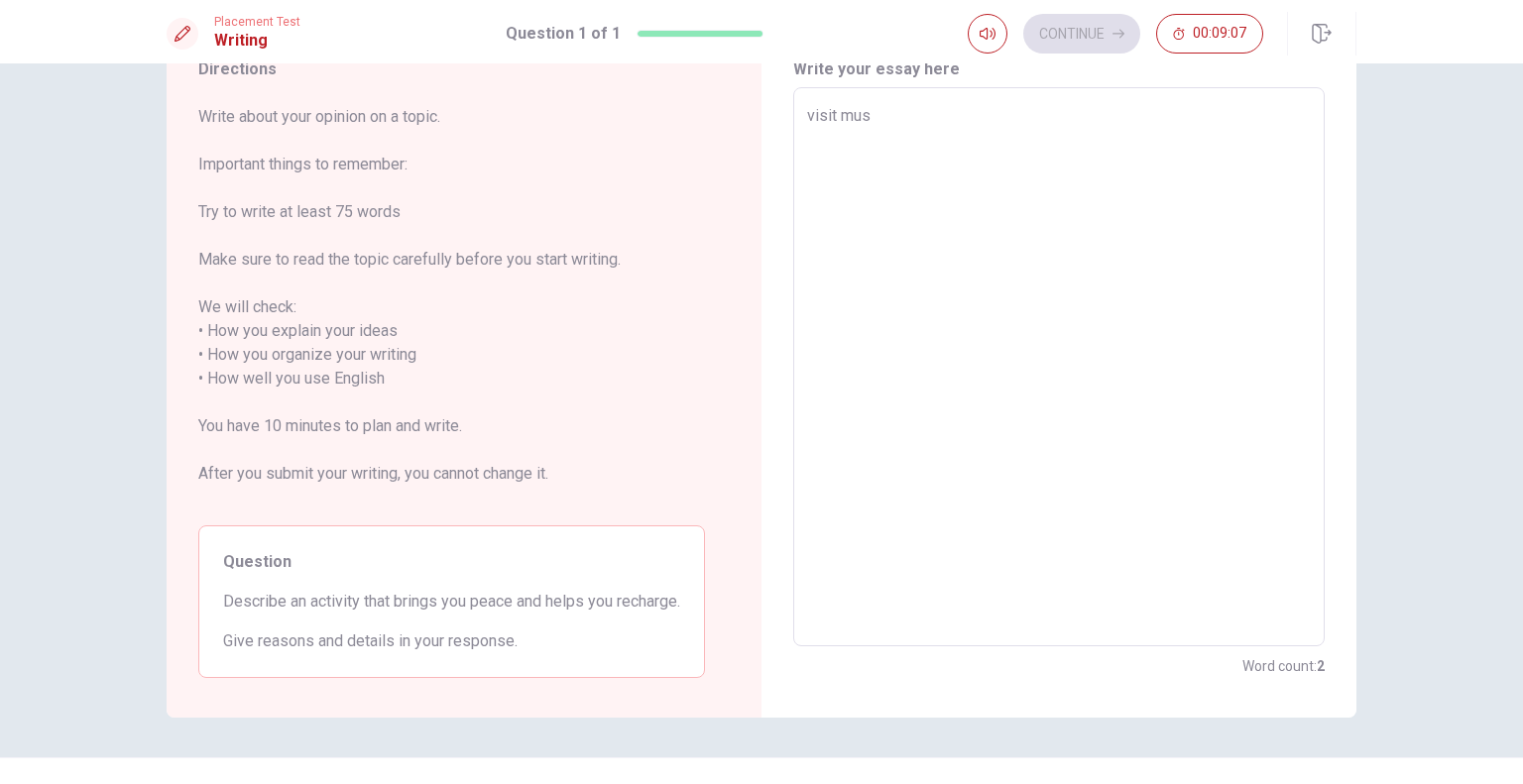 type on "x" 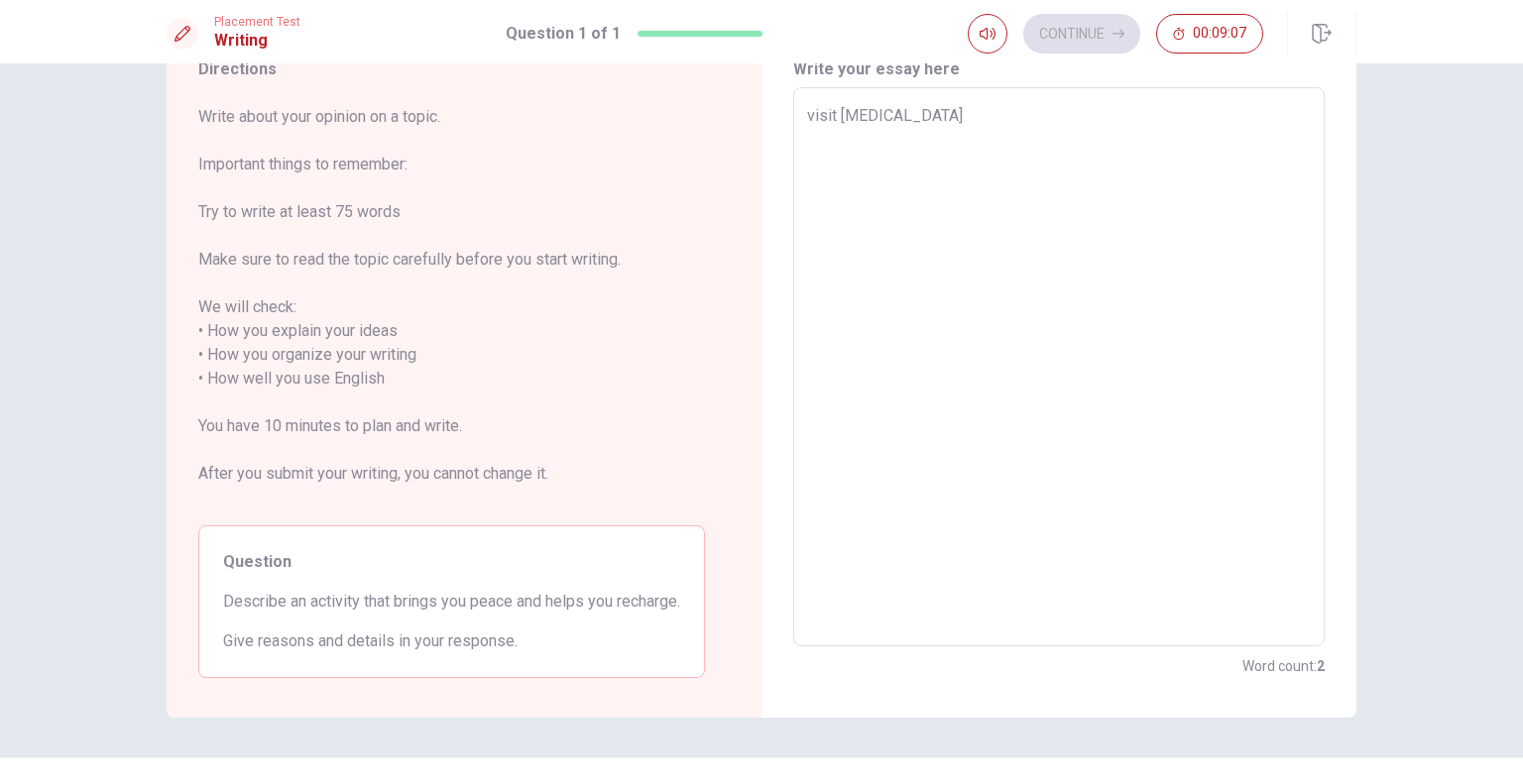 type on "x" 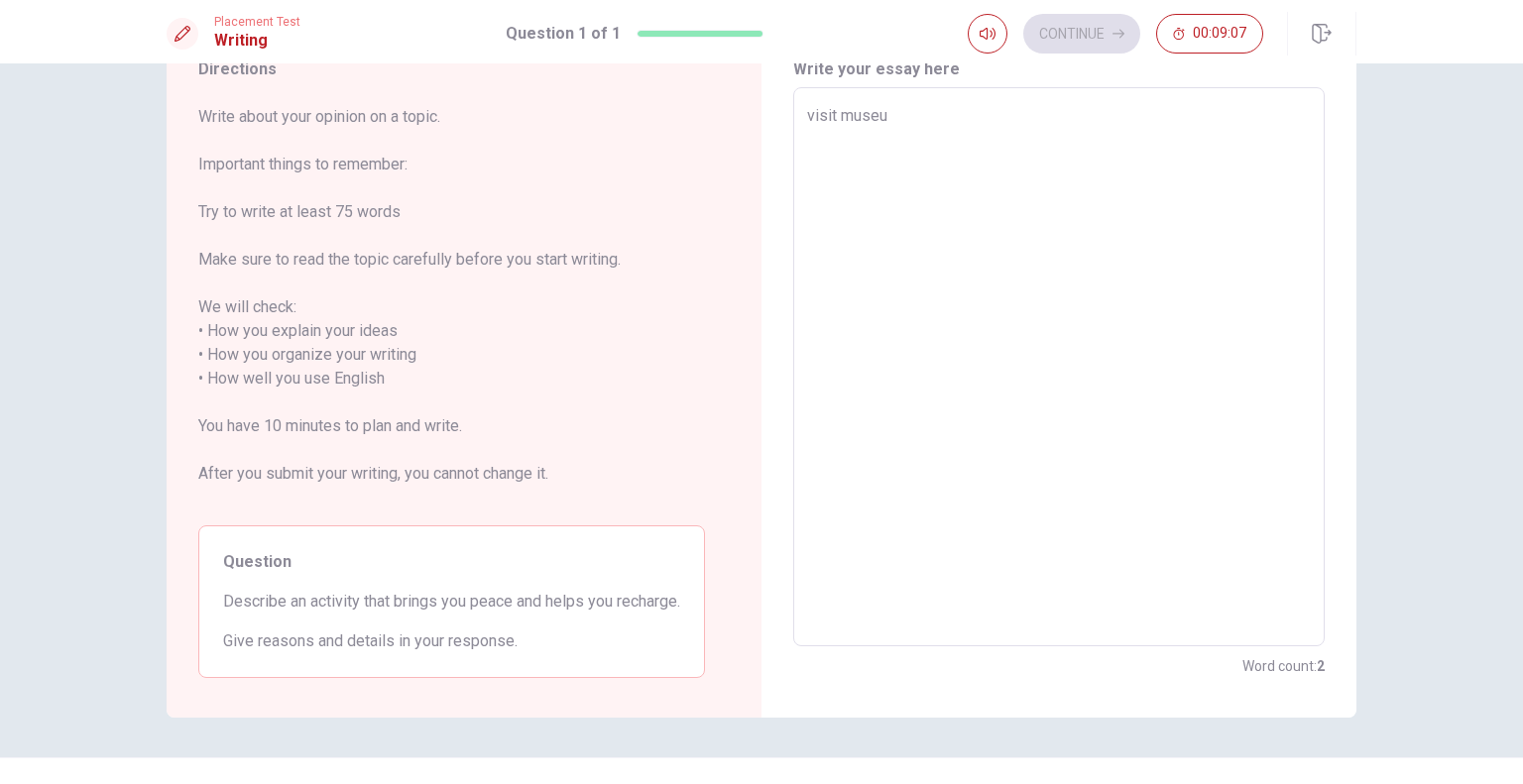 type on "x" 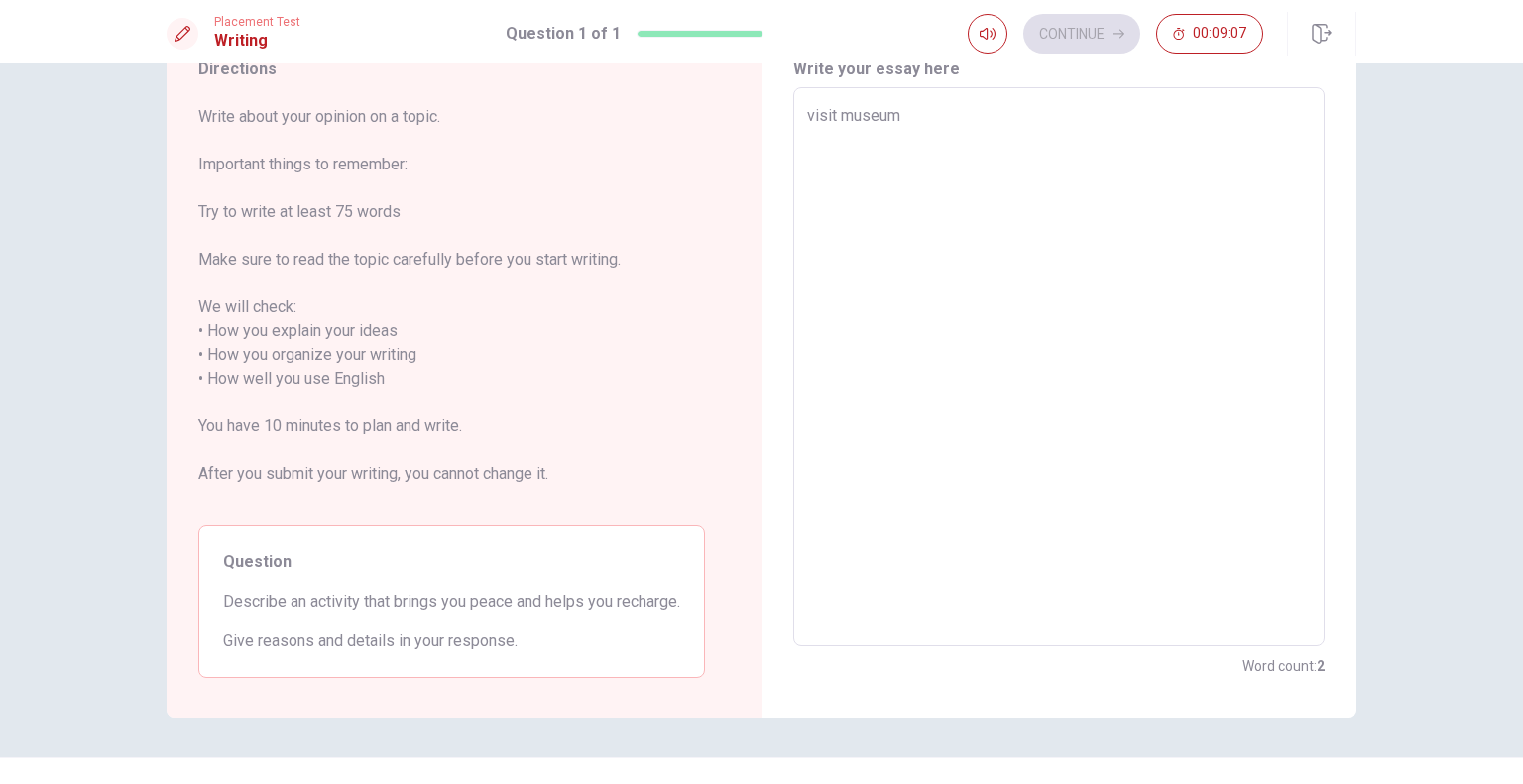type on "x" 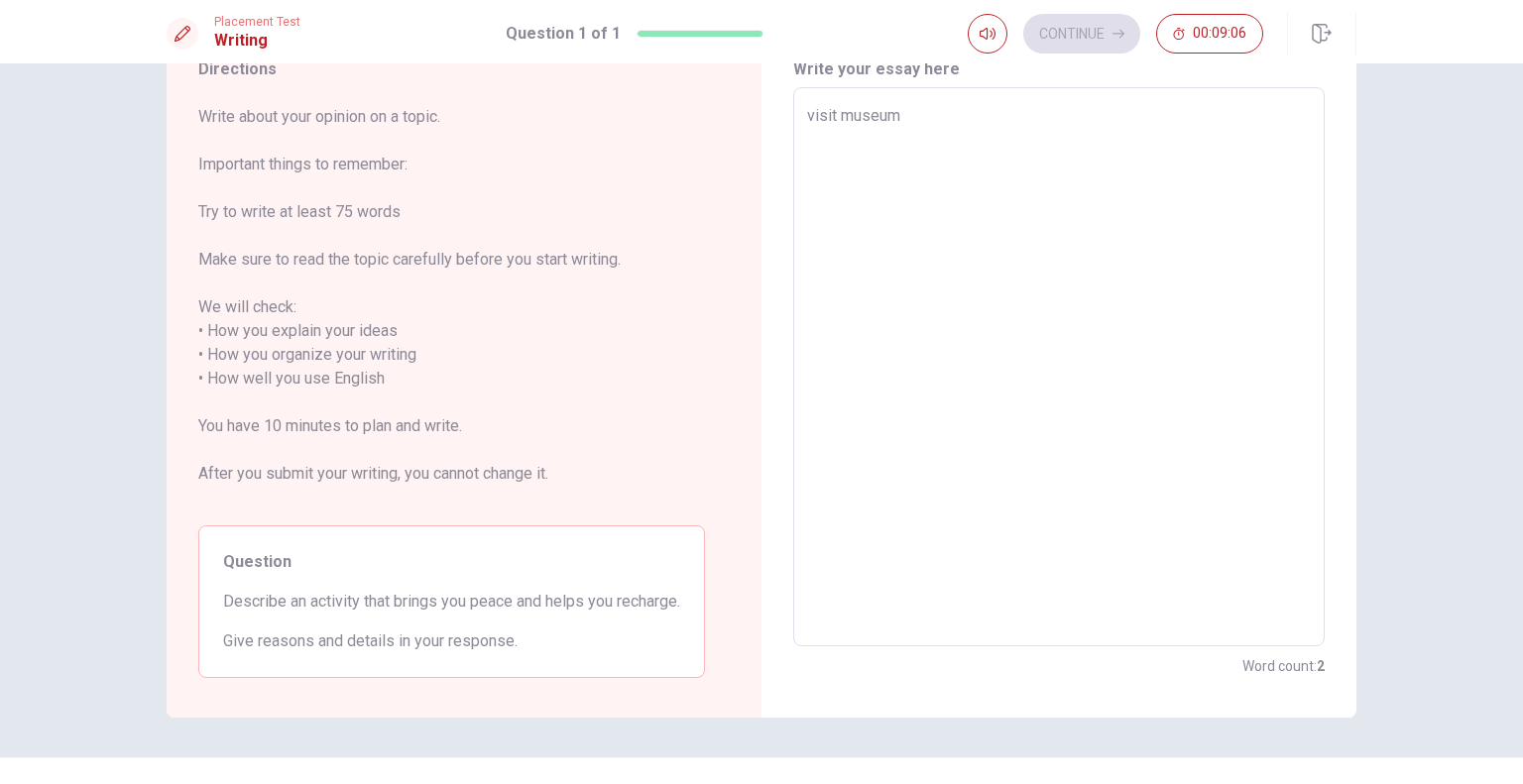 type on "visit museums" 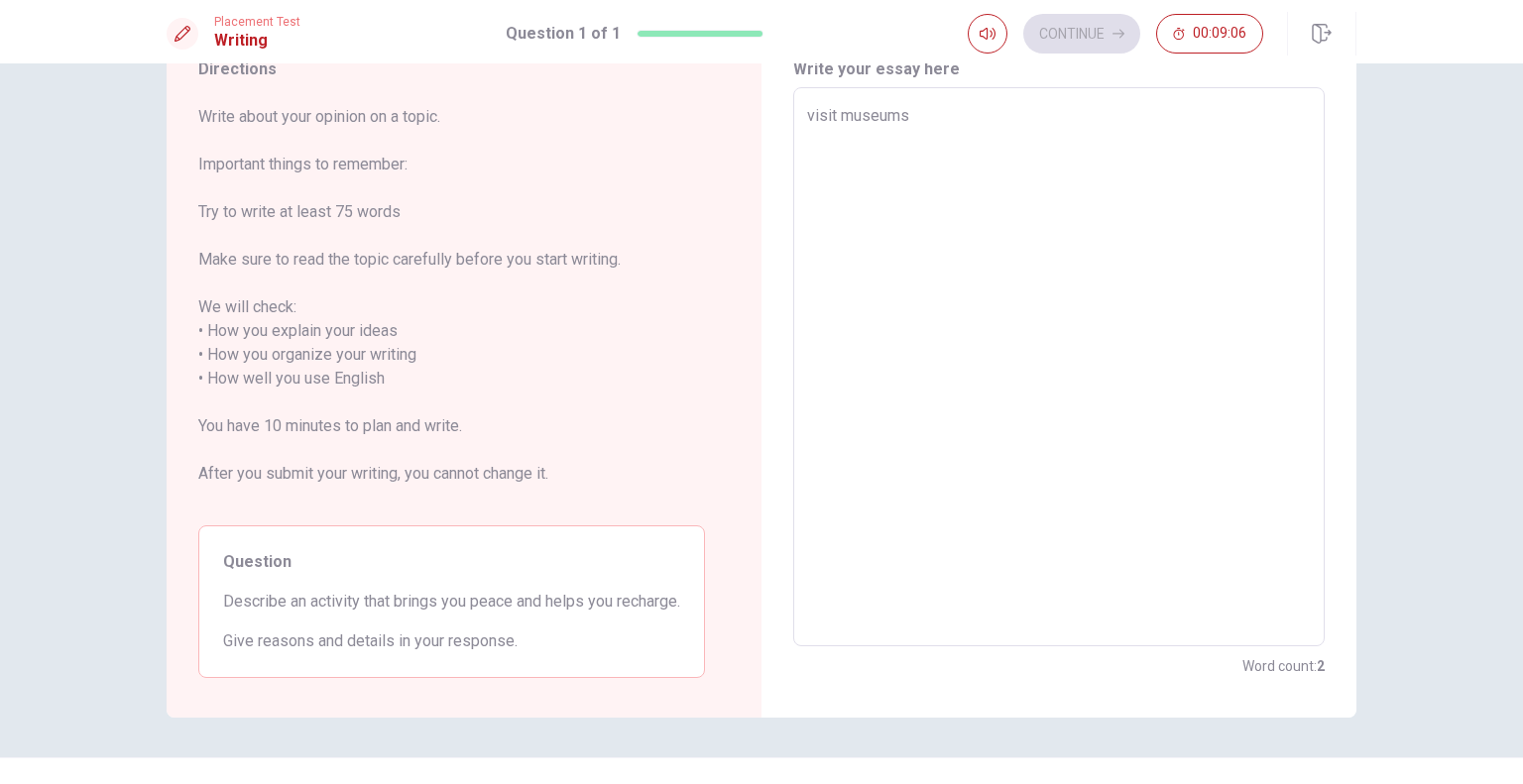 type on "x" 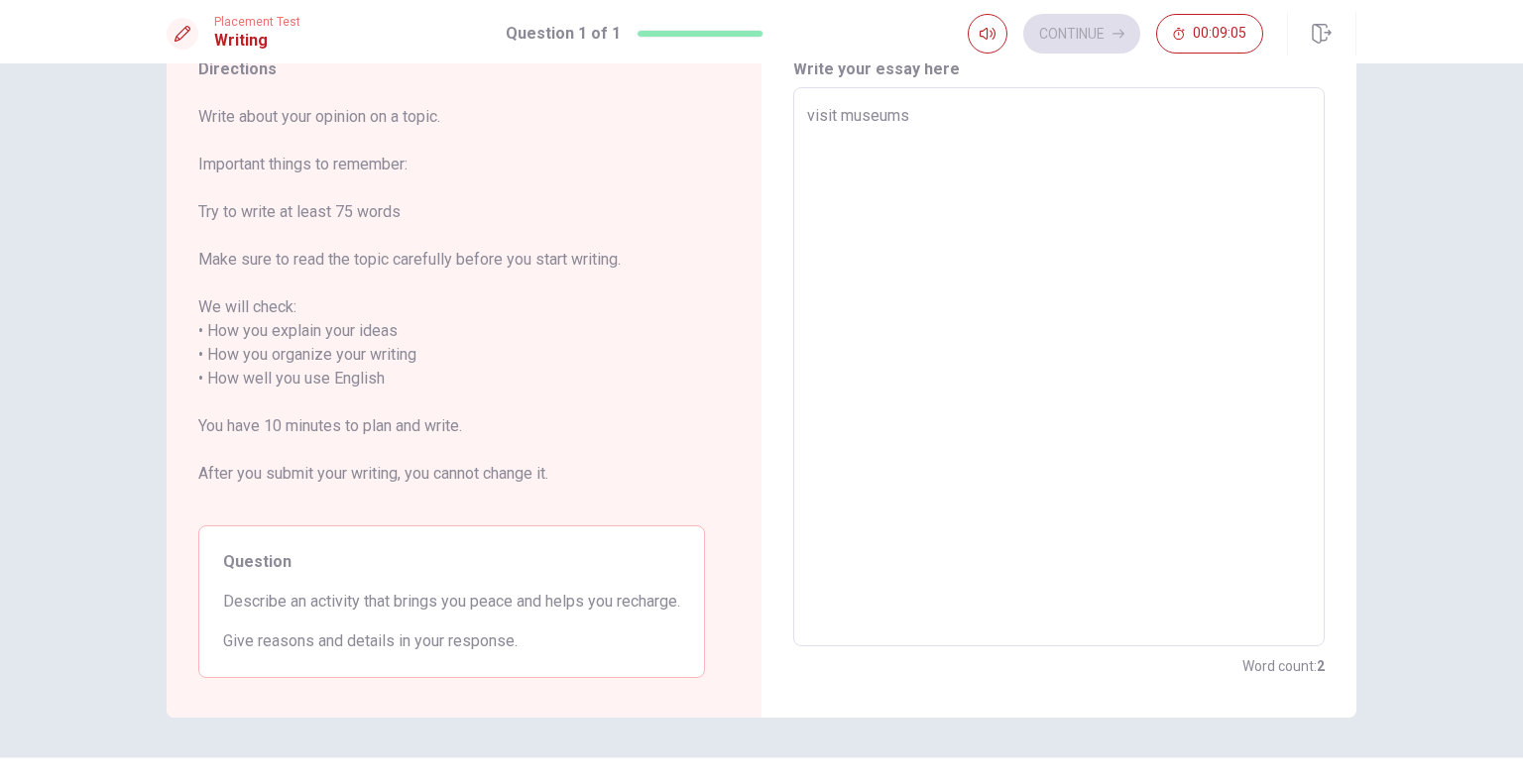 type on "visit museums" 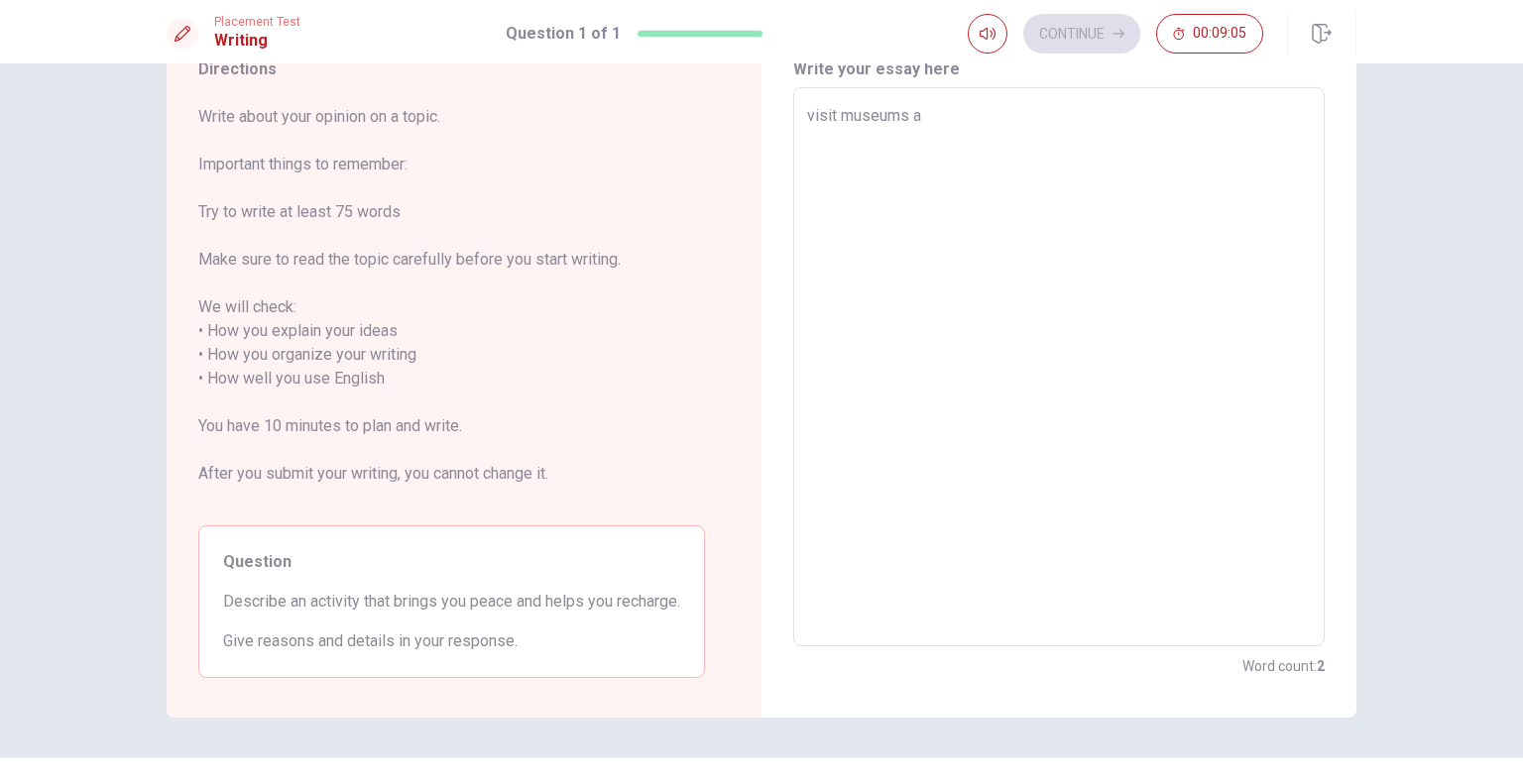 type on "x" 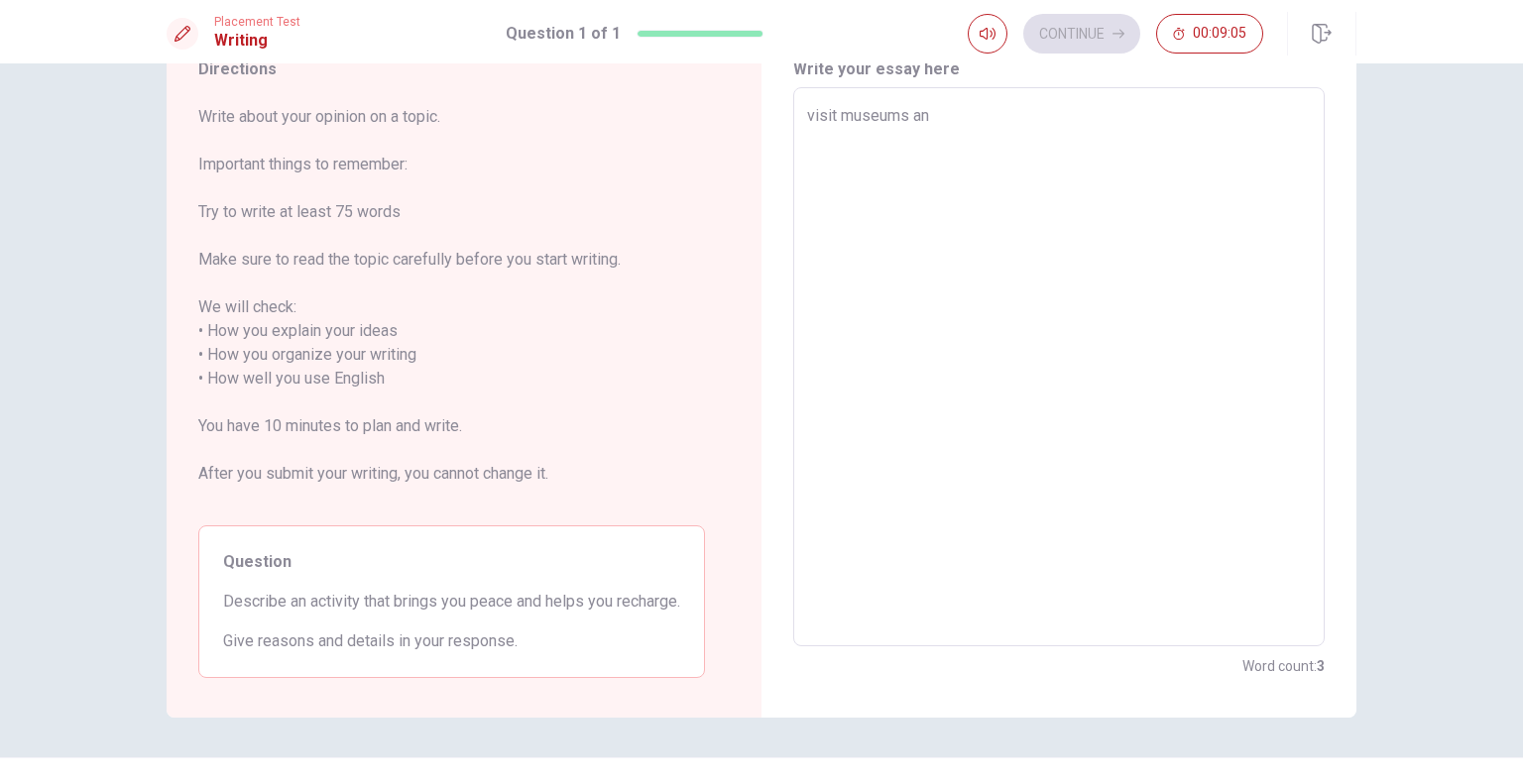 type on "x" 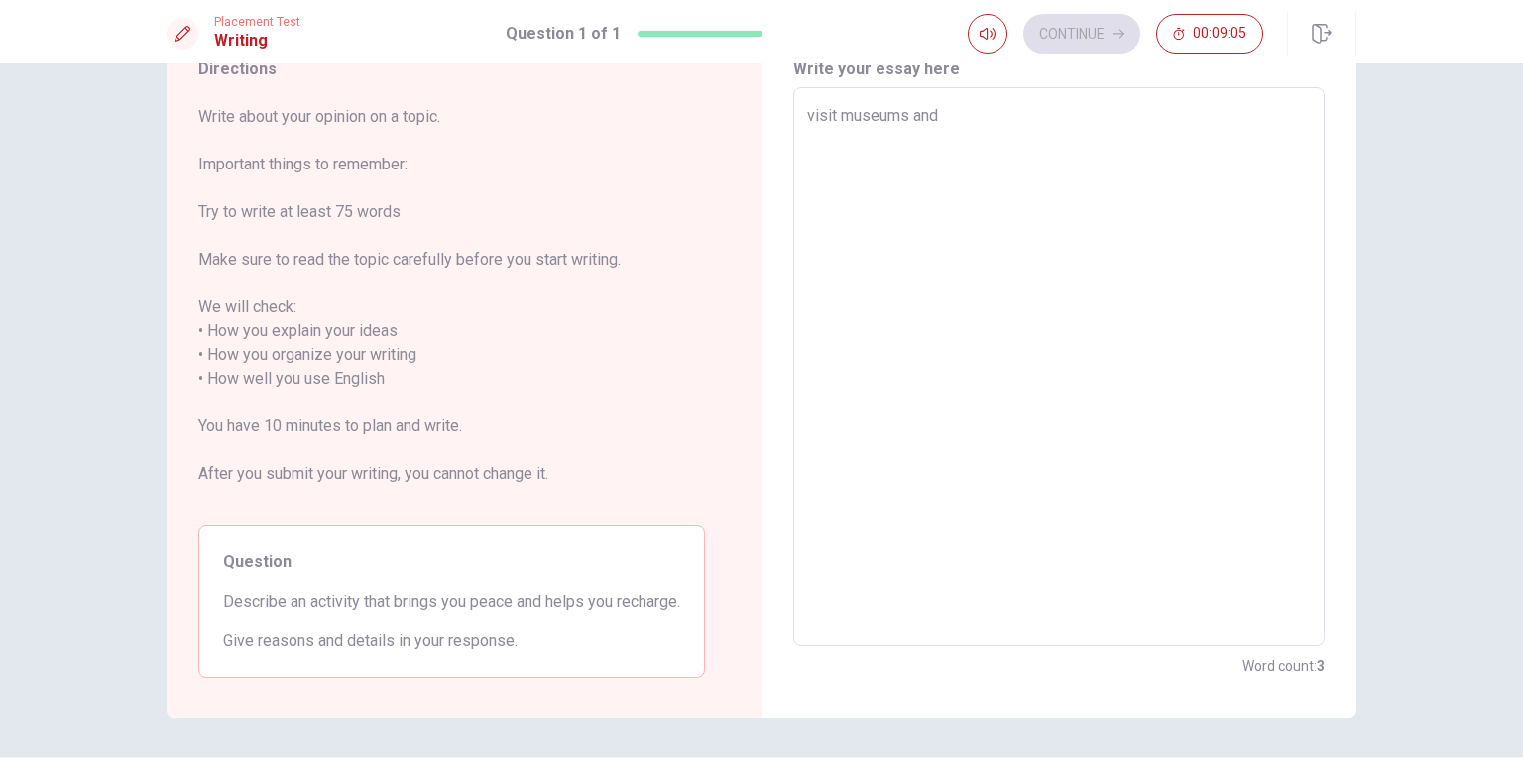 type on "x" 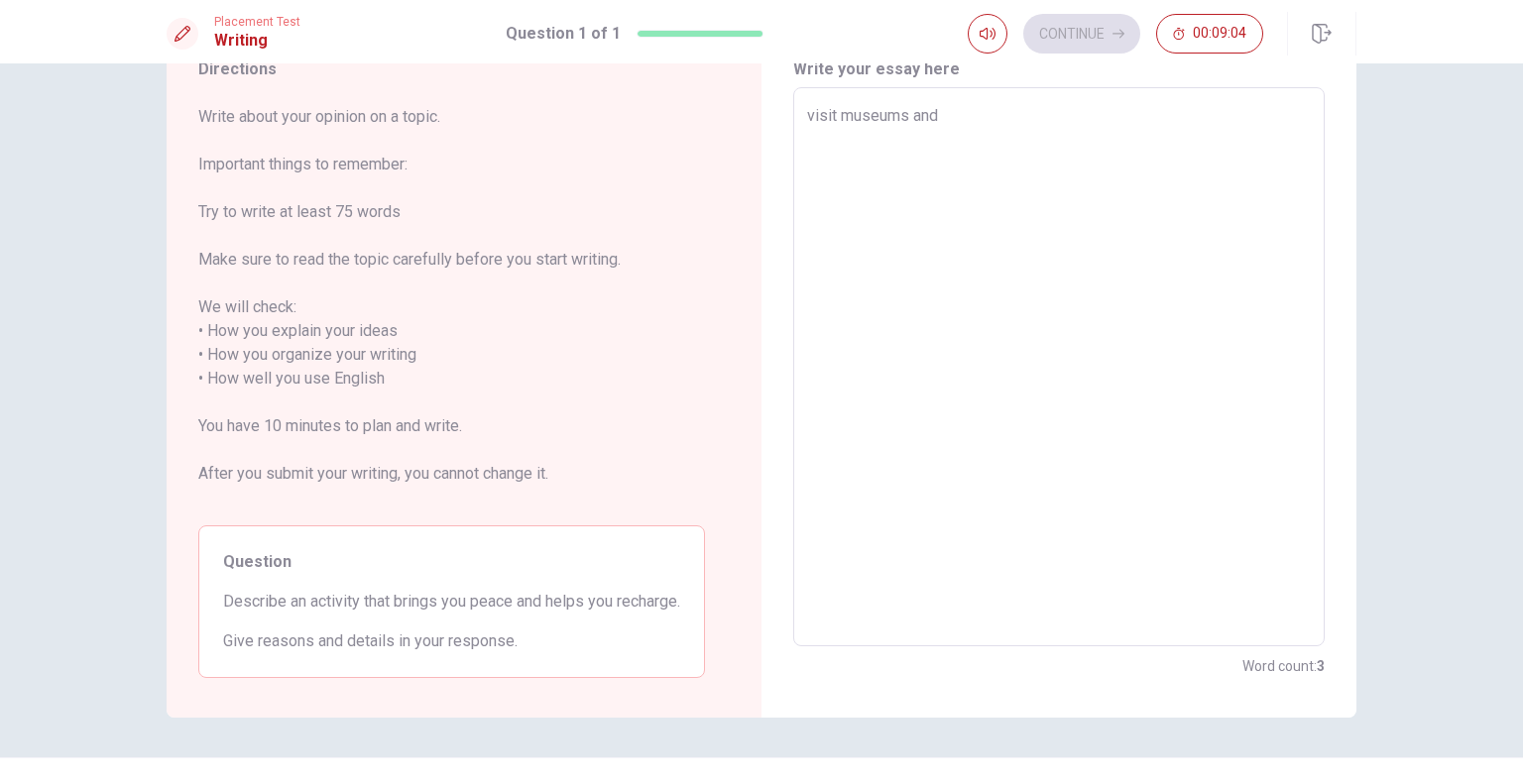 type on "visit museums and" 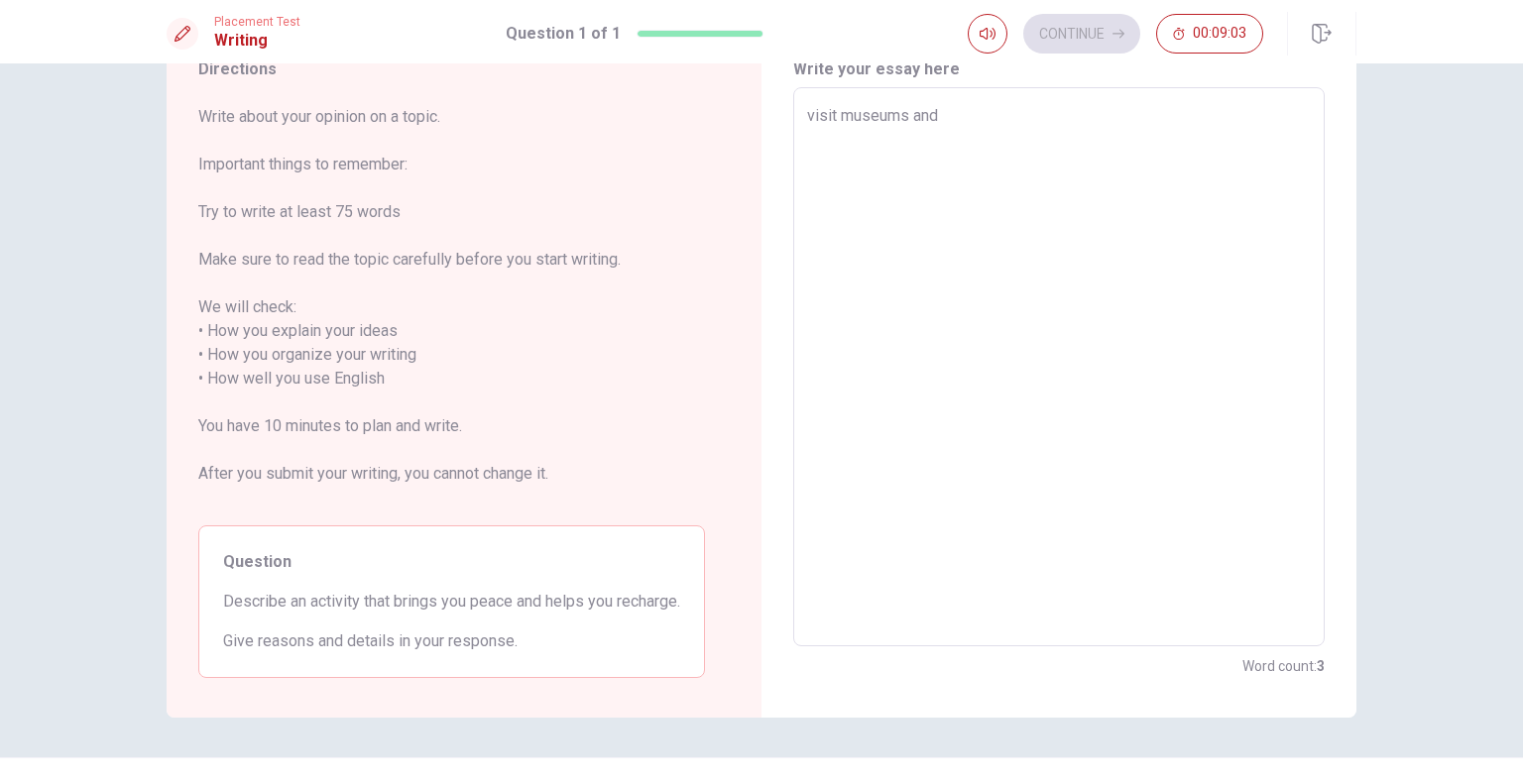 type on "x" 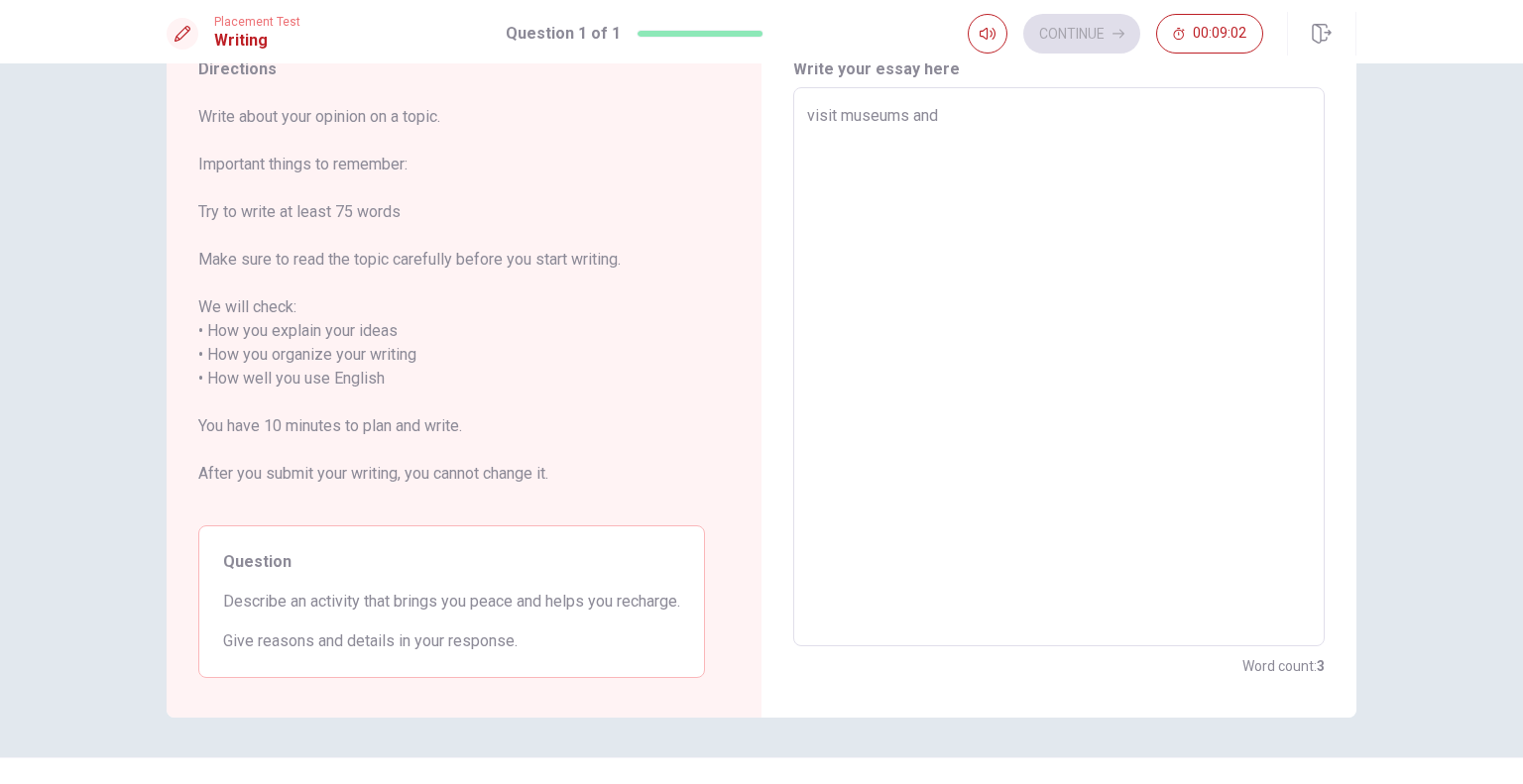 type on "visit museums and s" 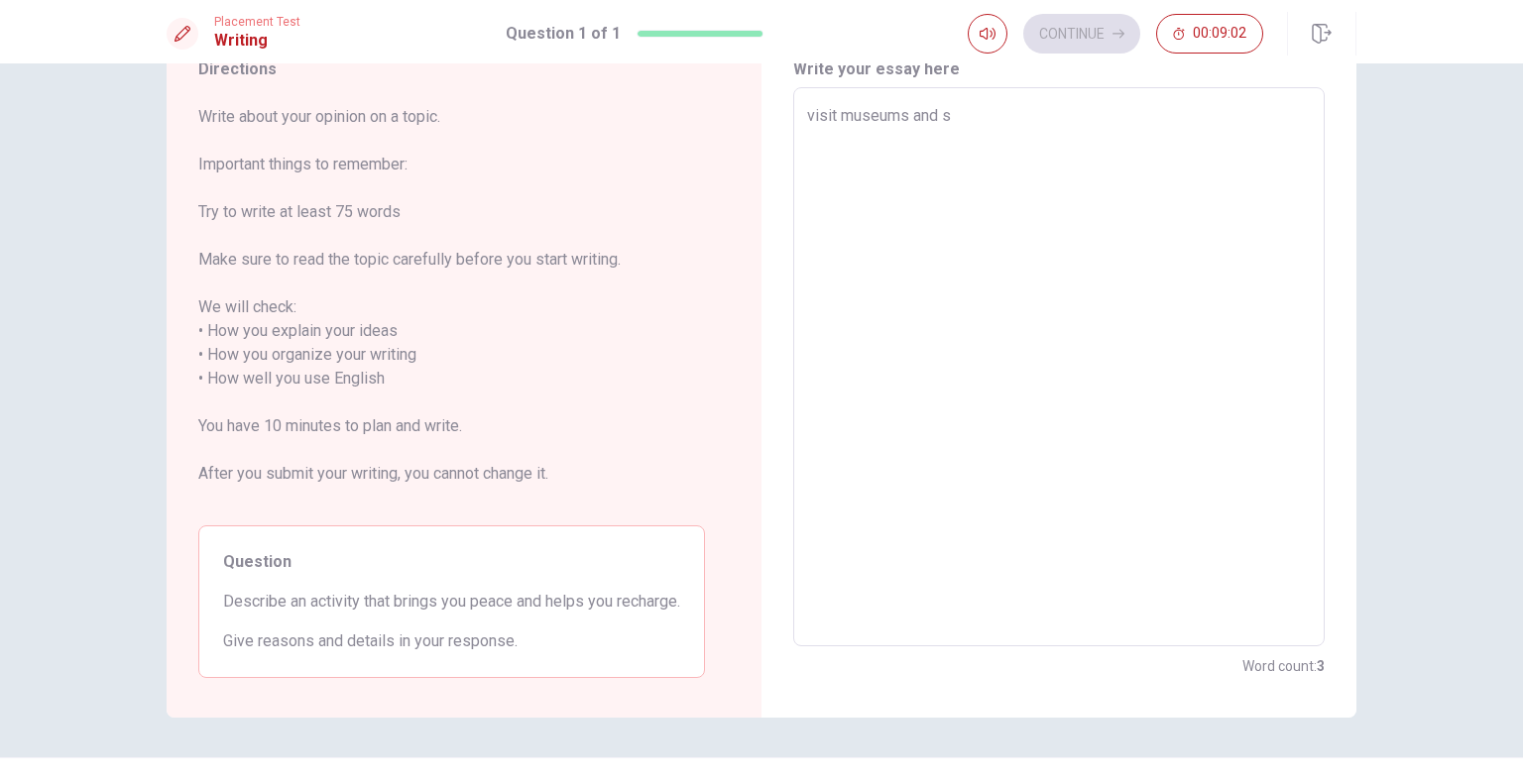 type on "x" 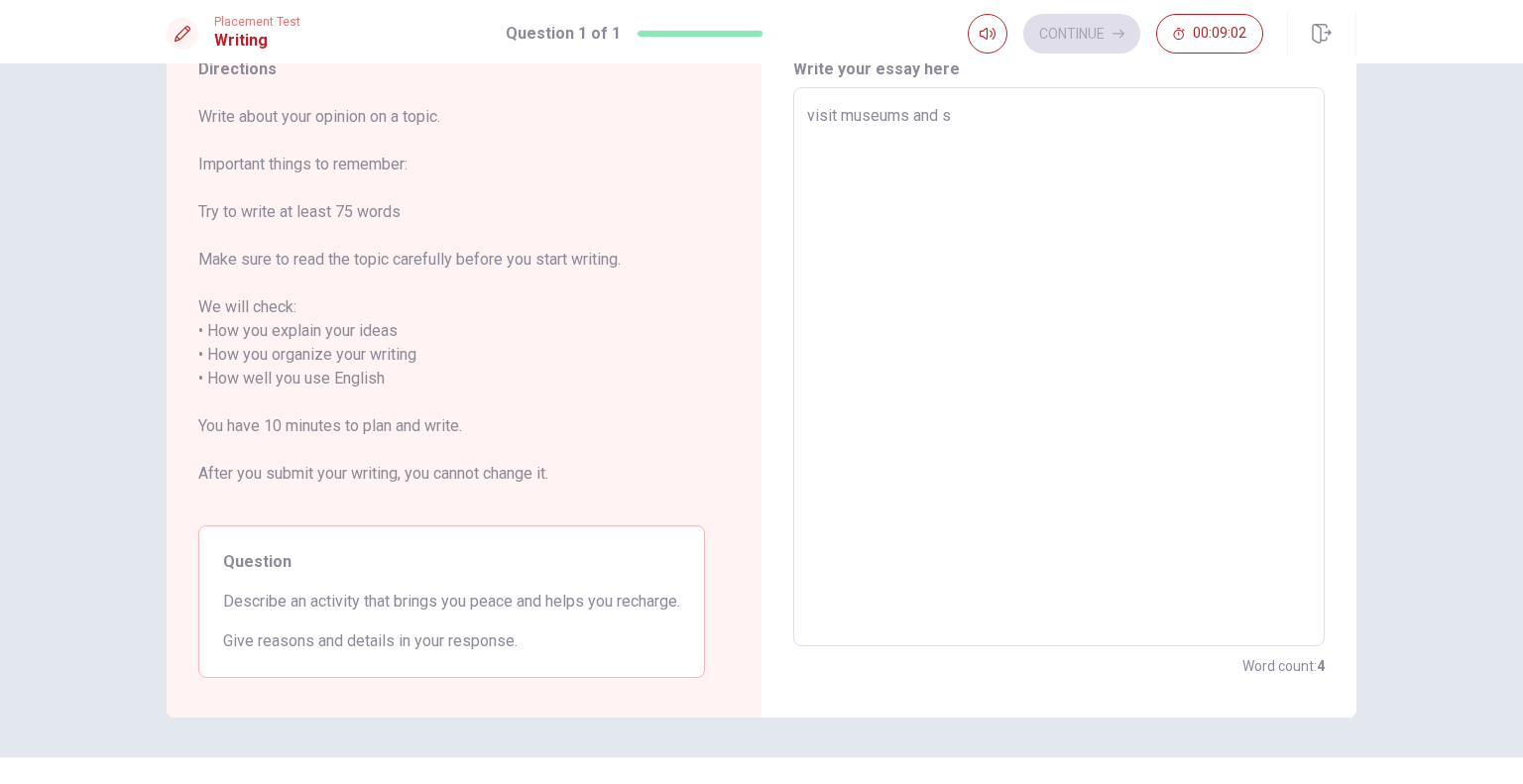 type on "visit museums and se" 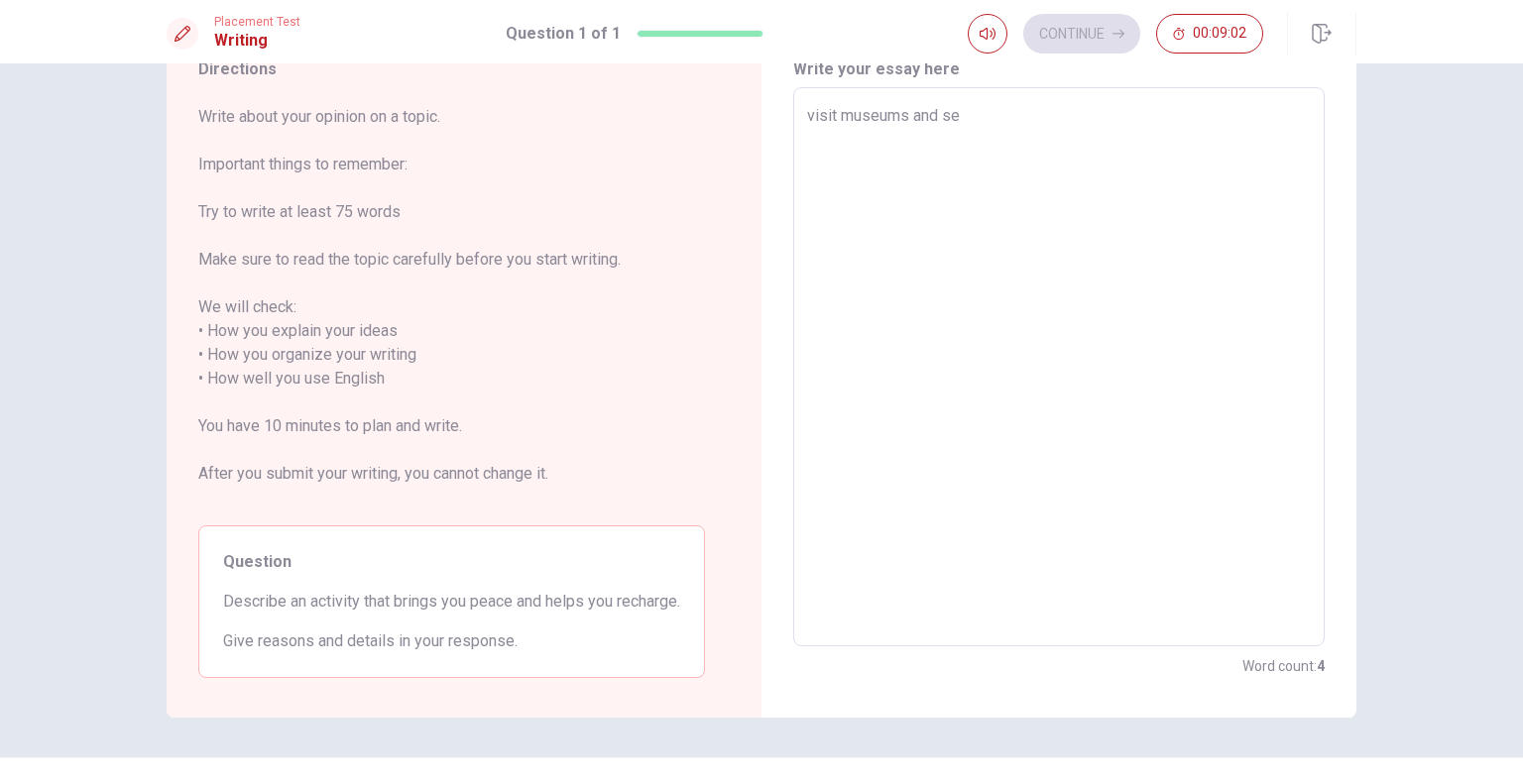 type on "x" 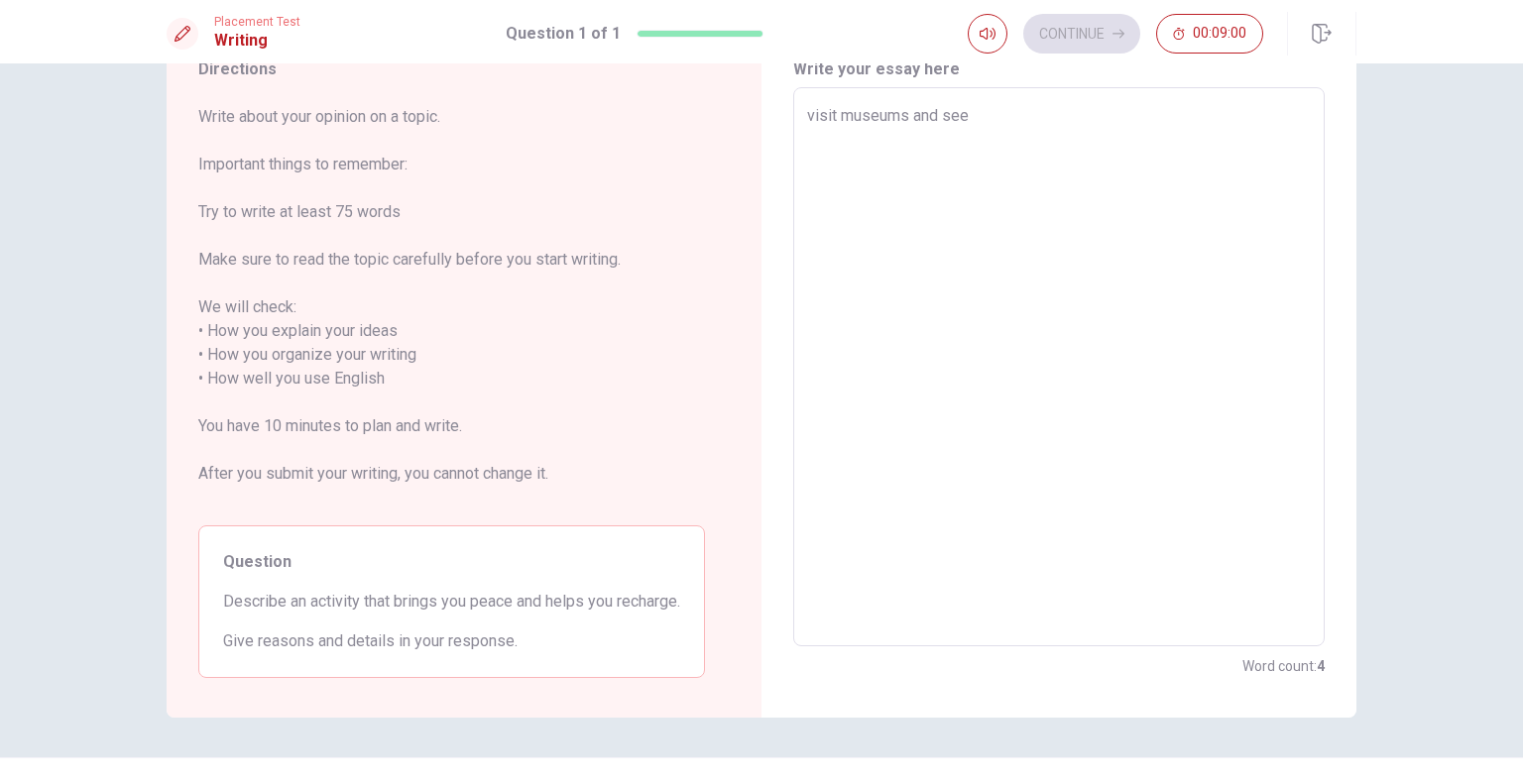 type on "x" 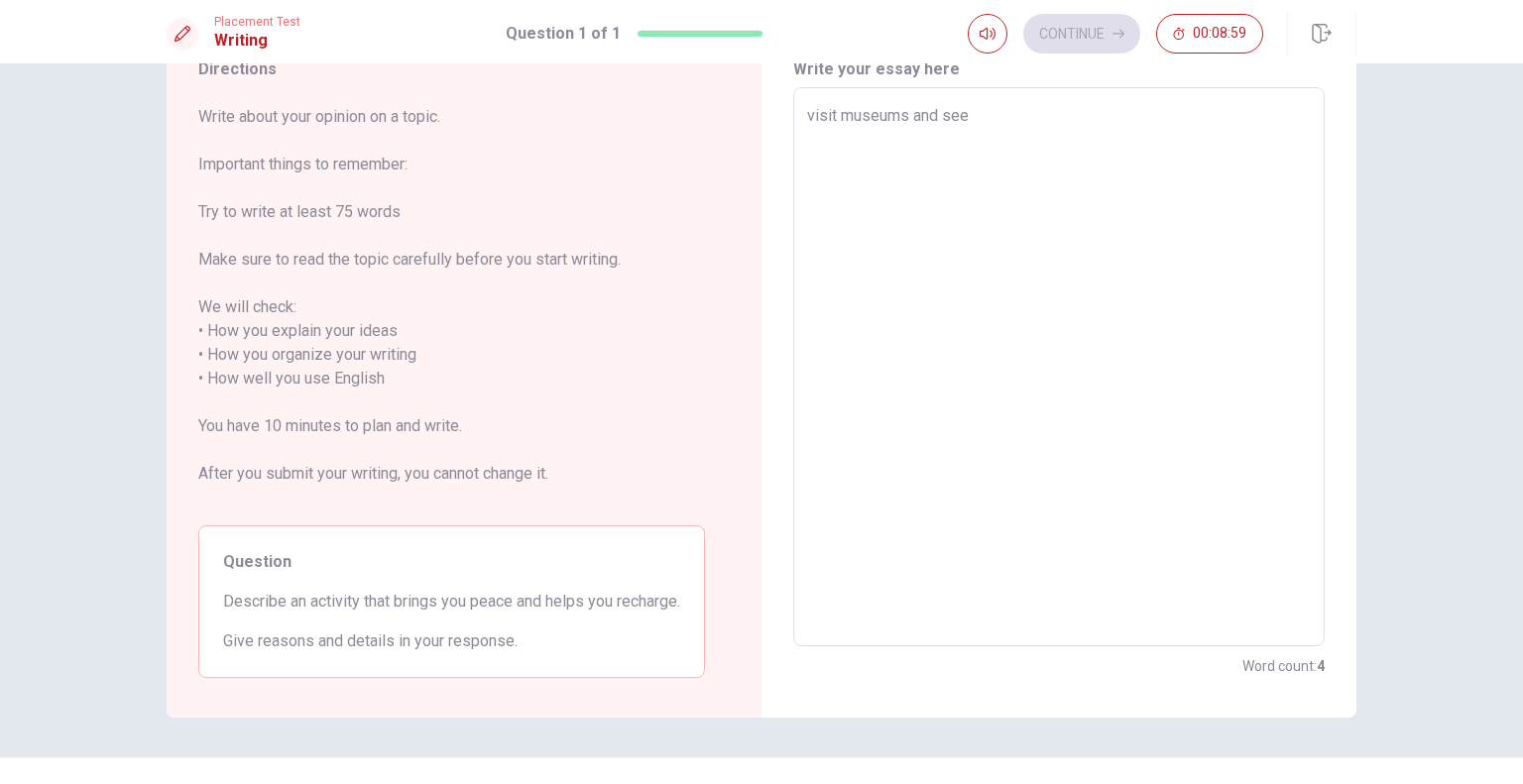 type on "visit museums and see" 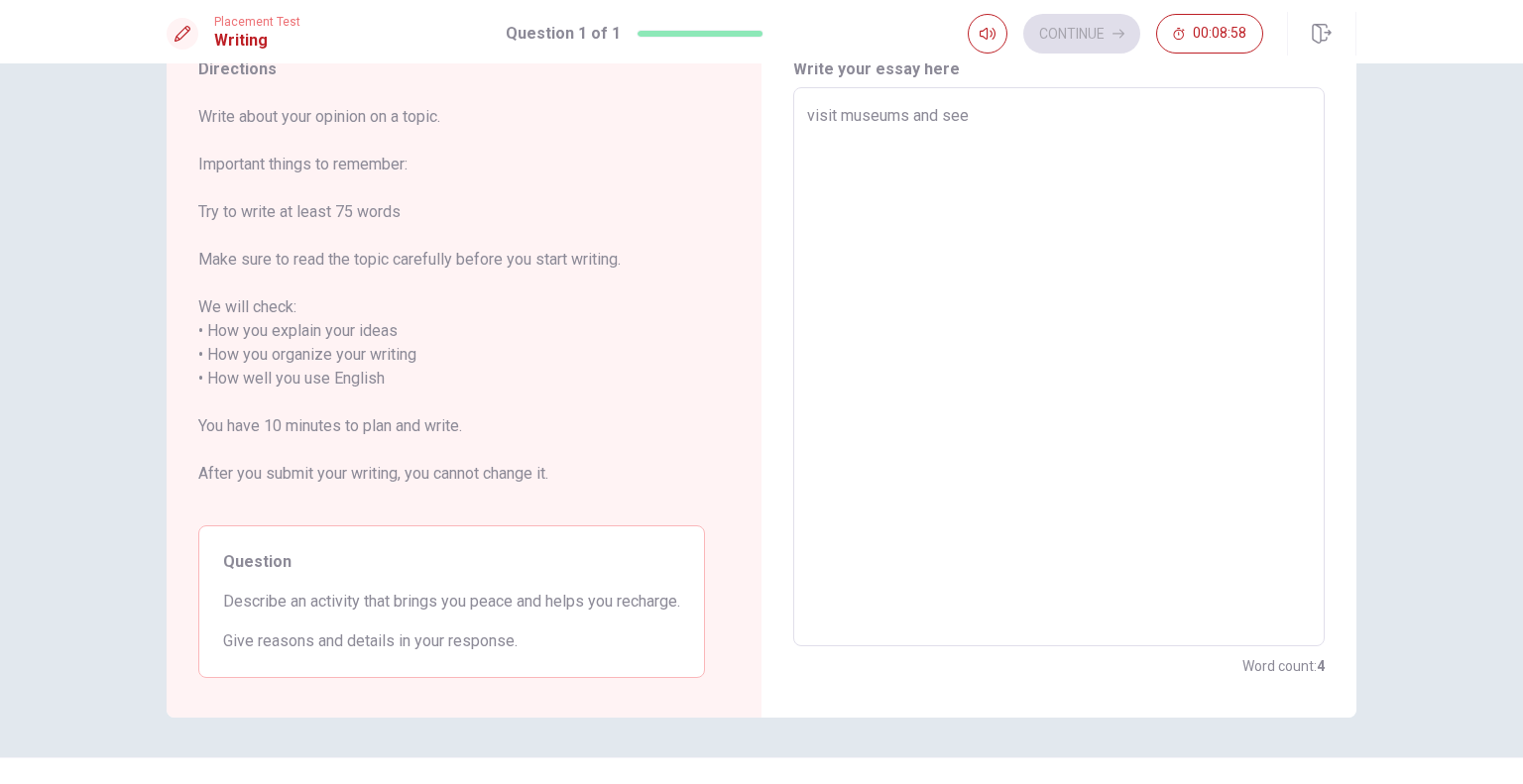 type on "x" 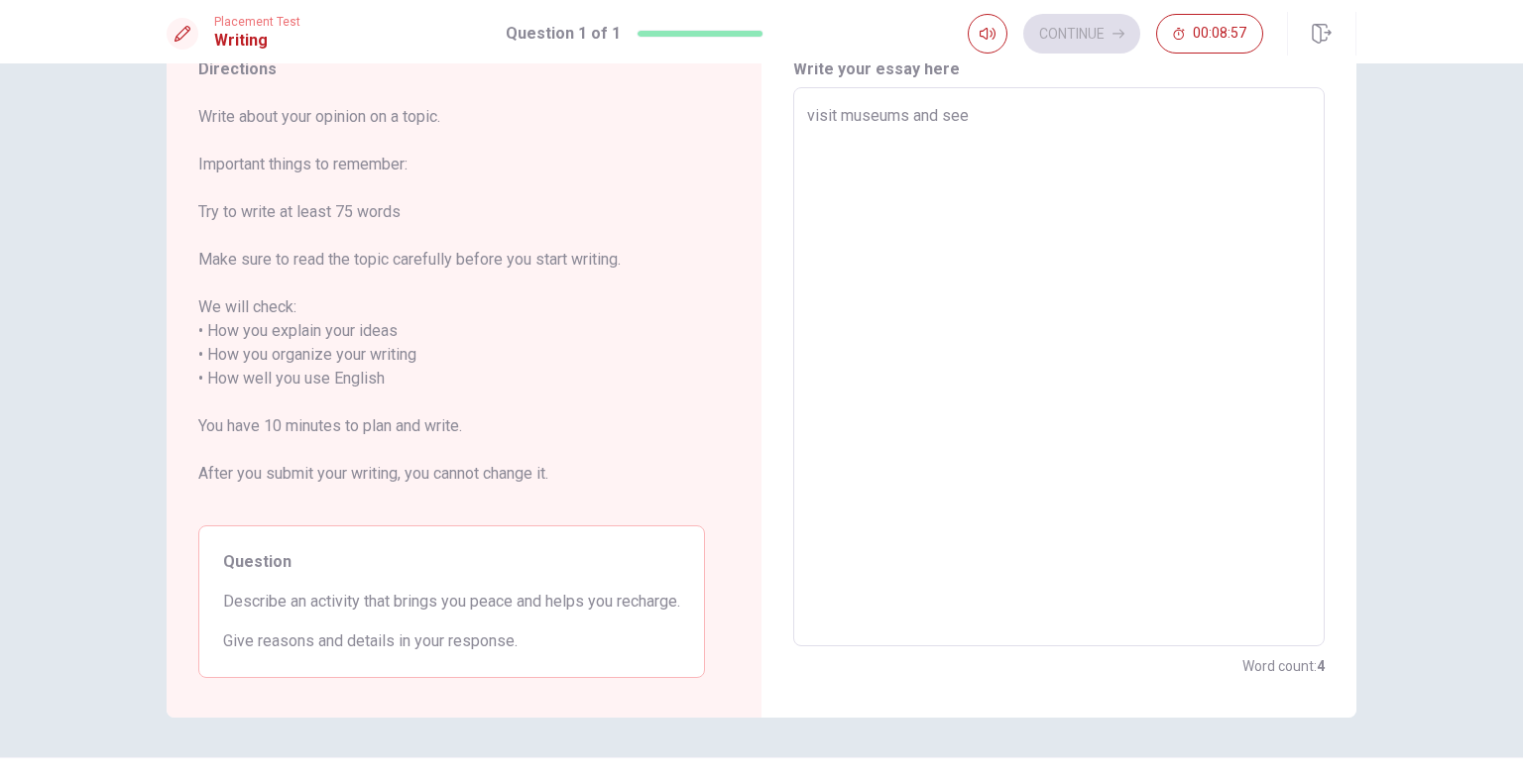 type on "visit museums and see a" 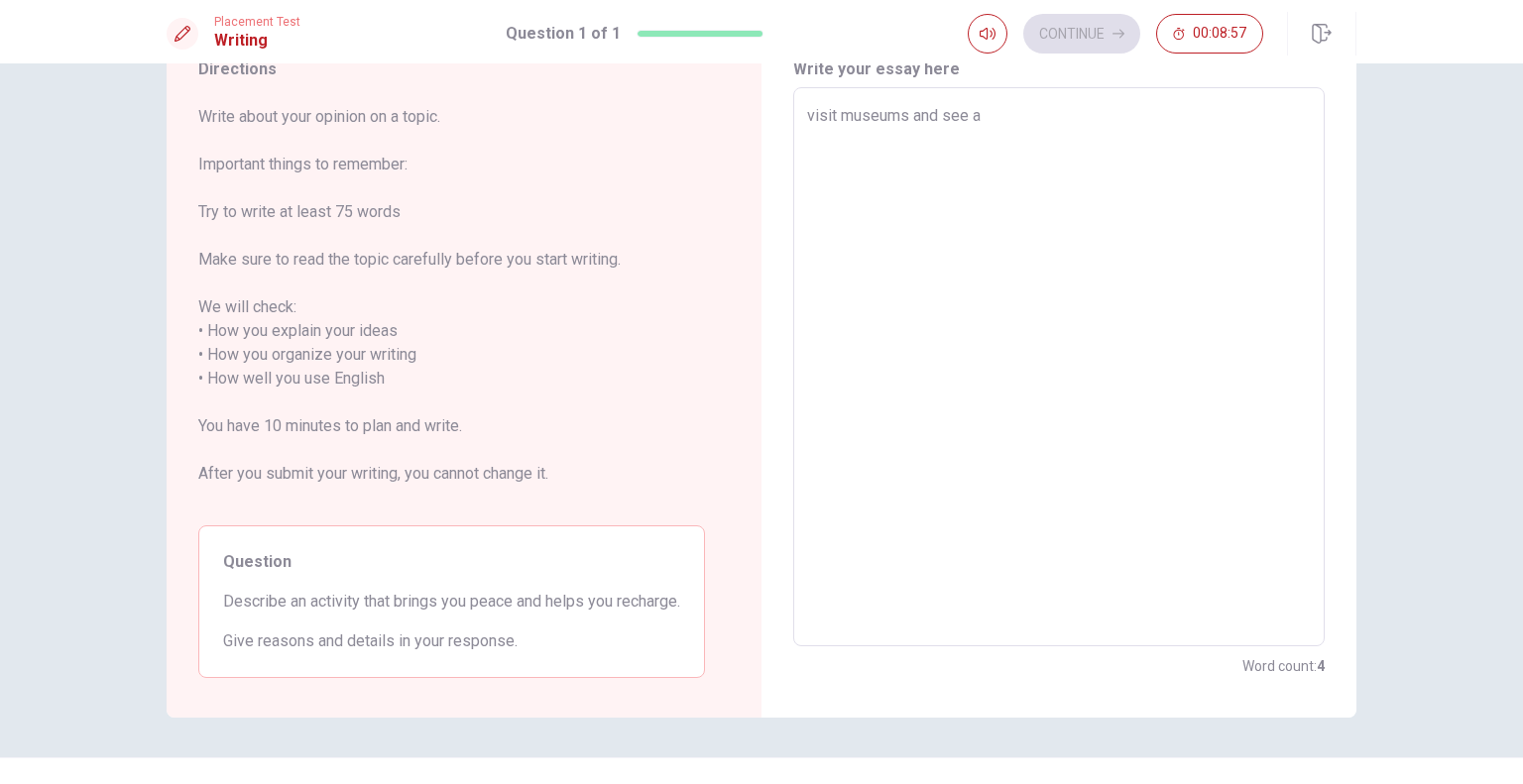 type on "x" 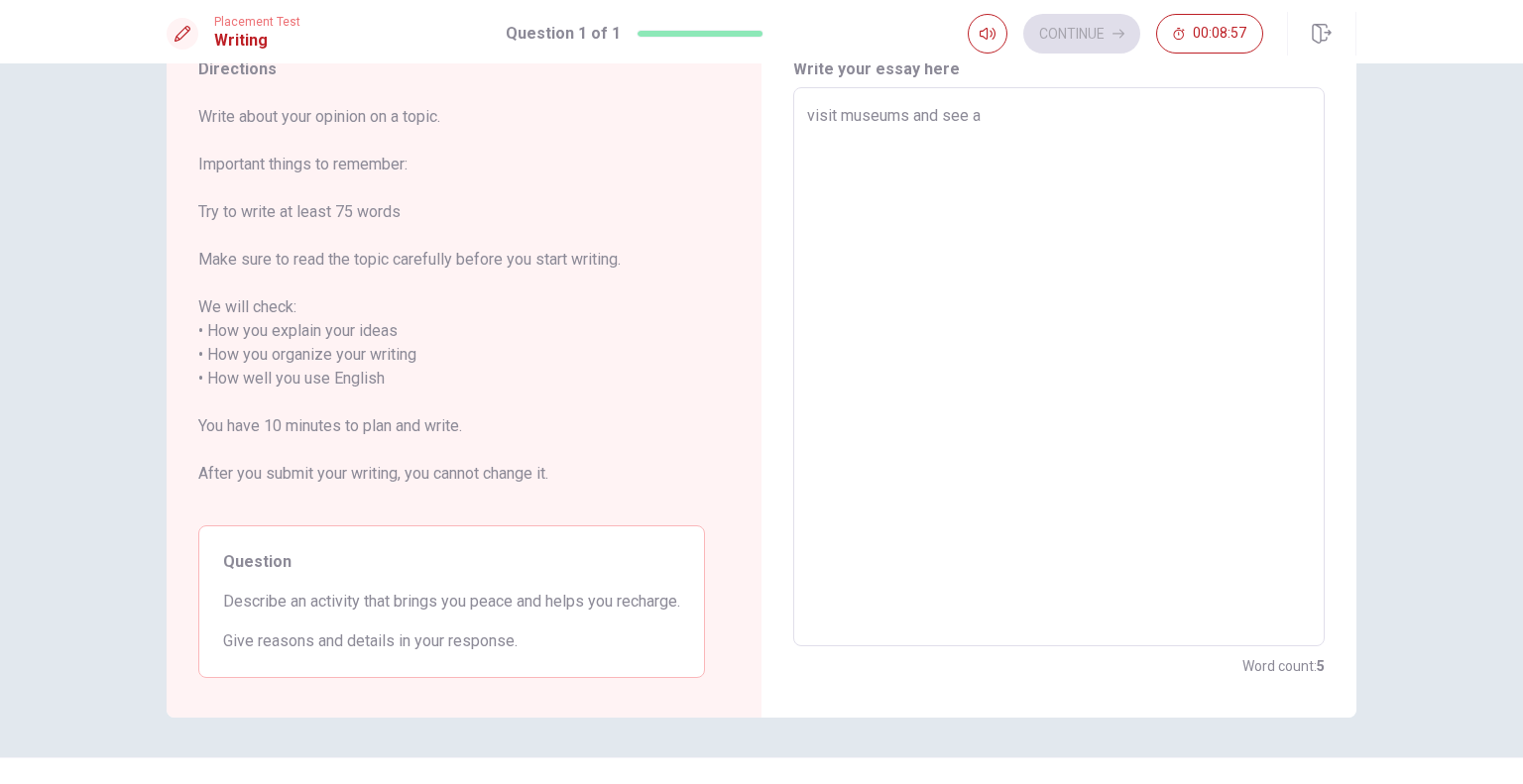 type on "visit museums and see ar" 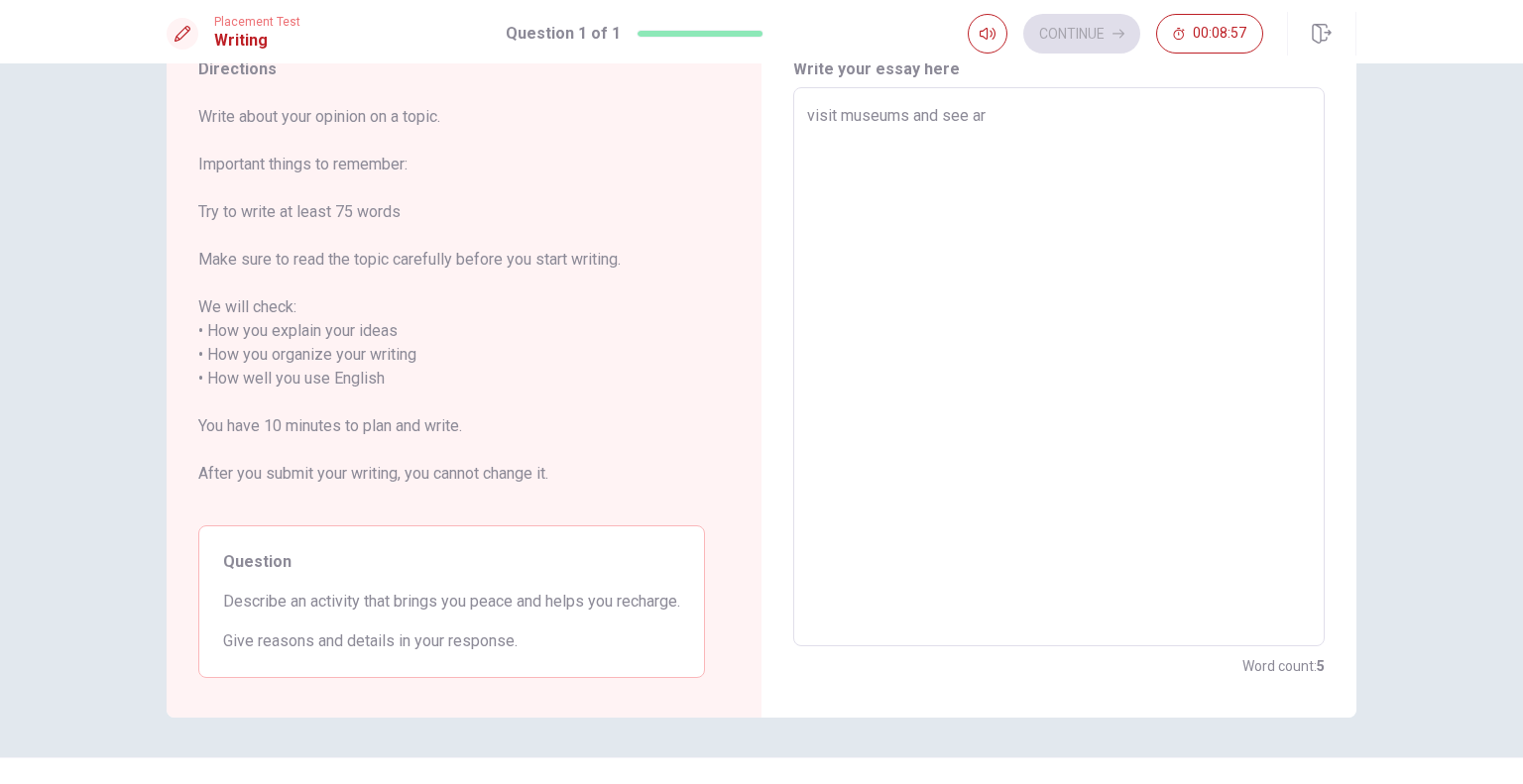 type on "x" 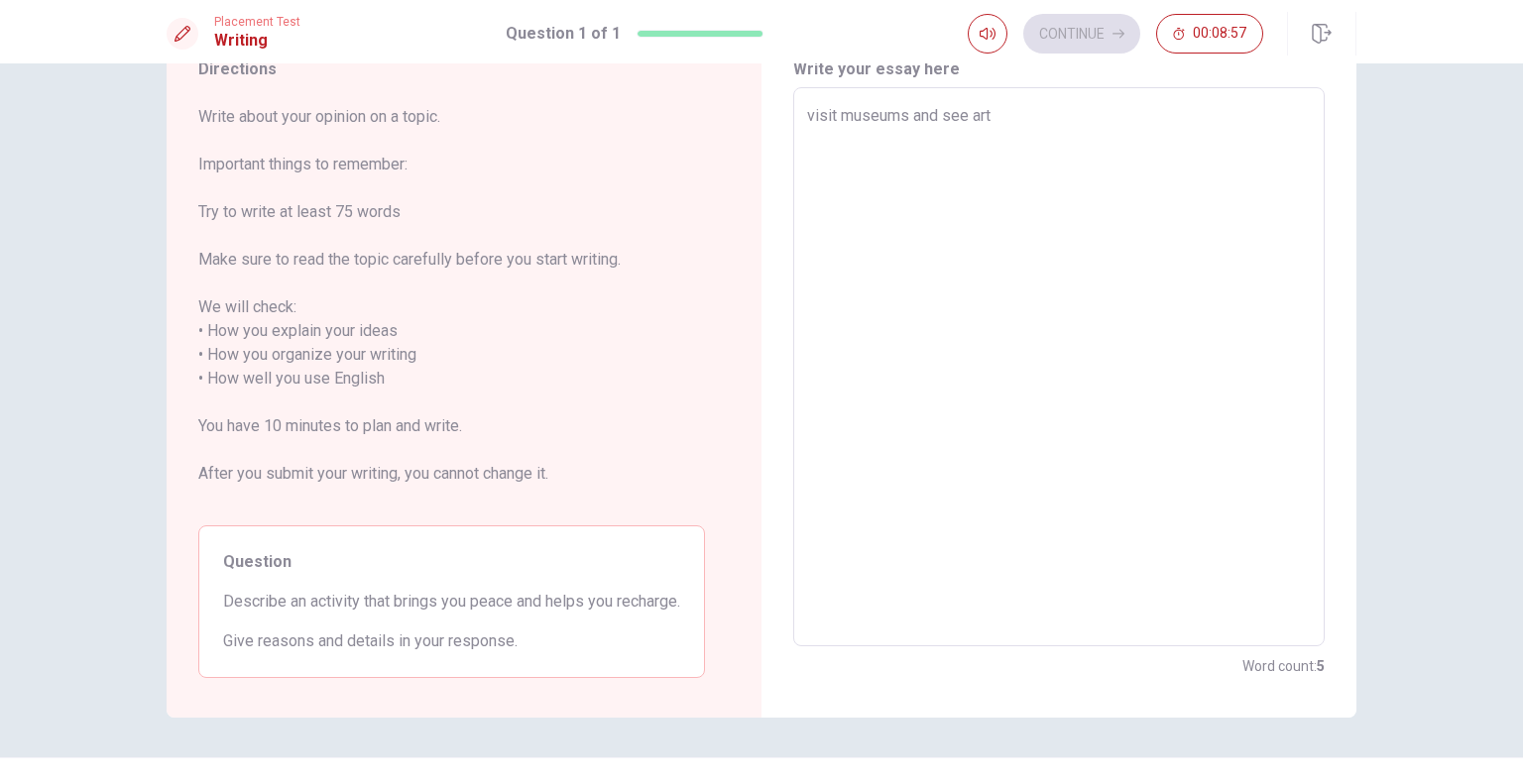 type on "x" 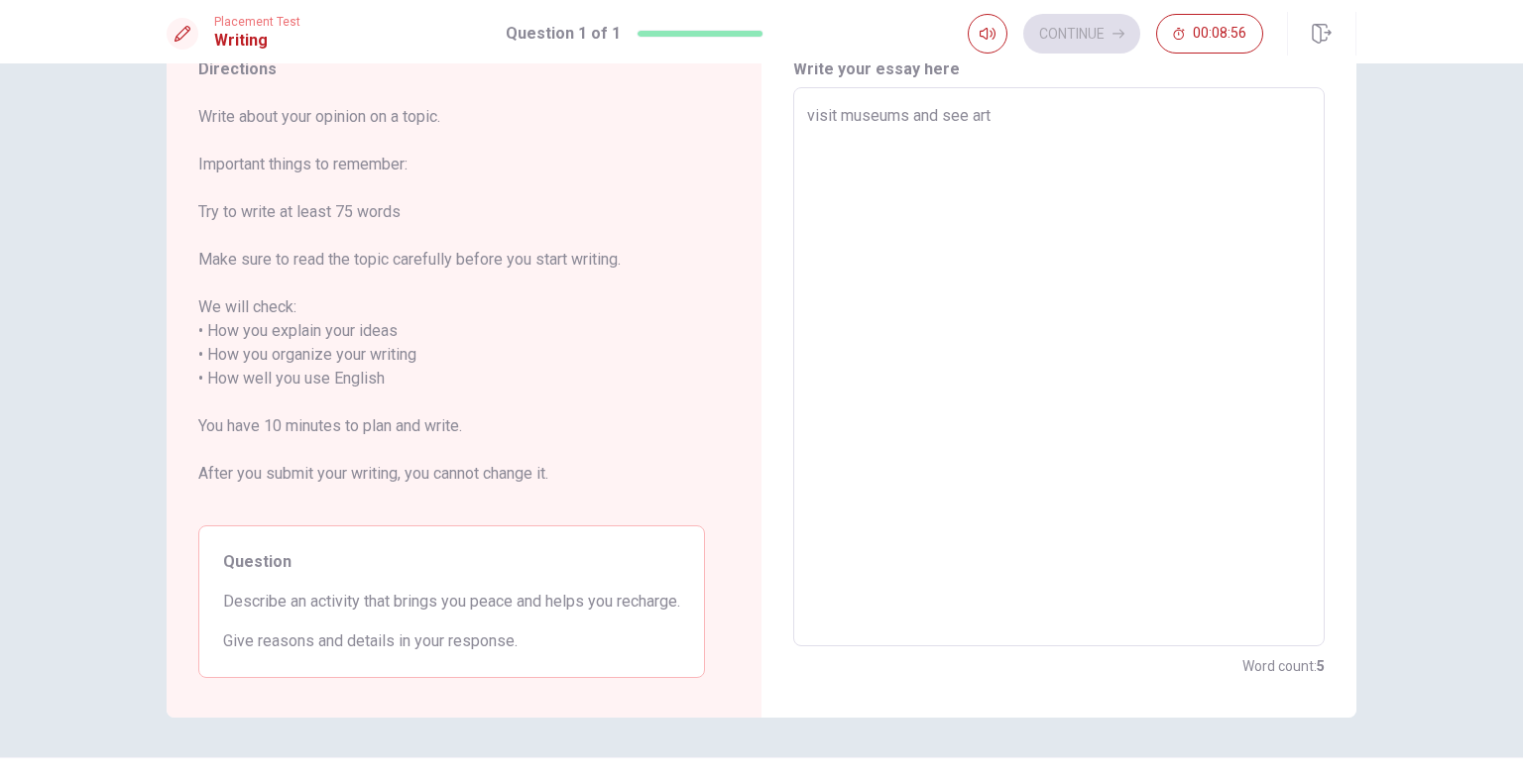 type on "visit museums and see artw" 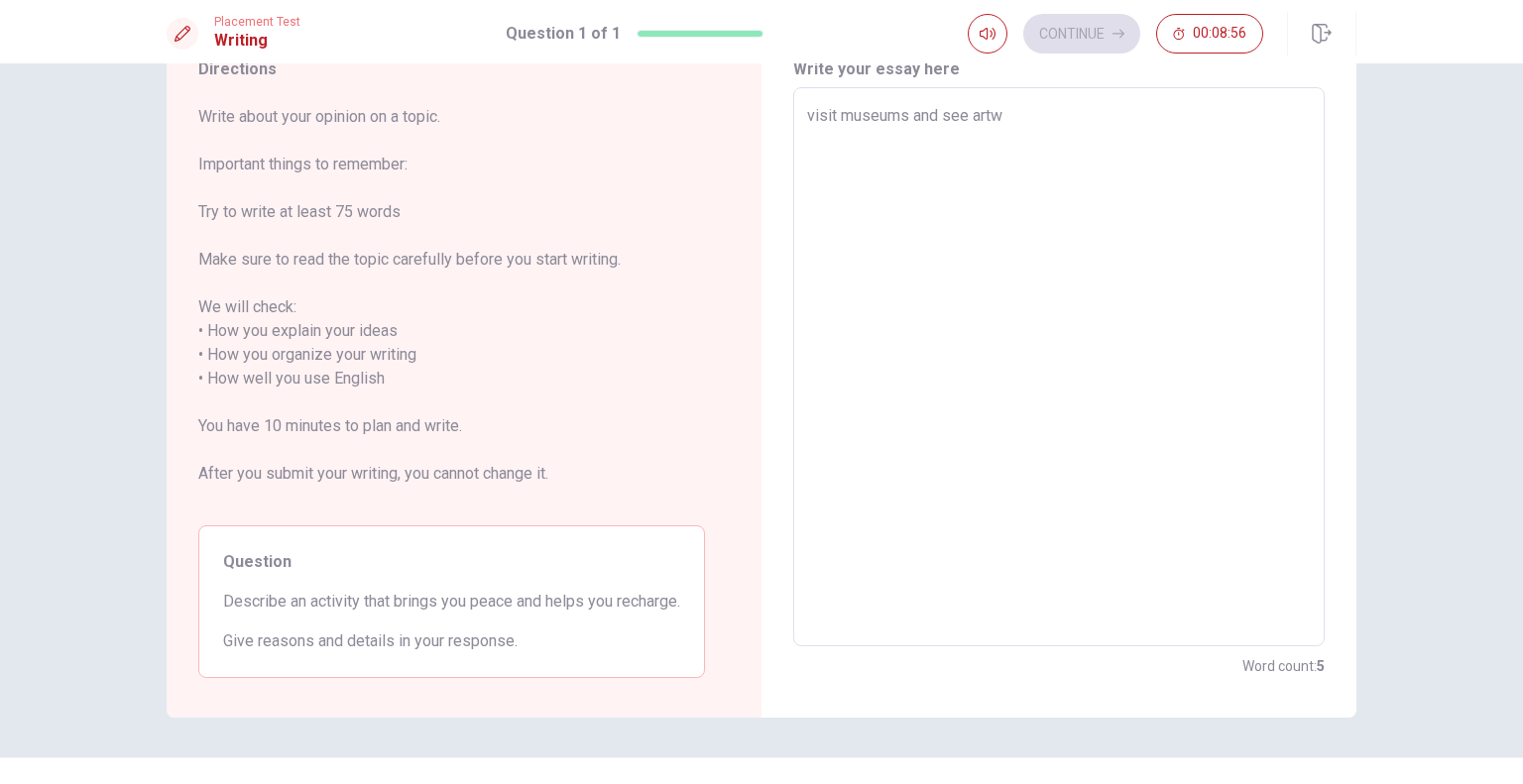type on "x" 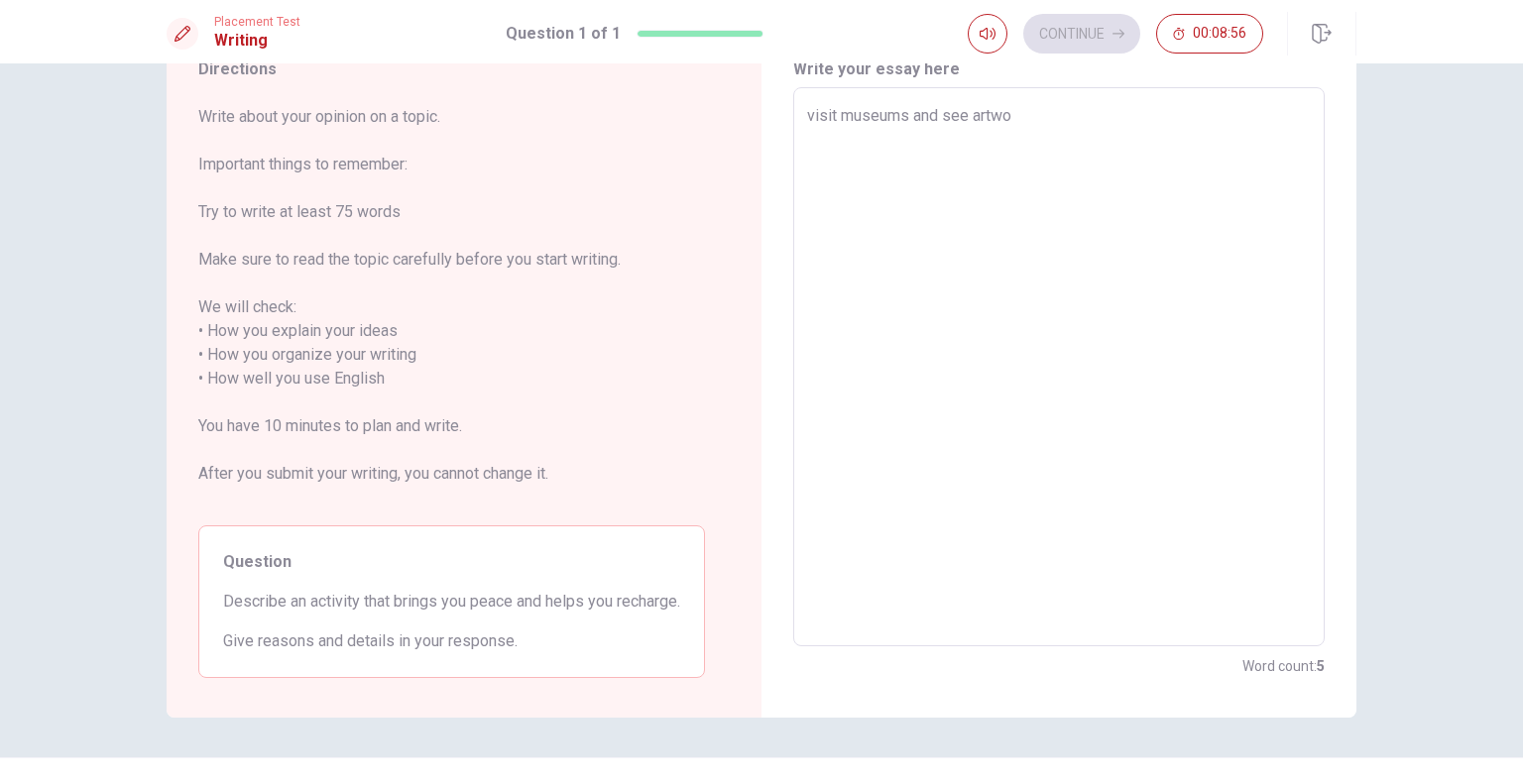 type on "x" 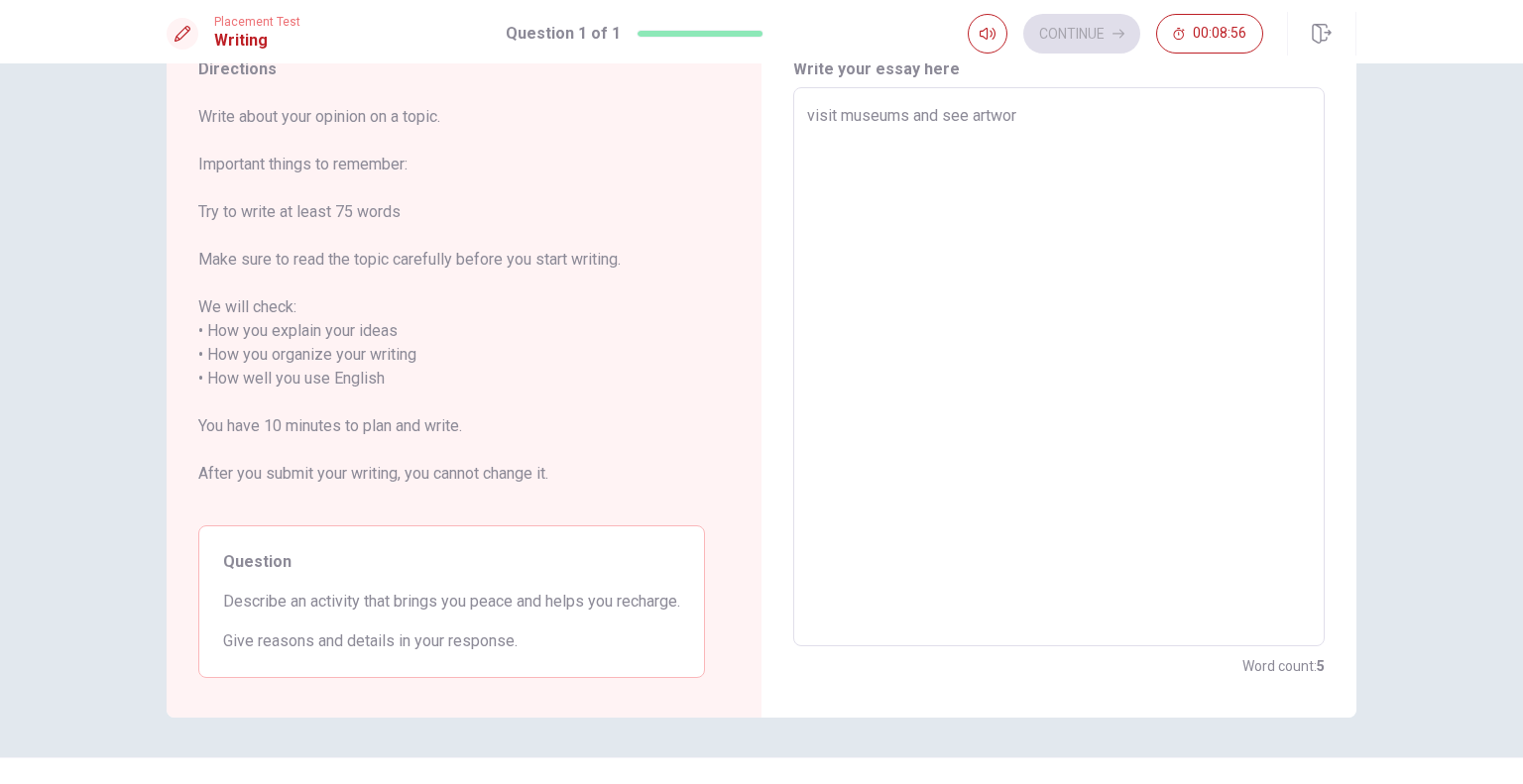 type on "x" 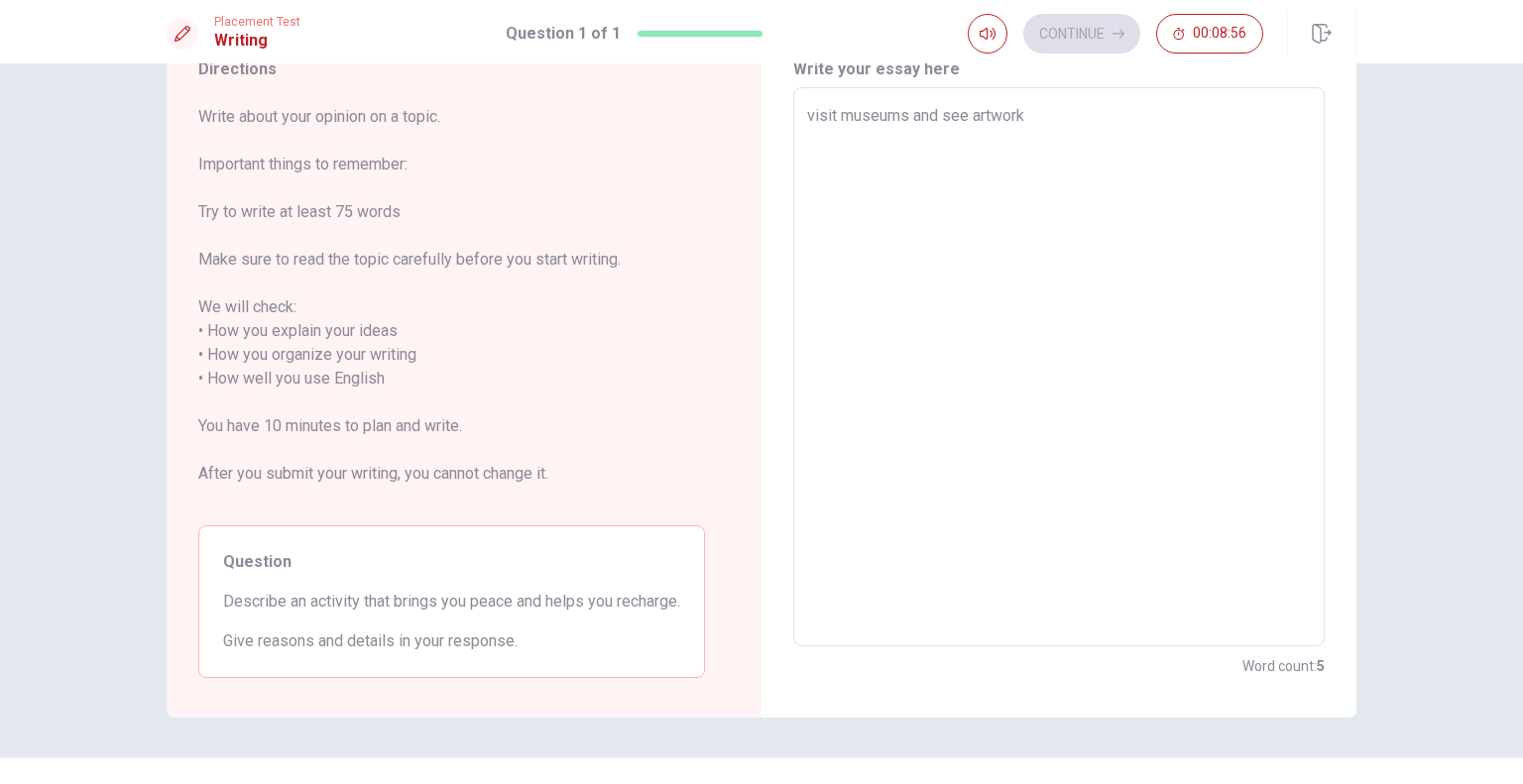 type on "x" 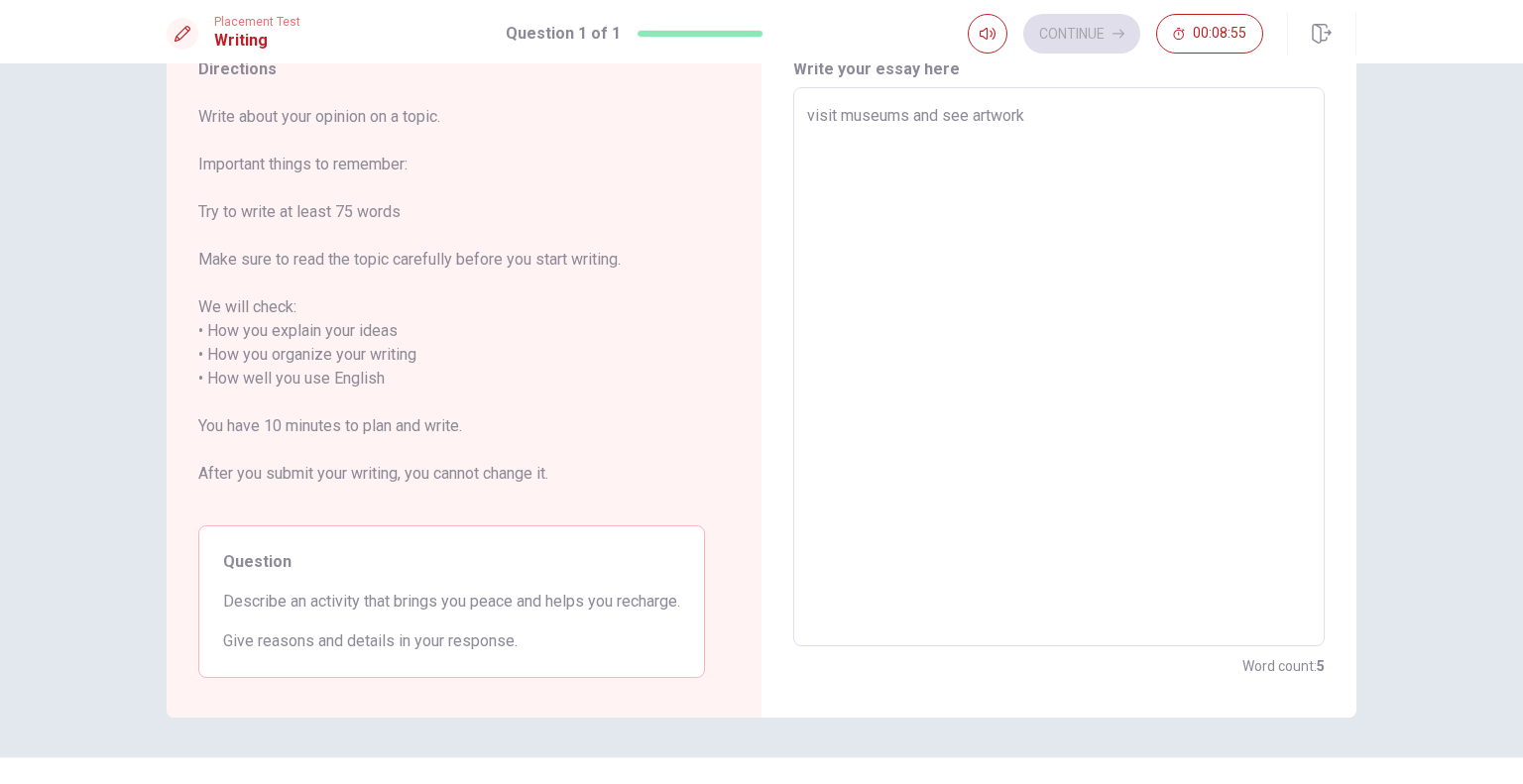 type on "visit museums and see artworks" 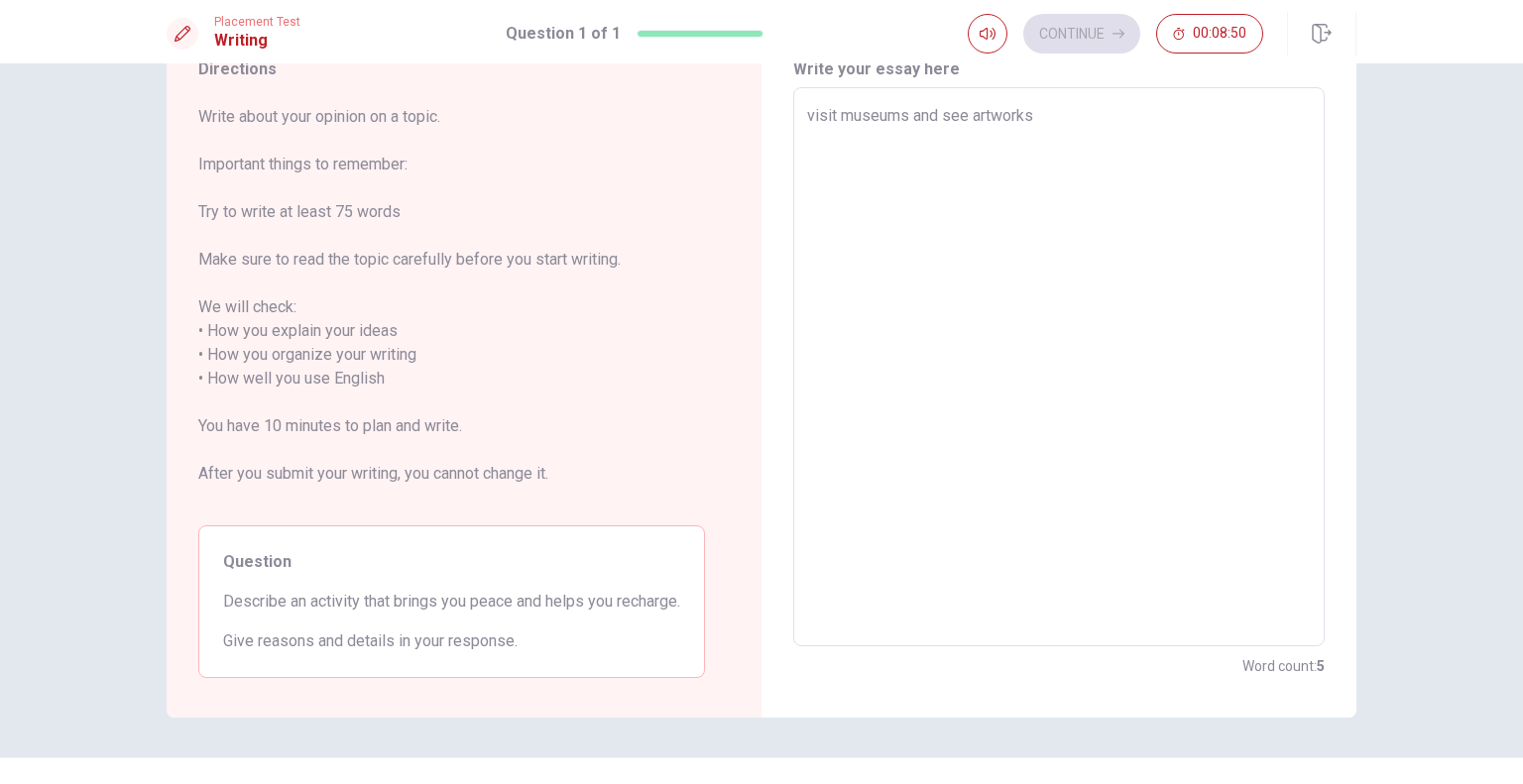 type on "x" 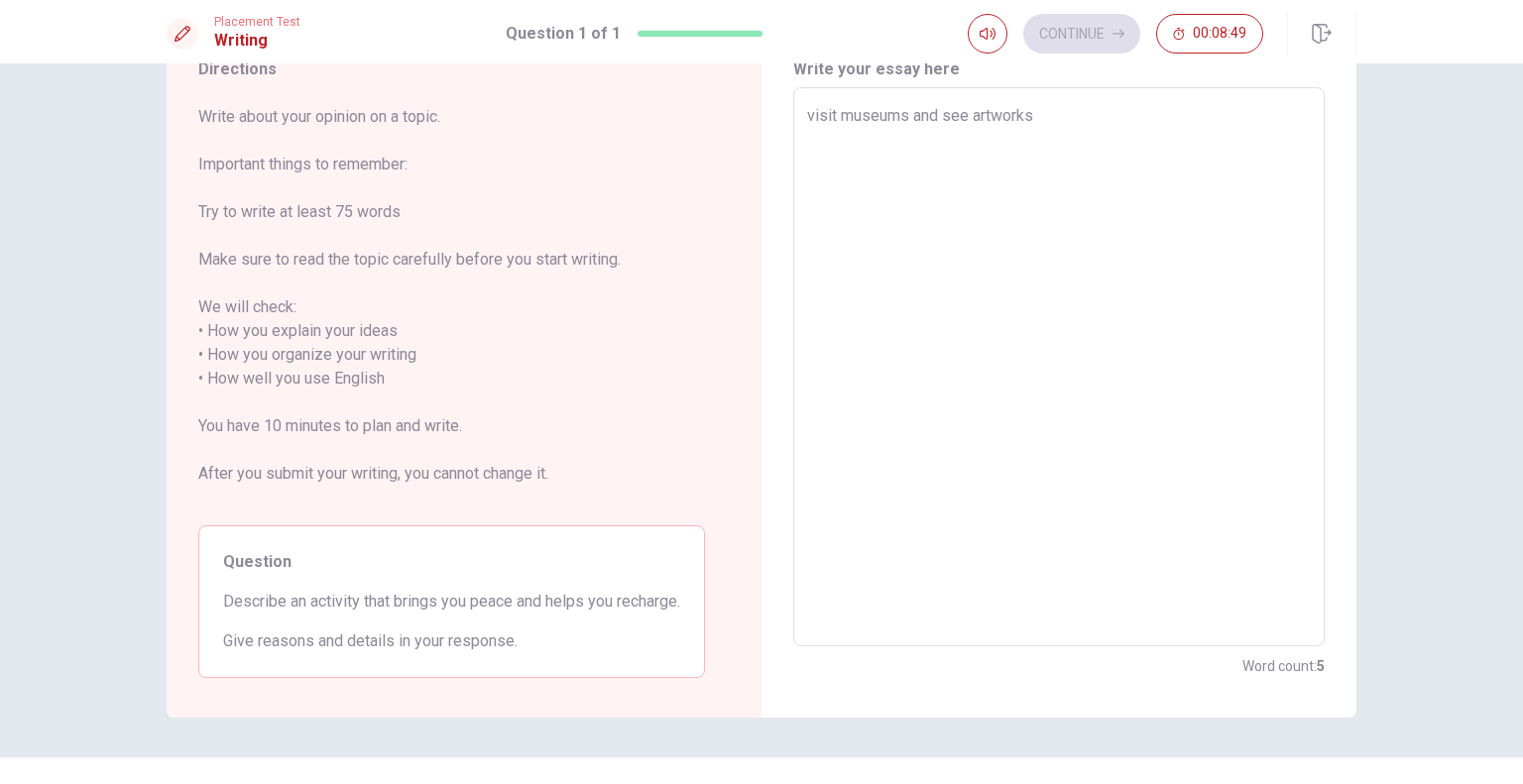 type on "visit museums and see artworks" 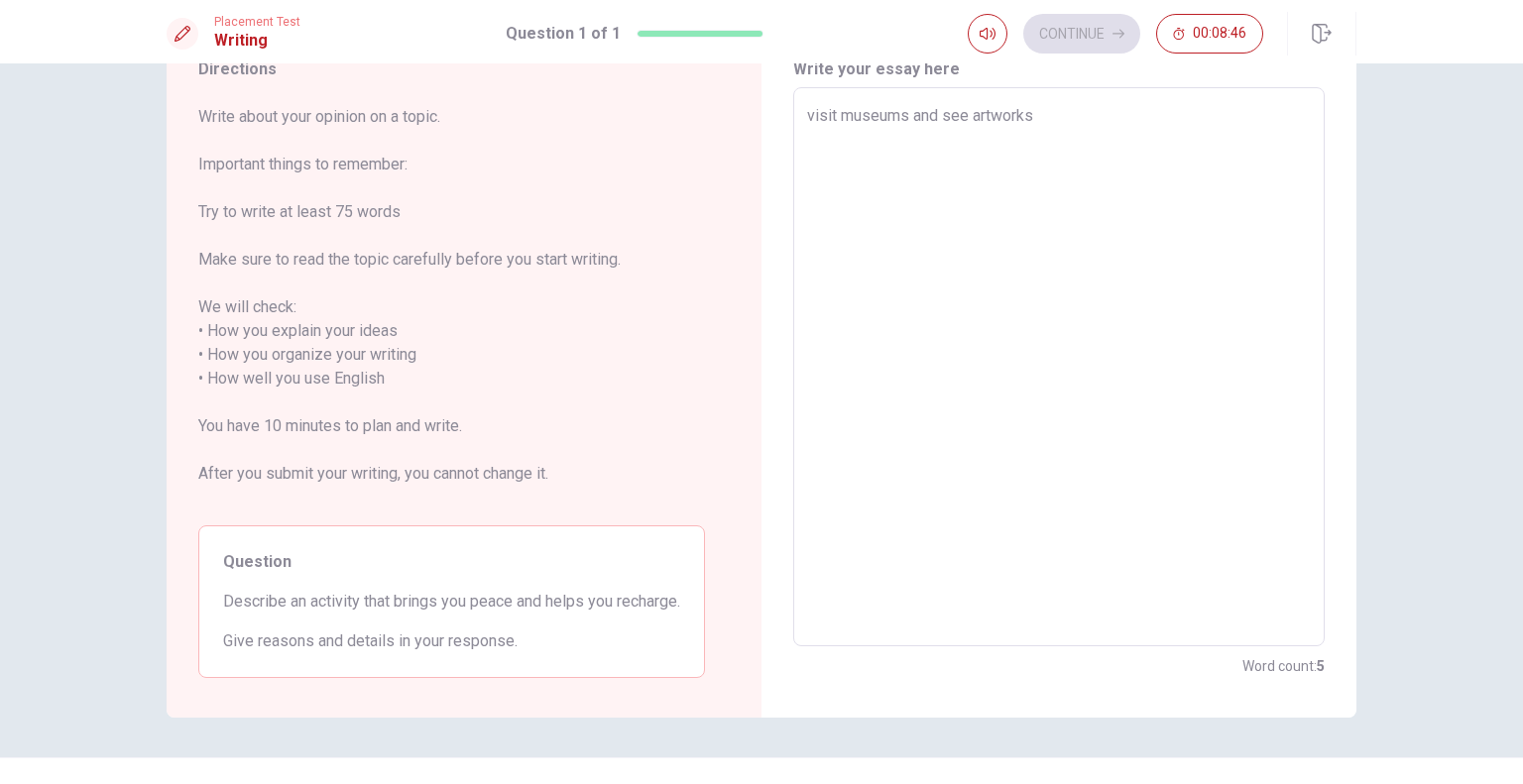 type on "x" 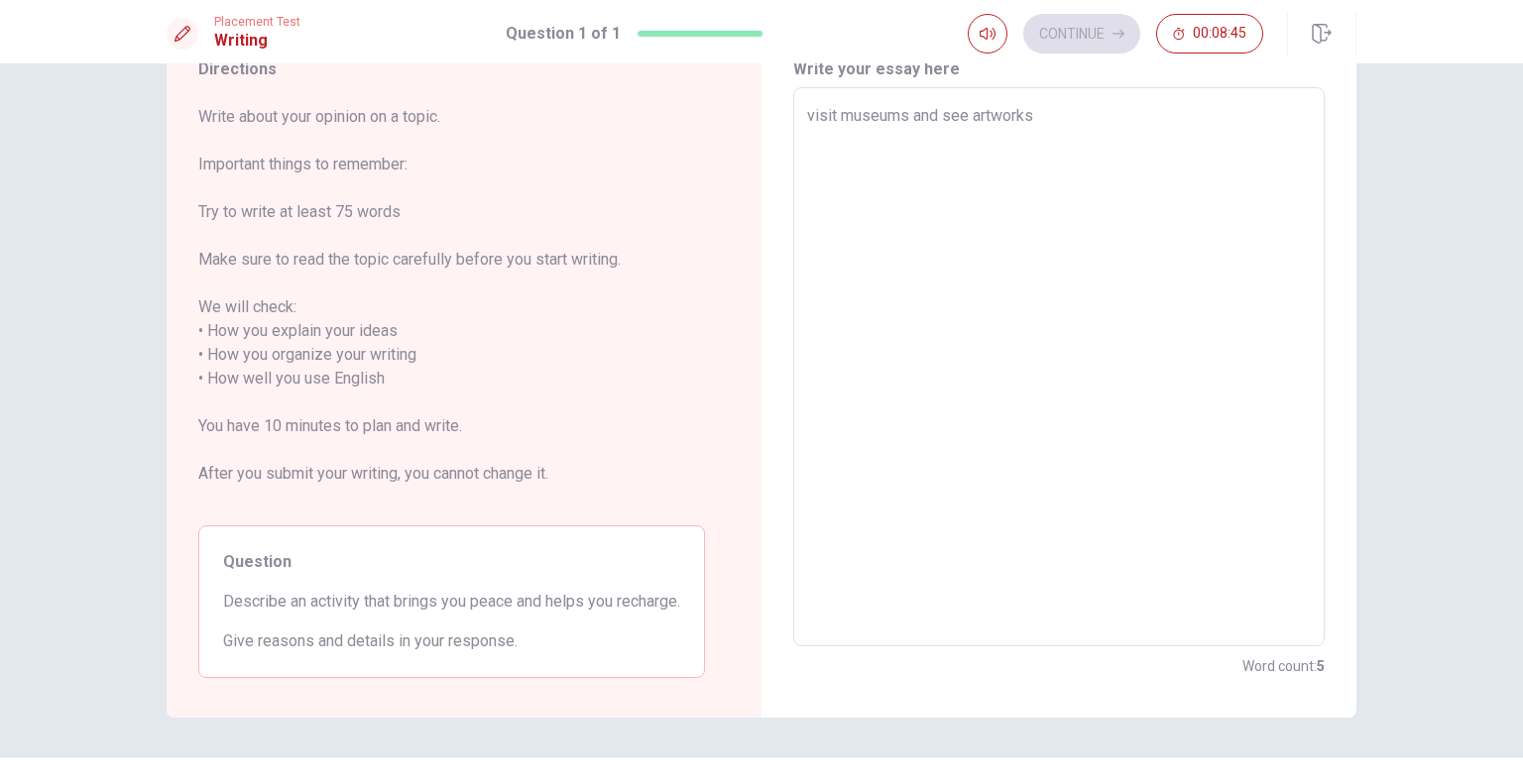 type on "visit museums and see artworks
c" 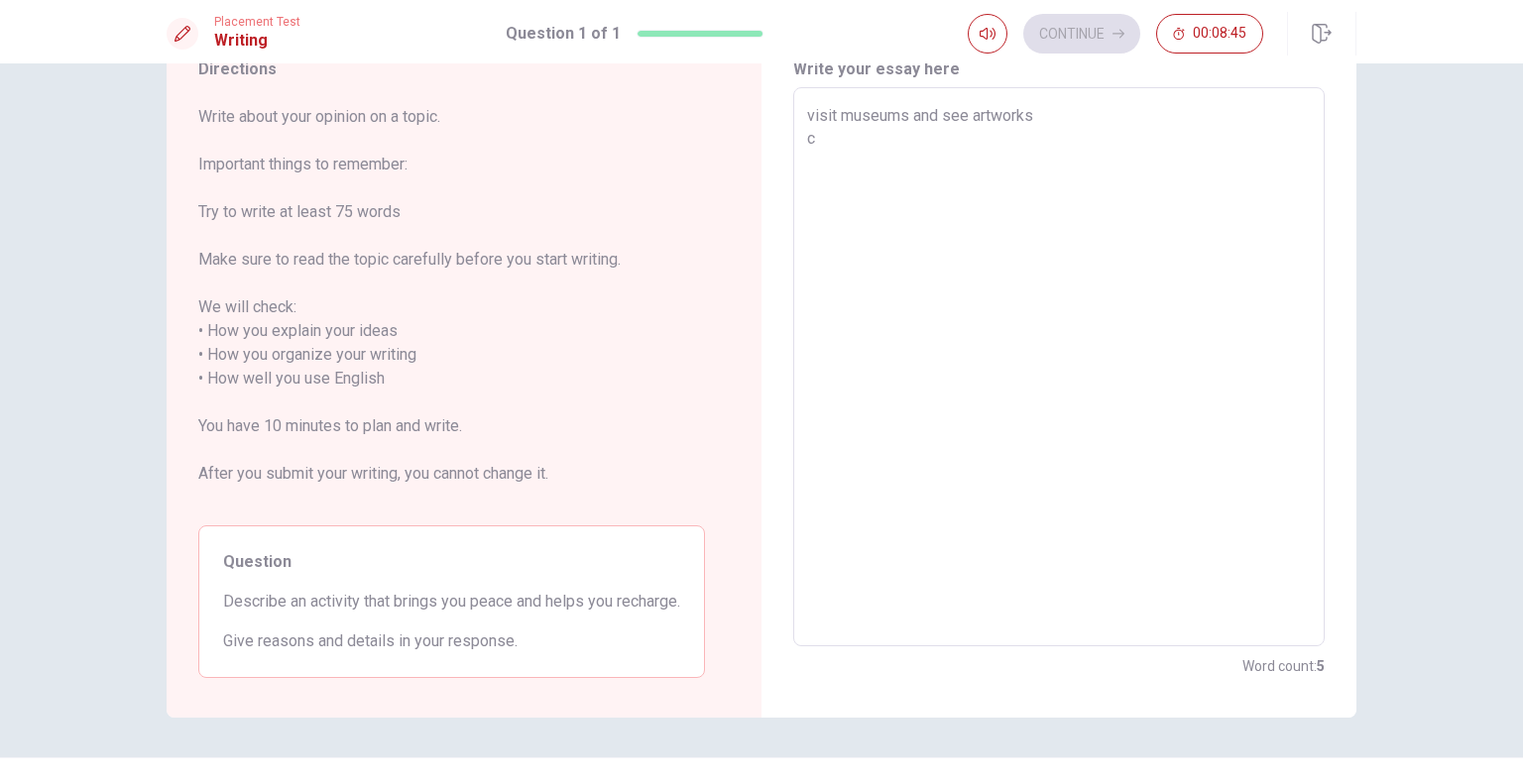 type on "x" 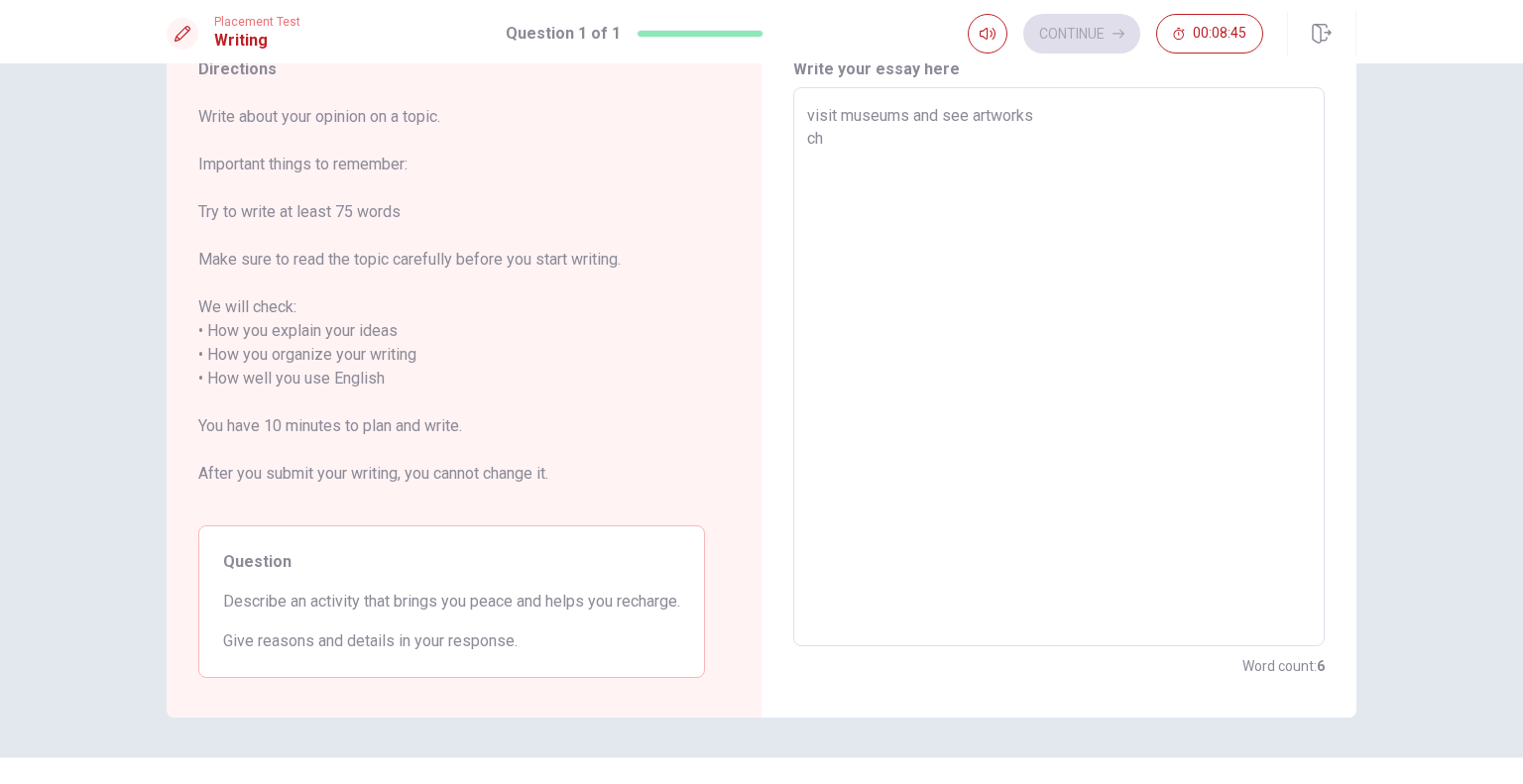 type on "x" 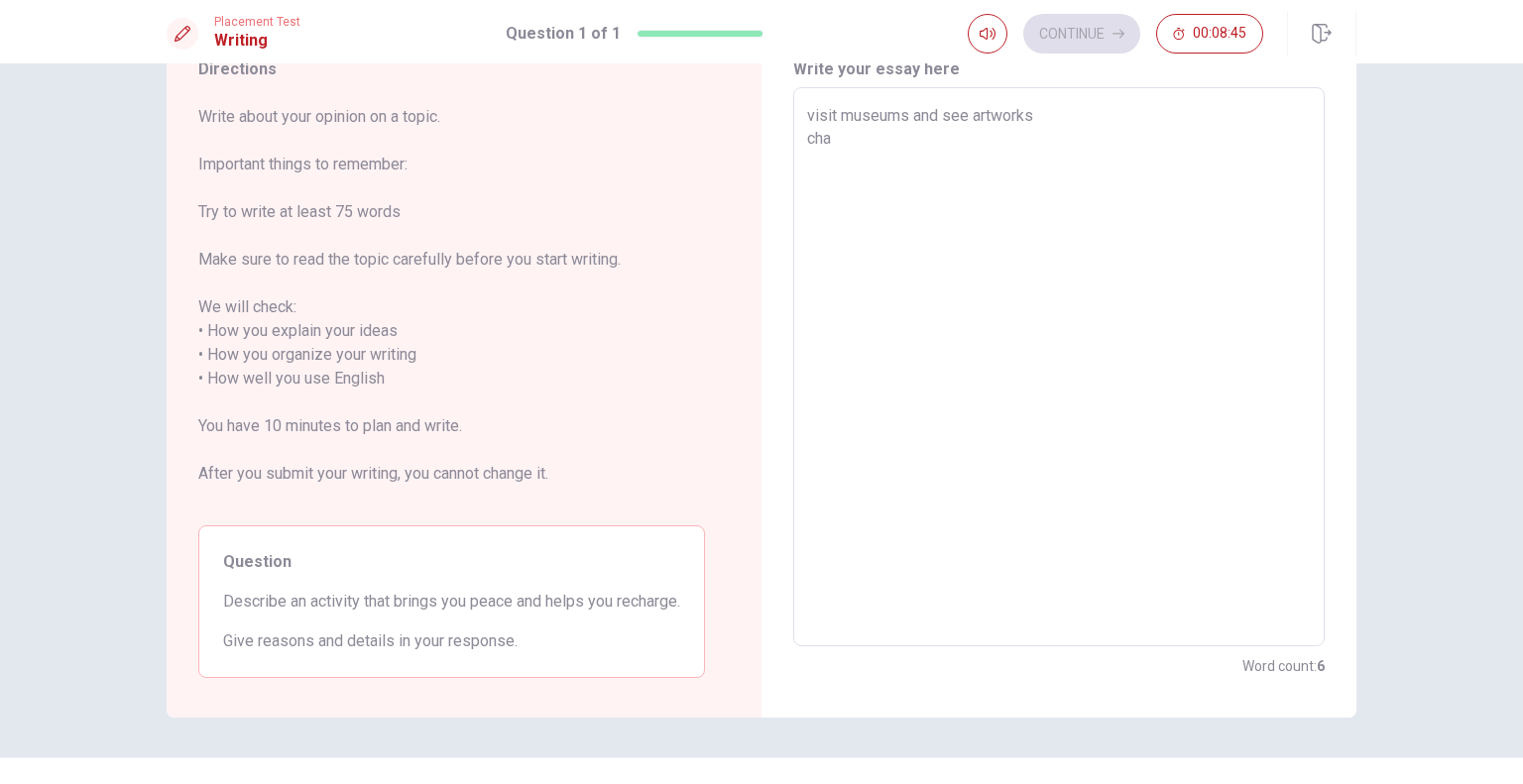 type on "x" 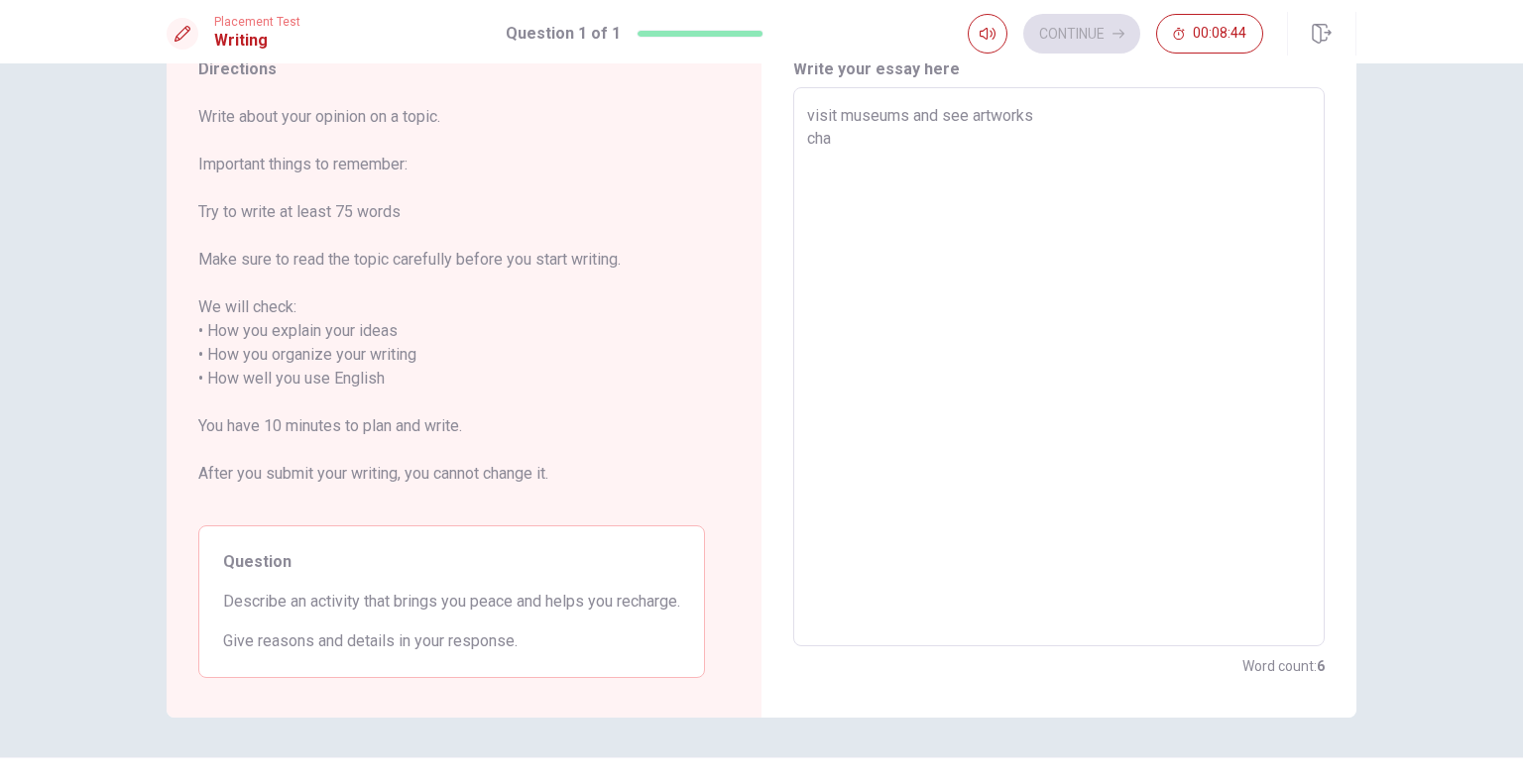 type on "visit museums and see artworks
chat" 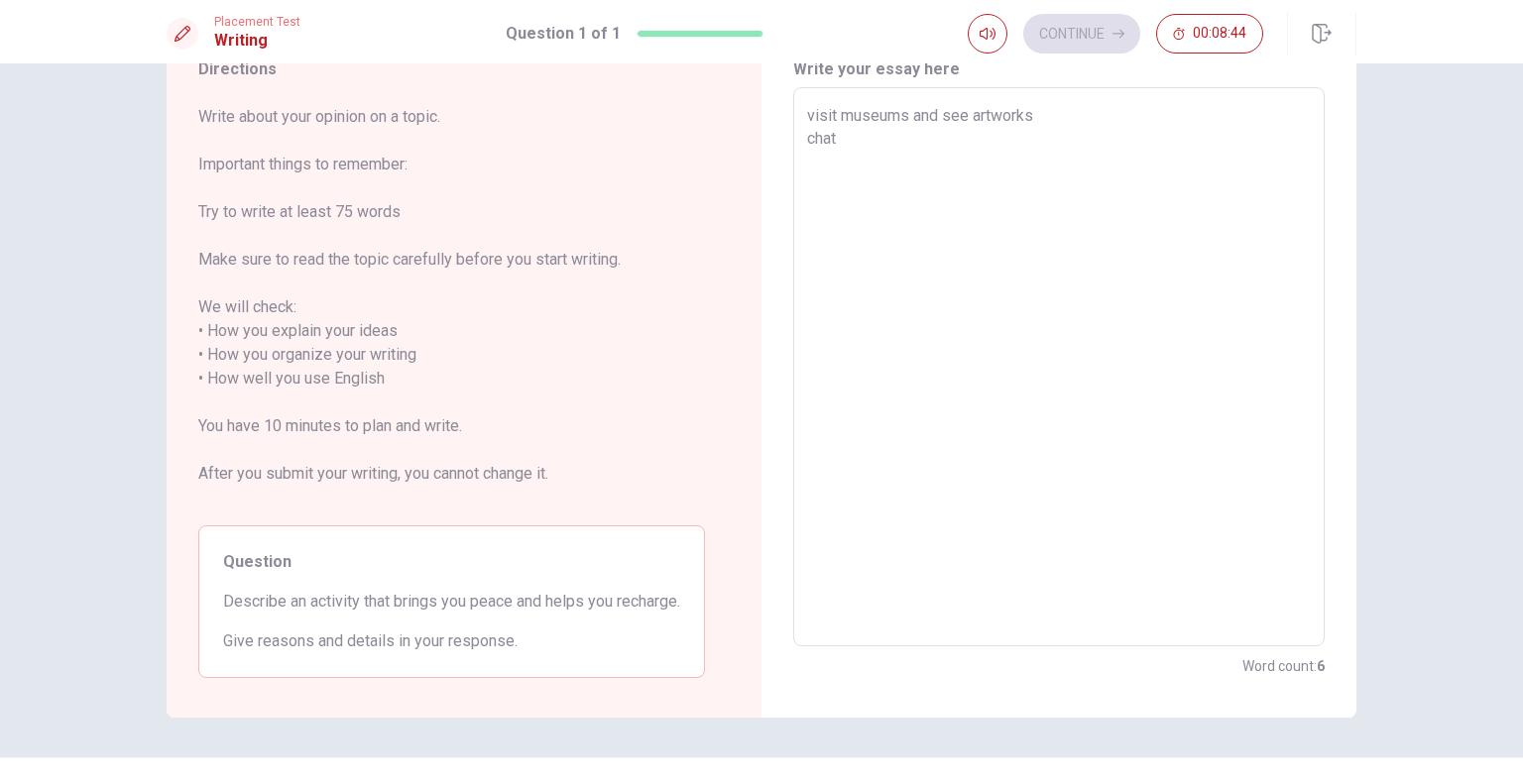 type on "x" 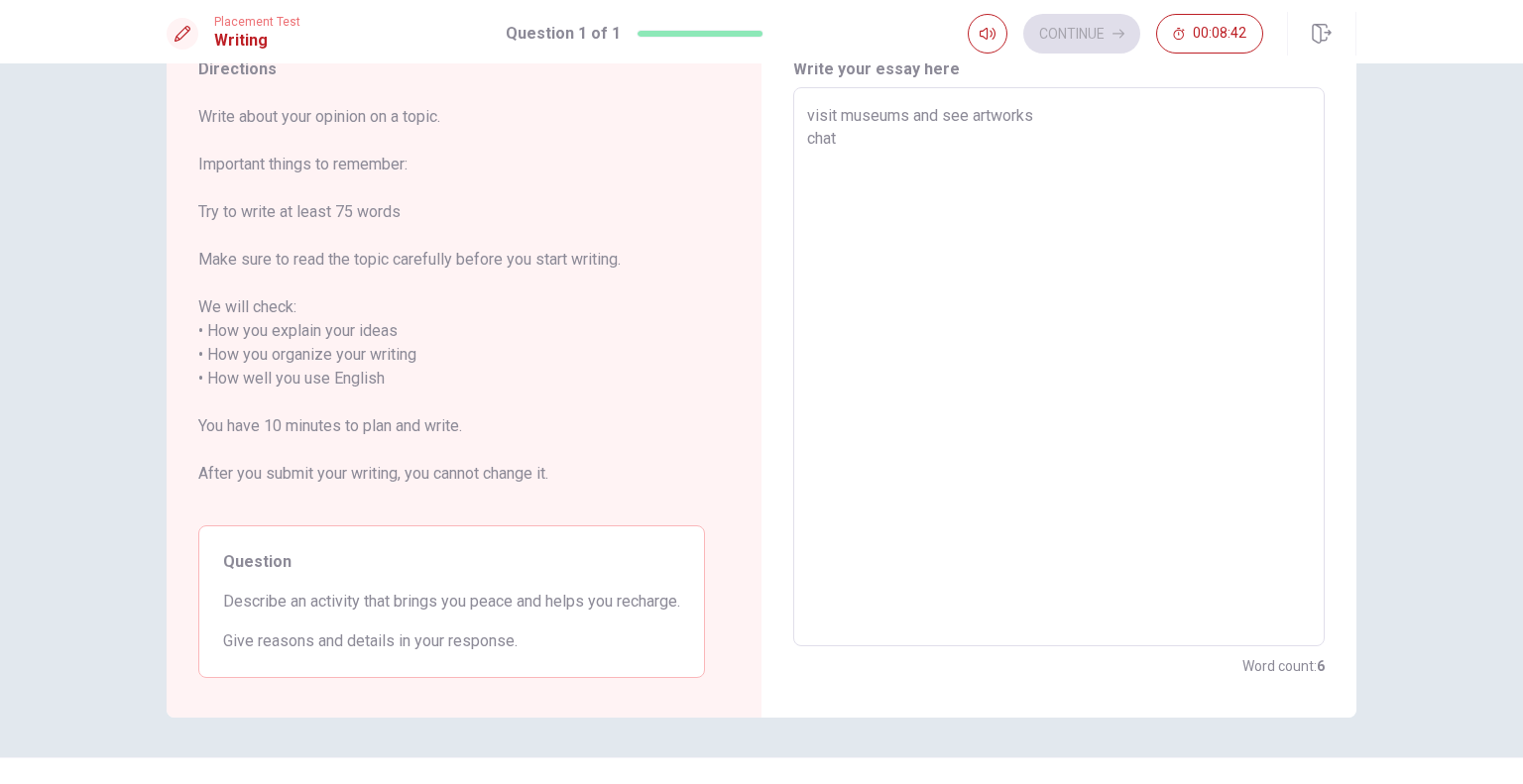 type on "x" 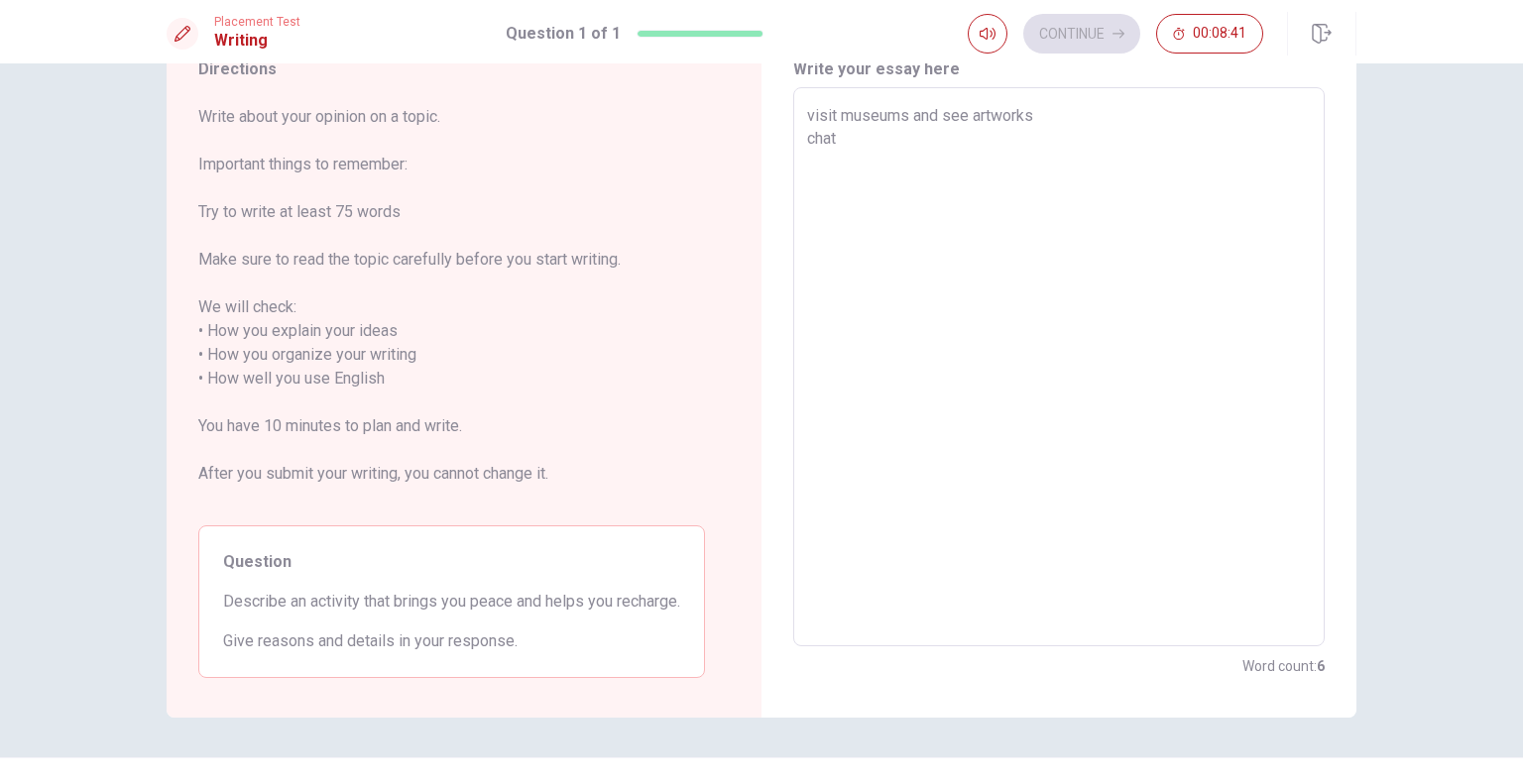 type on "visit museums and see artworks
chat w" 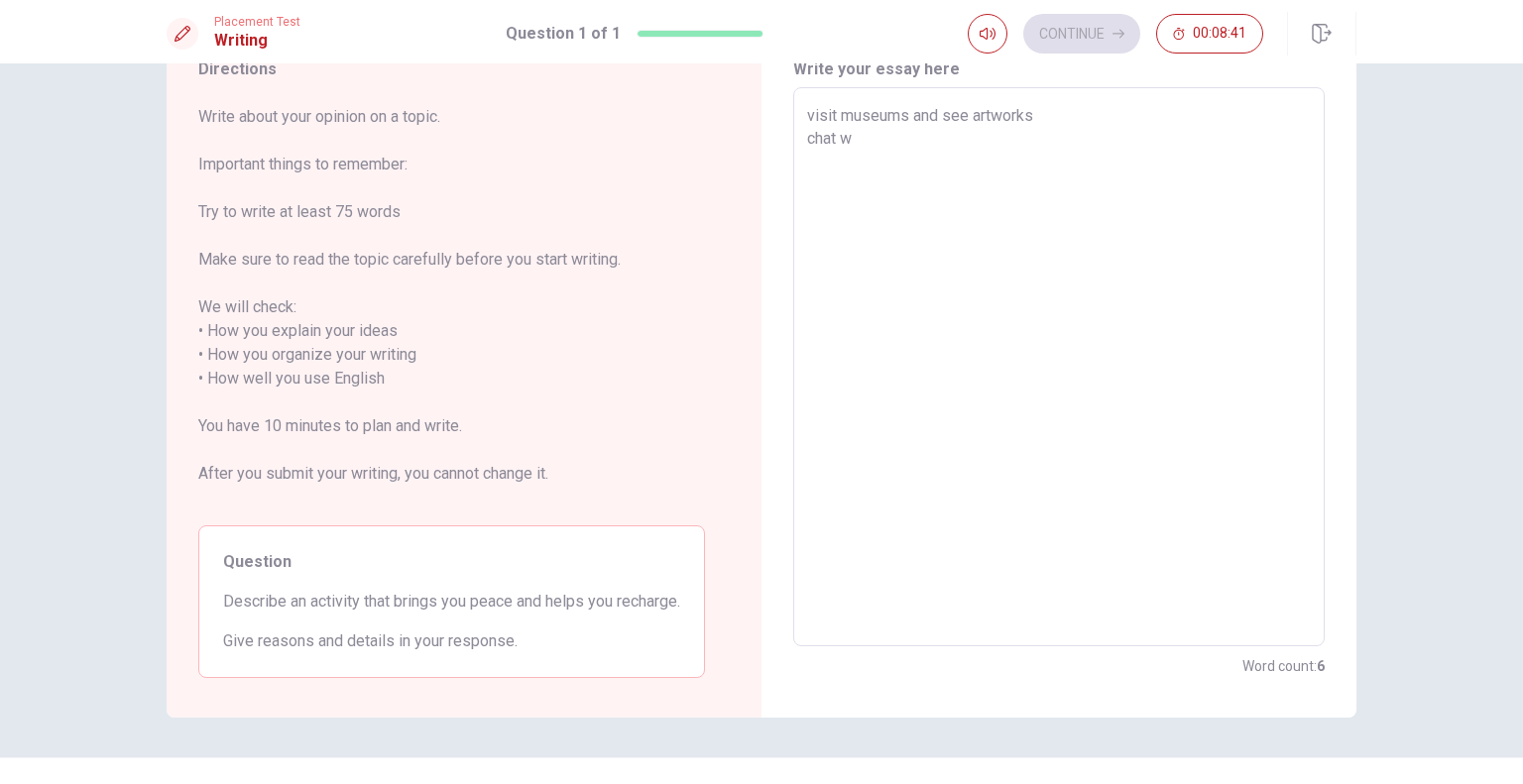 type on "x" 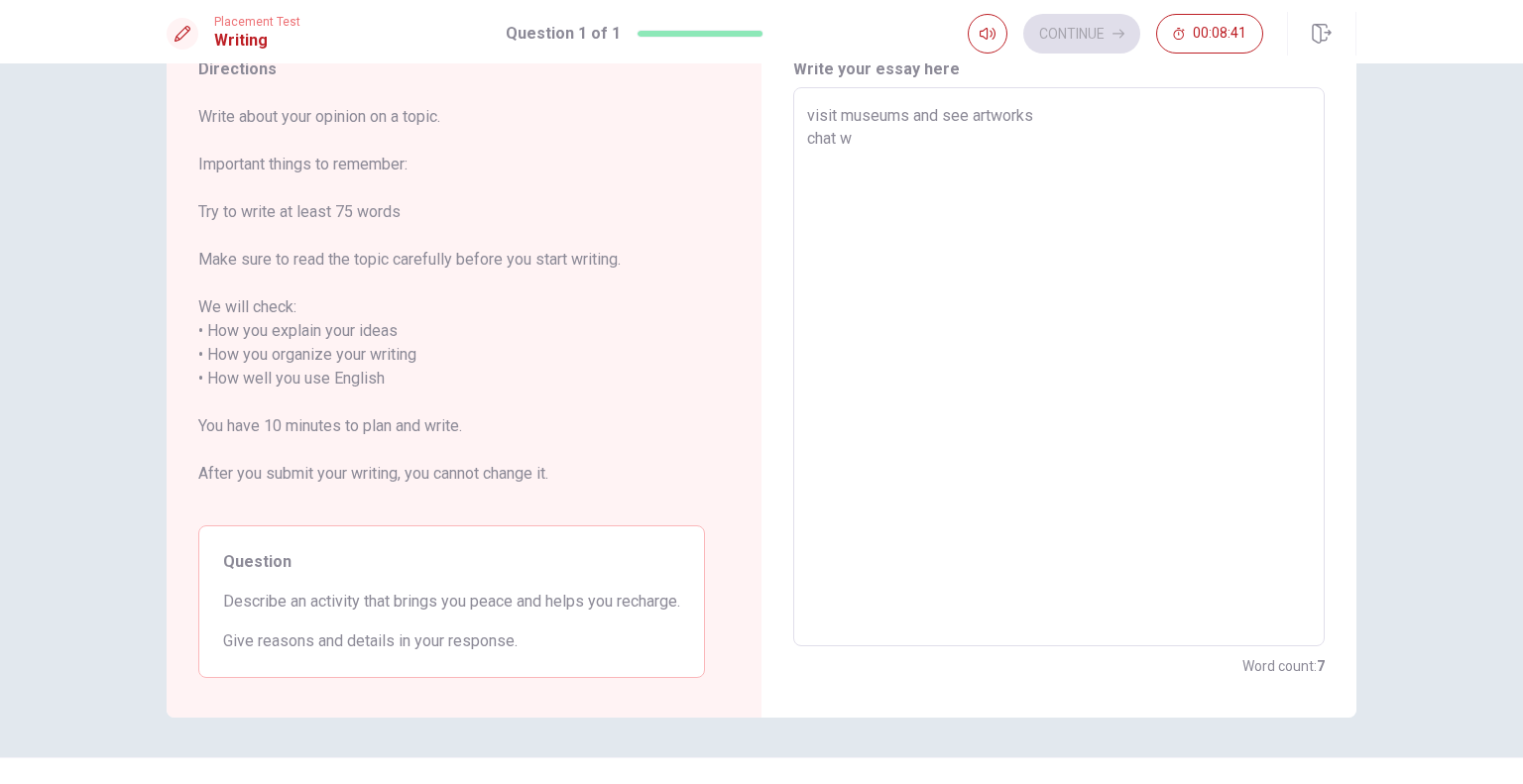 type on "visit museums and see artworks
chat wi" 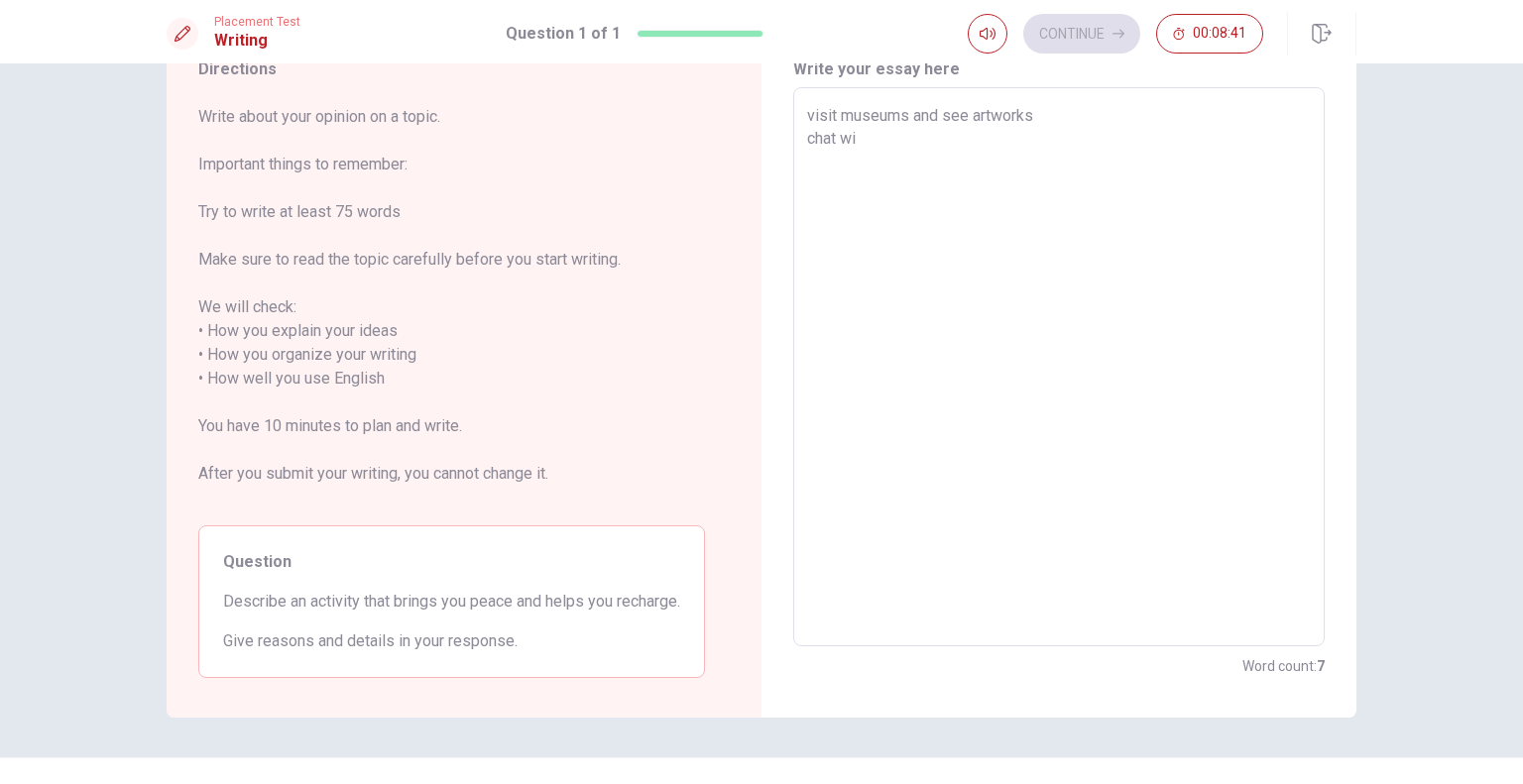 type on "visit museums and see artworks
chat wit" 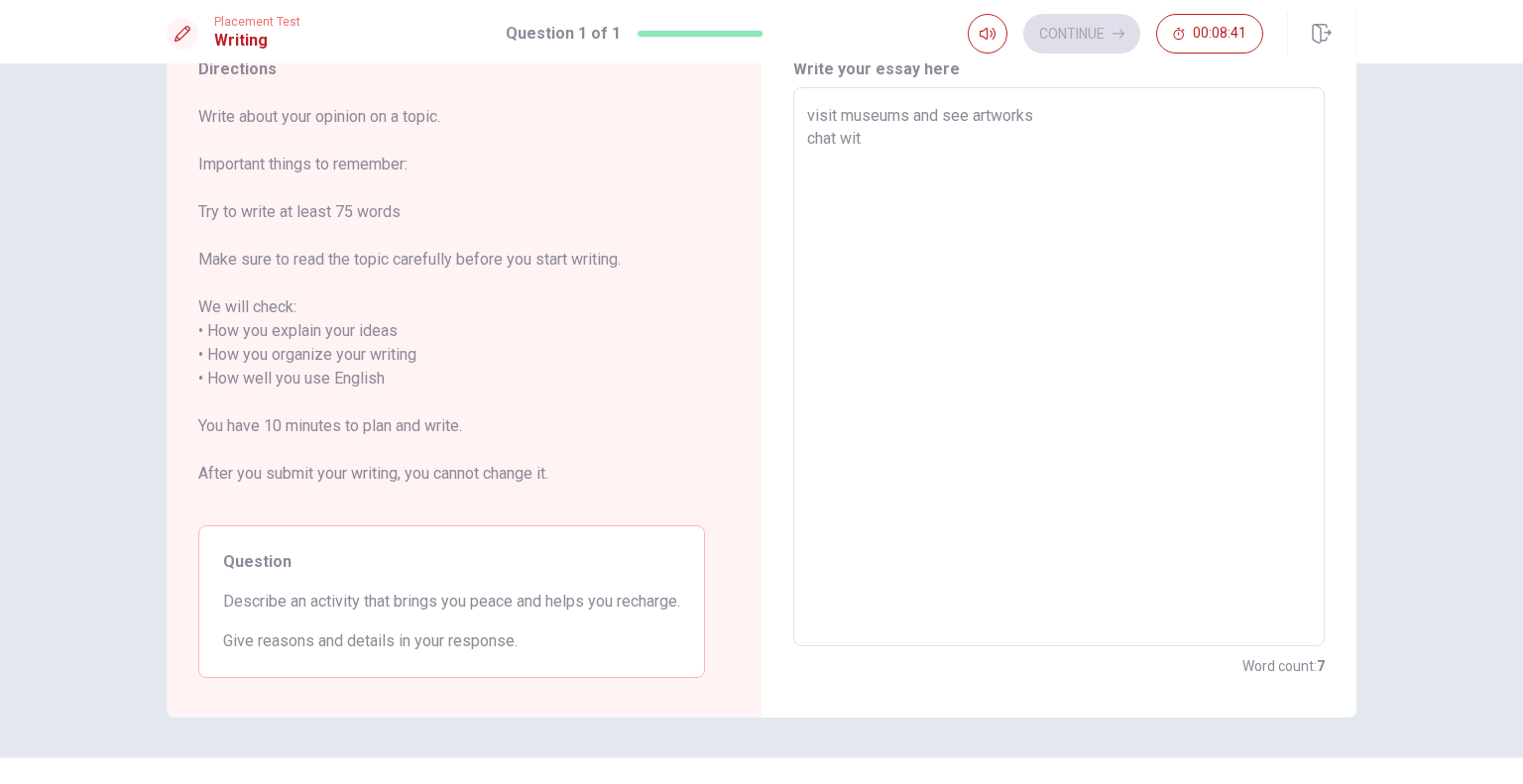 type on "visit museums and see artworks
chat with" 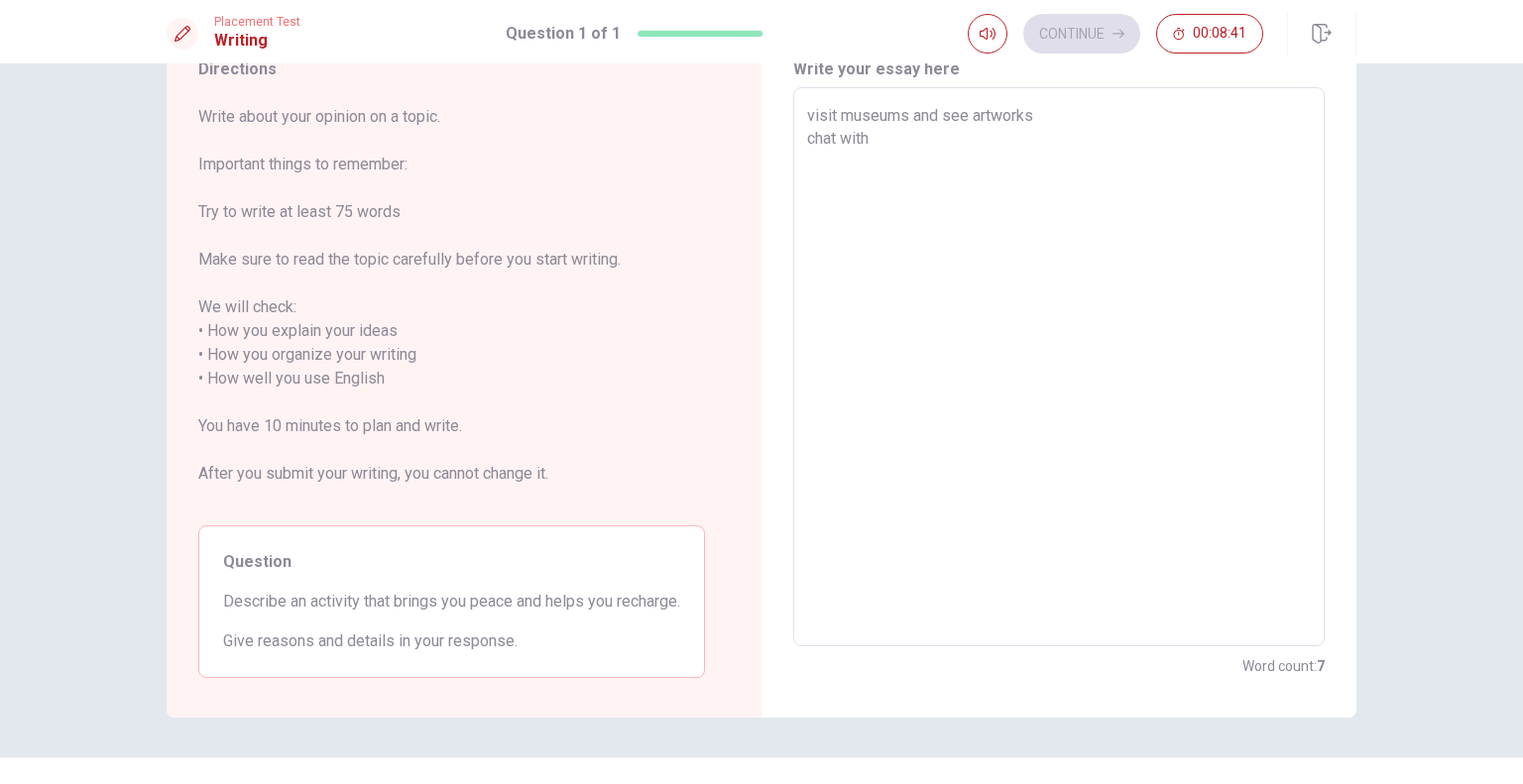 type on "x" 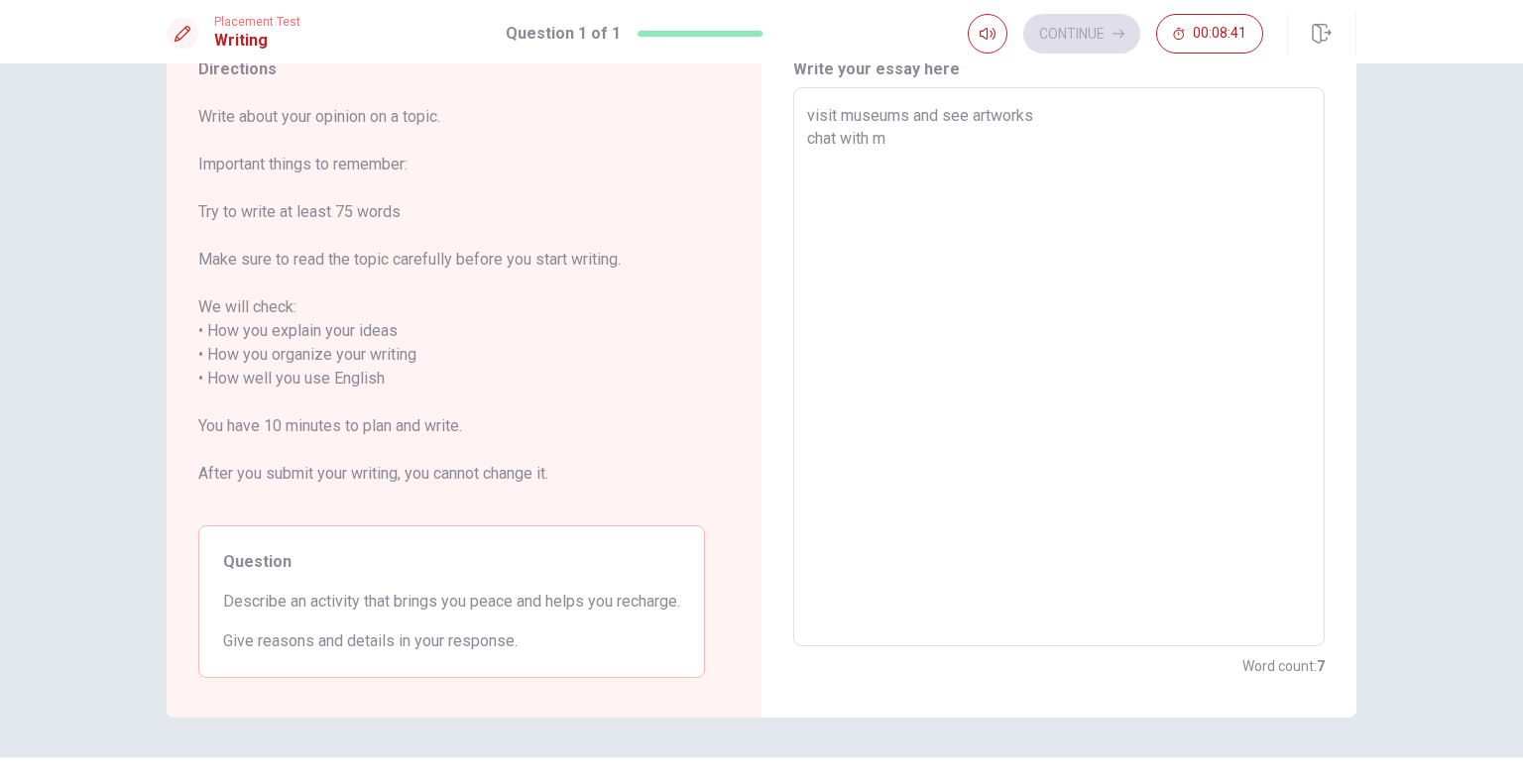 type on "x" 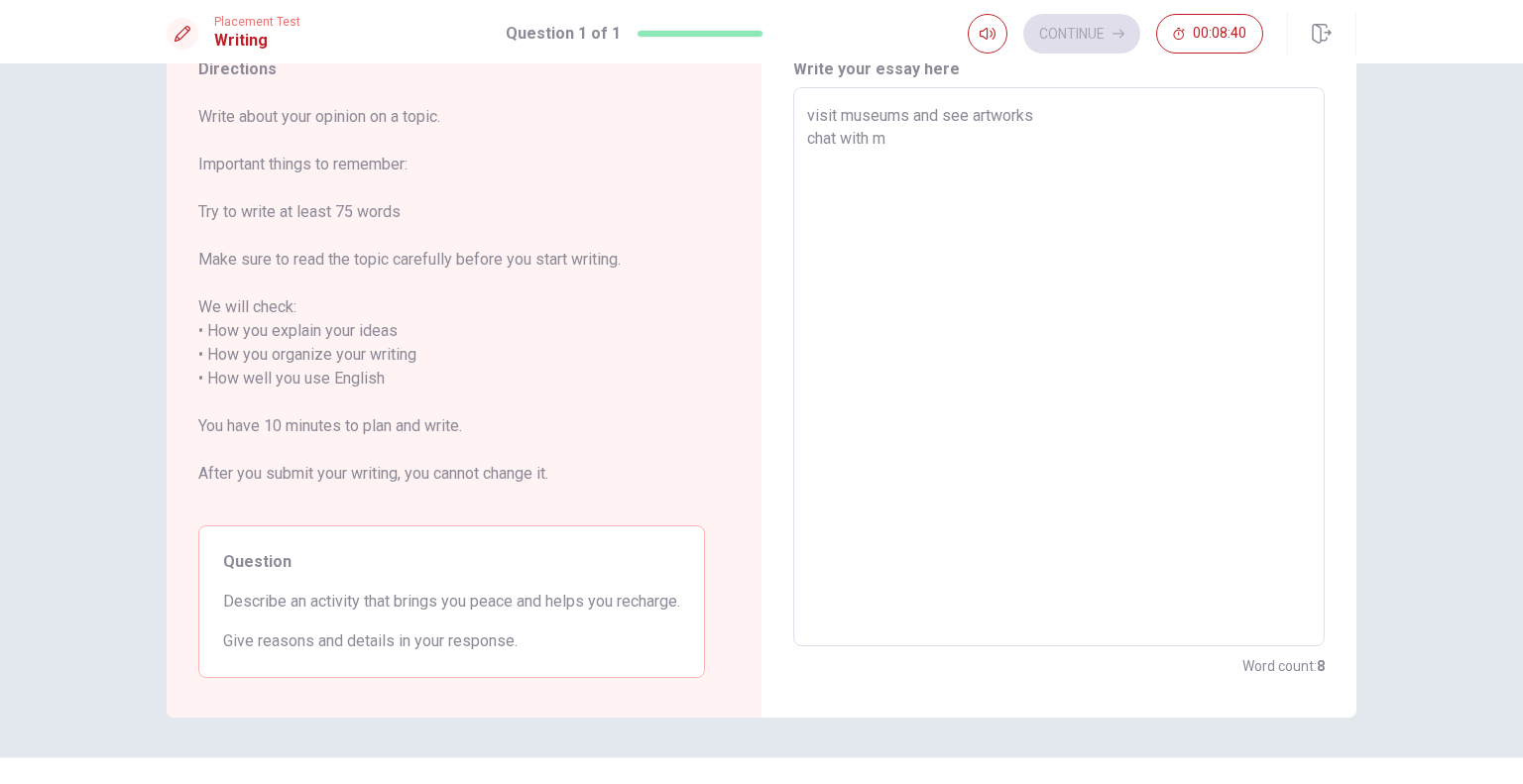 type on "visit museums and see artworks
chat with my" 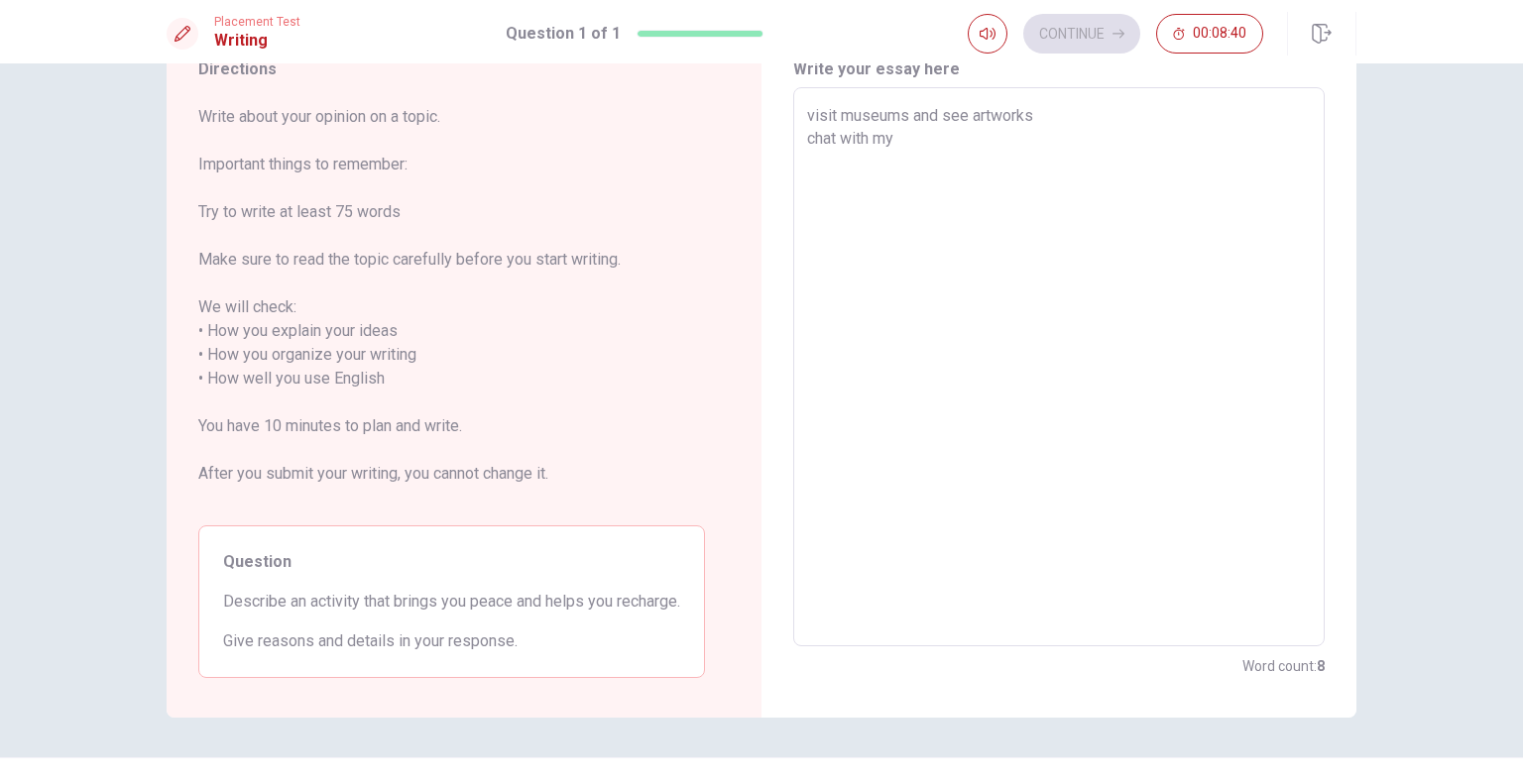 type on "x" 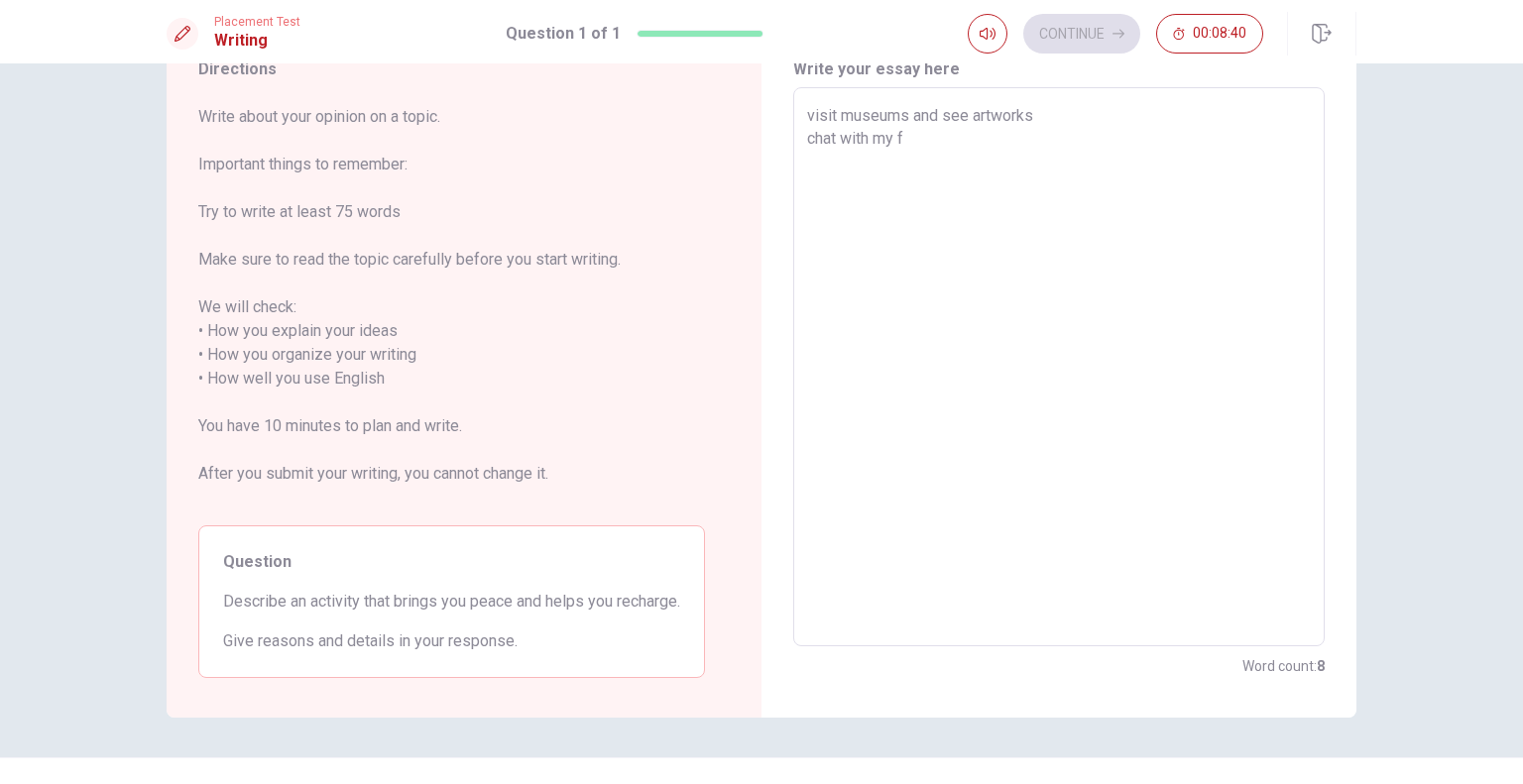 type on "x" 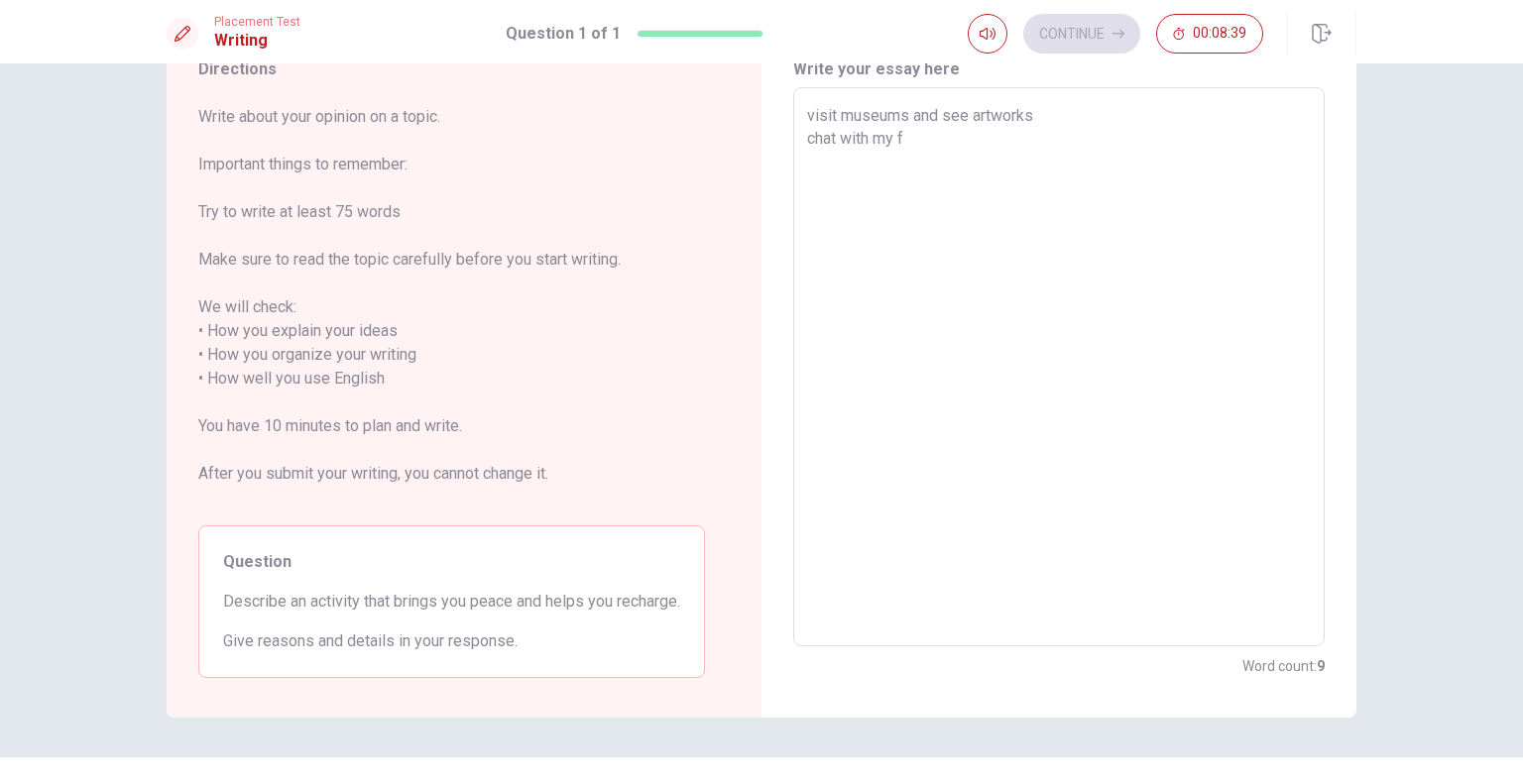 type on "visit museums and see artworks
chat with my fr" 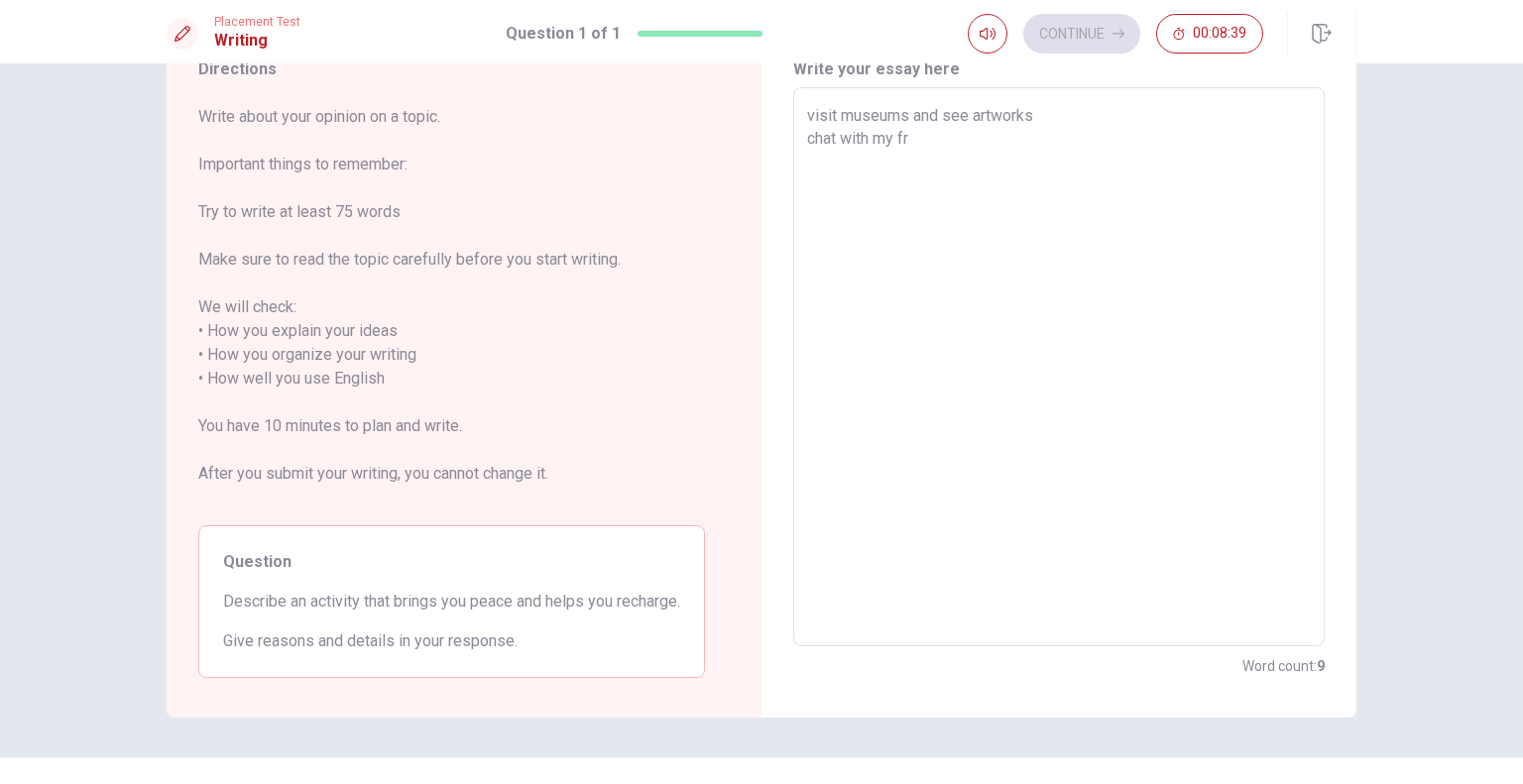 type on "x" 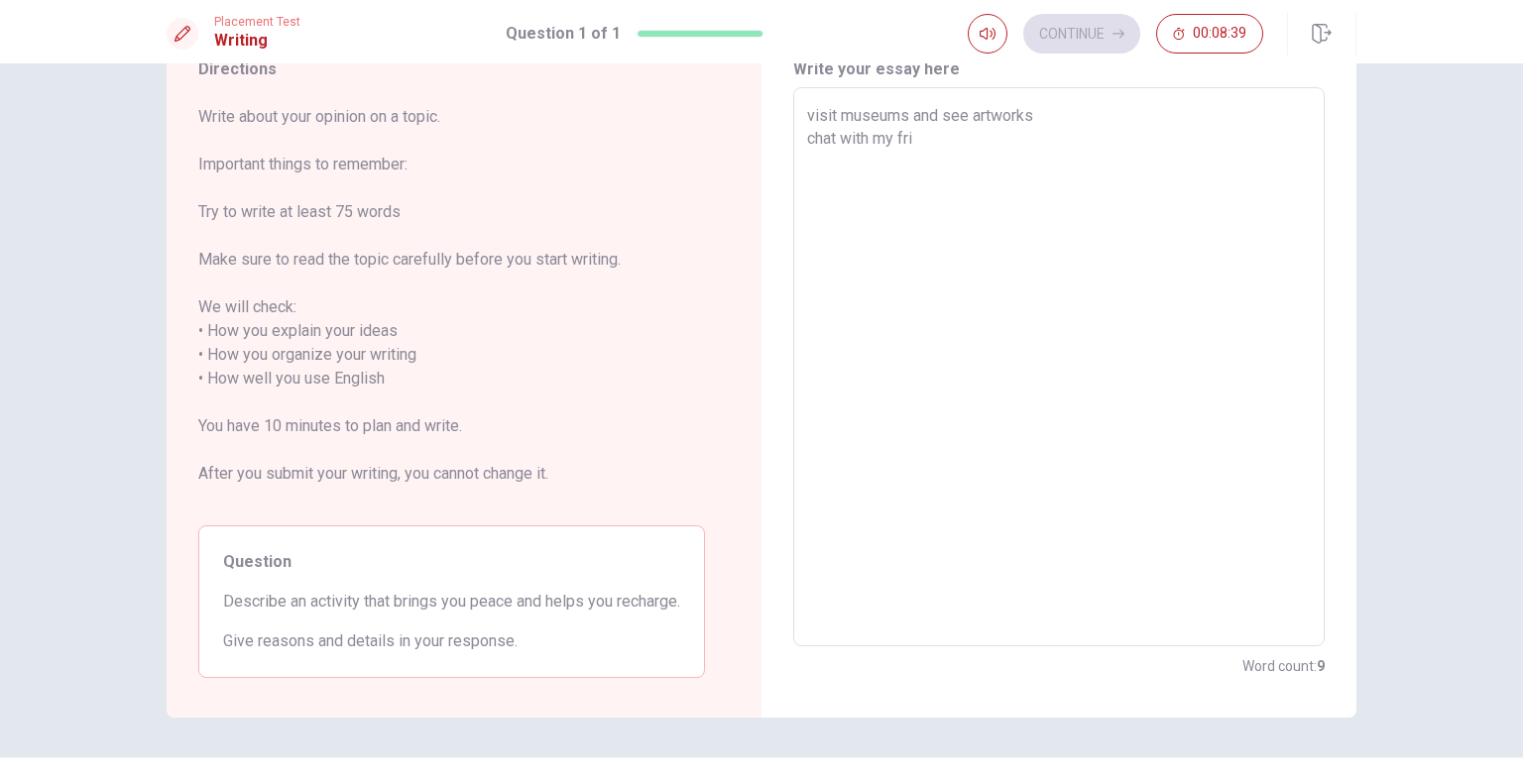 type on "visit museums and see artworks
chat with my frie" 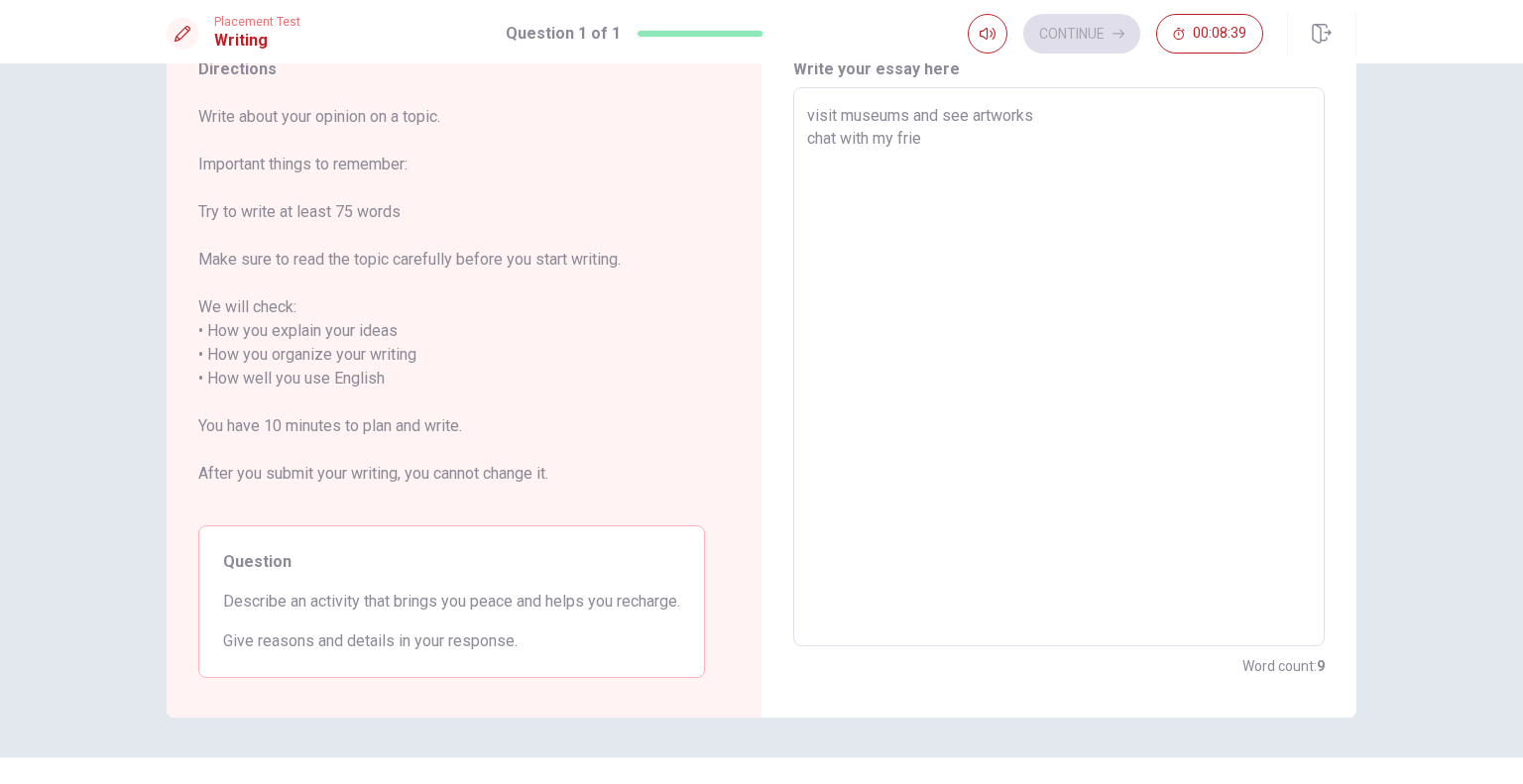 type on "x" 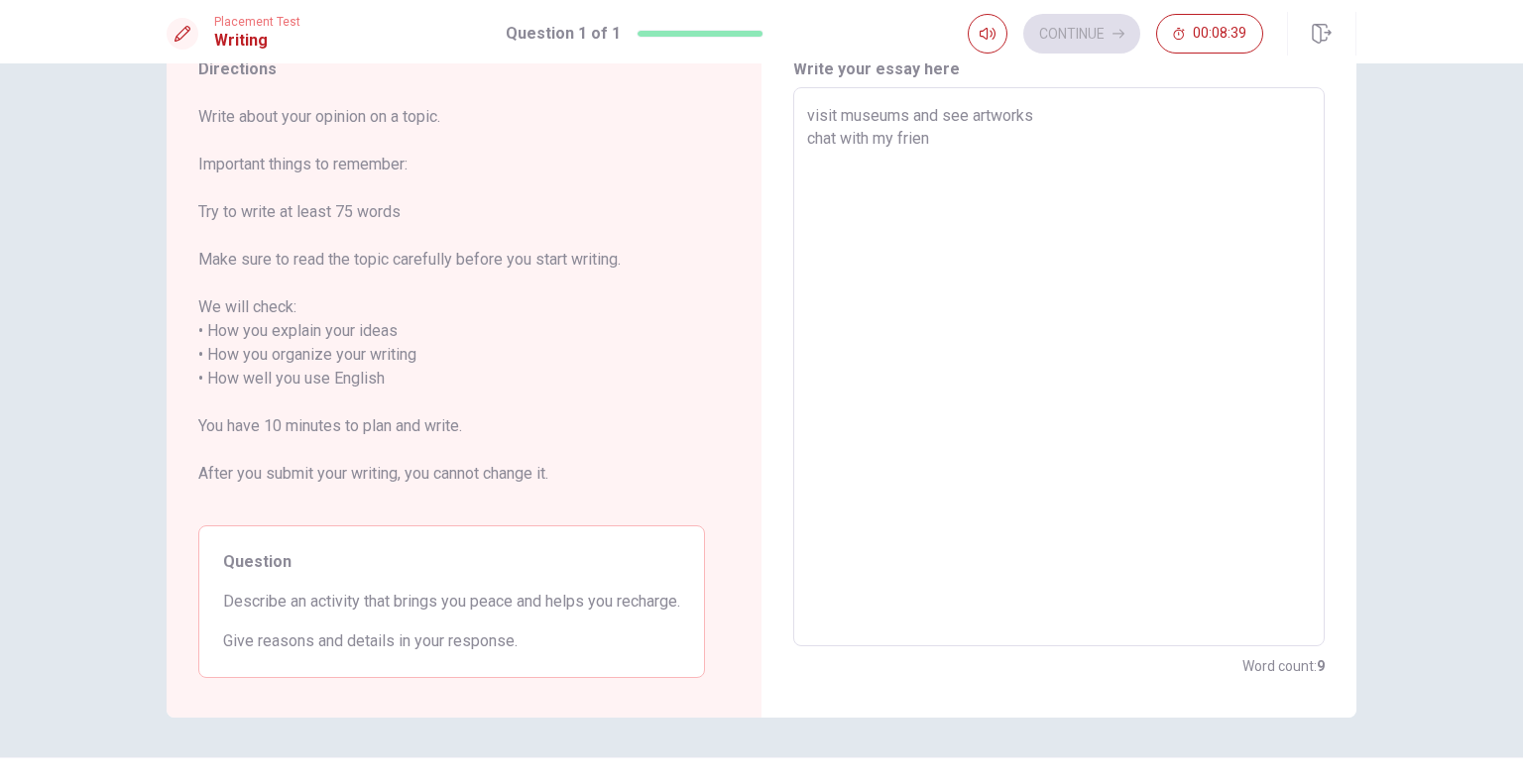 type on "x" 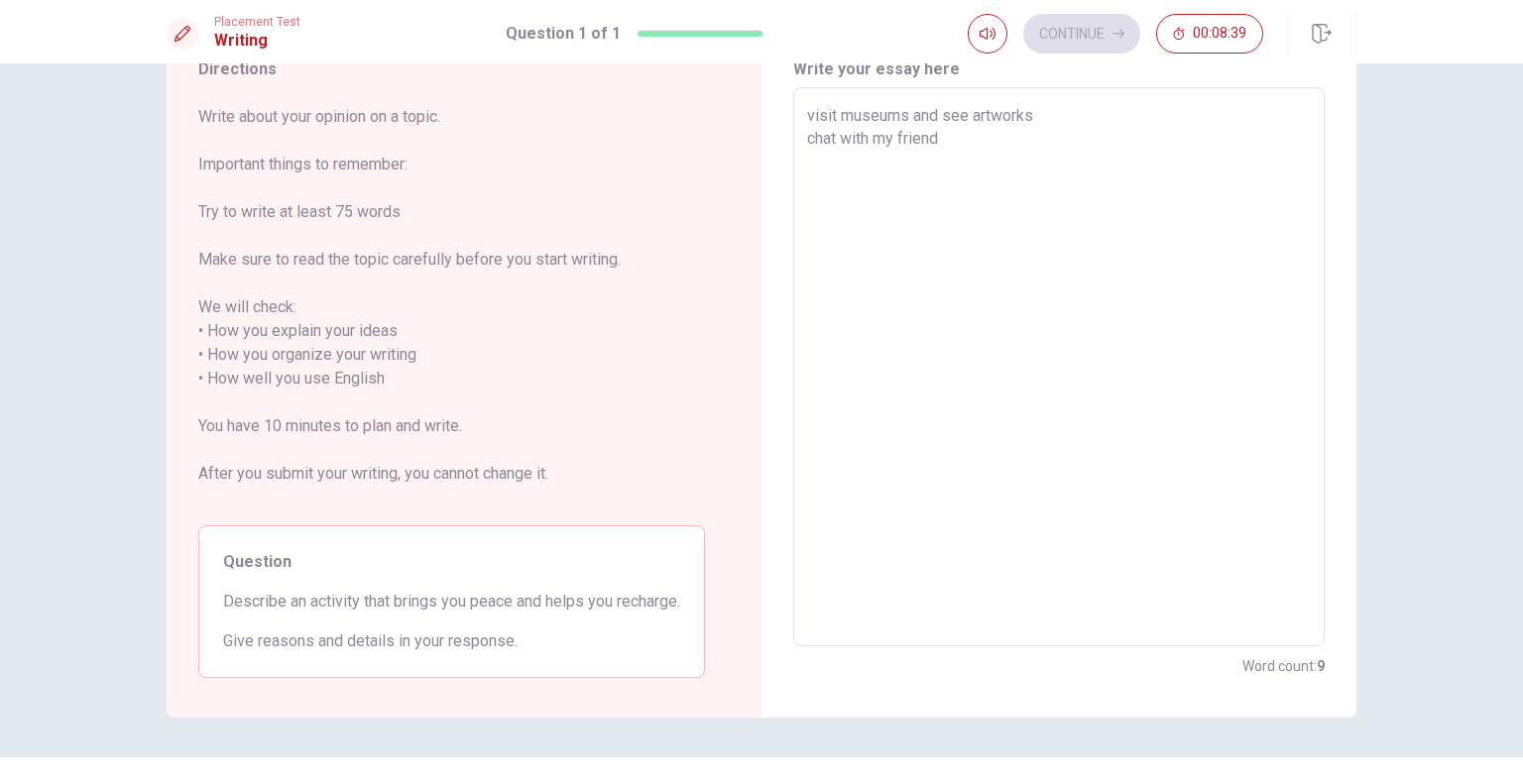 type on "x" 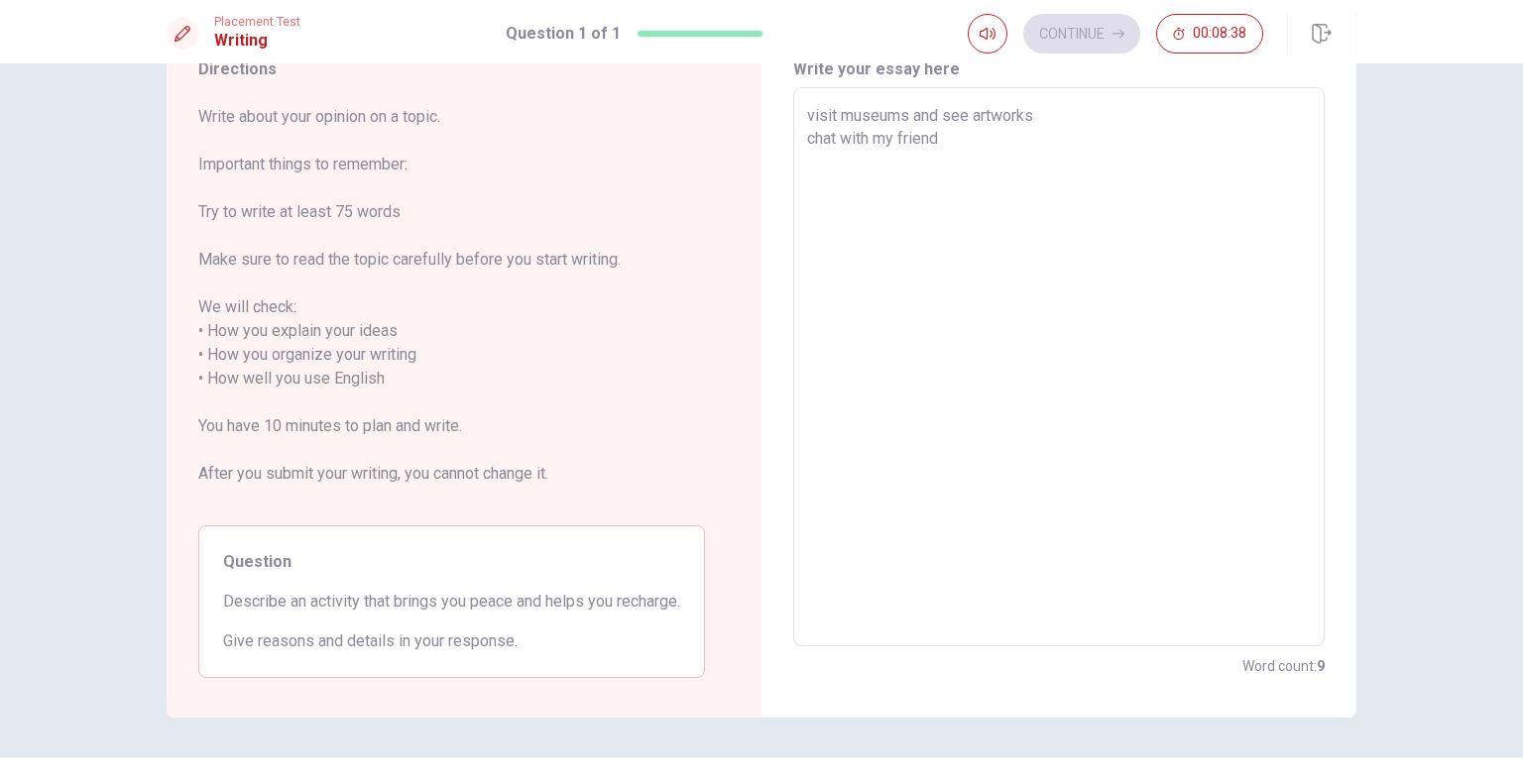 type on "visit museums and see artworks
chat with my friends" 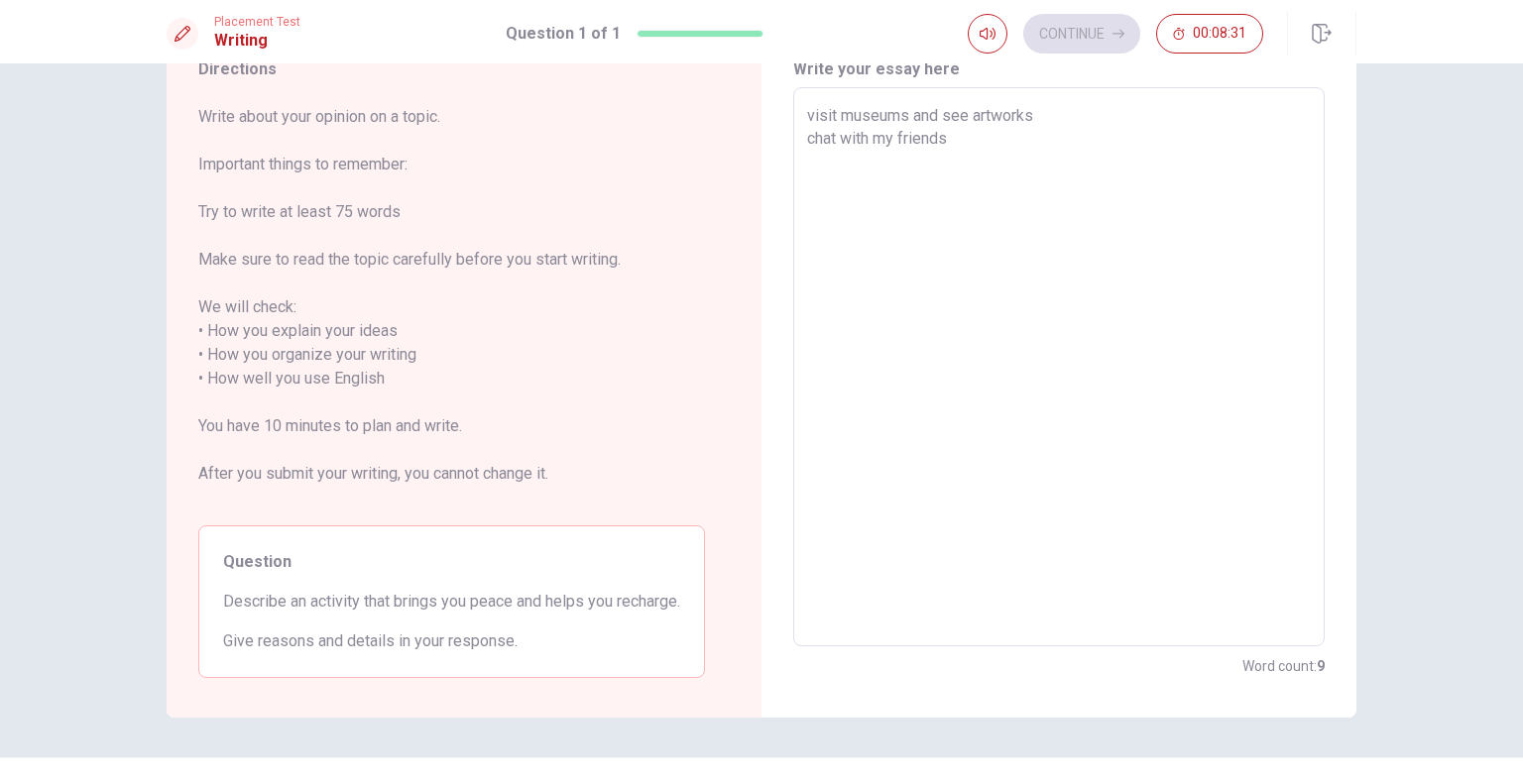 type on "x" 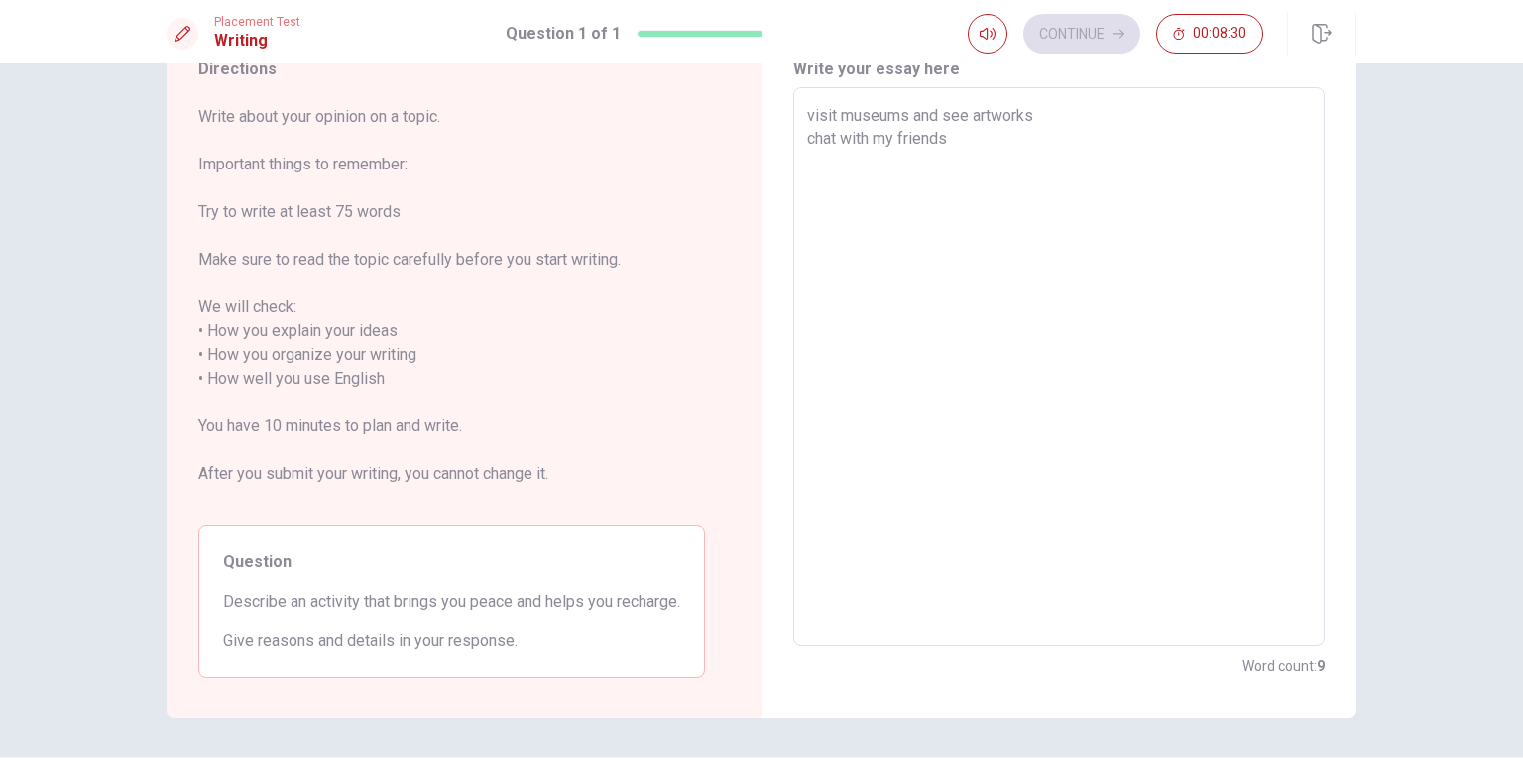 type on "visit museums and see artworks
chat with my friends" 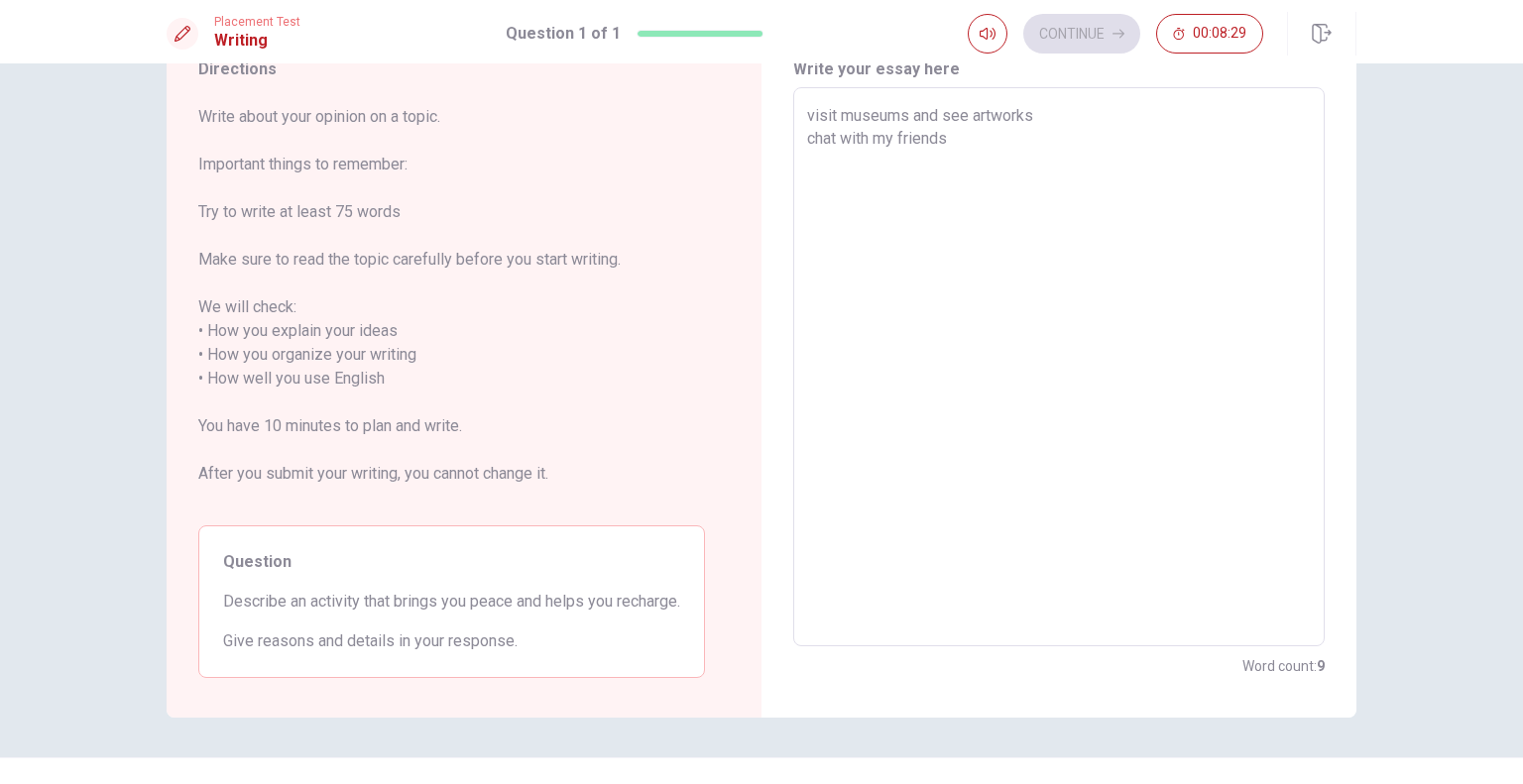 type on "x" 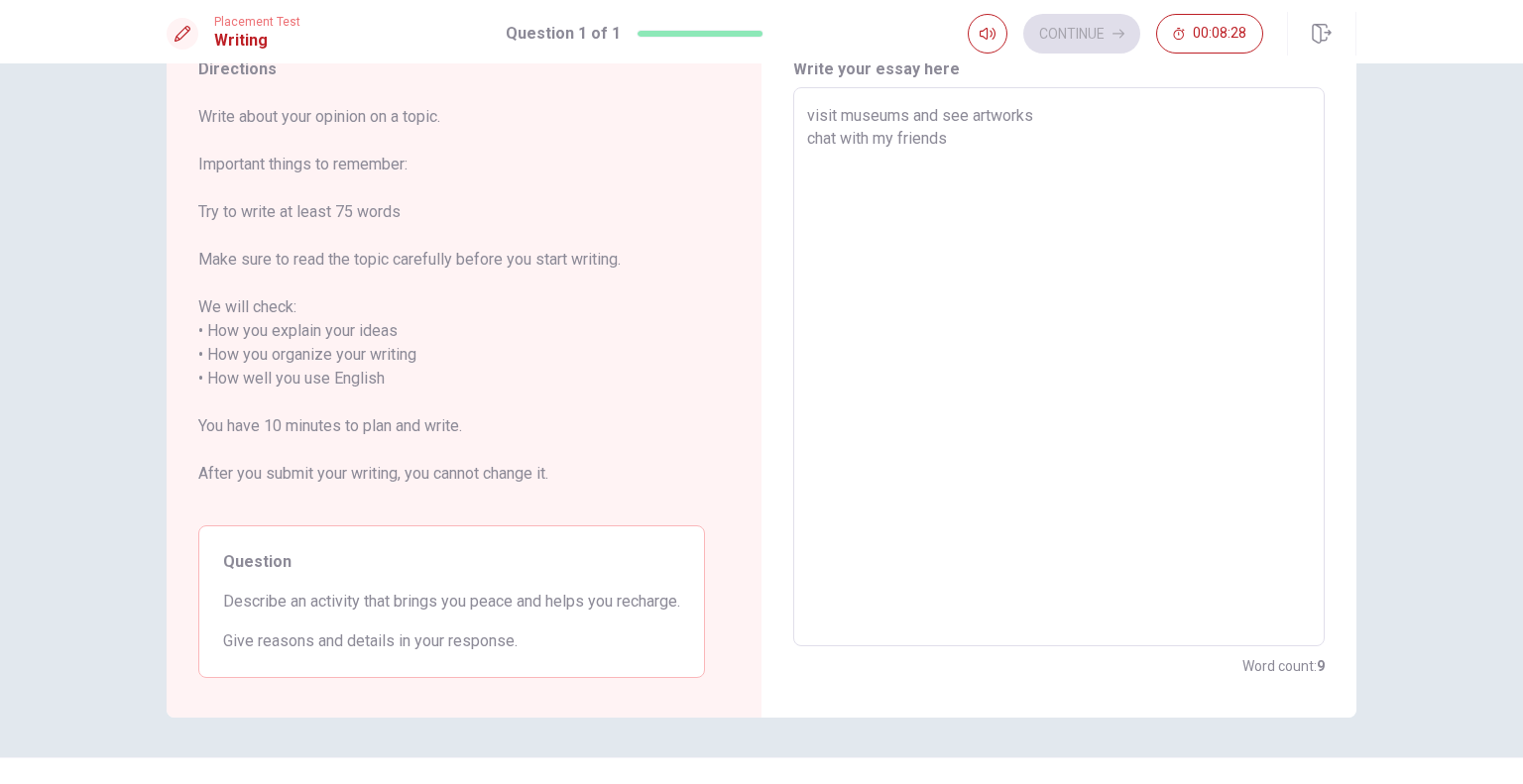 type on "visit museums and see artworks
chat with my friends
e" 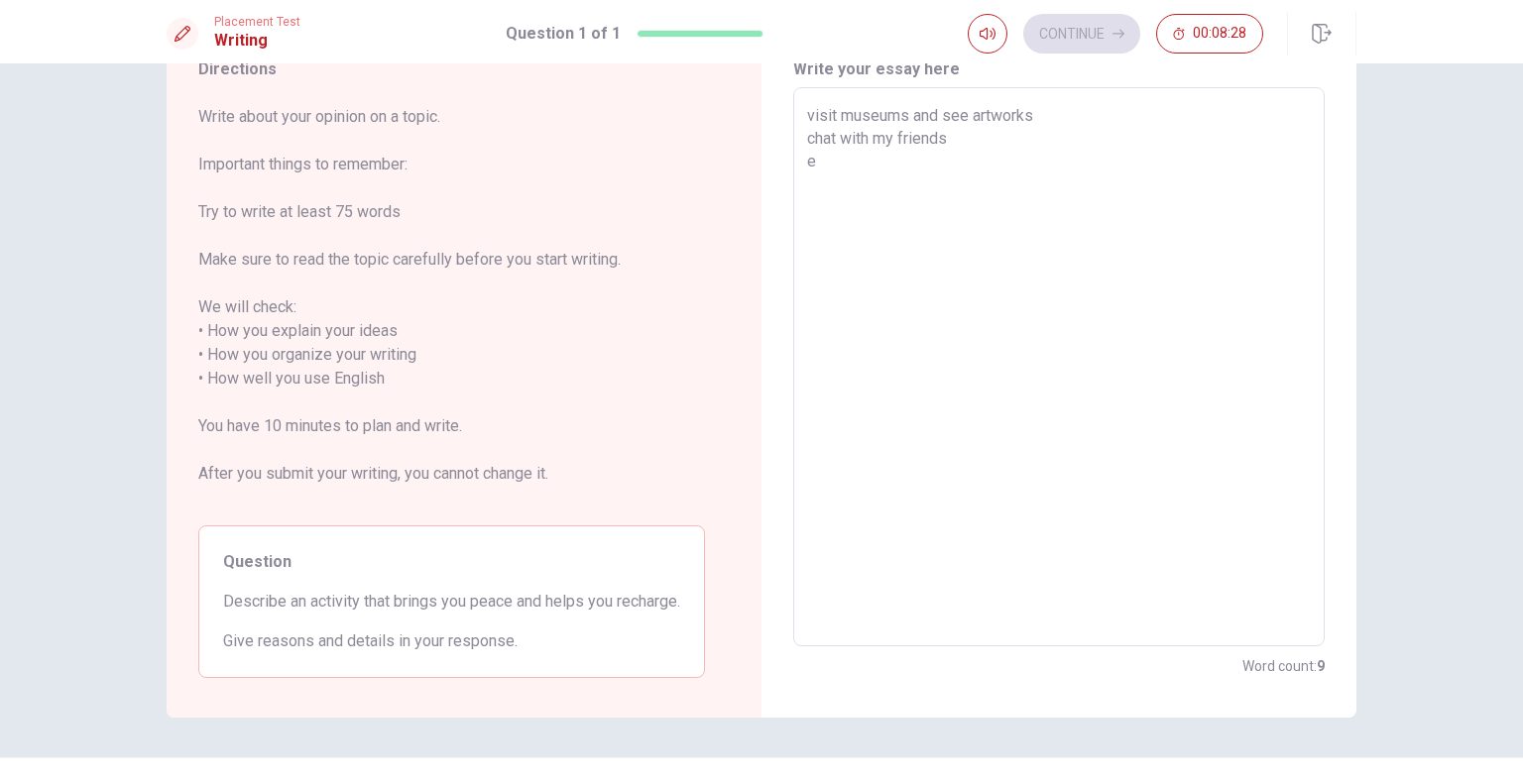 type on "x" 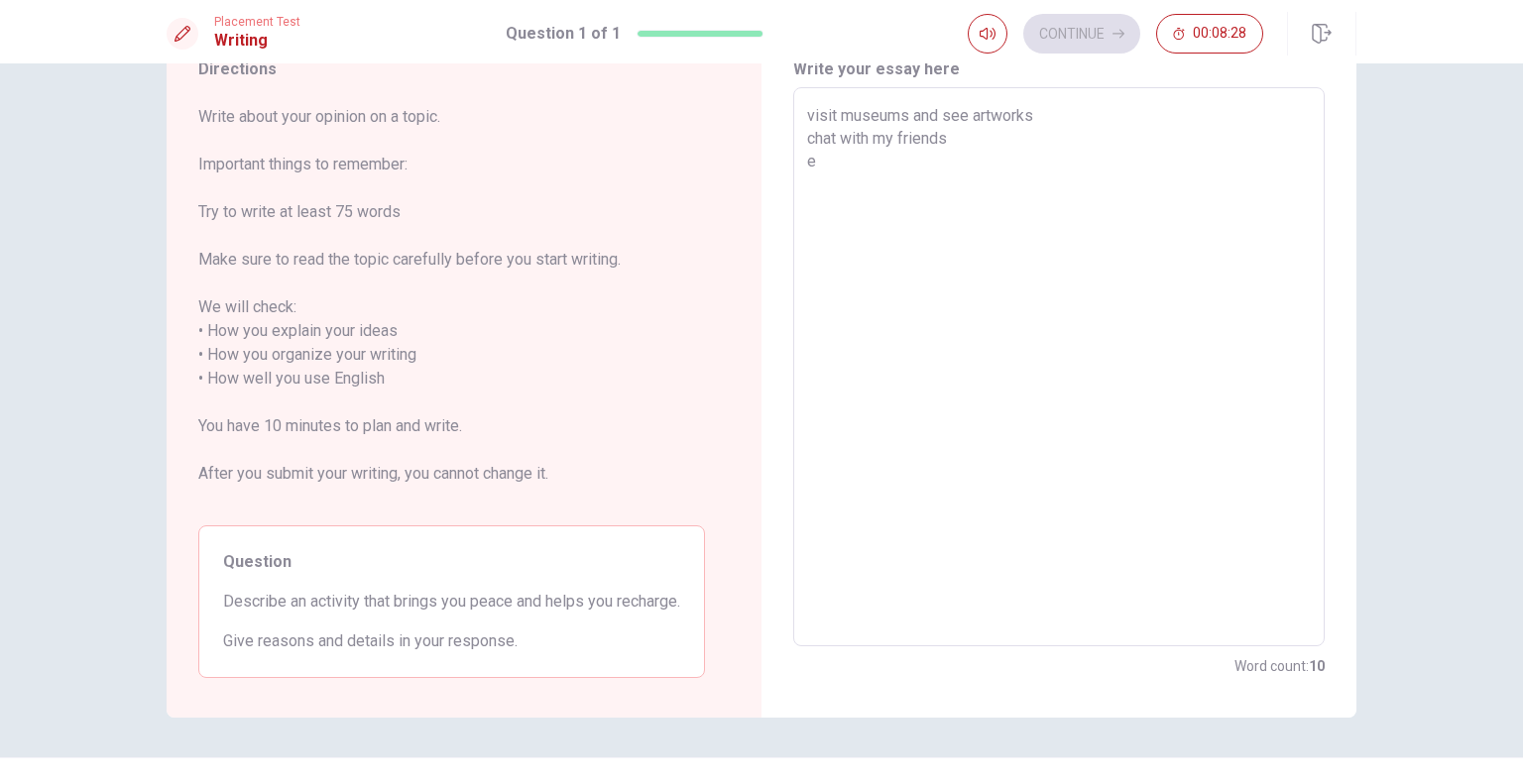 type on "visit museums and see artworks
chat with my friends
ea" 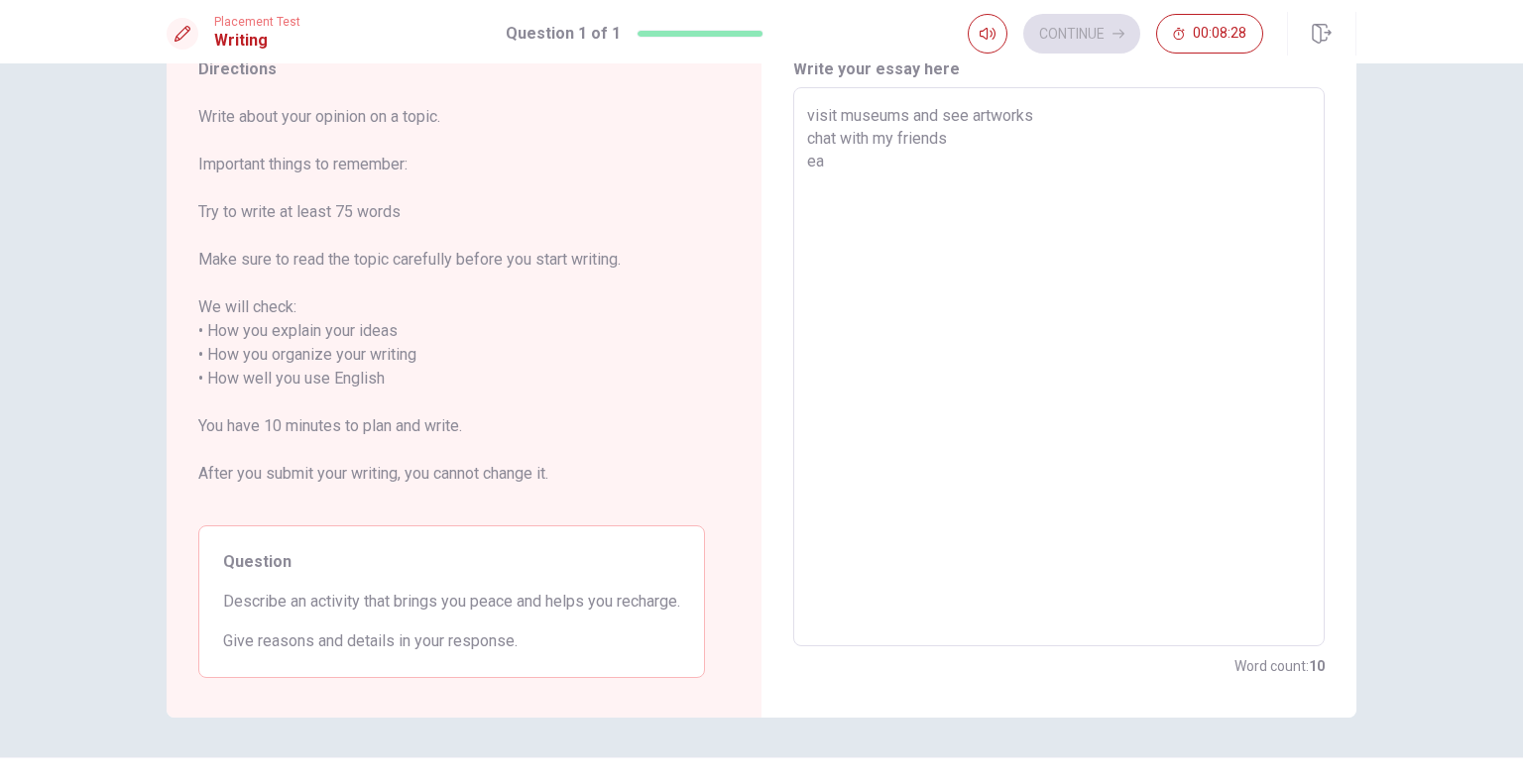 type on "x" 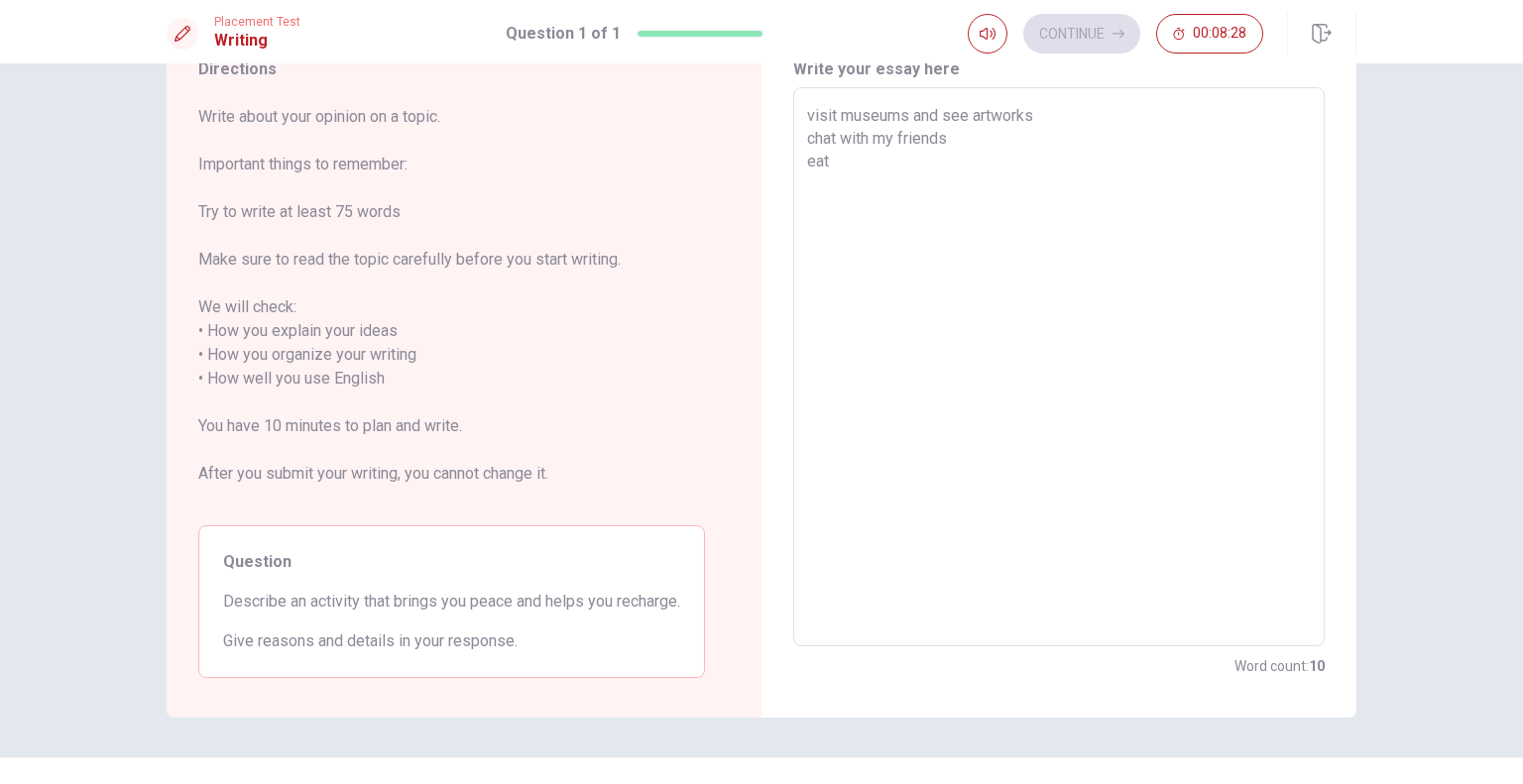type on "x" 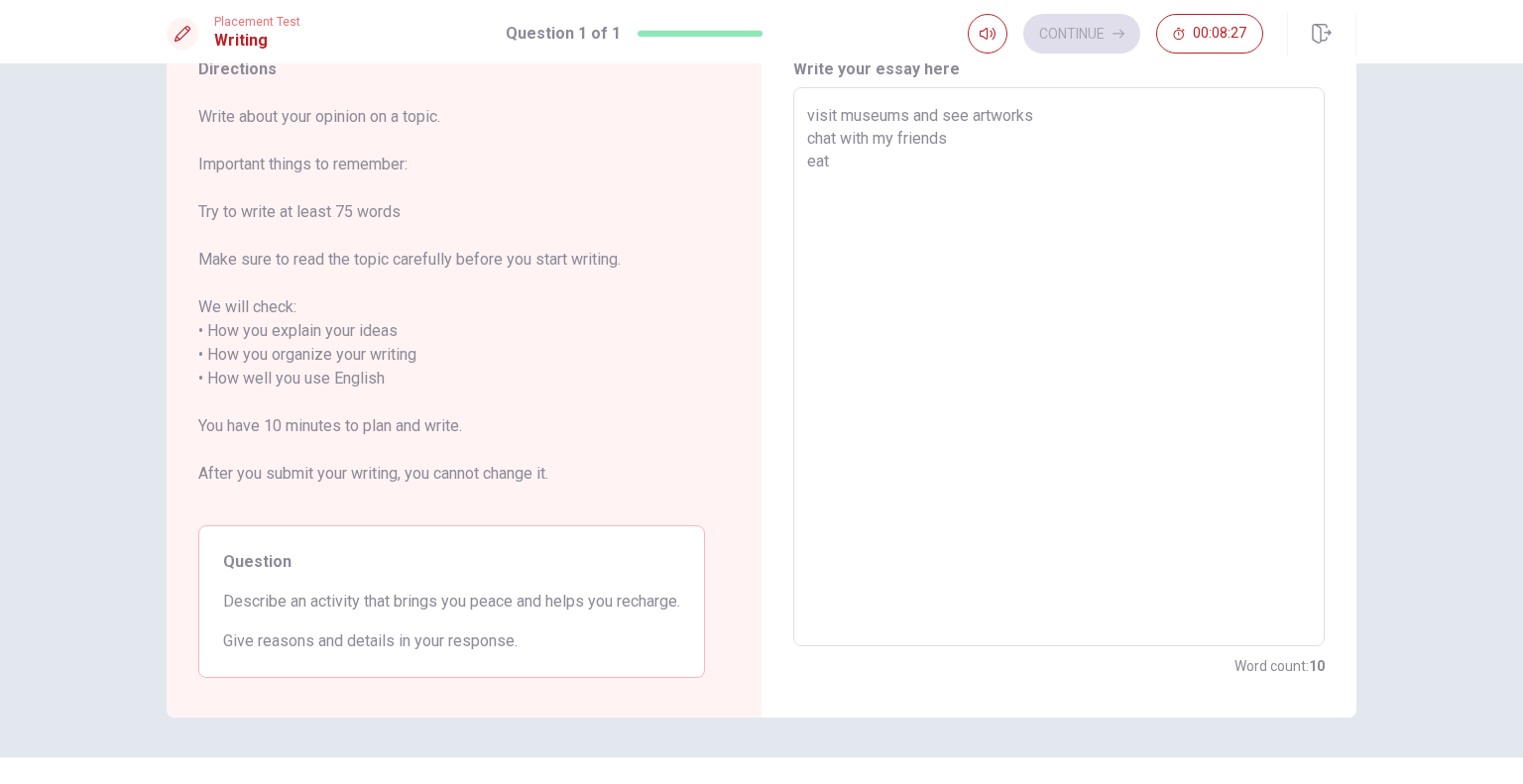 type on "visit museums and see artworks
chat with my friends
eat" 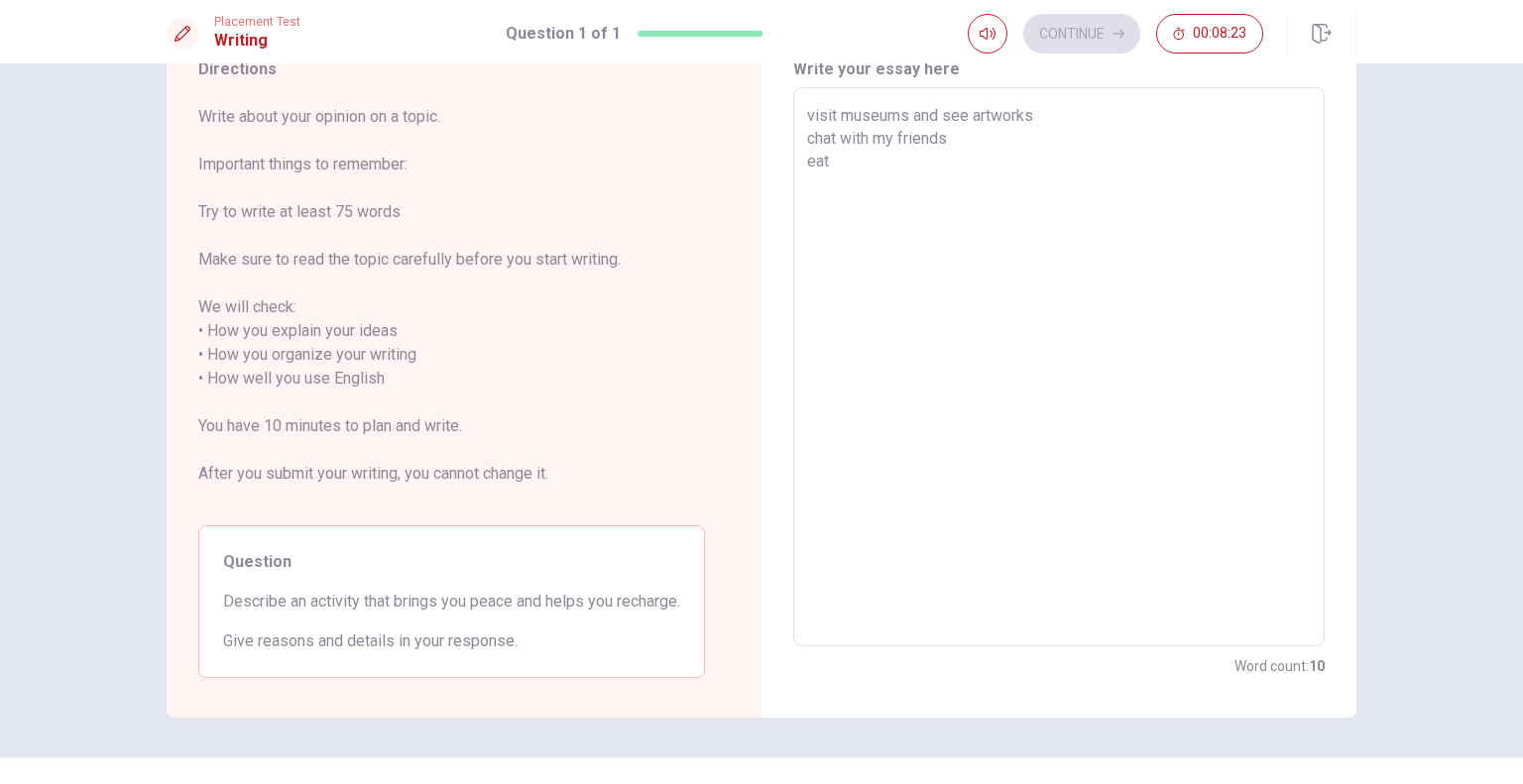 type on "x" 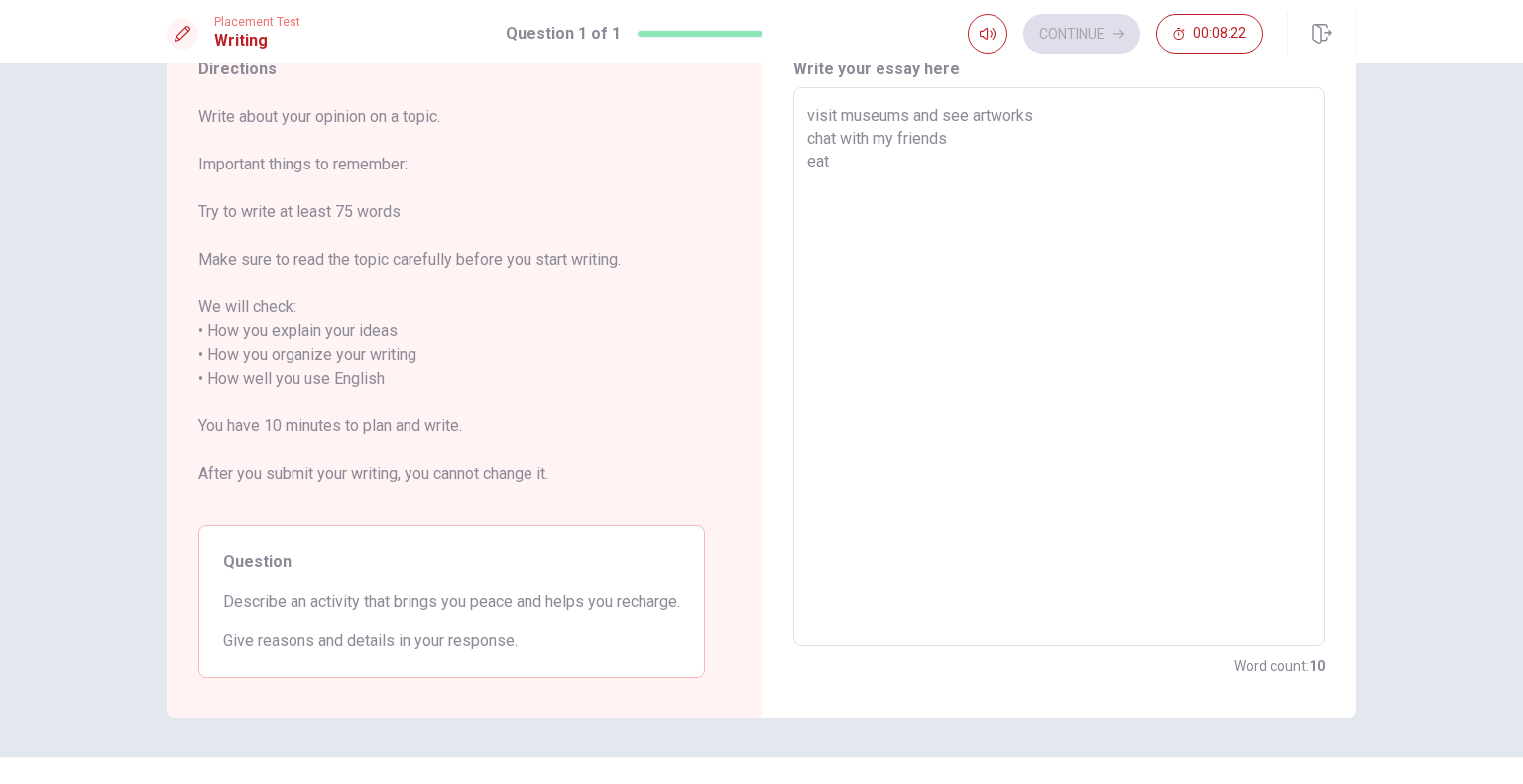 type on "visit museums and see artworks
chat with my friends
eat d" 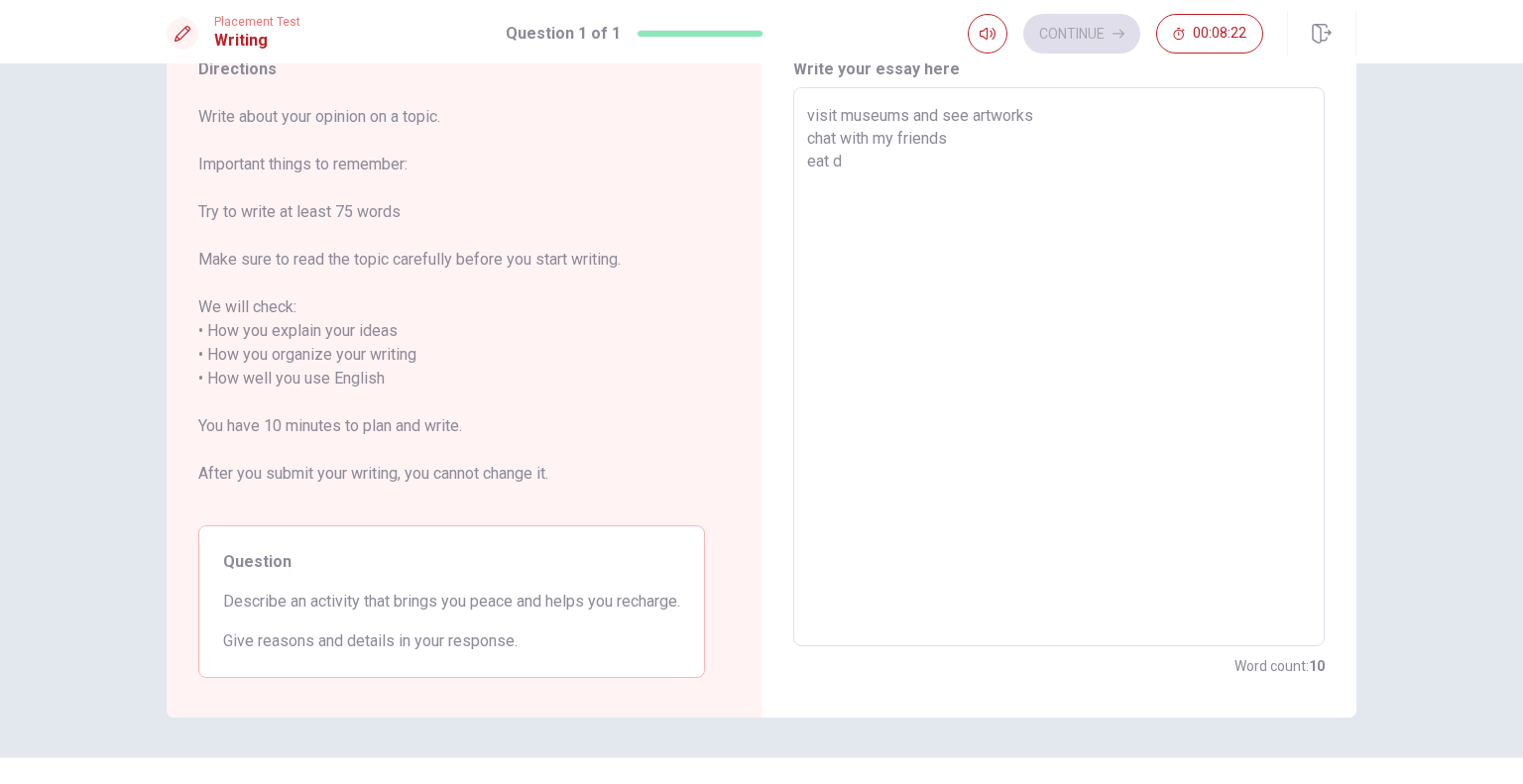 type on "x" 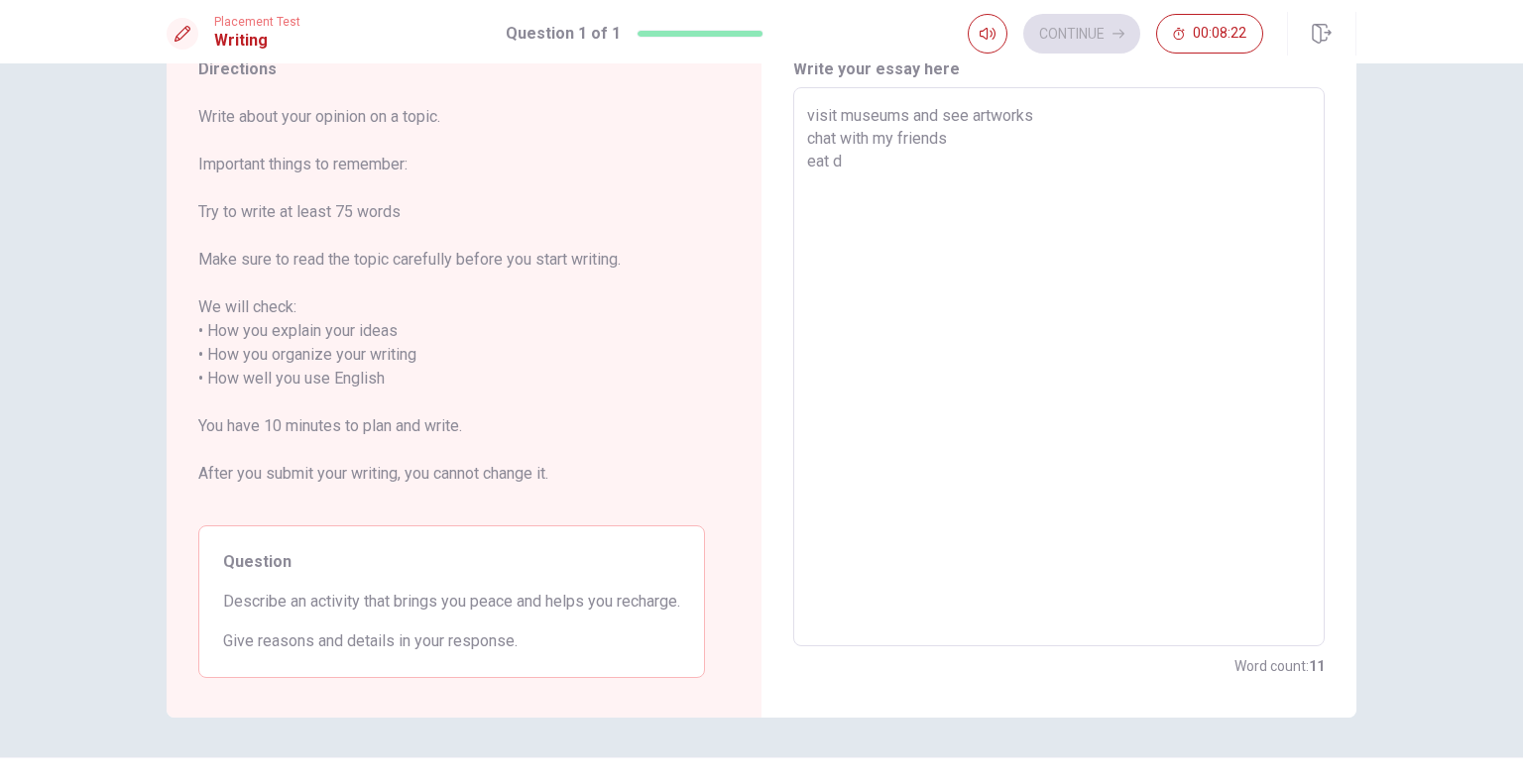 type on "visit museums and see artworks
chat with my friends
eat de" 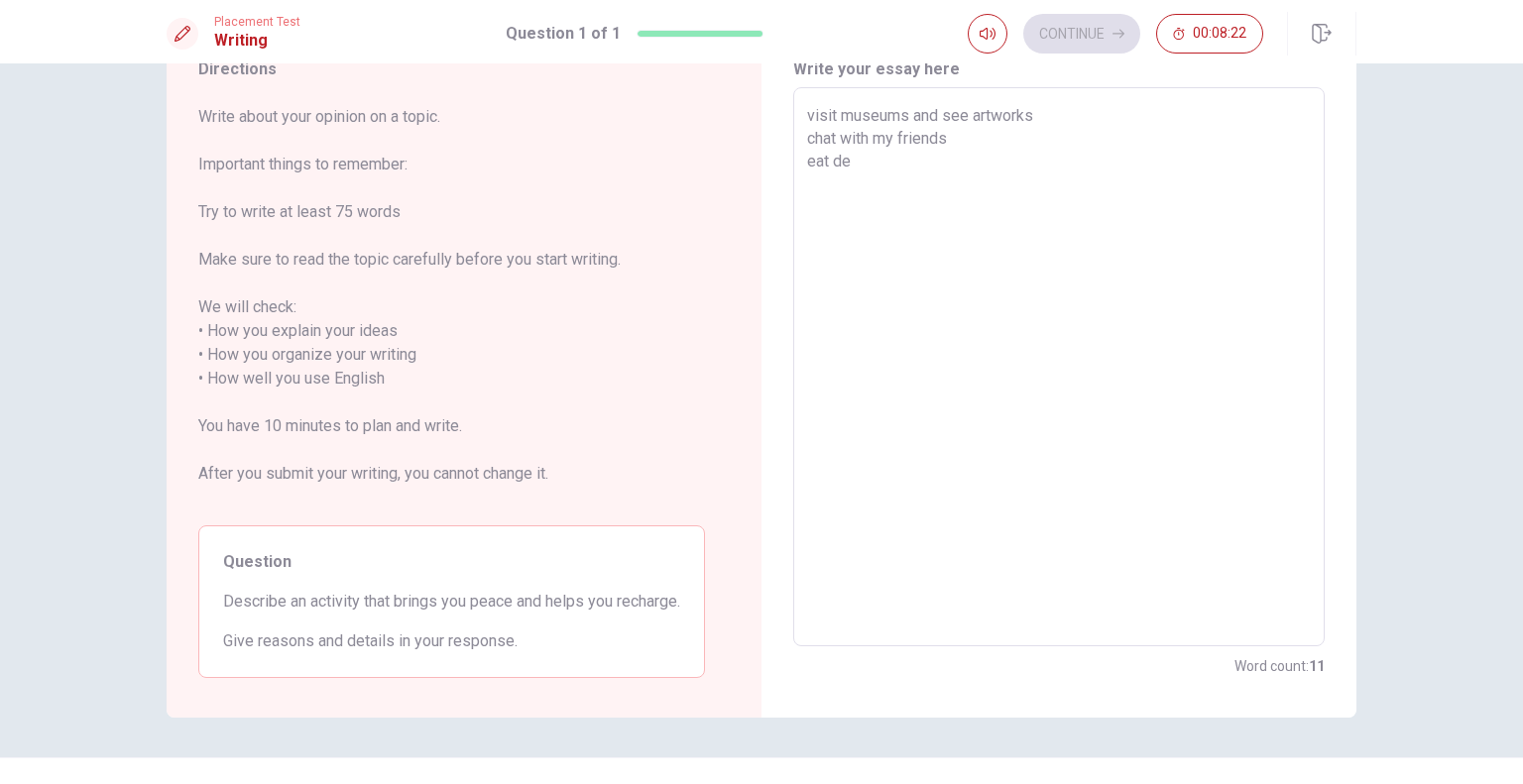 type on "x" 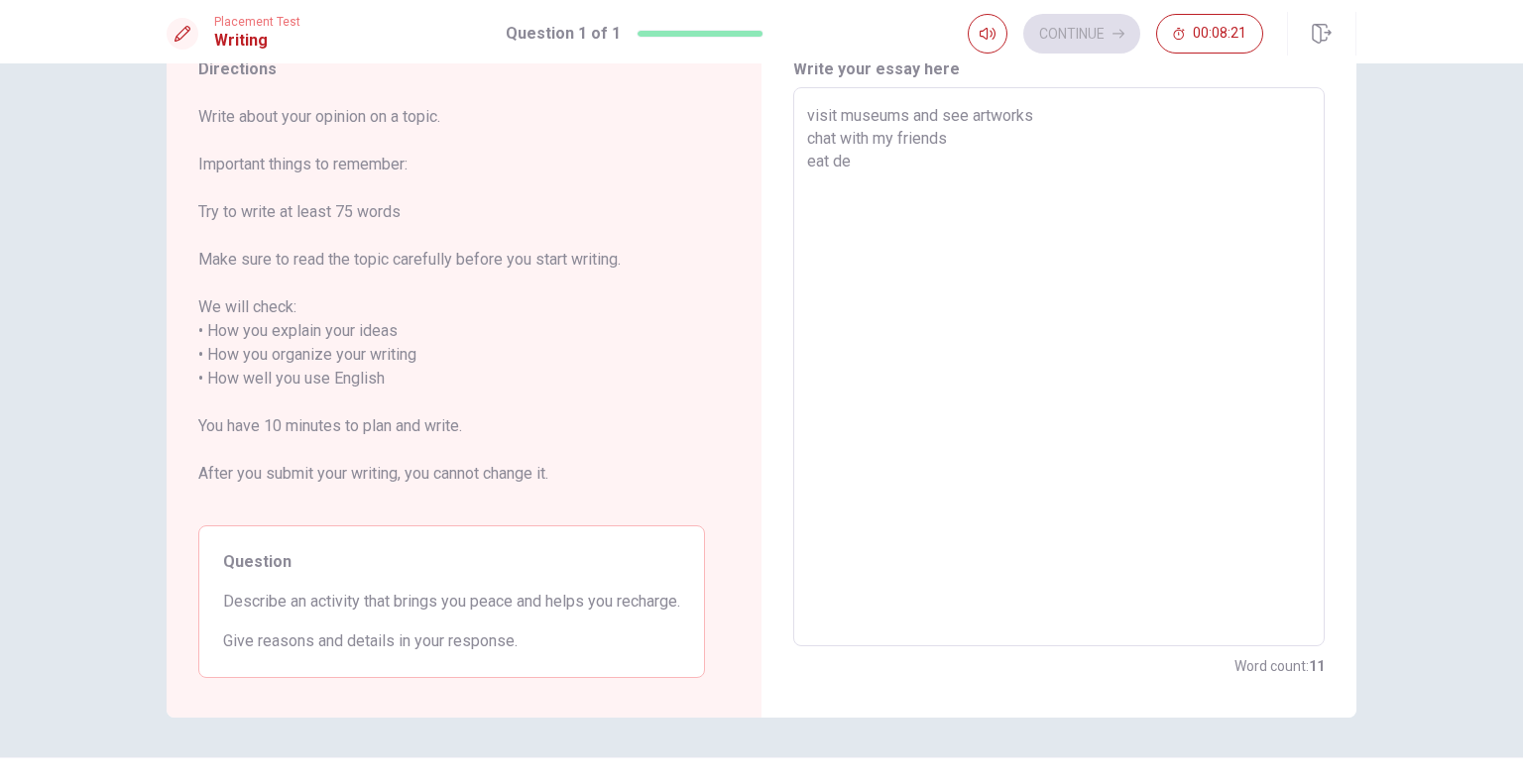 type on "visit museums and see artworks
chat with my friends
eat del" 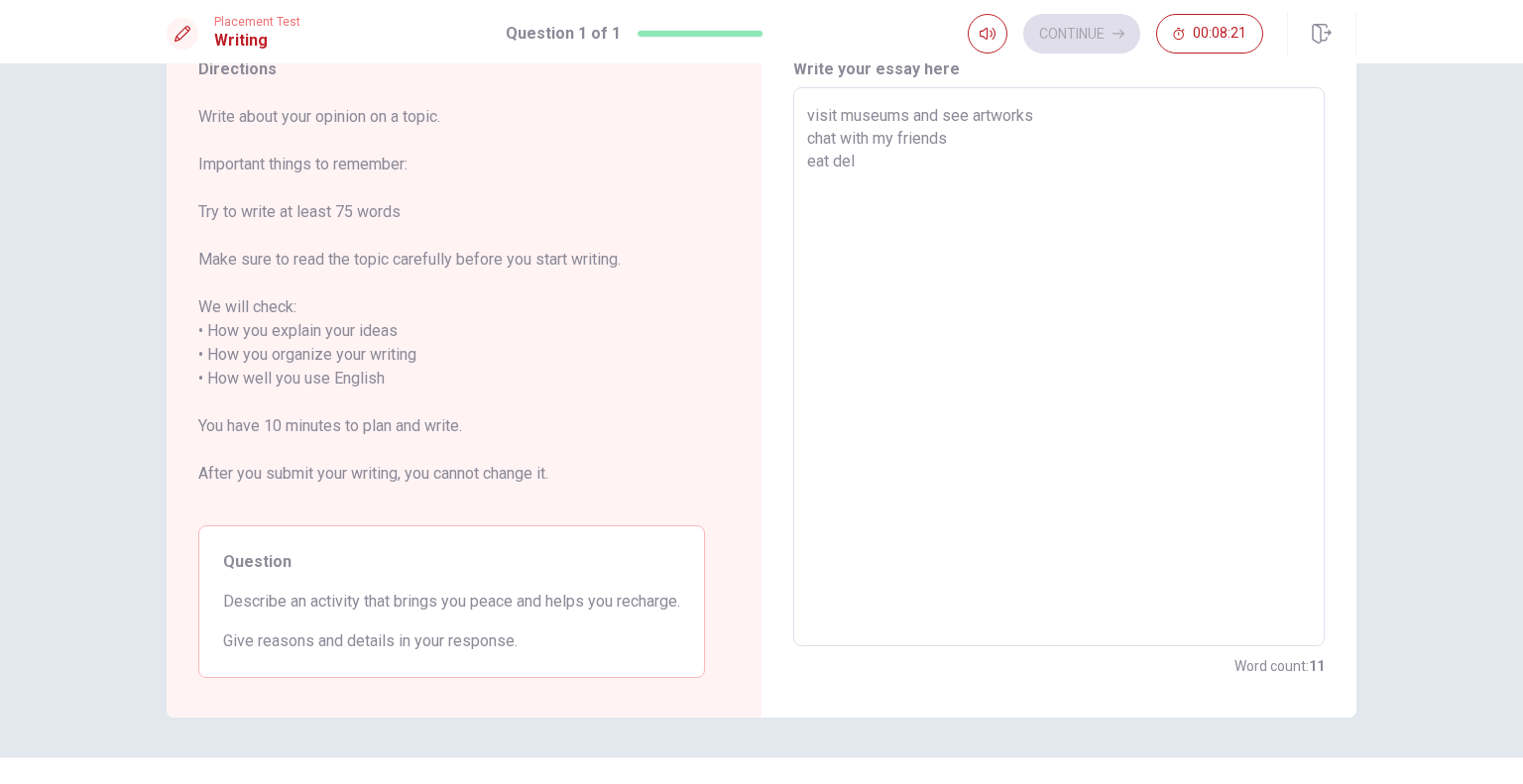 type on "x" 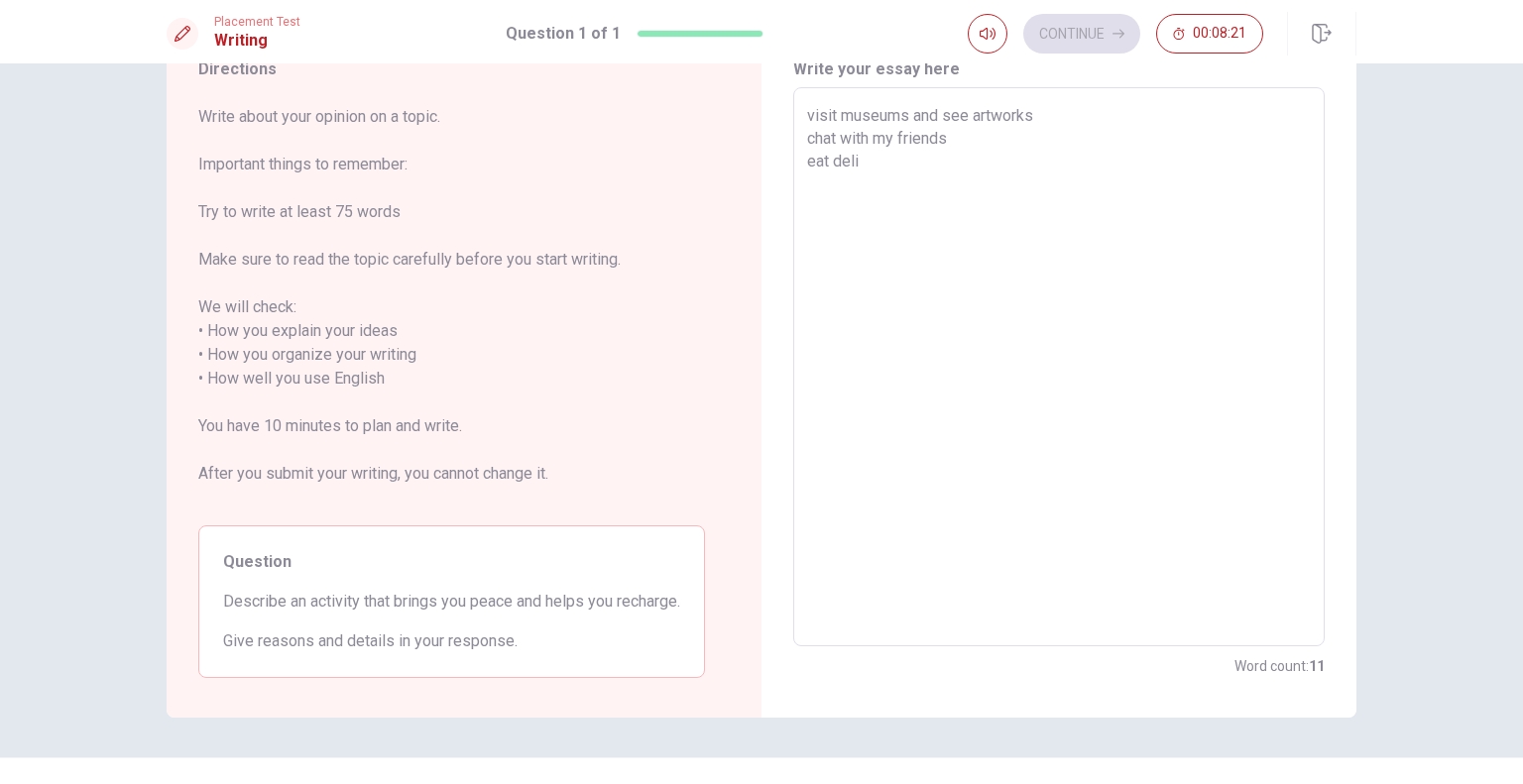 type on "x" 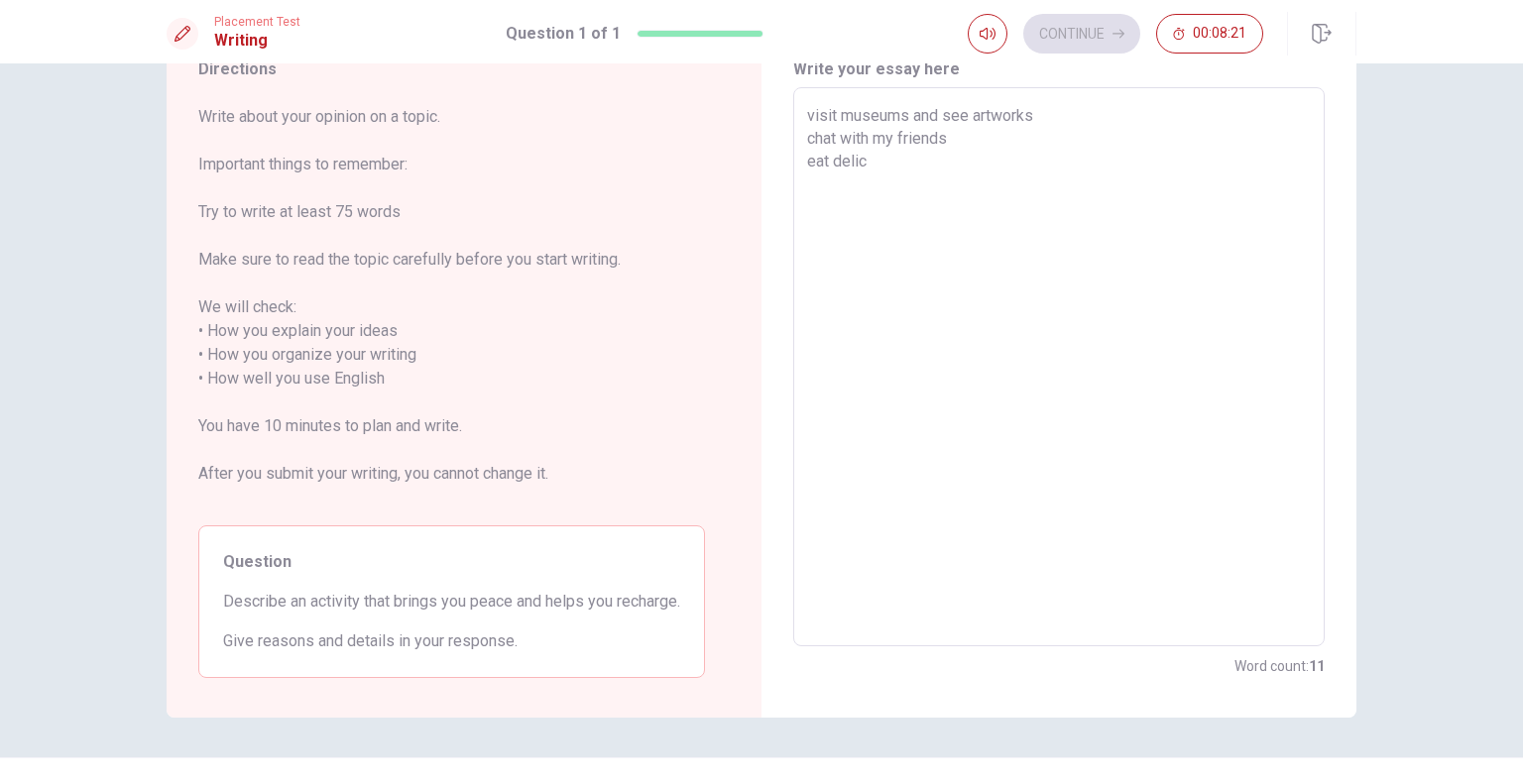 type on "x" 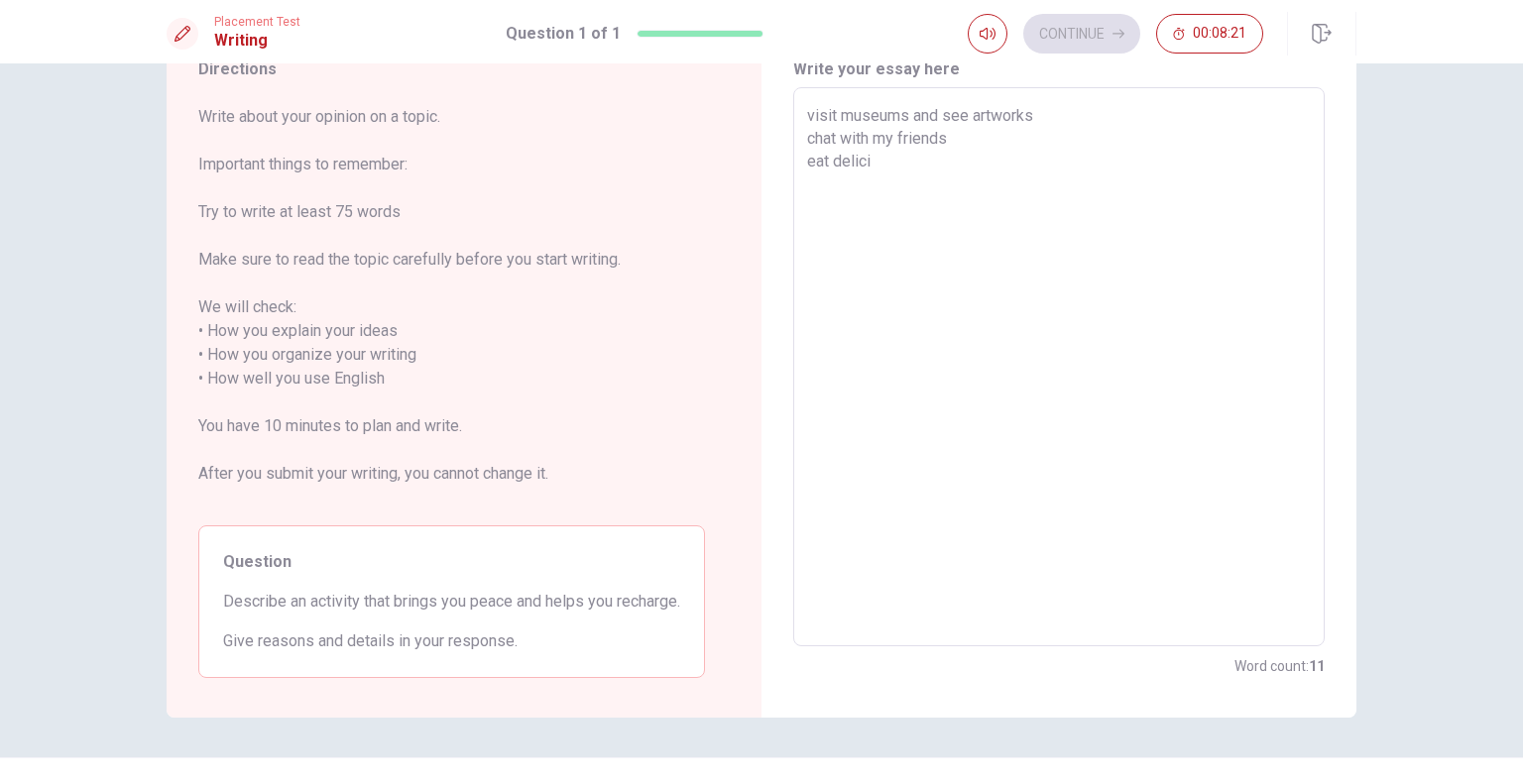type on "x" 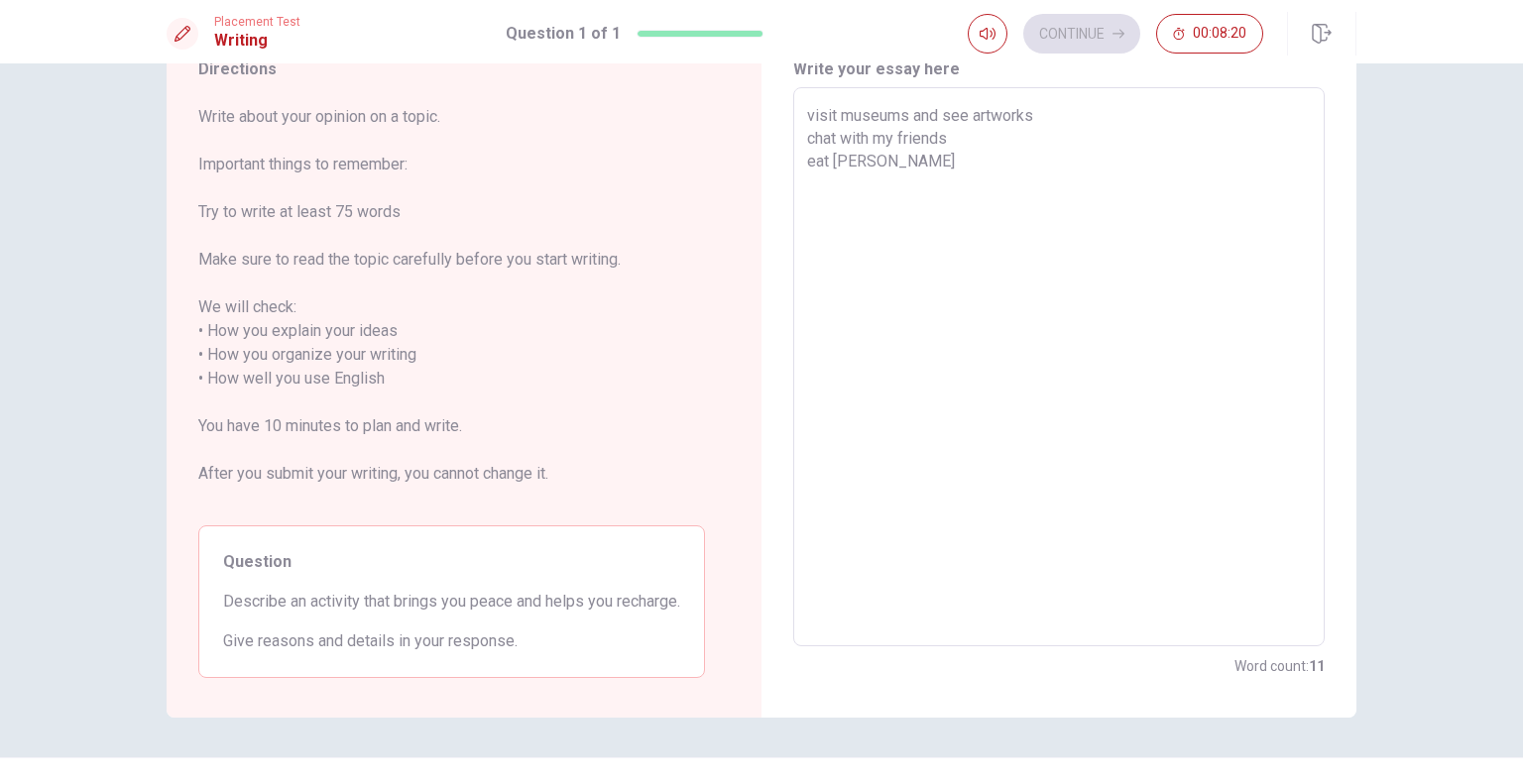 type on "visit museums and see artworks
chat with my friends
eat deliciou" 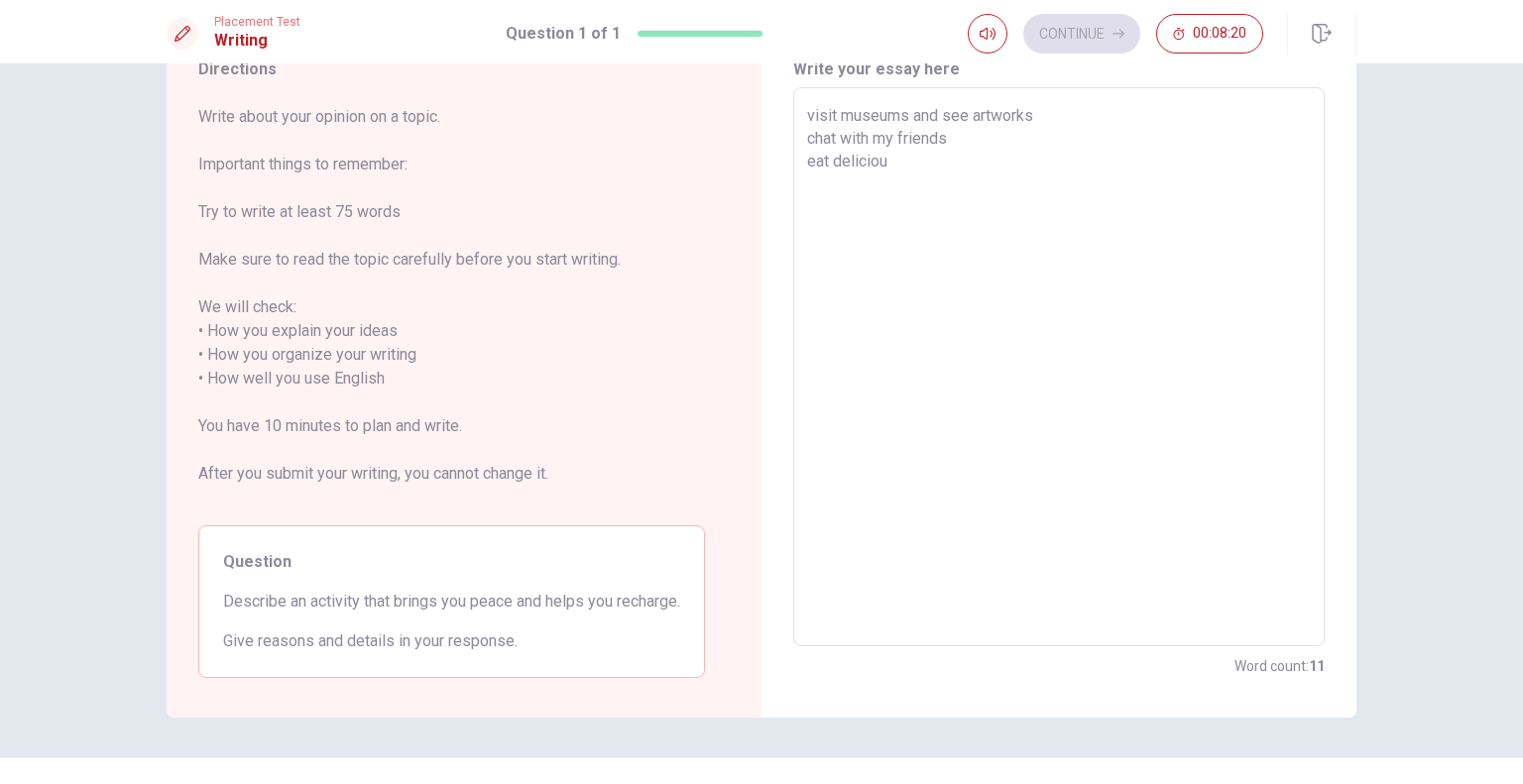 type on "x" 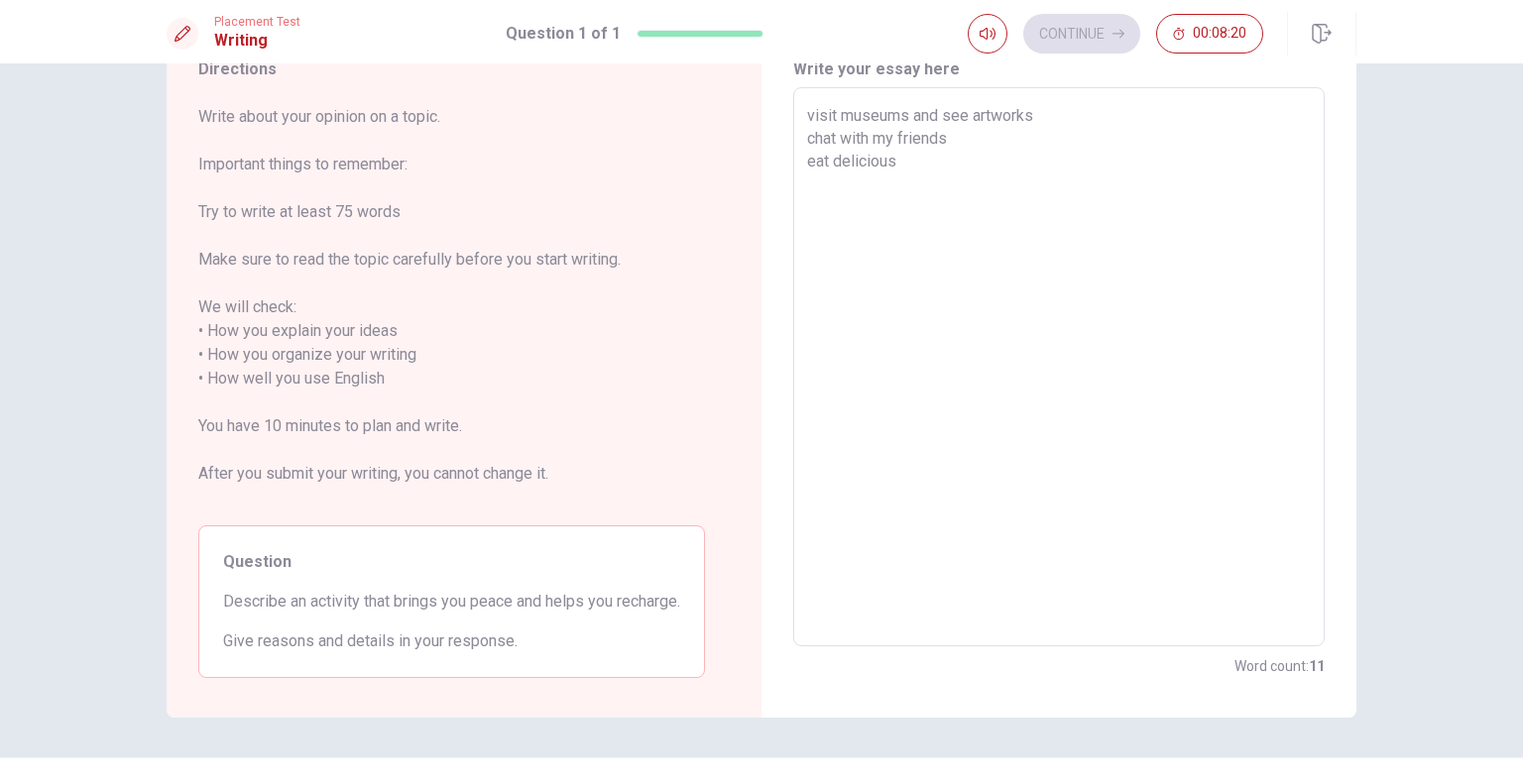 type on "x" 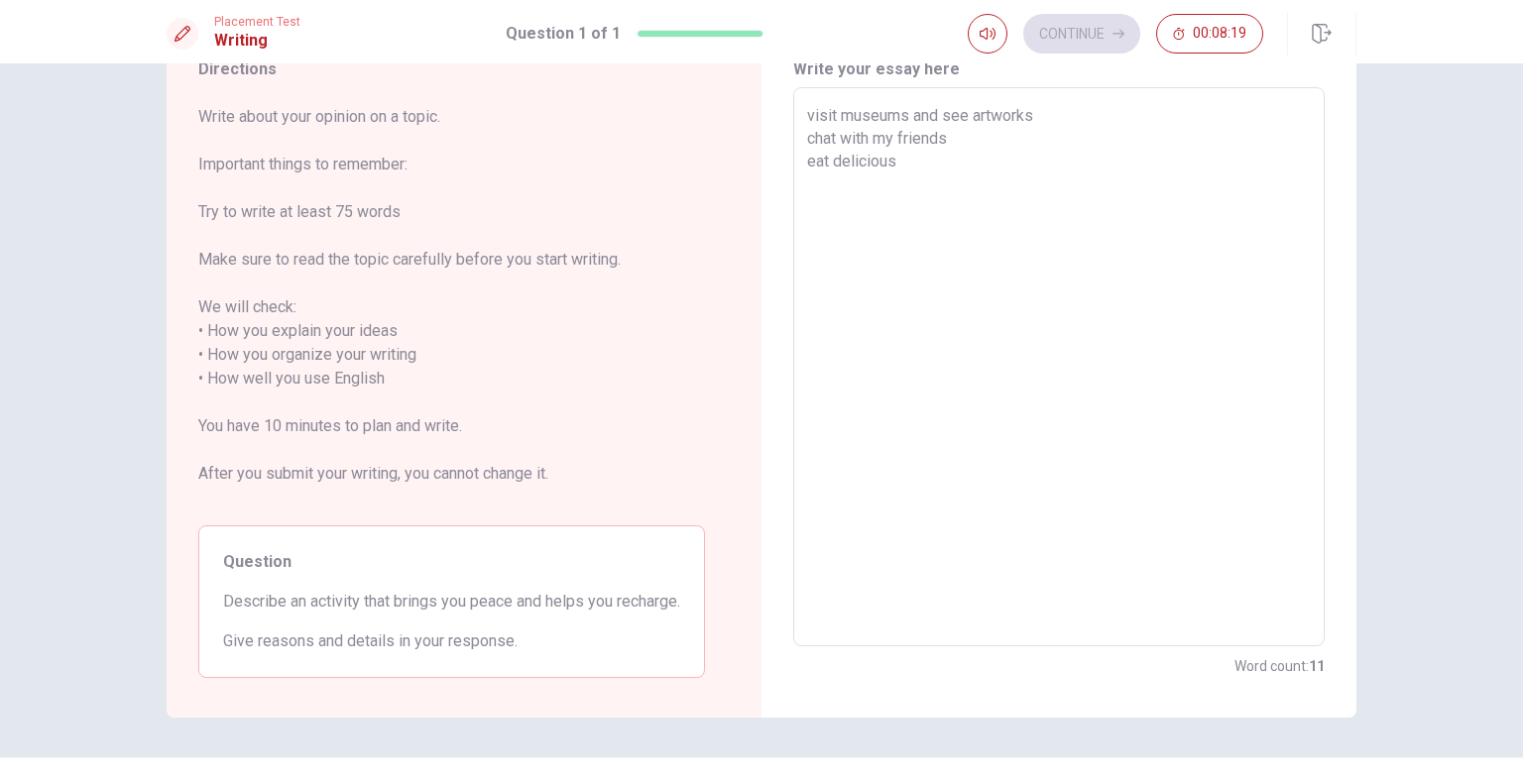 type on "visit museums and see artworks
chat with my friends
eat delicious f" 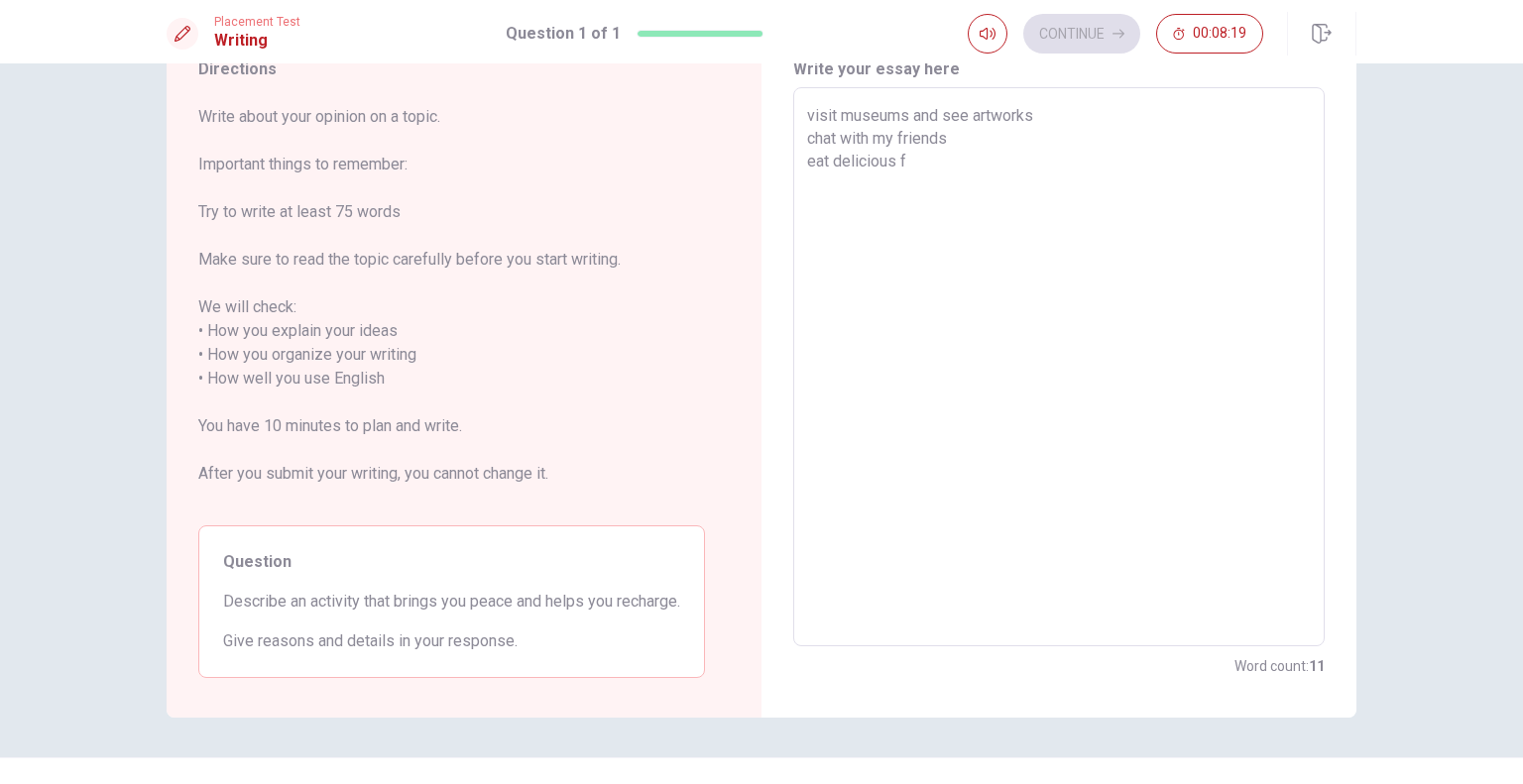type on "x" 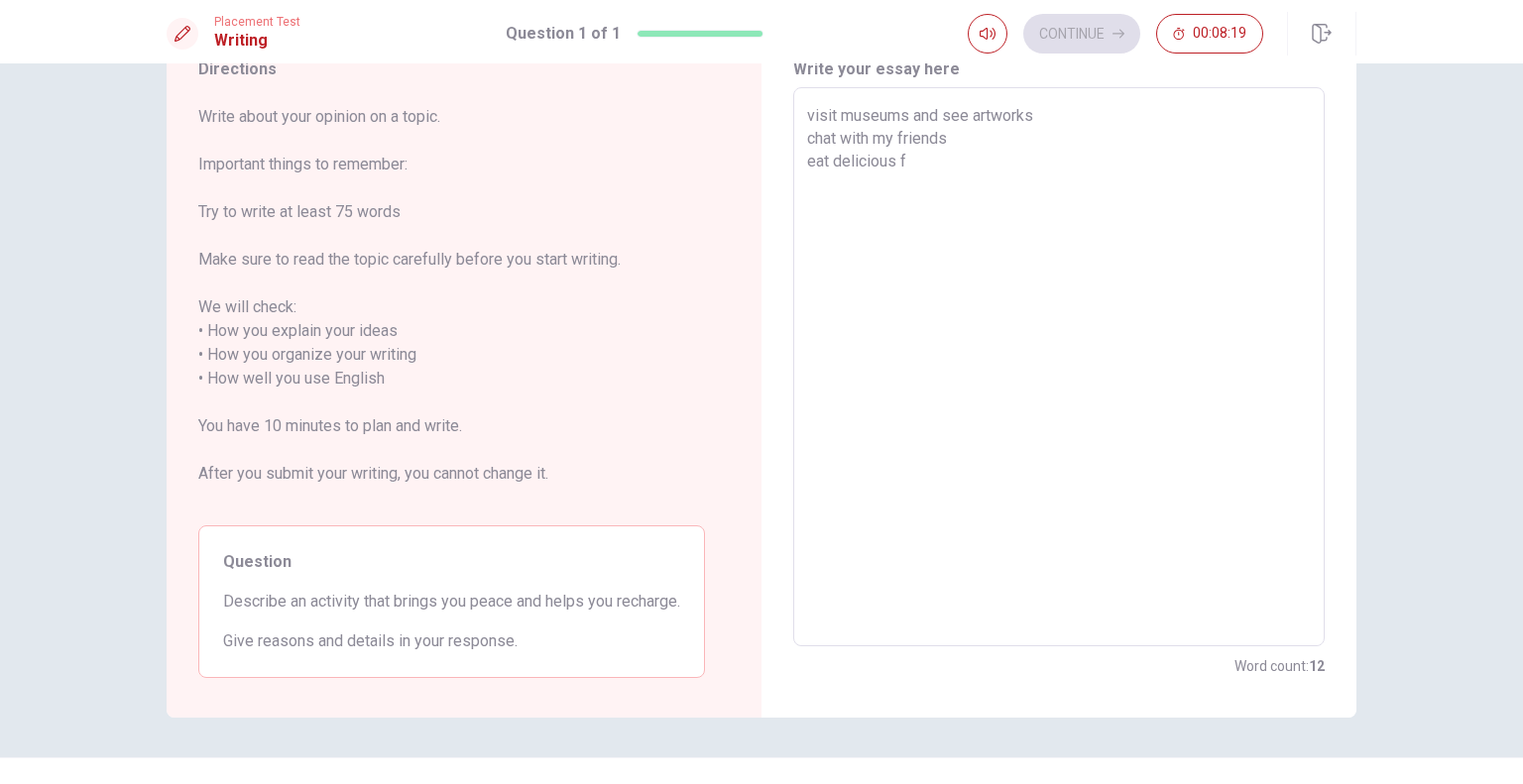 type on "visit museums and see artworks
chat with my friends
eat delicious fo" 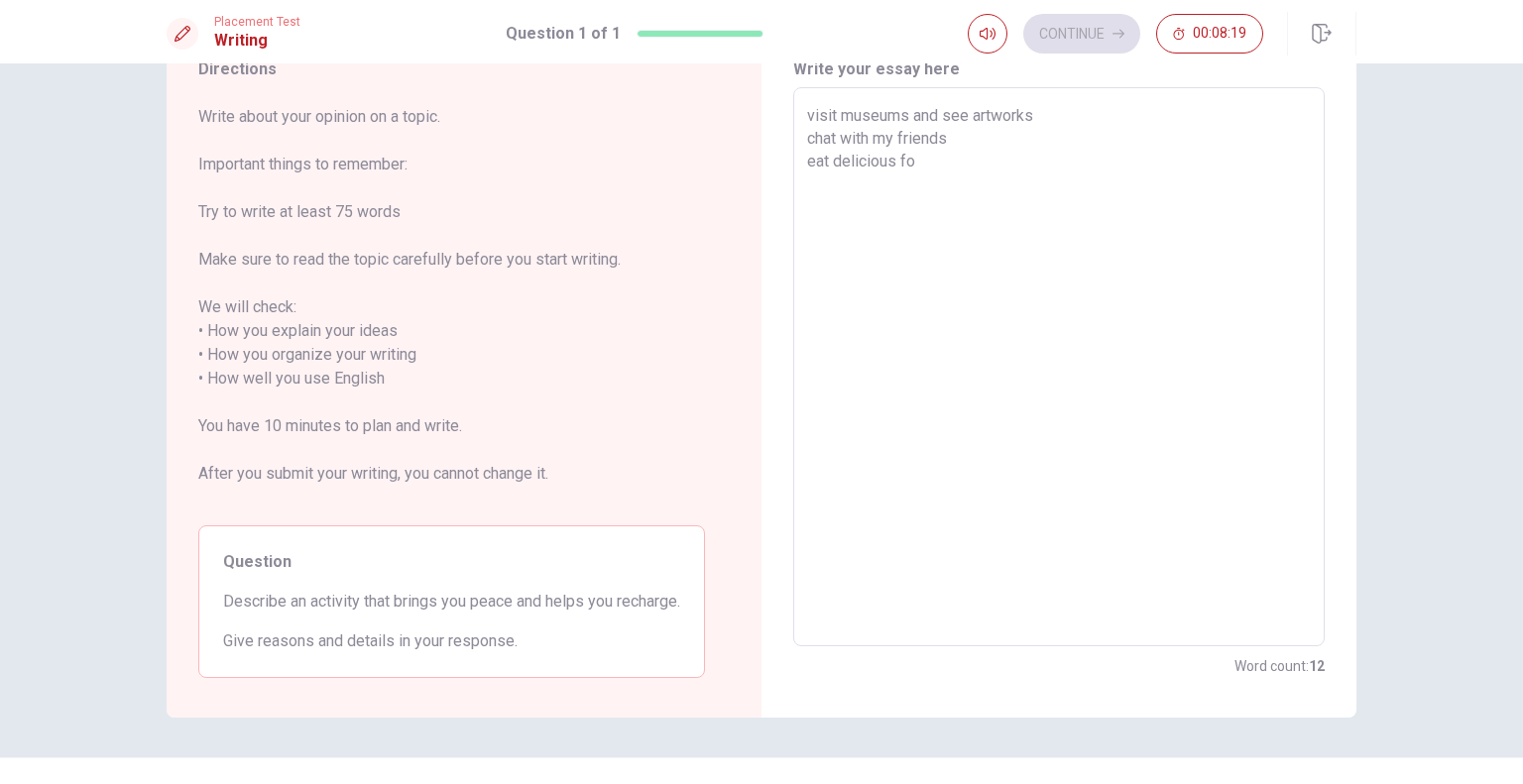 type on "x" 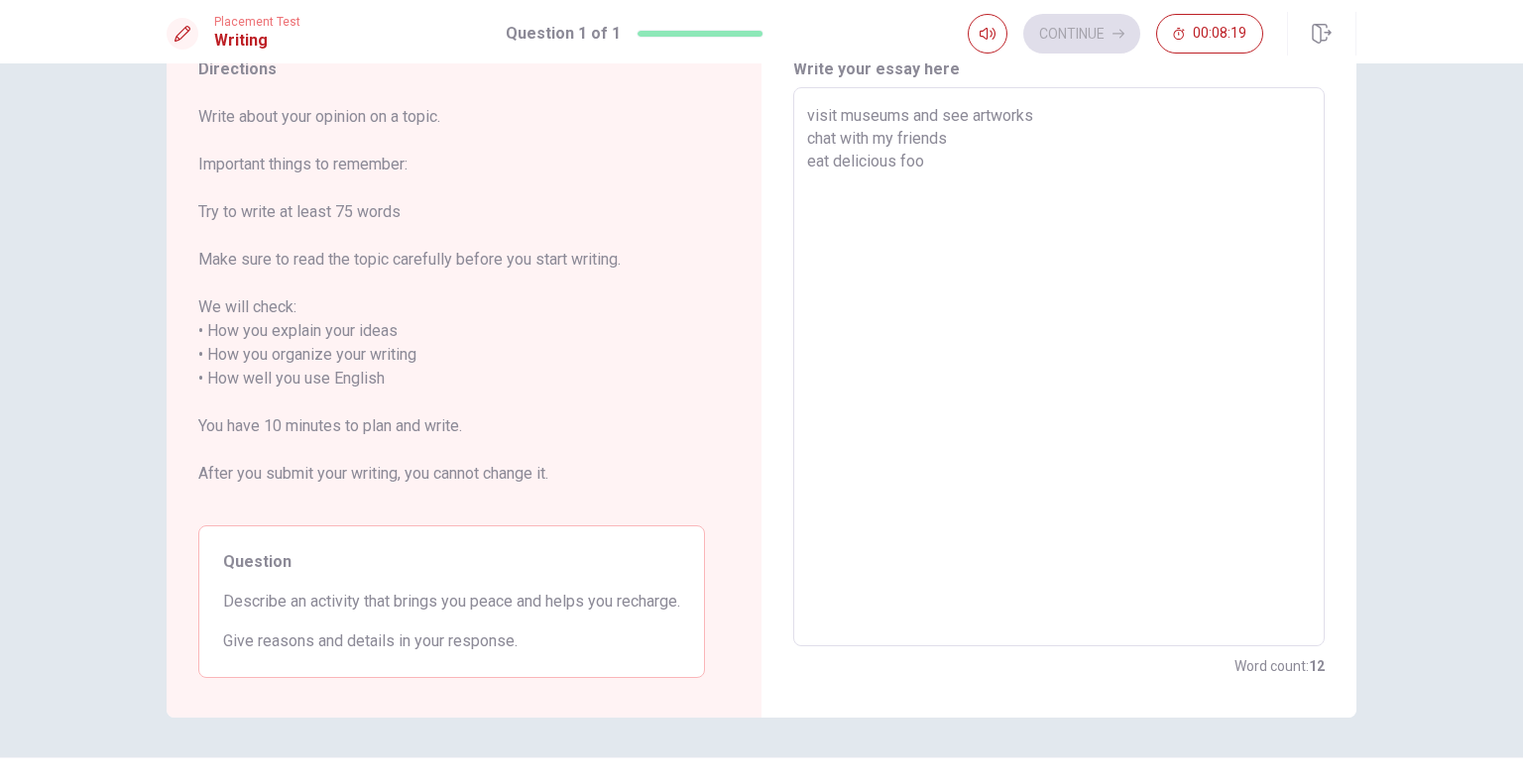 type on "x" 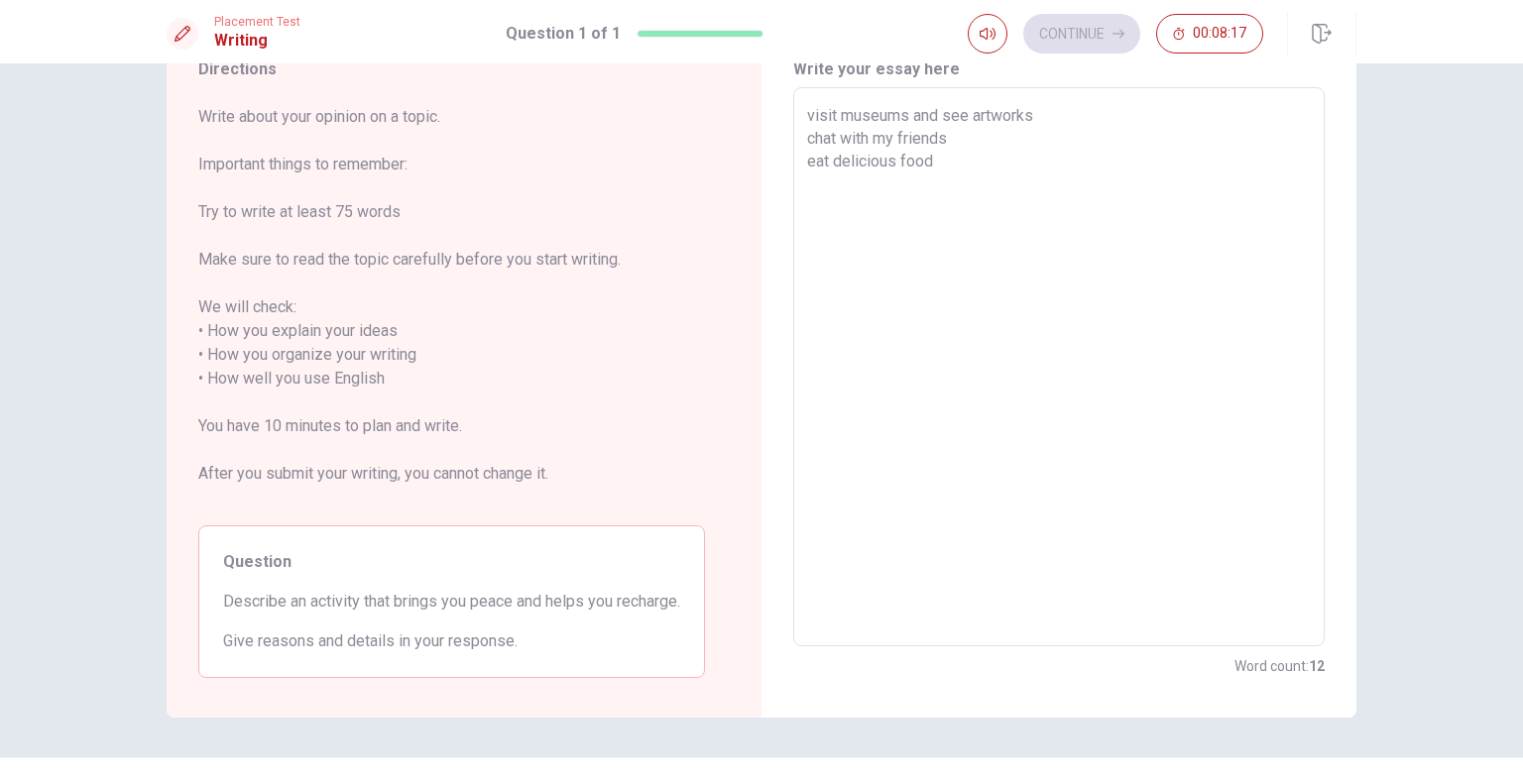 type on "x" 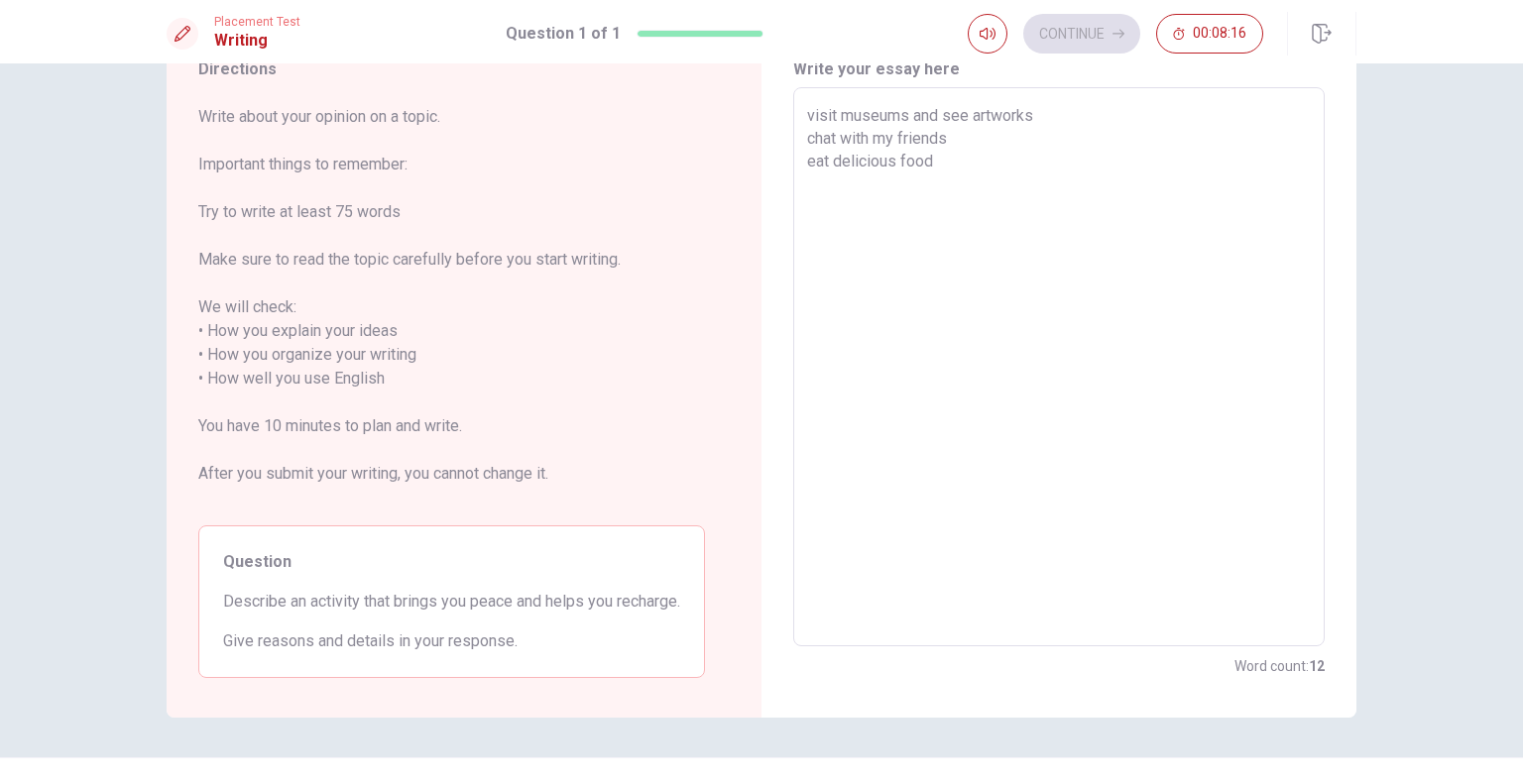 type on "visit museums and see artworks
chat with my friends
meat delicious food" 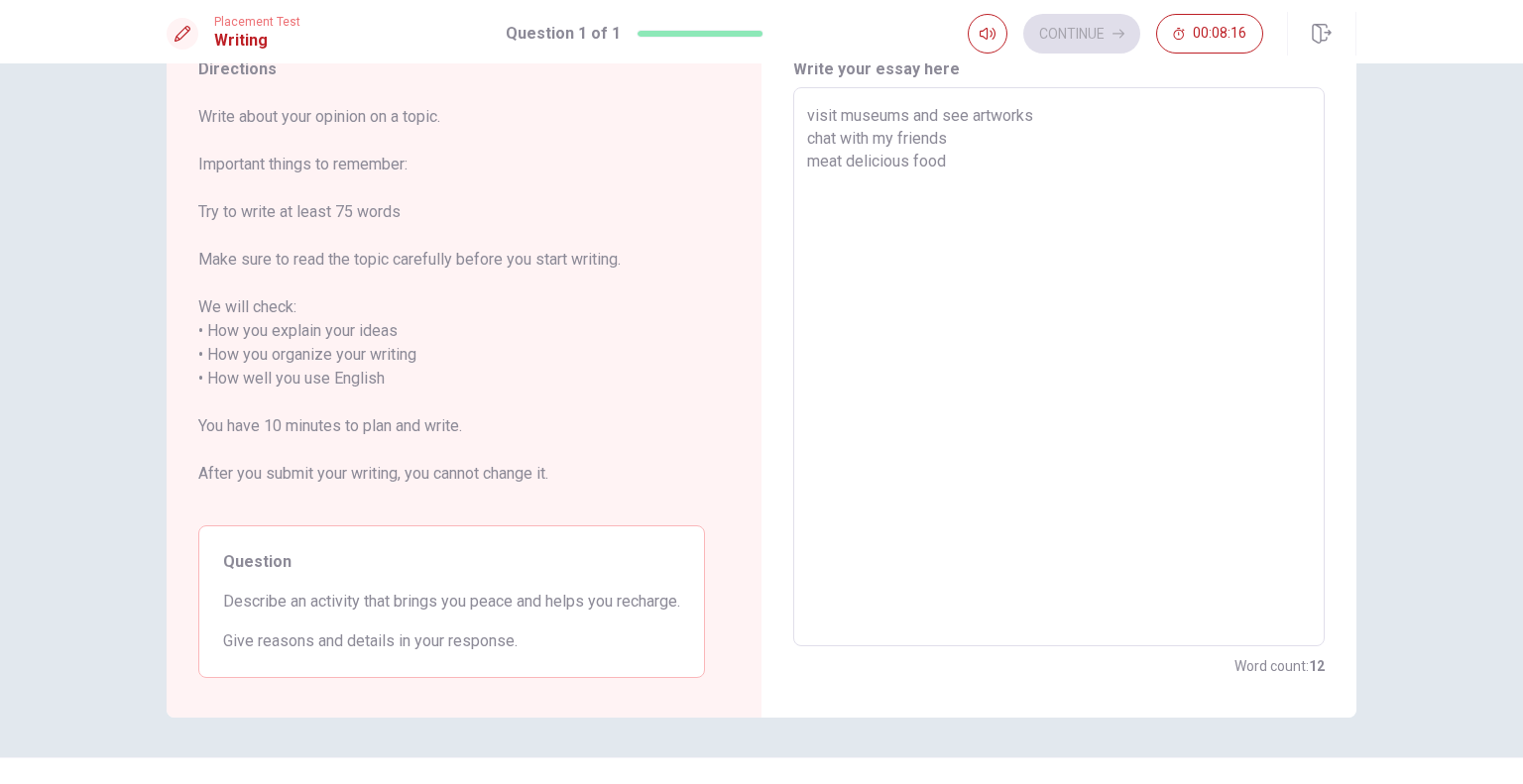 type on "x" 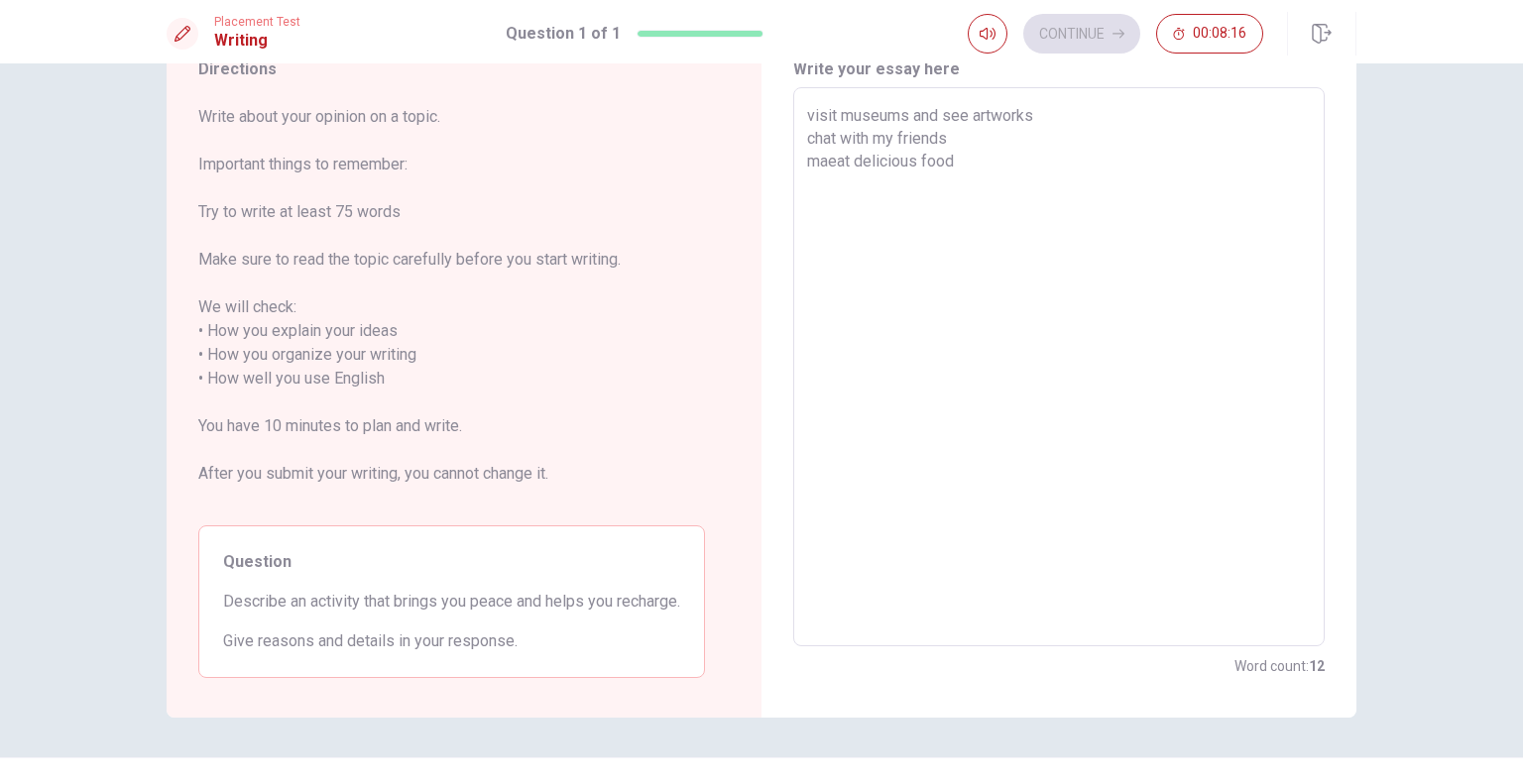 type on "x" 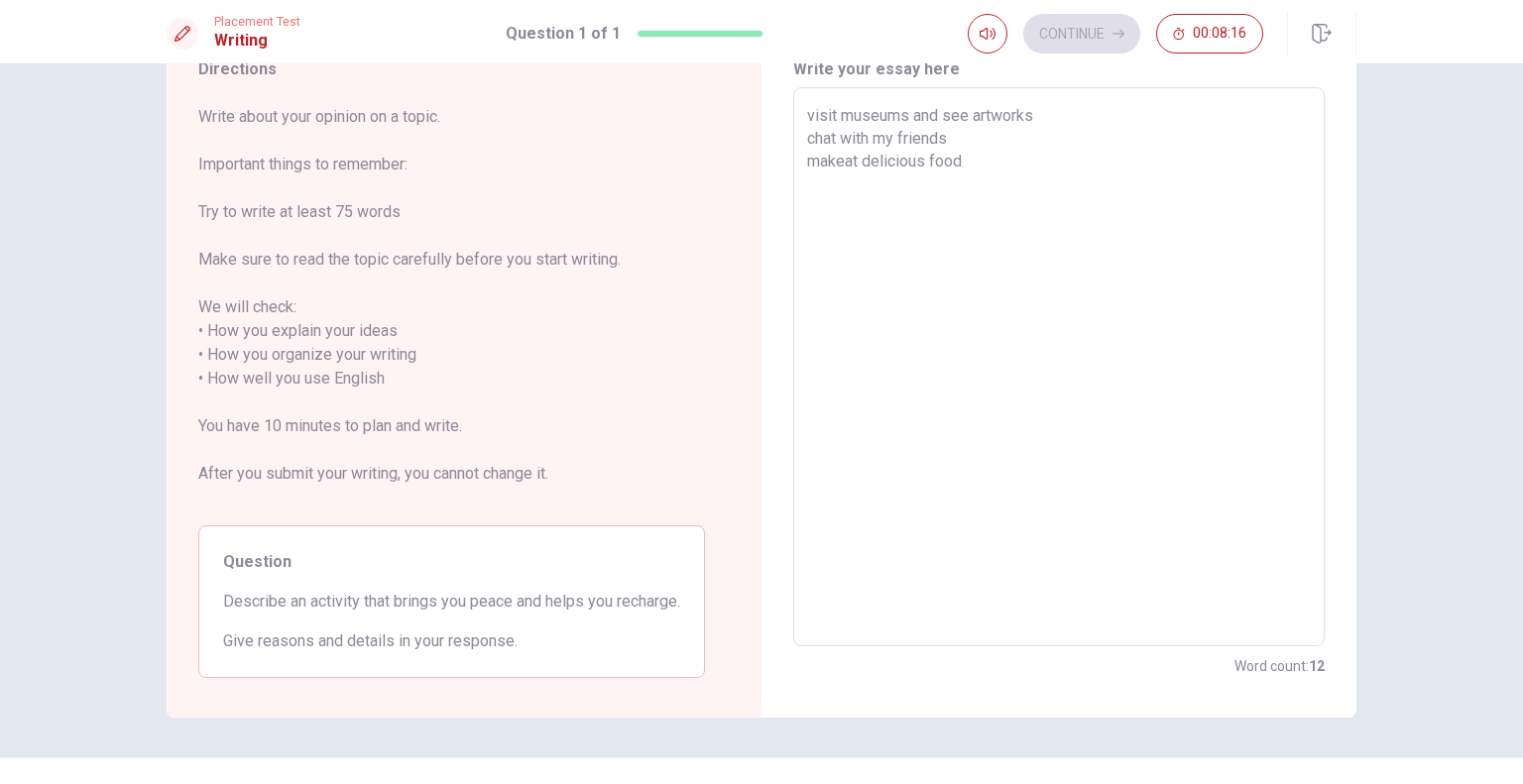 type on "x" 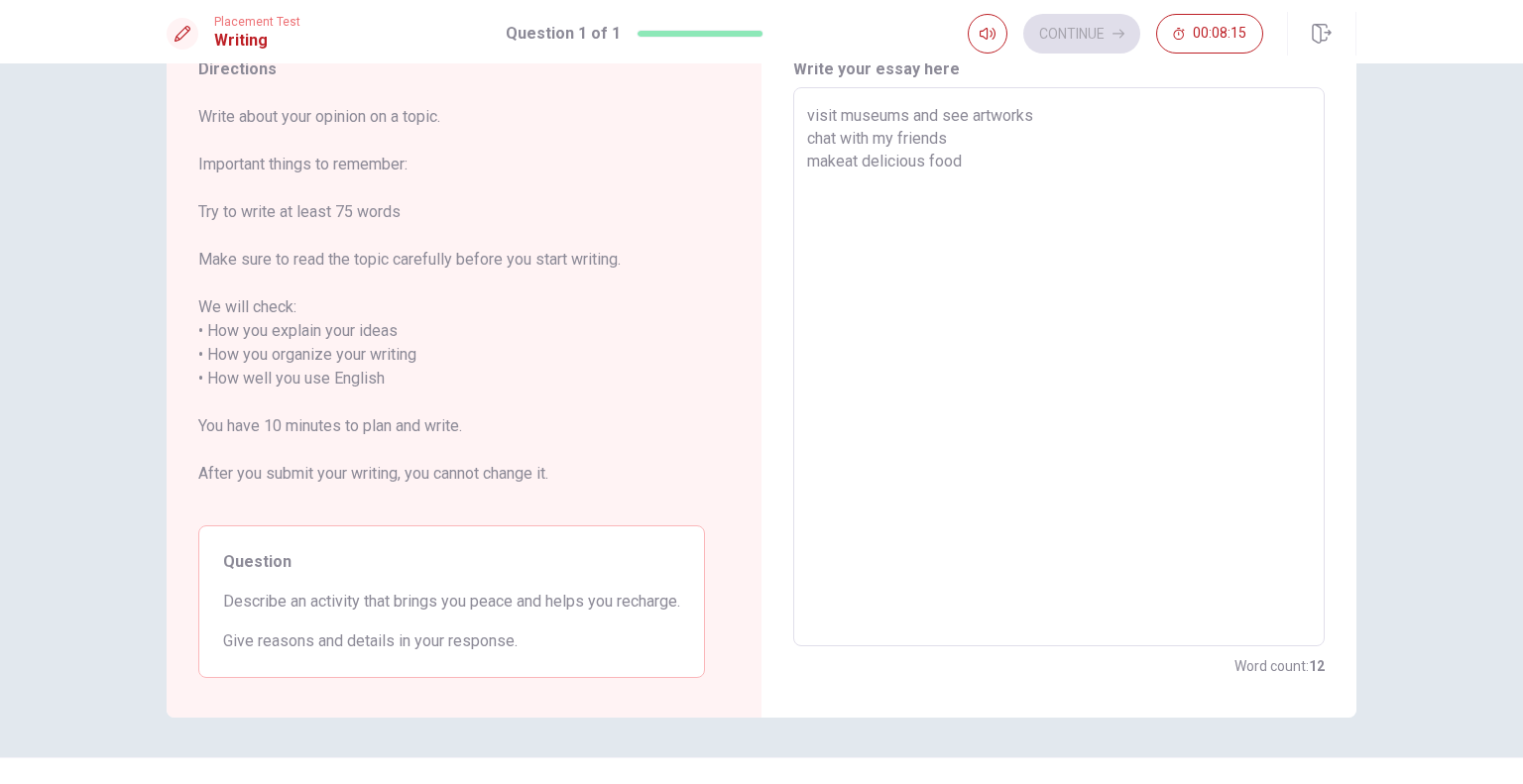 type on "visit museums and see artworks
chat with my friends
makeeat delicious food" 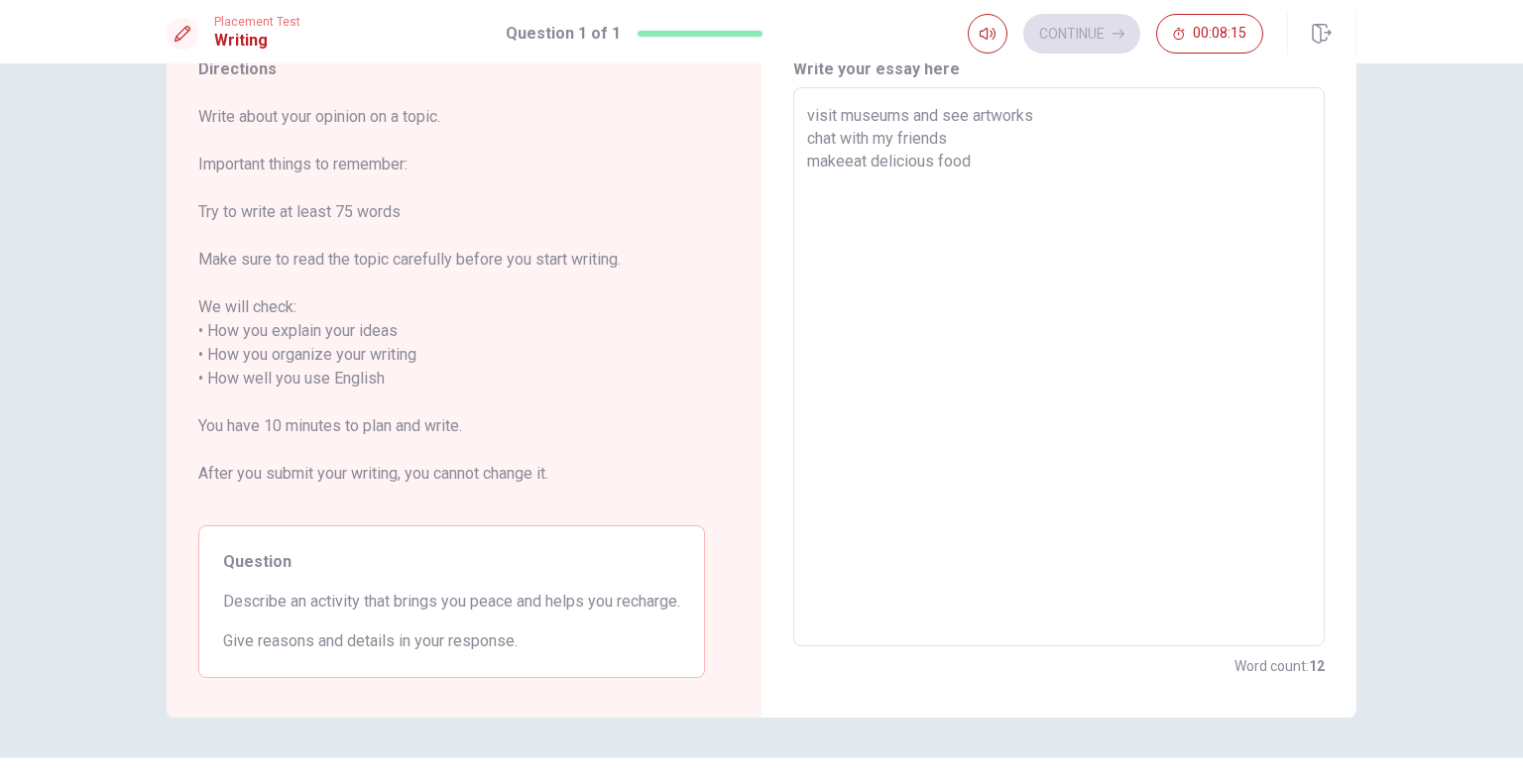 type on "x" 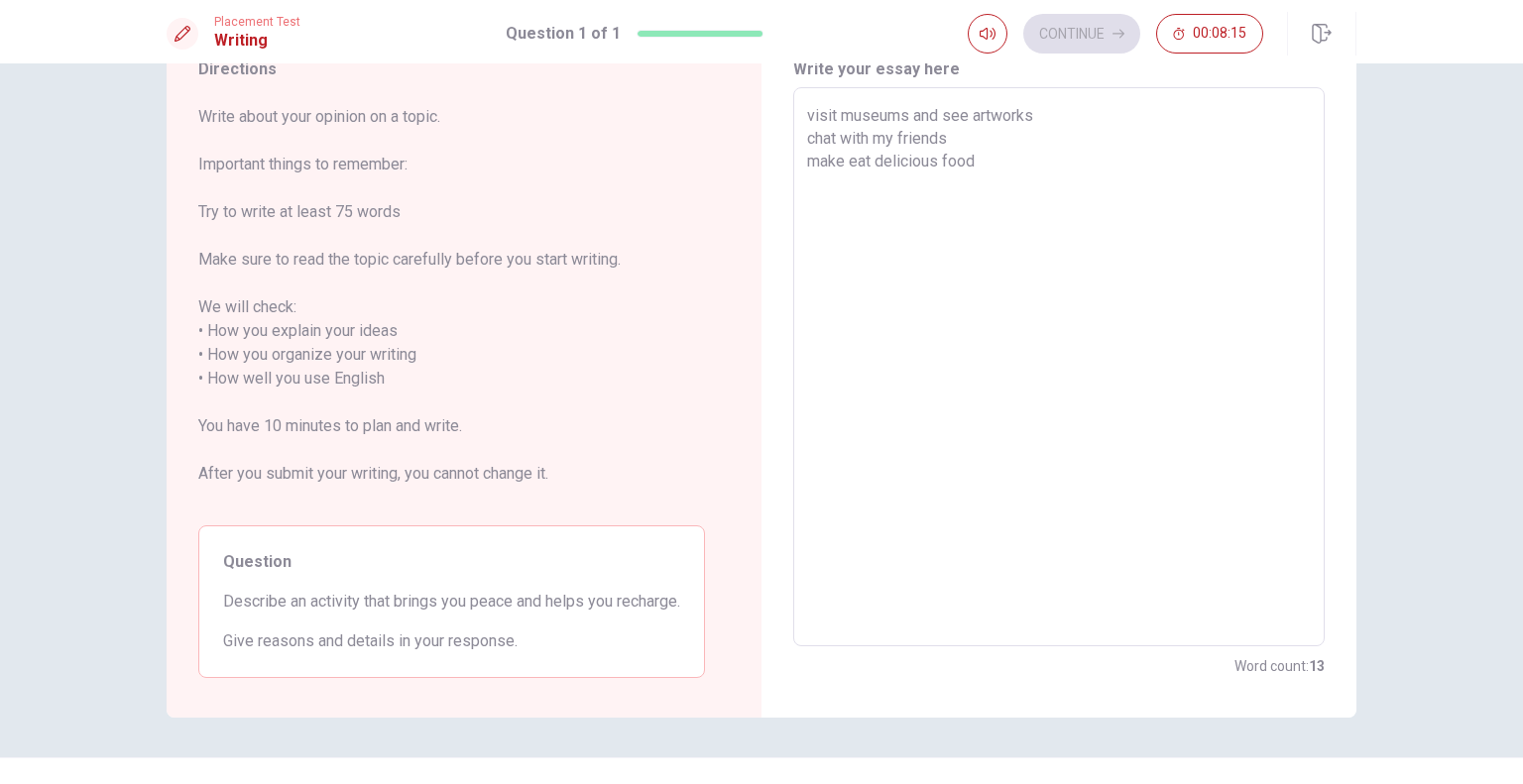 type on "x" 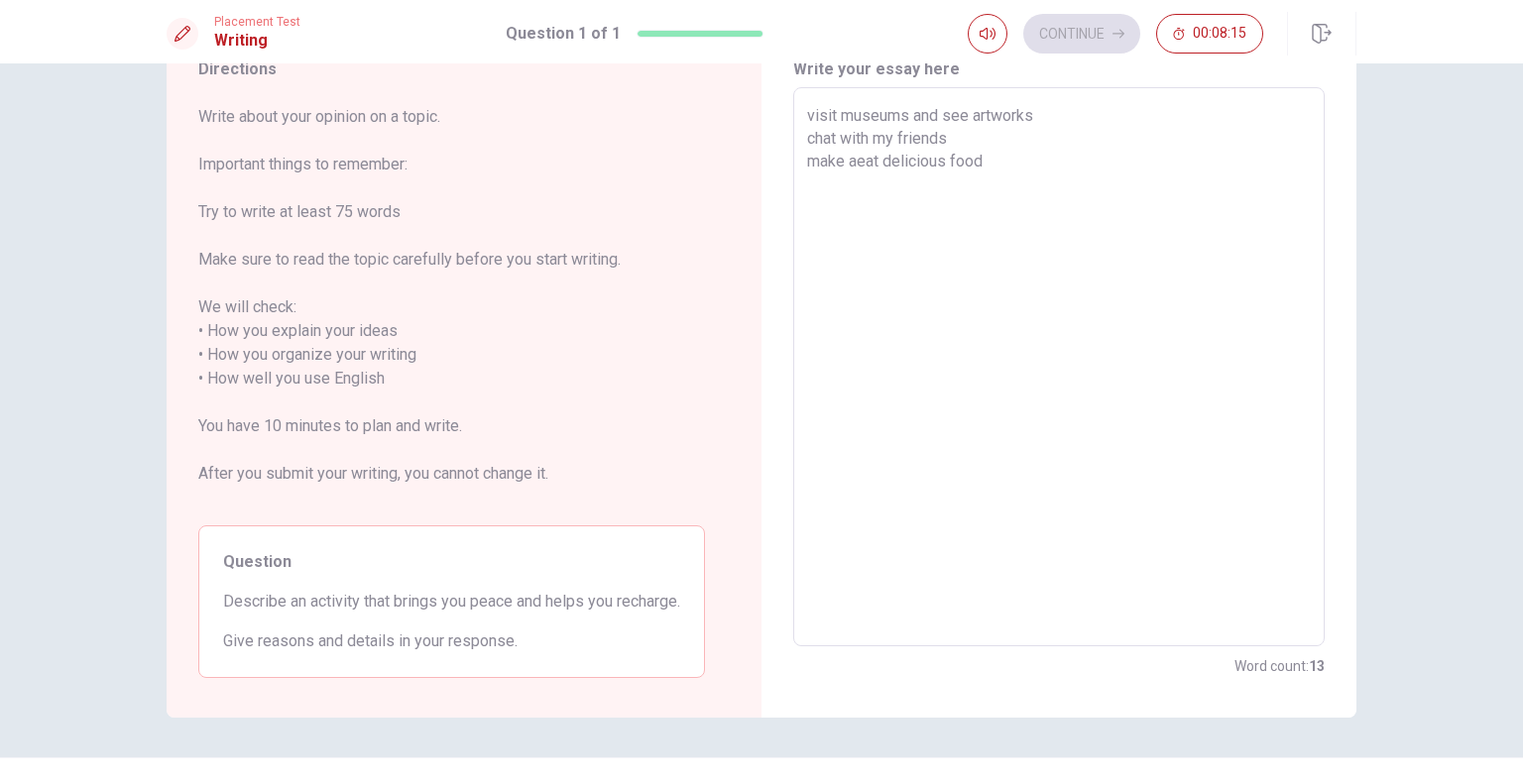 type on "x" 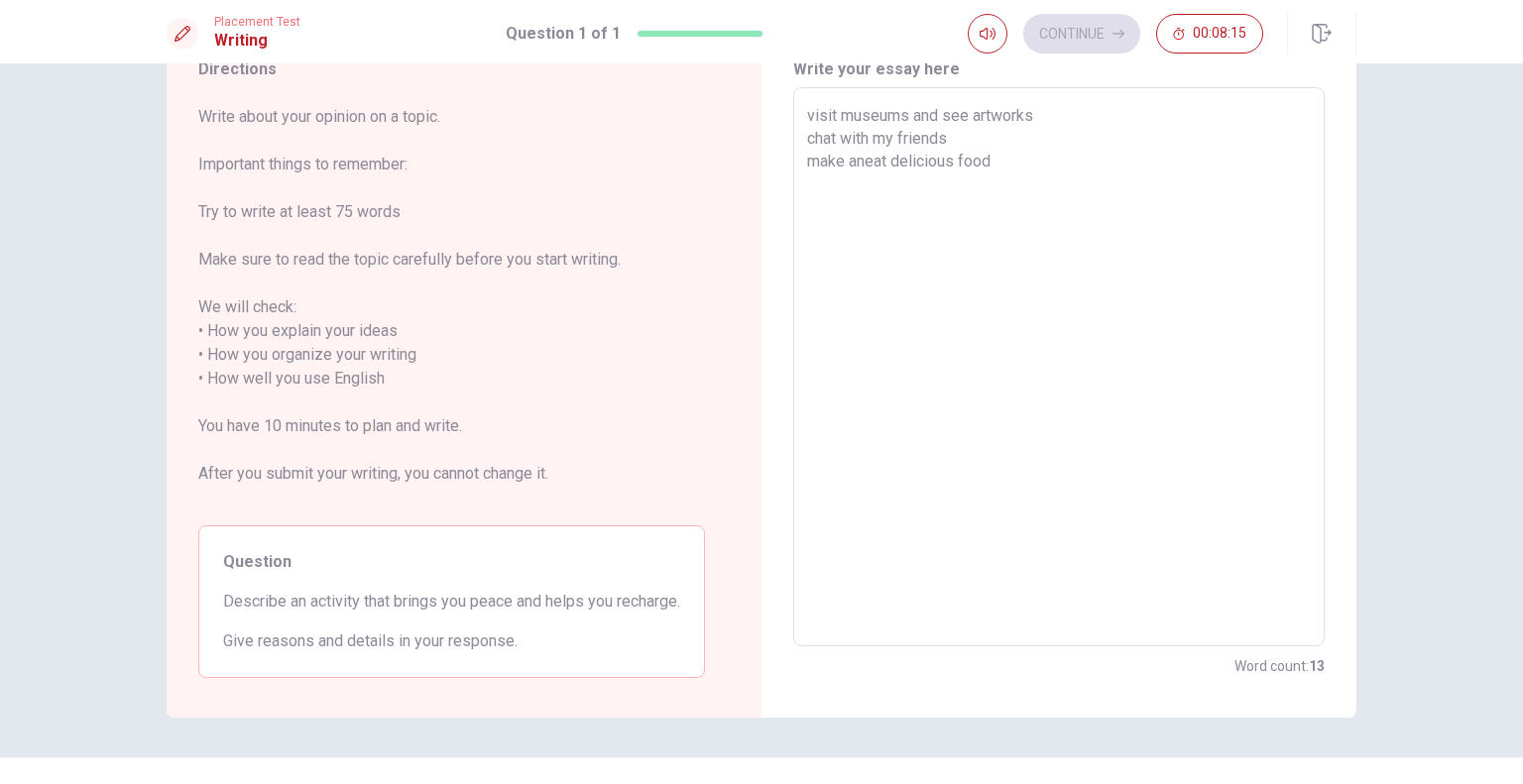 type on "x" 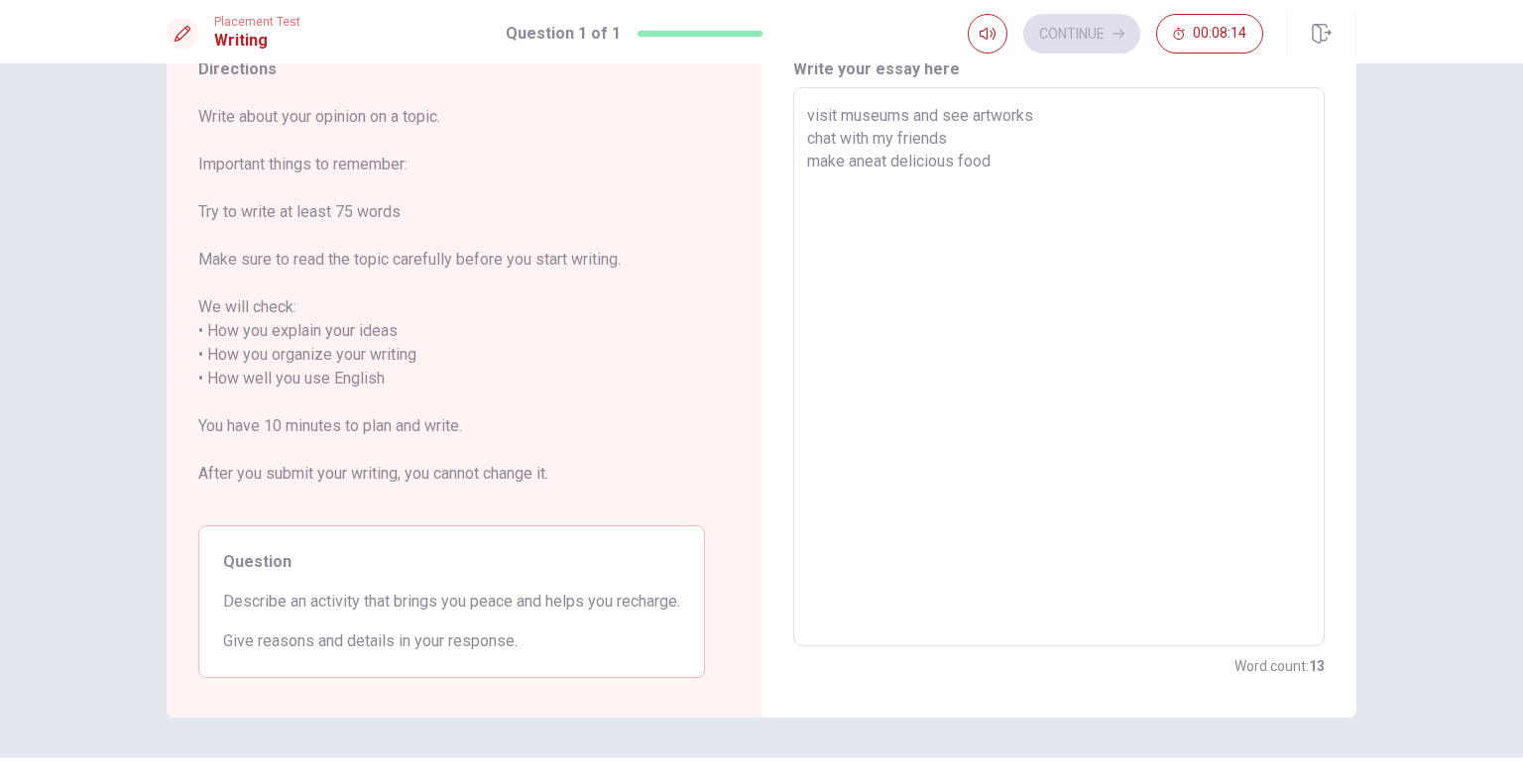 type on "visit museums and see artworks
chat with my friends
make andeat delicious food" 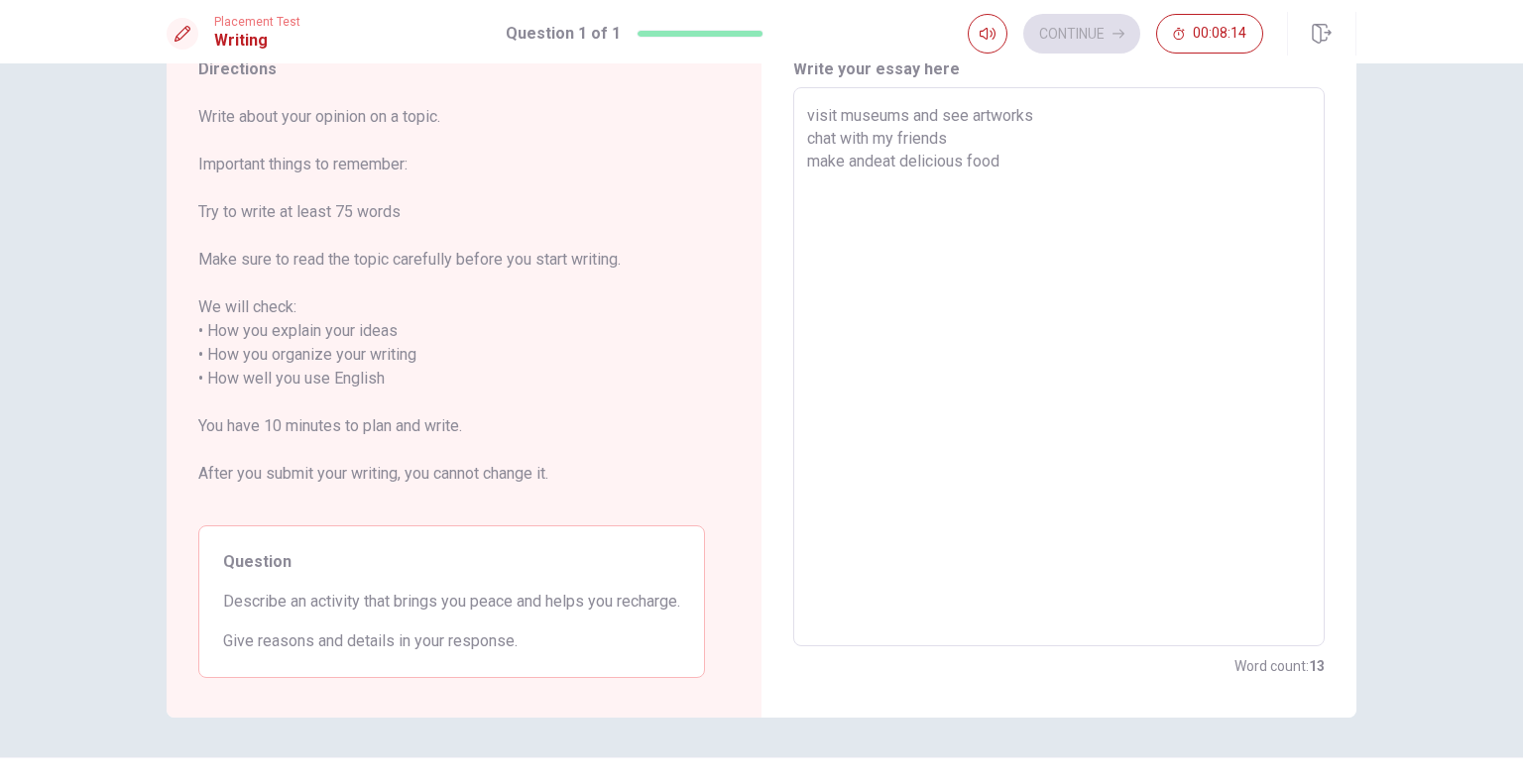 type on "x" 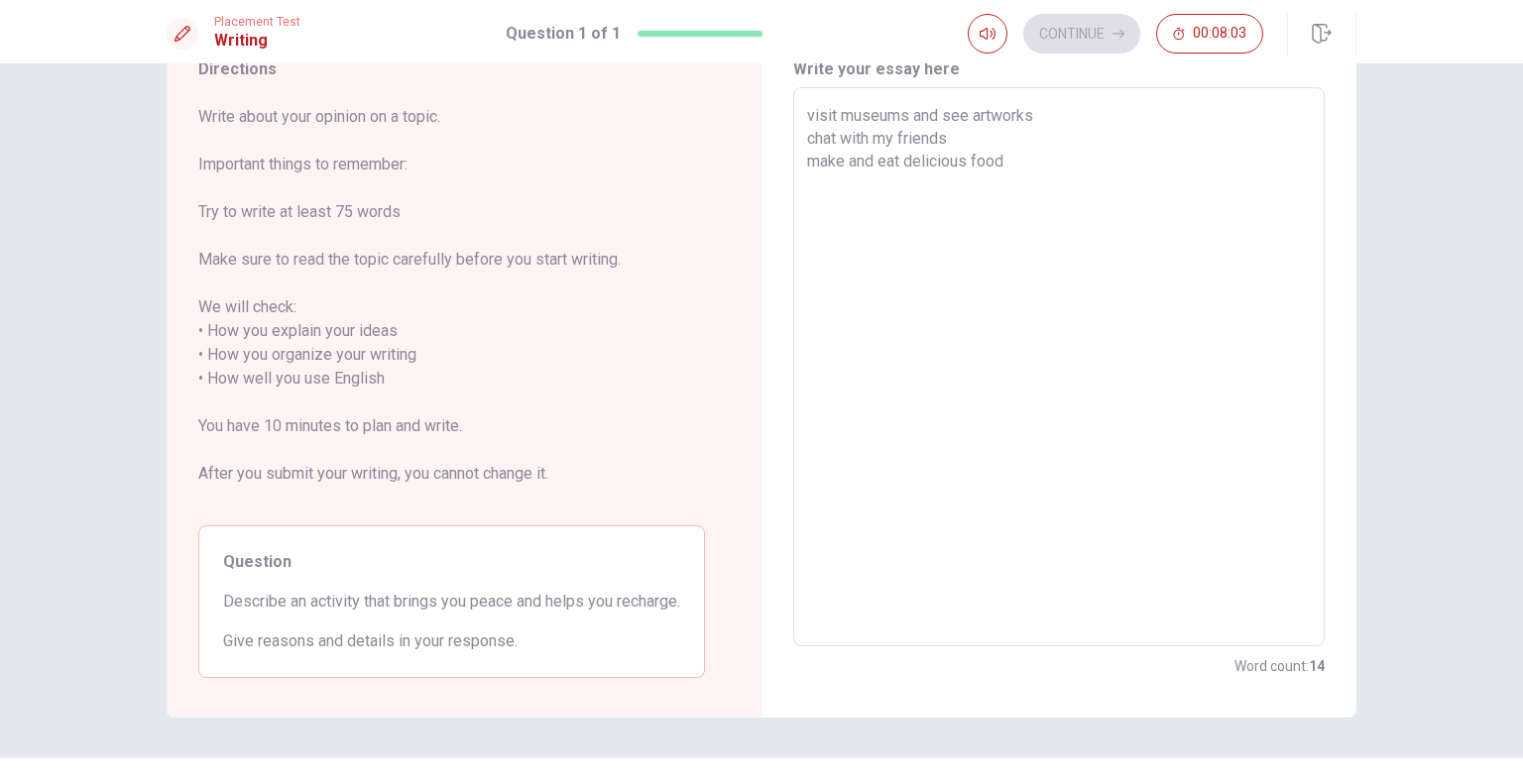 type on "x" 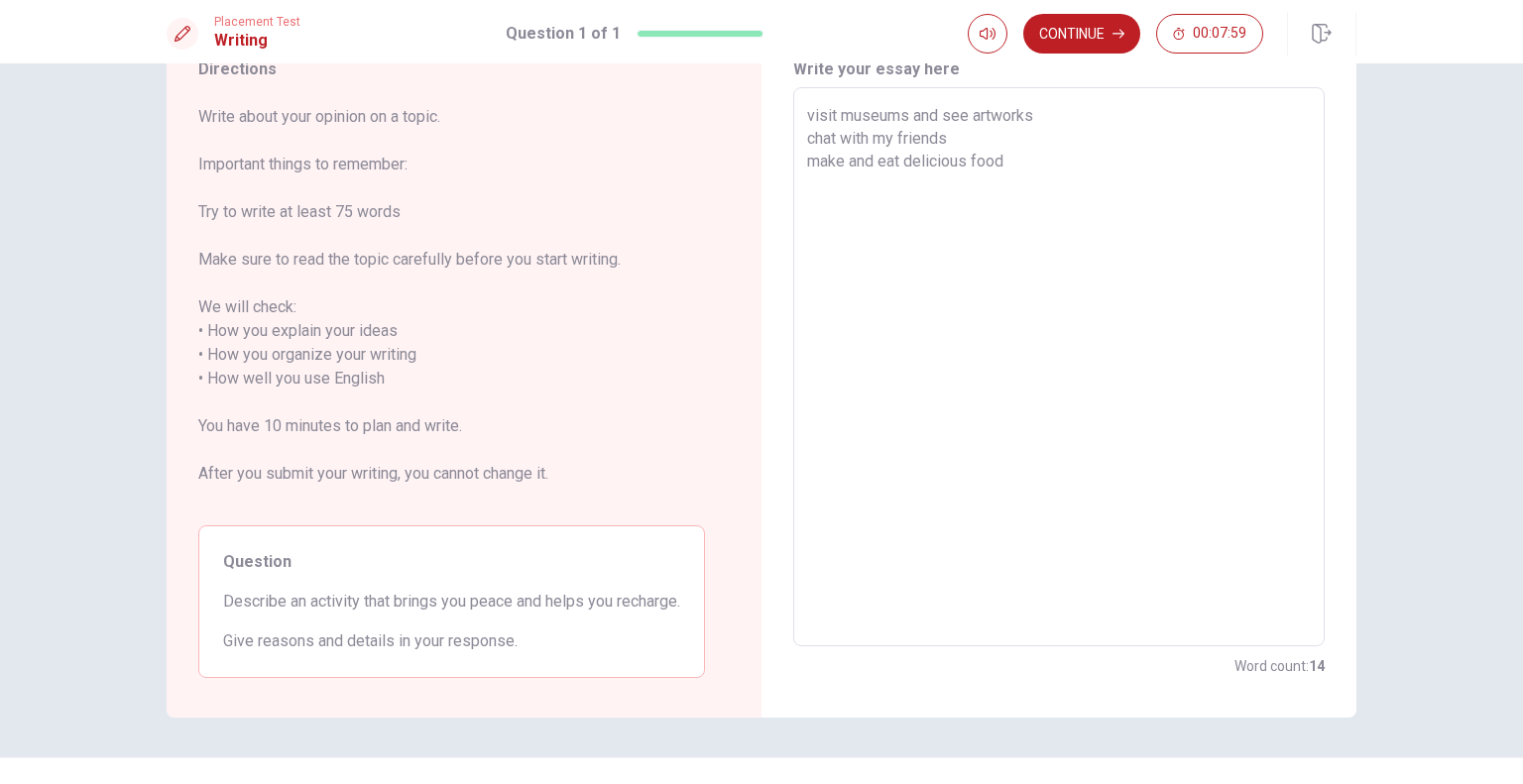 type on "x" 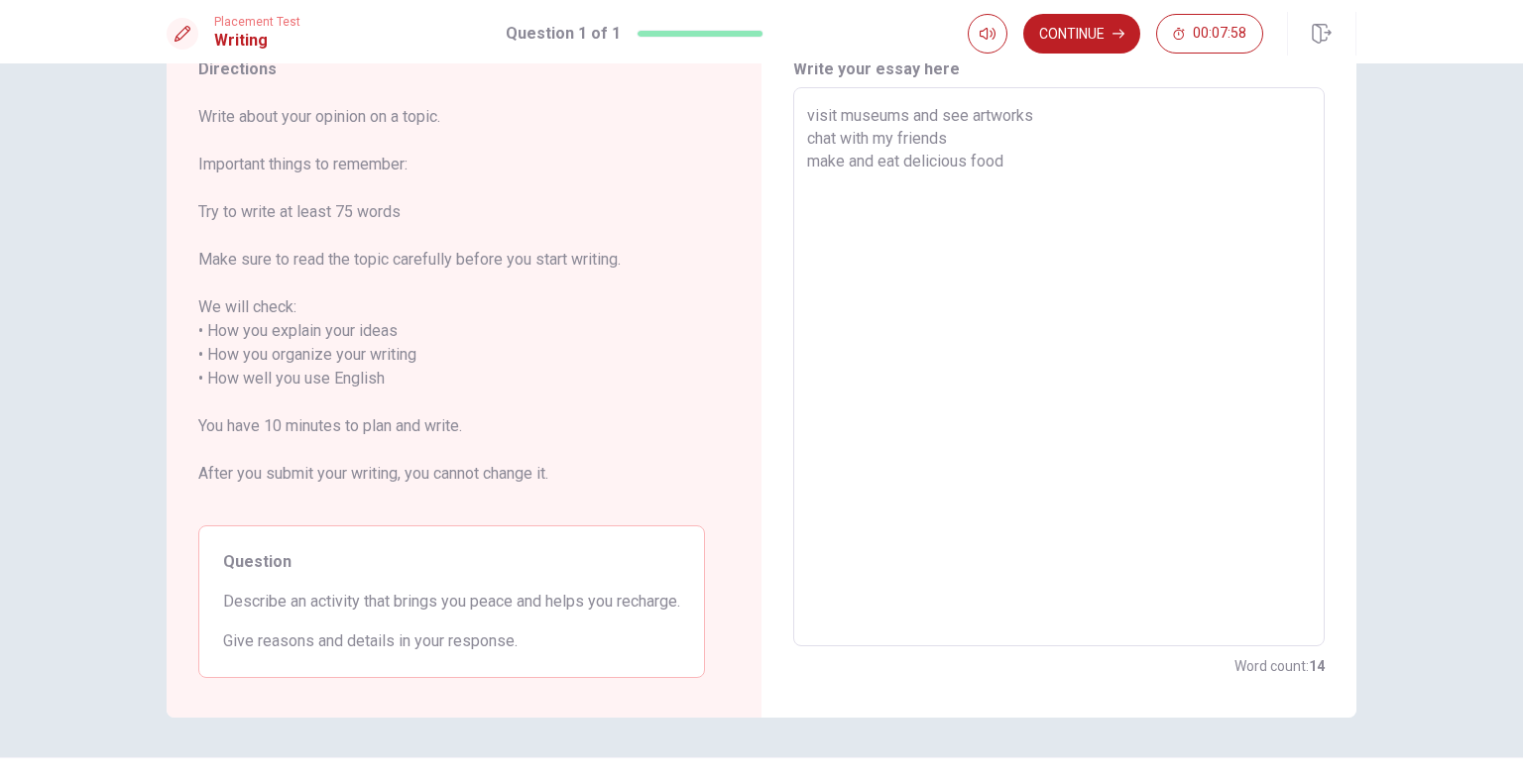 type on "I
visit museums and see artworks
chat with my friends
make and eat delicious food" 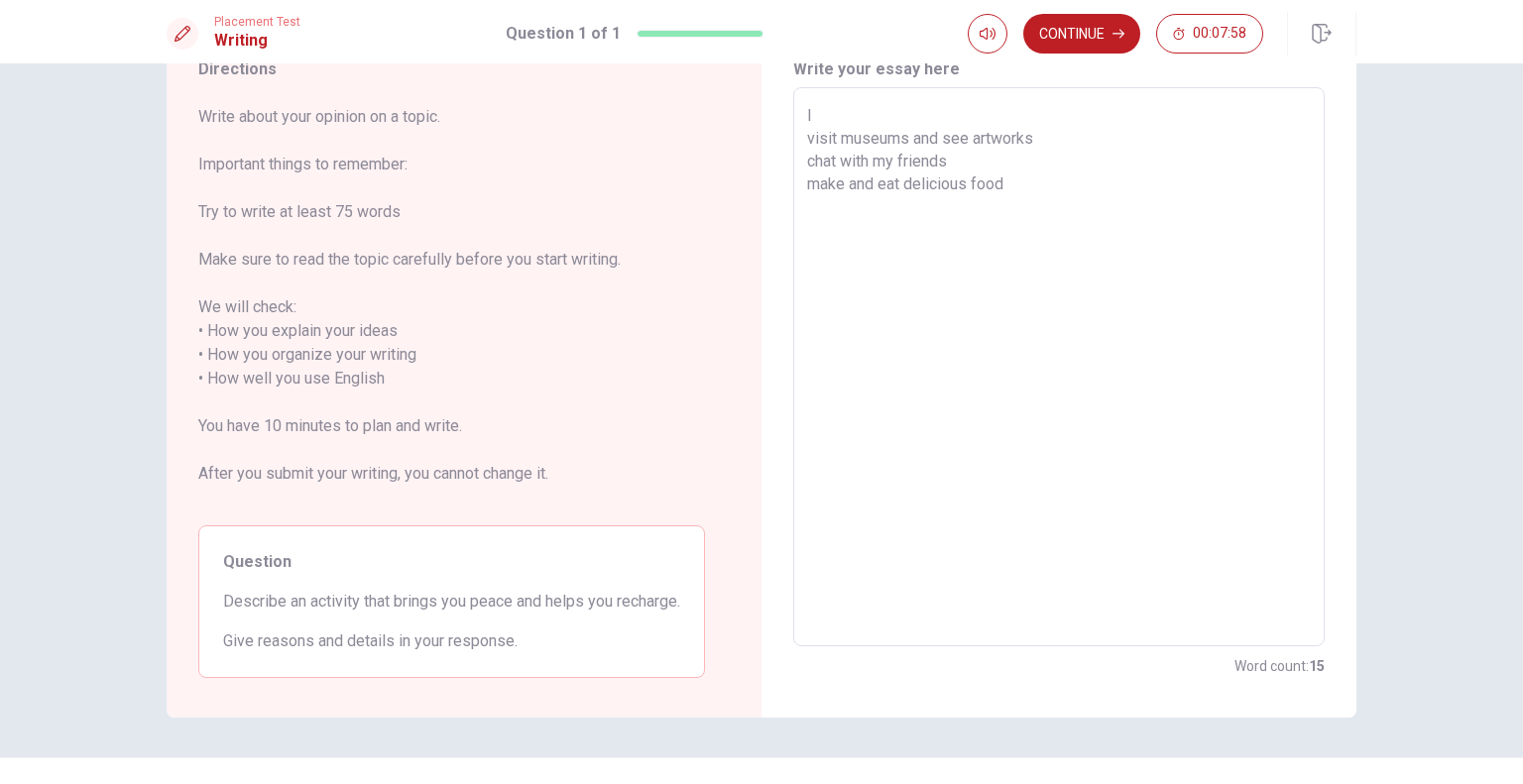 type on "x" 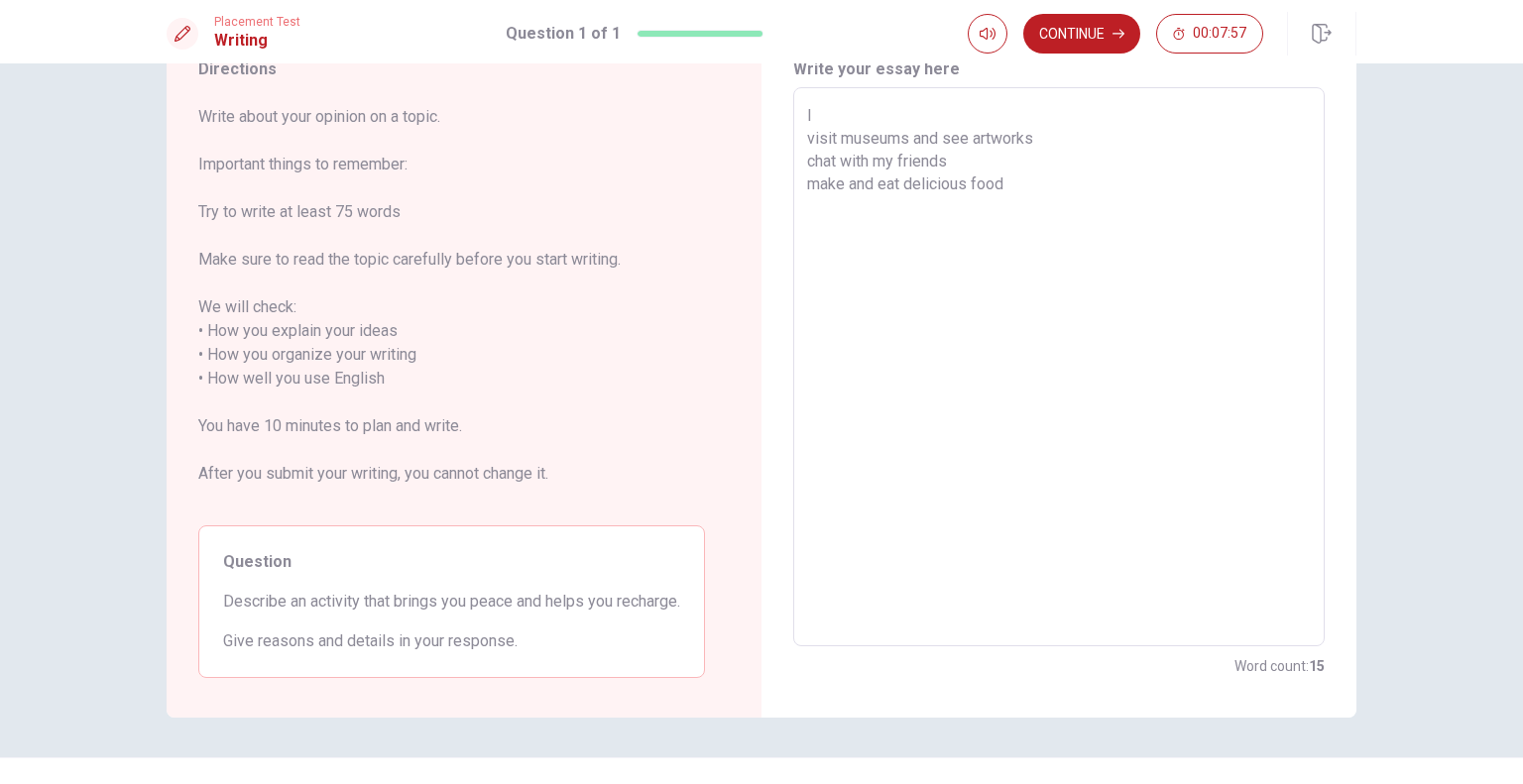type on "I
visit museums and see artworks
chat with my friends
make and eat delicious food" 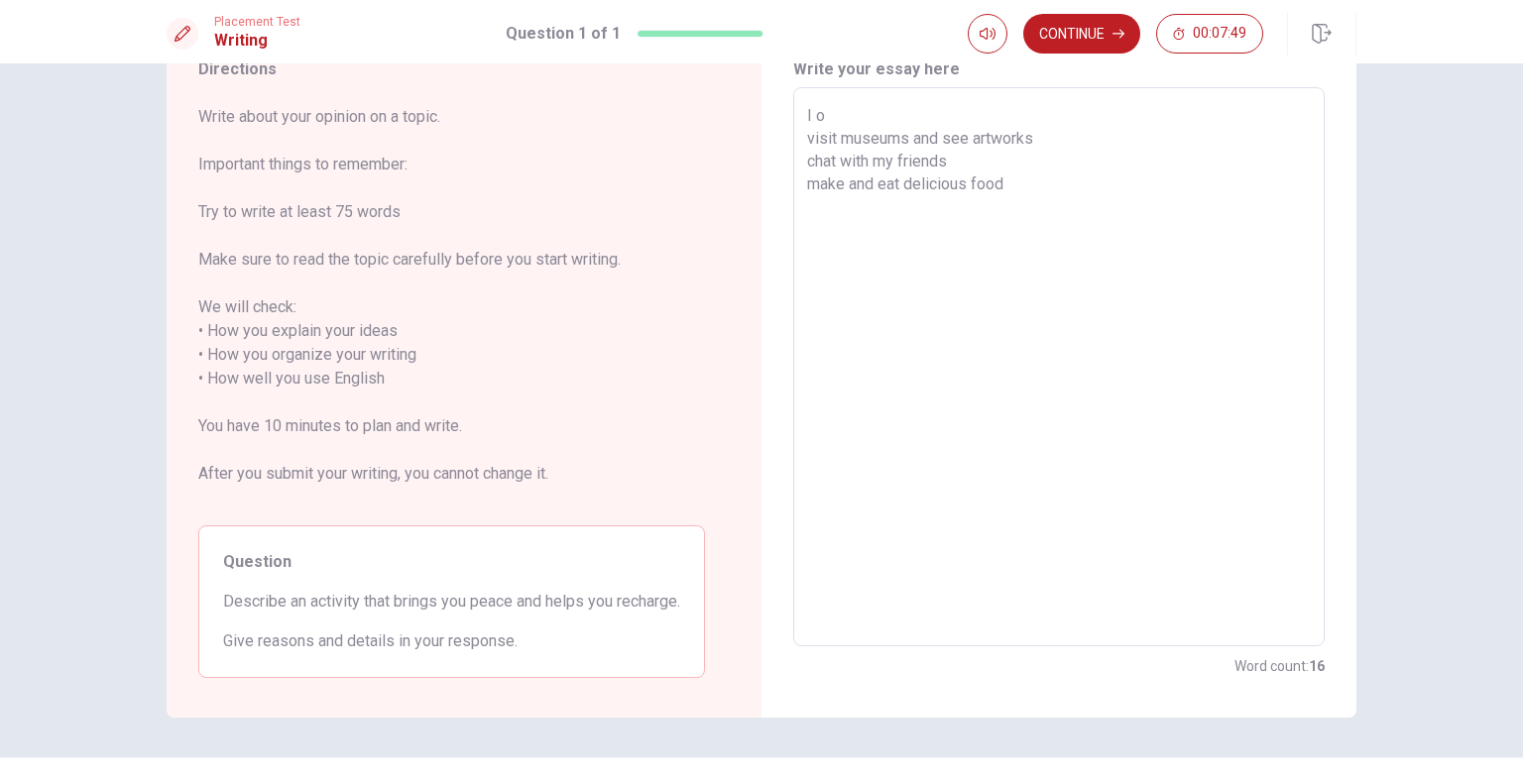 type on "x" 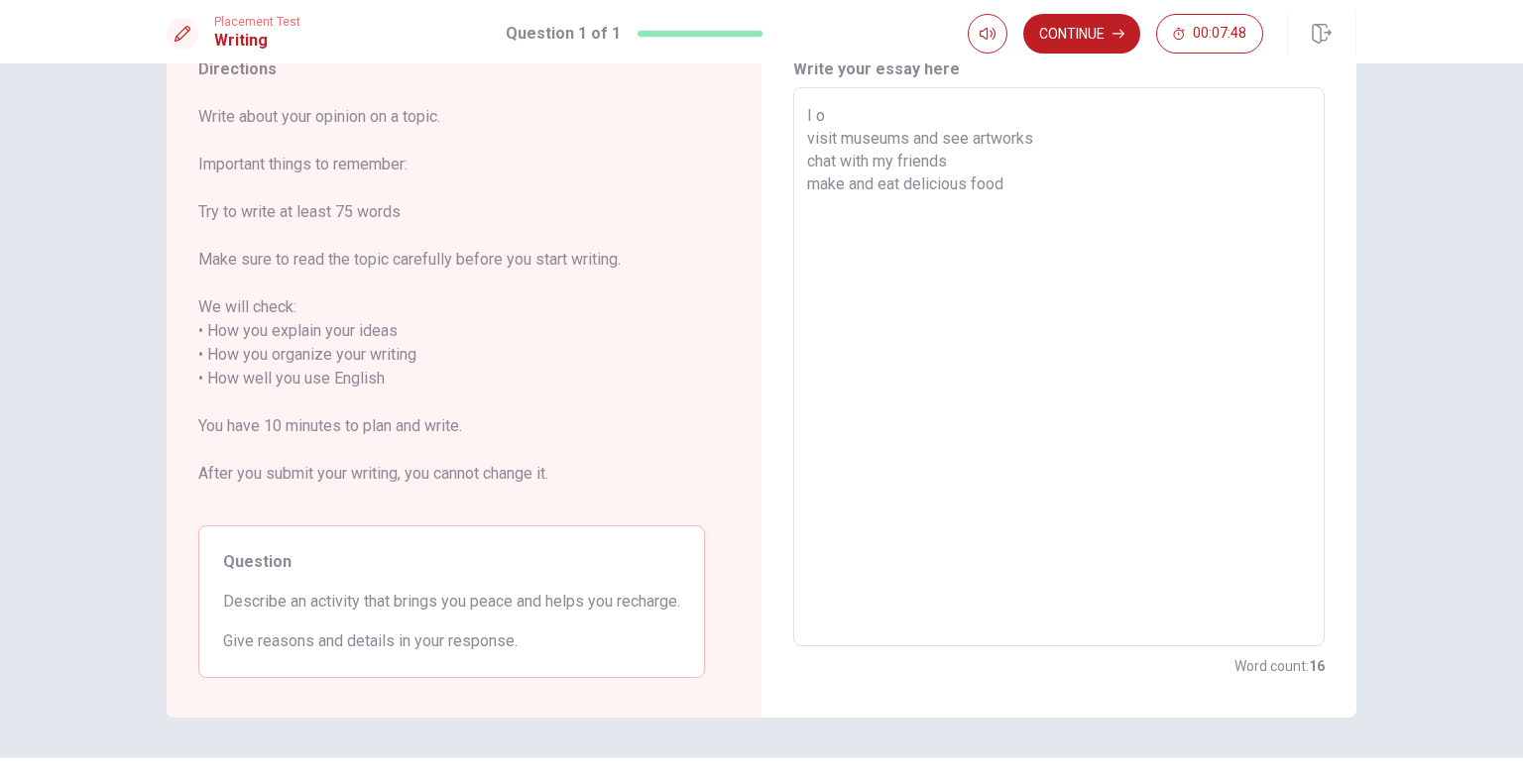 type on "I of
visit museums and see artworks
chat with my friends
make and eat delicious food" 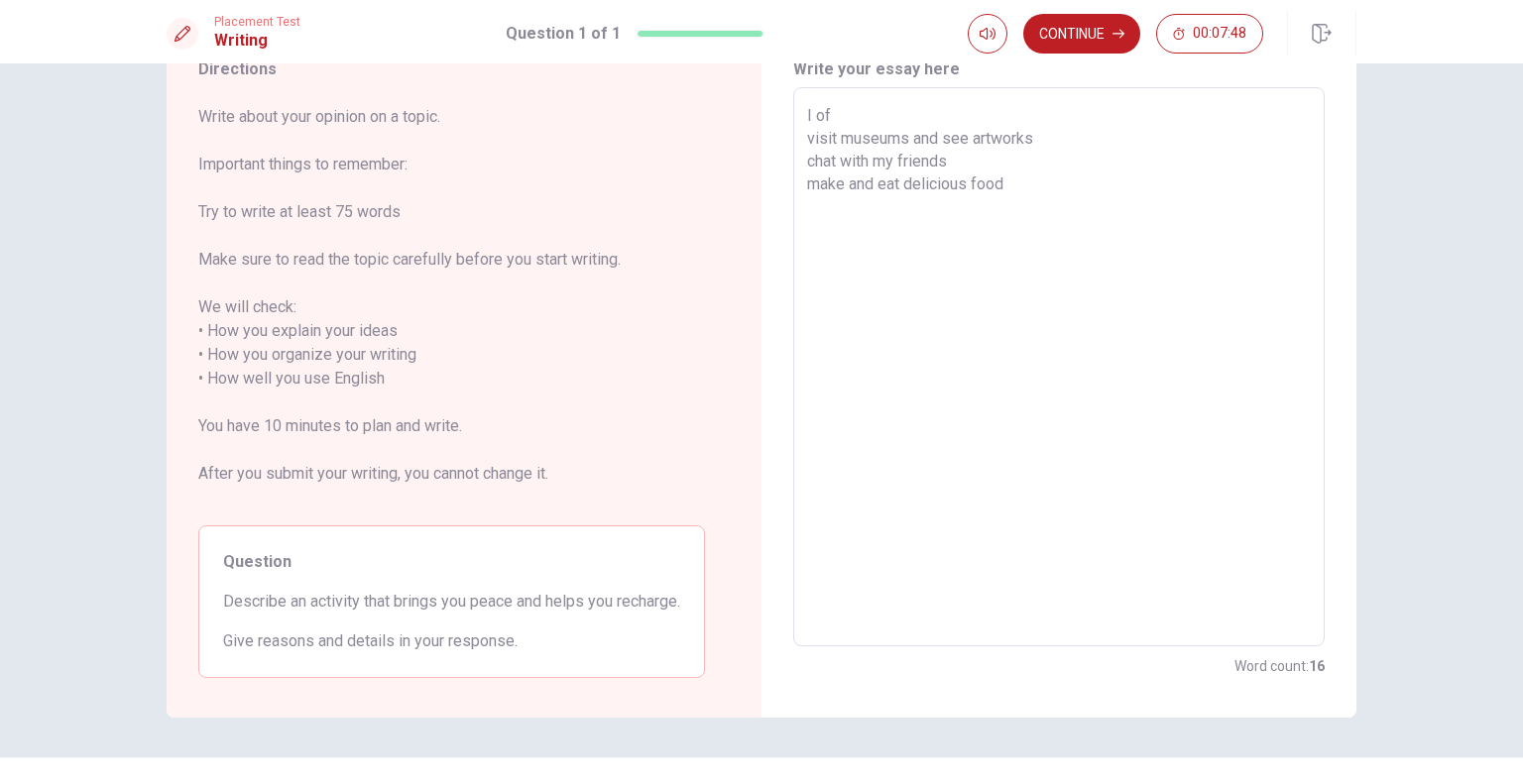 type on "x" 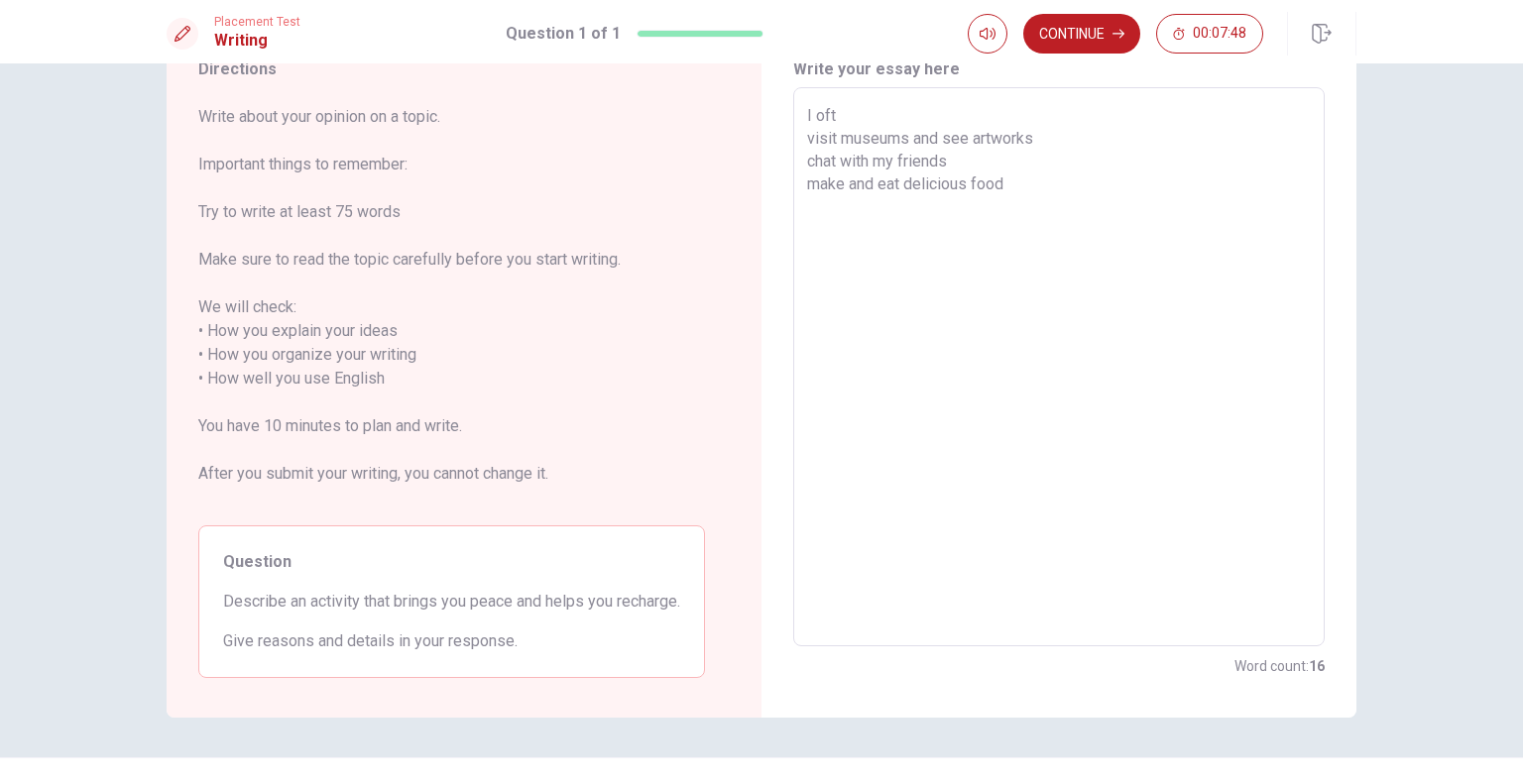type on "x" 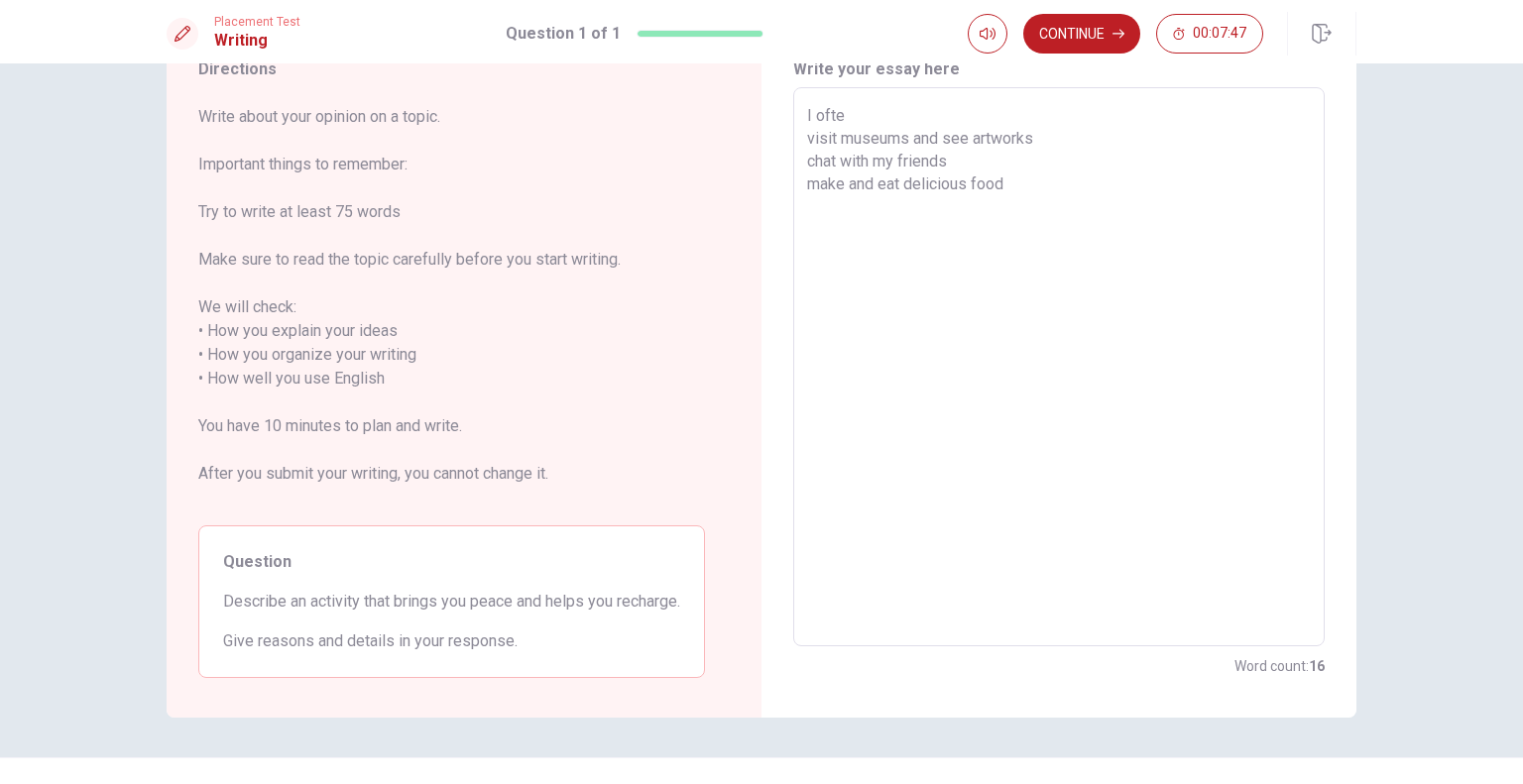 type on "I often
visit museums and see artworks
chat with my friends
make and eat delicious food" 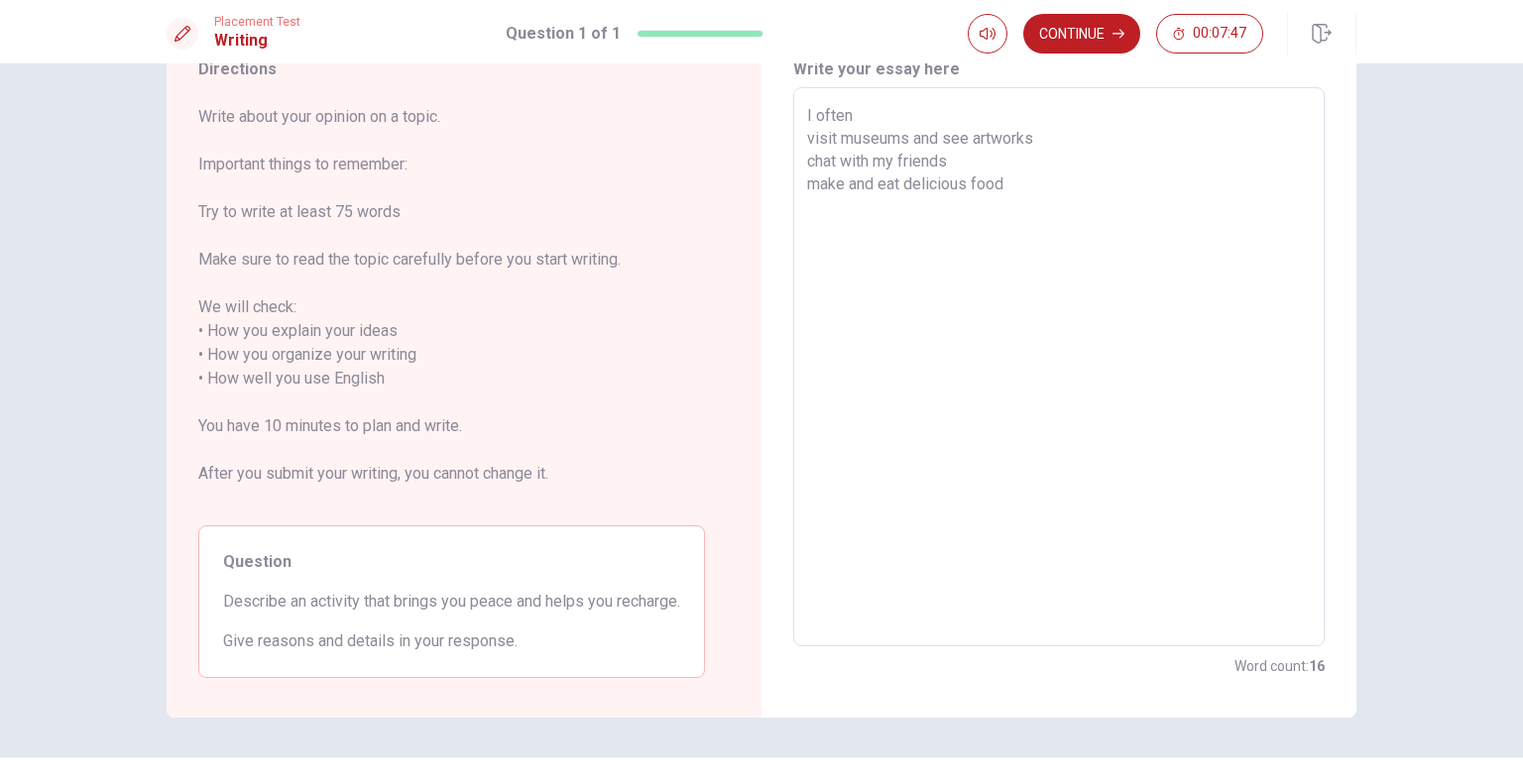 type on "x" 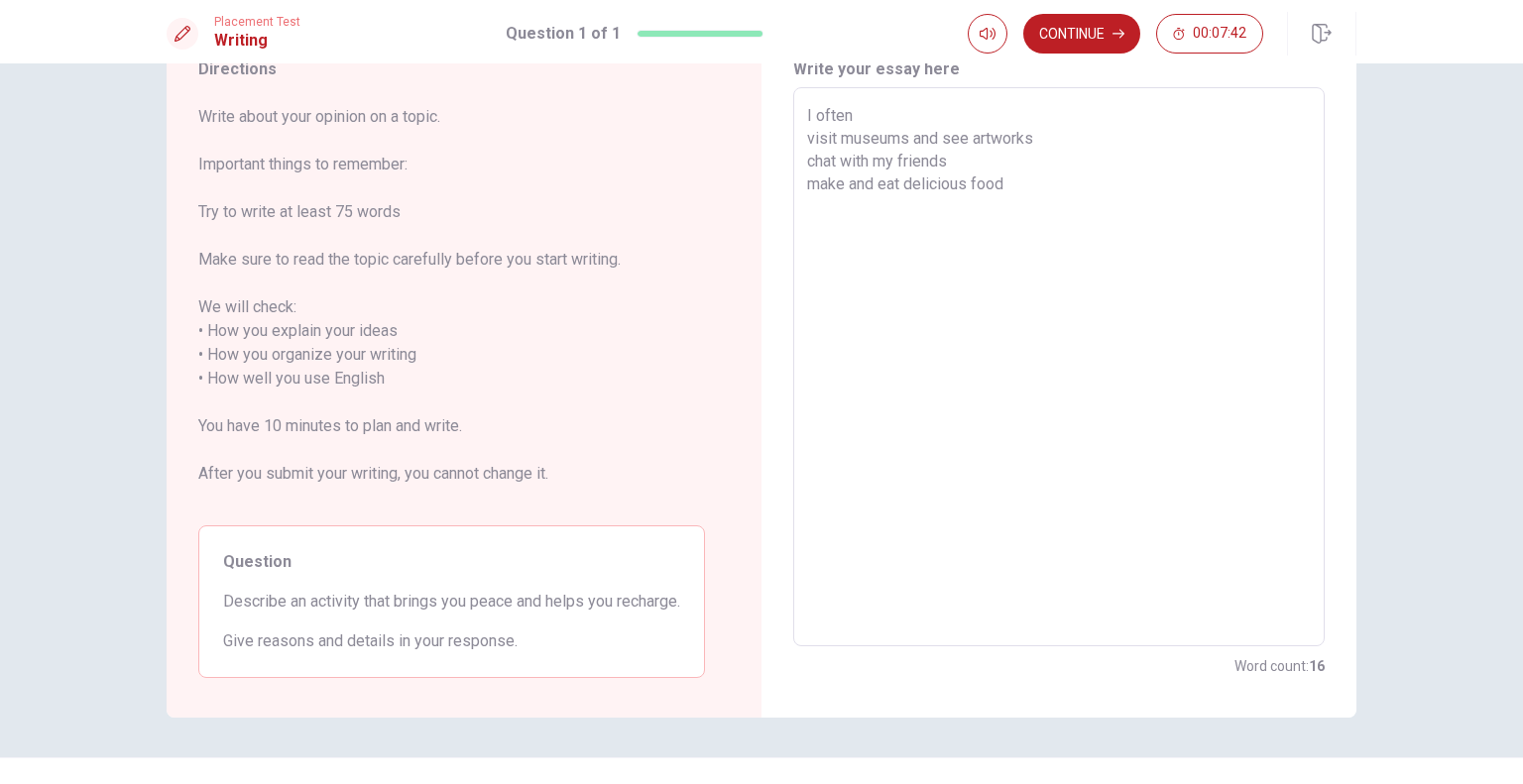 type on "x" 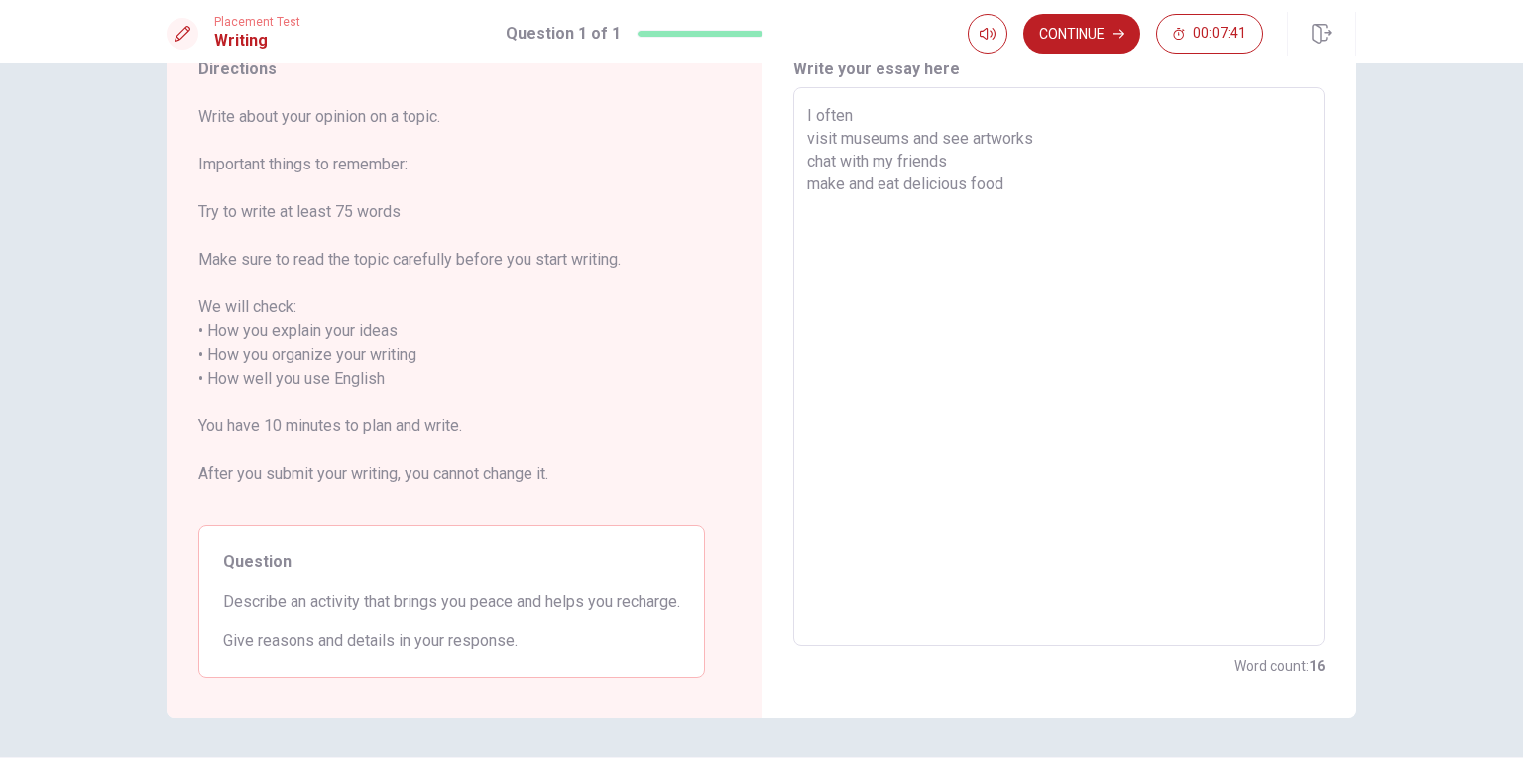 type on "I often visit museums and see artworks
chat with my friends
make and eat delicious food" 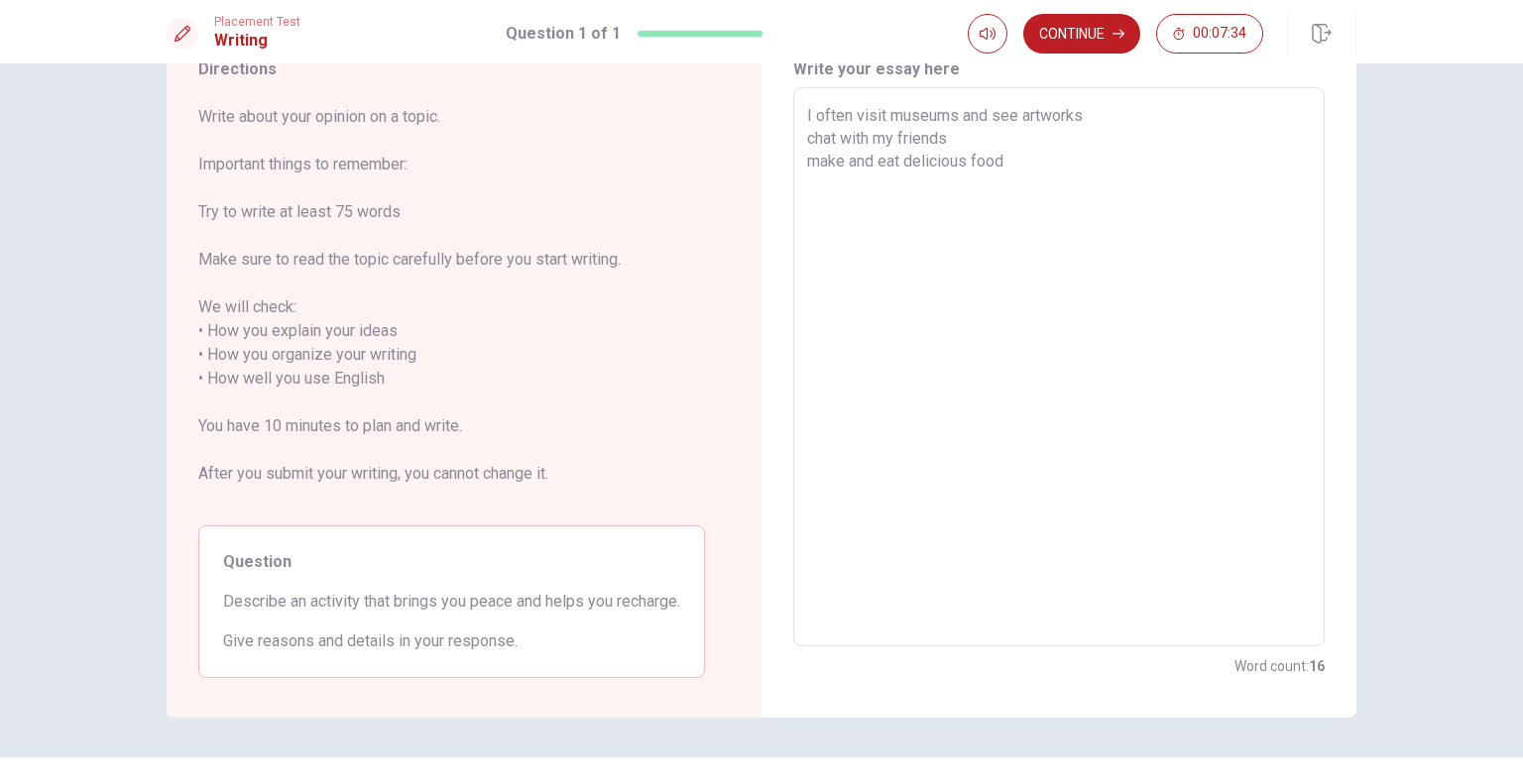 type on "x" 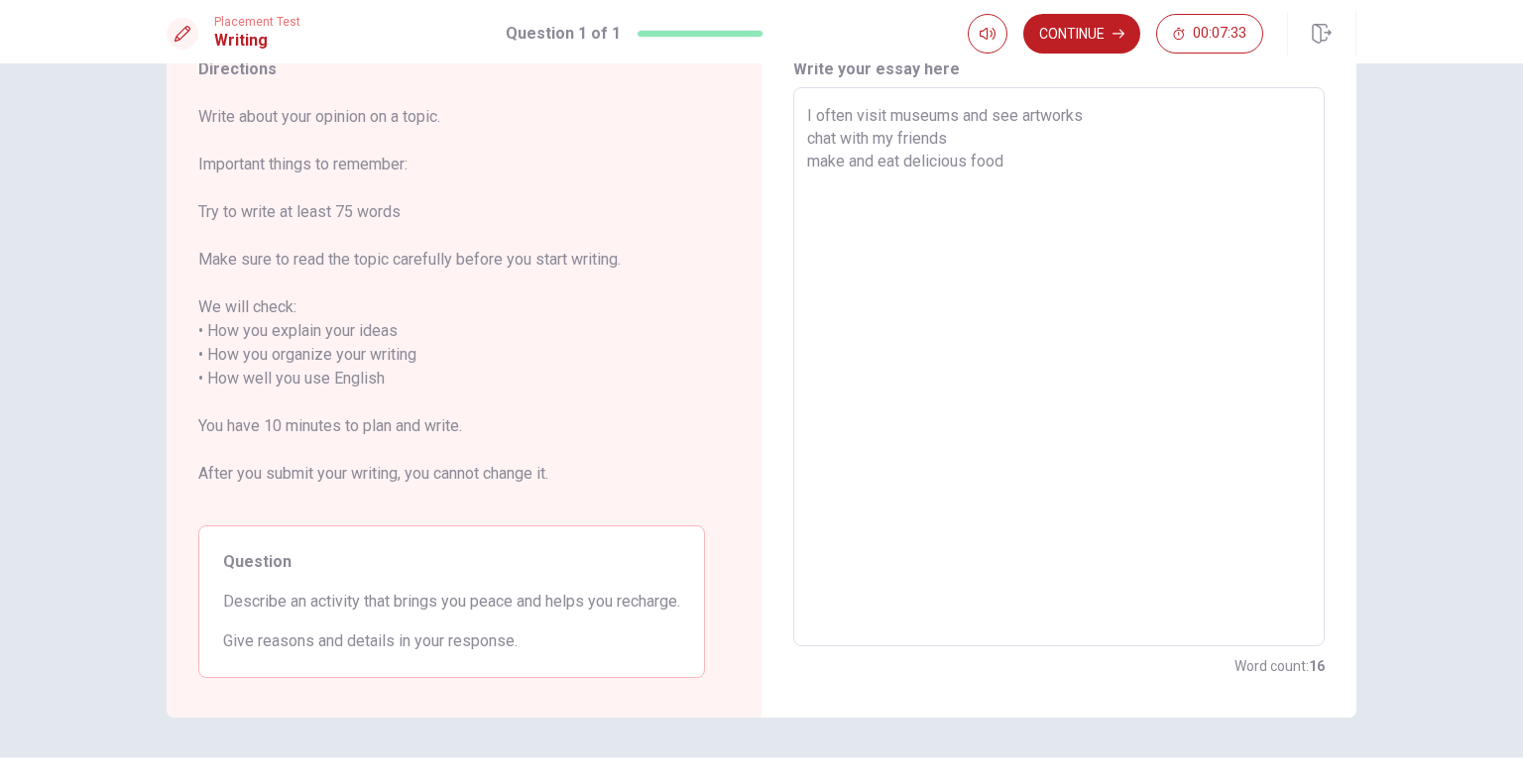 type on "x" 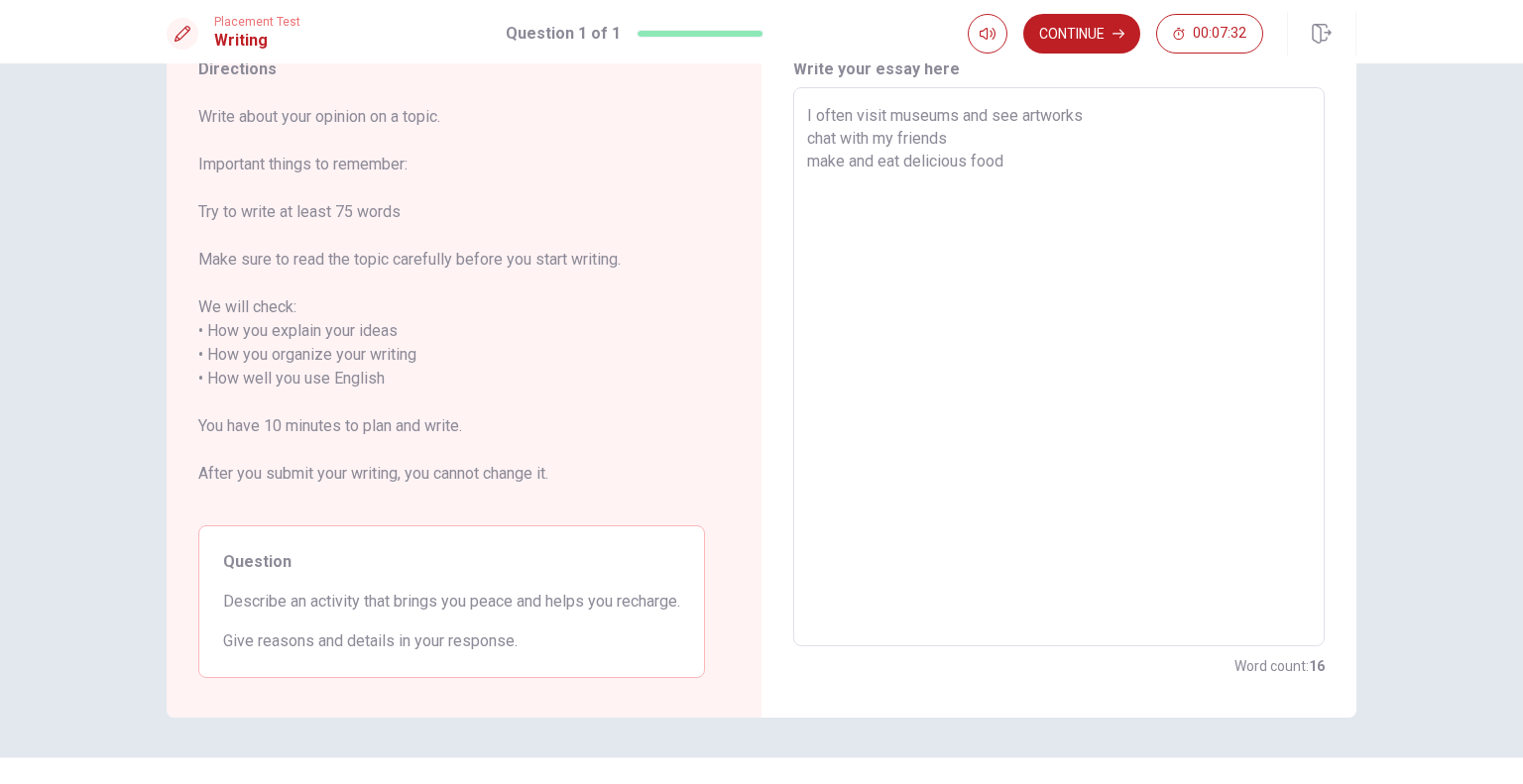 type on "T
I often visit museums and see artworks
chat with my friends
make and eat delicious food" 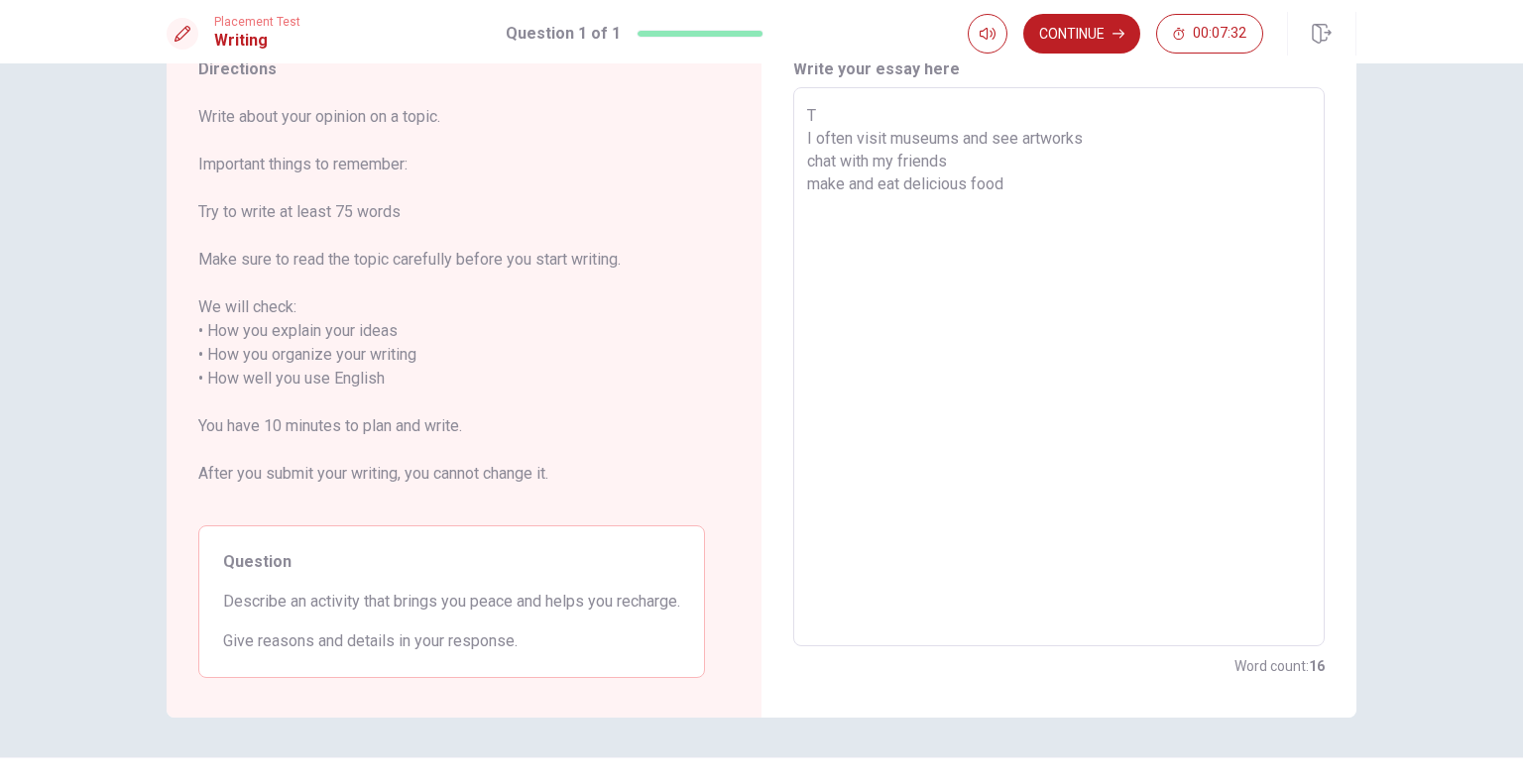 type on "x" 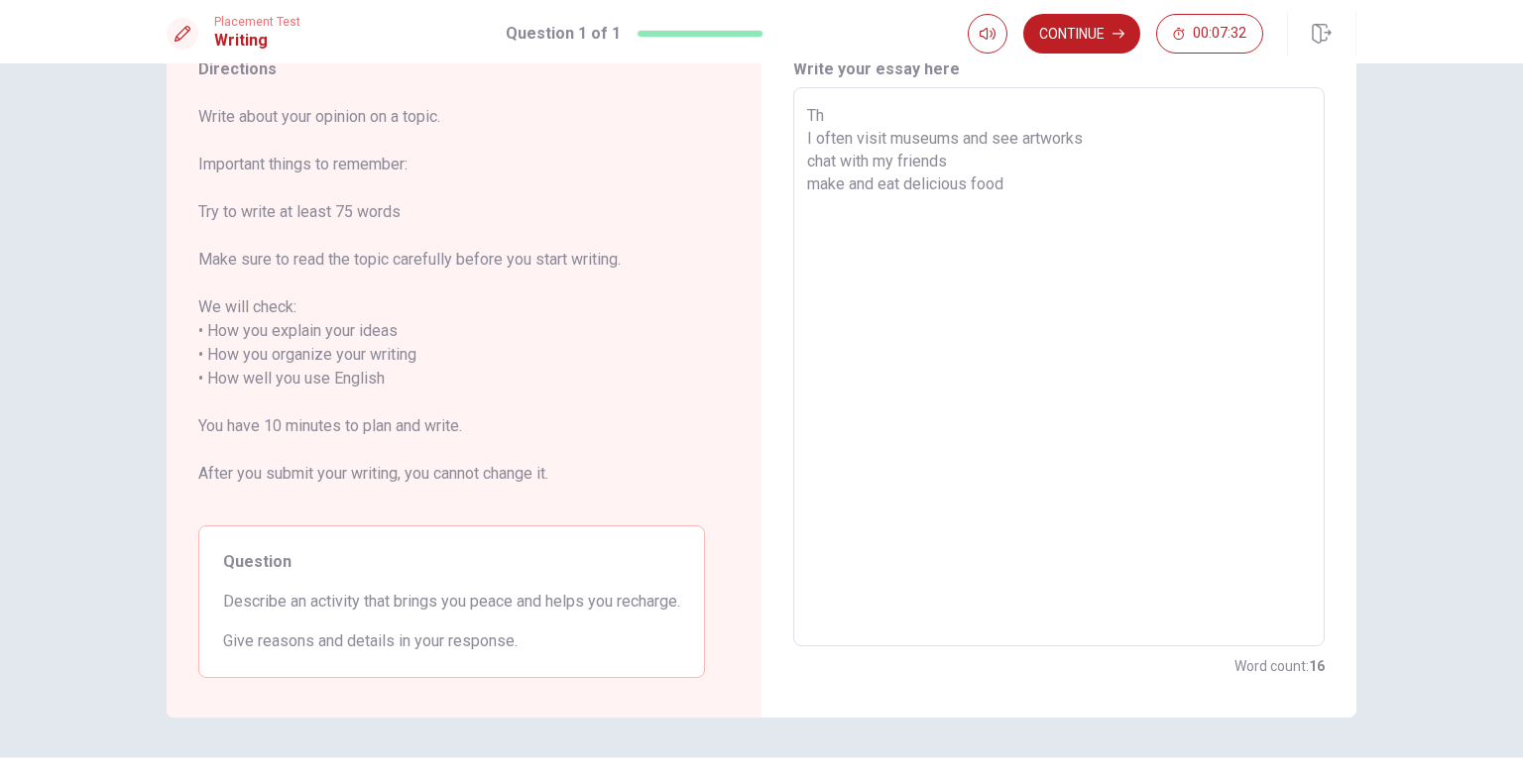 type on "x" 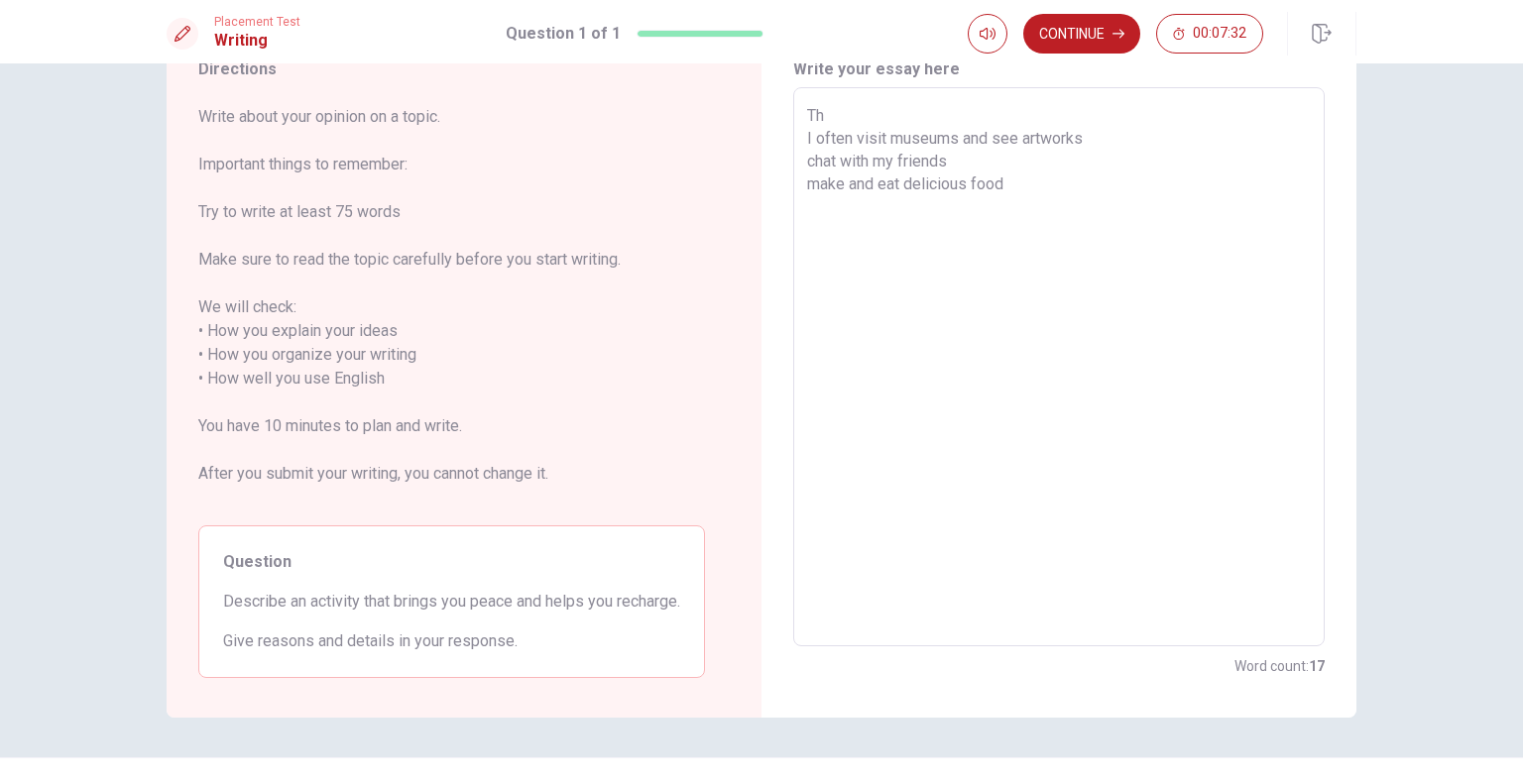 type on "The
I often visit museums and see artworks
chat with my friends
make and eat delicious food" 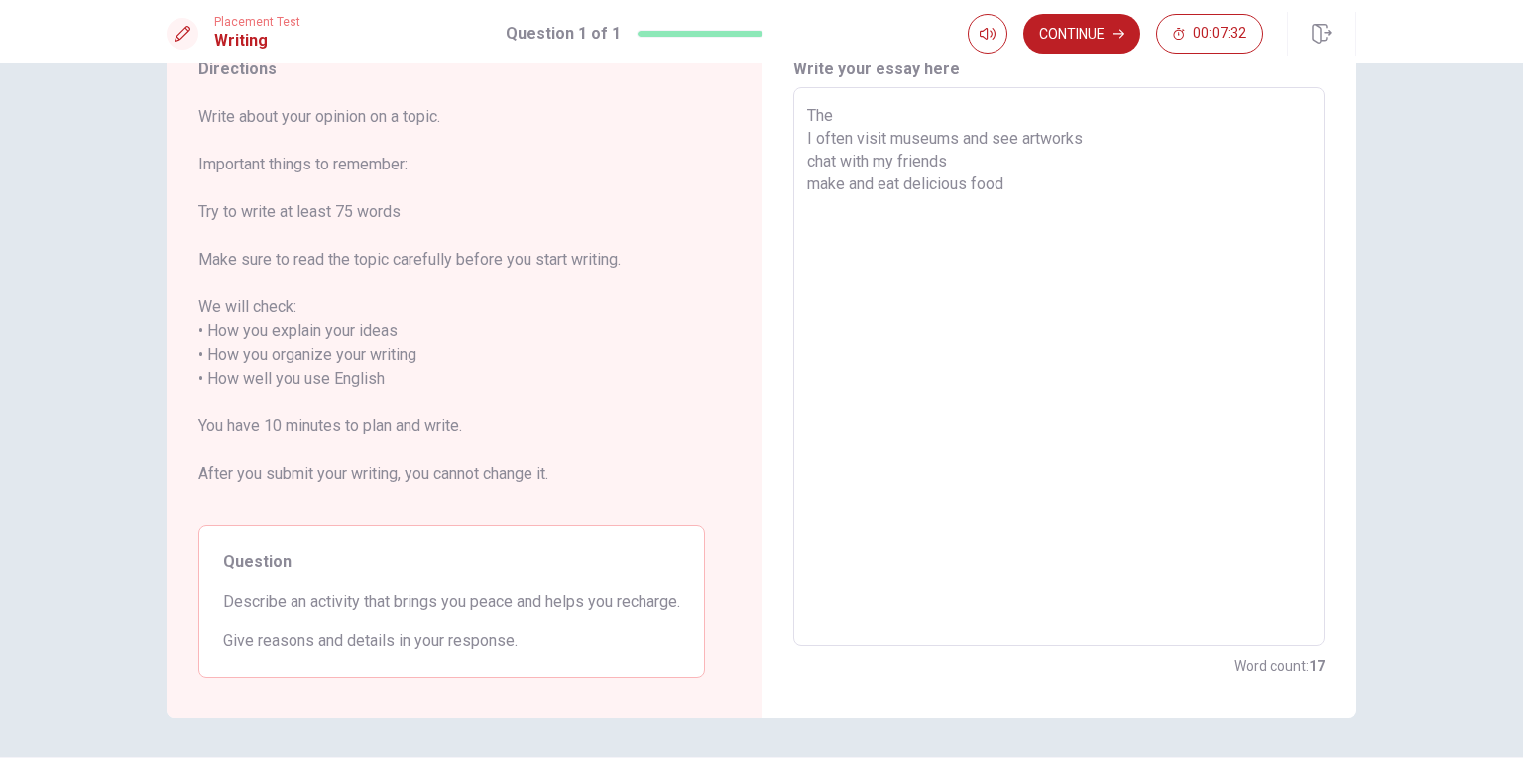 type on "x" 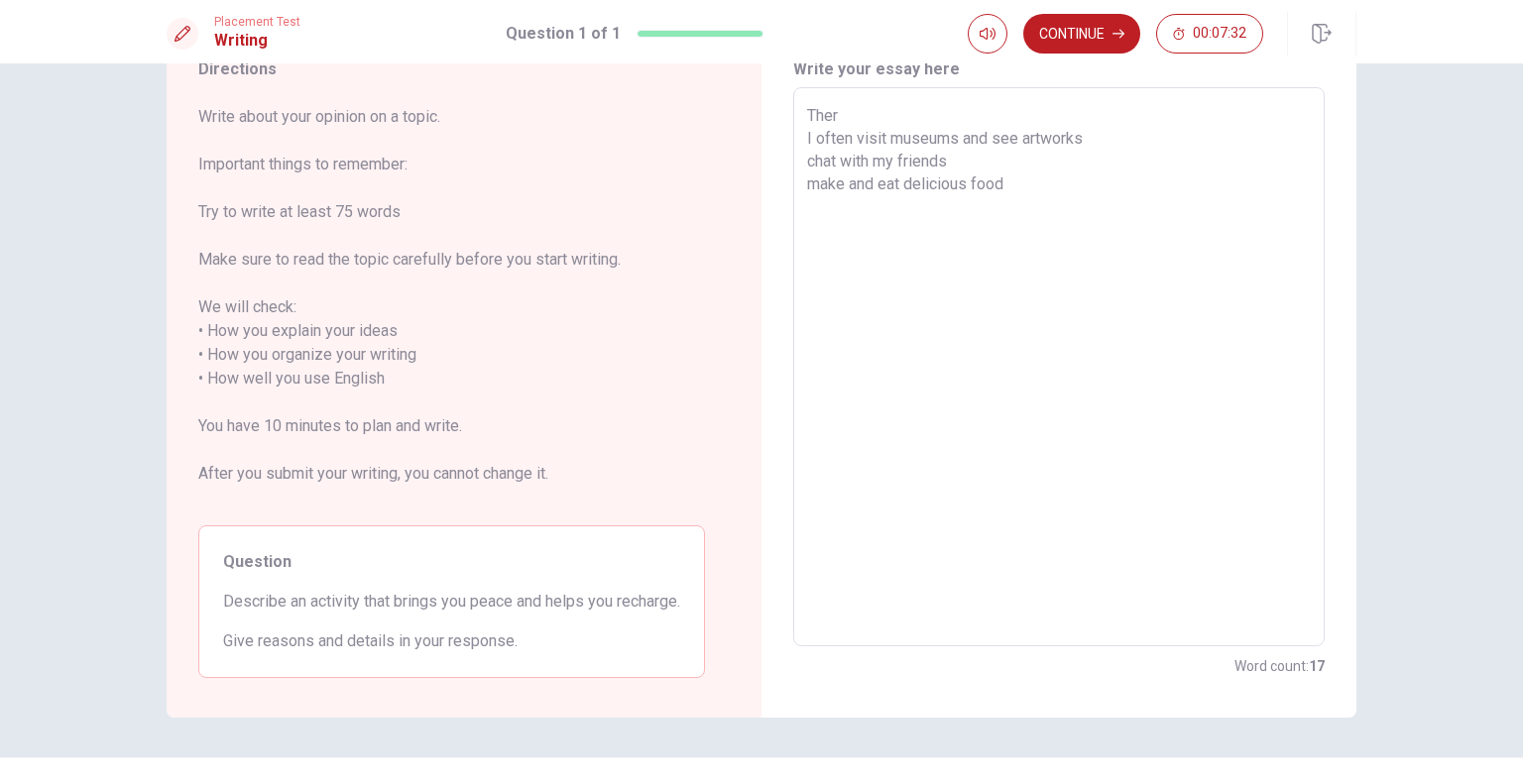 type on "x" 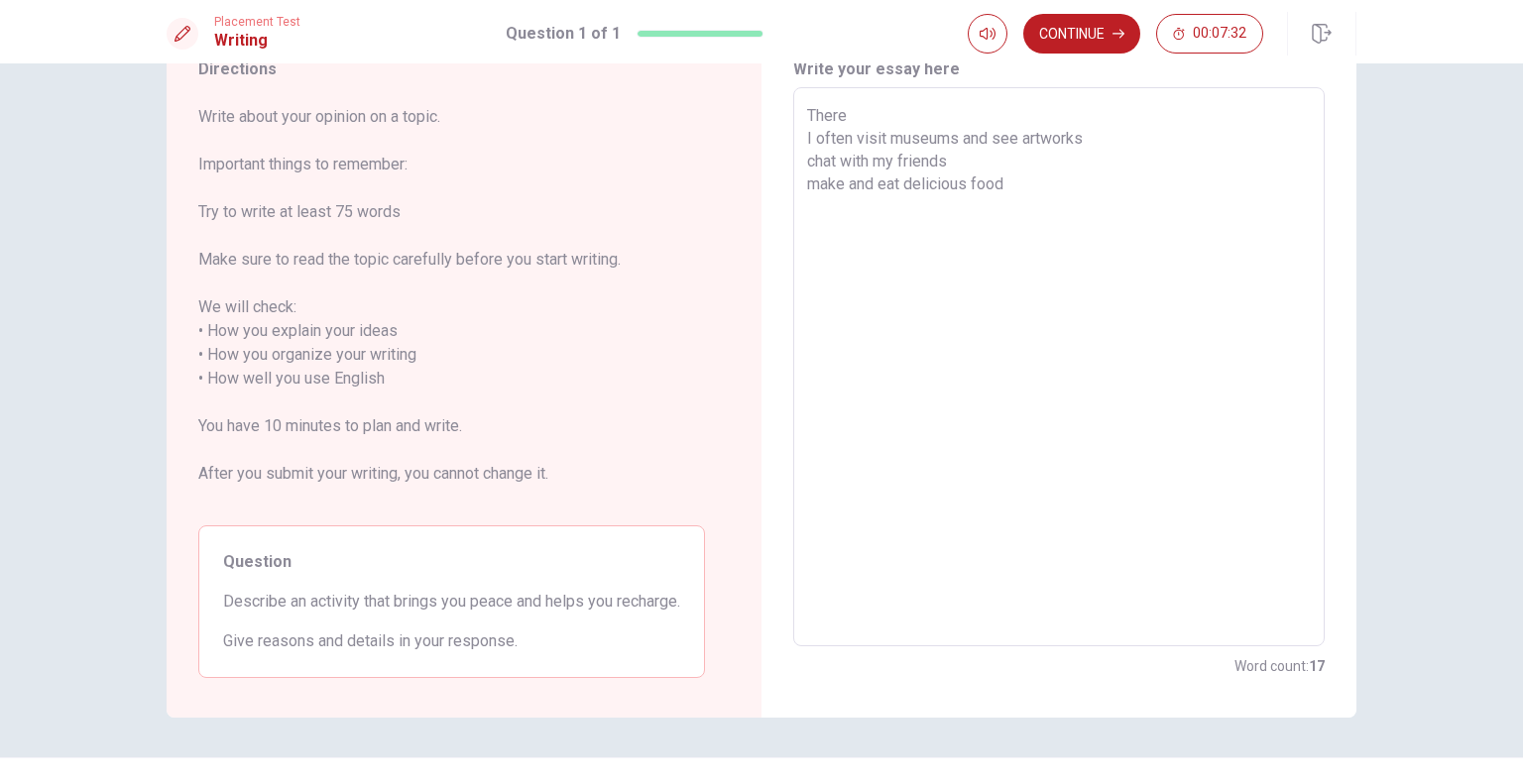 type on "x" 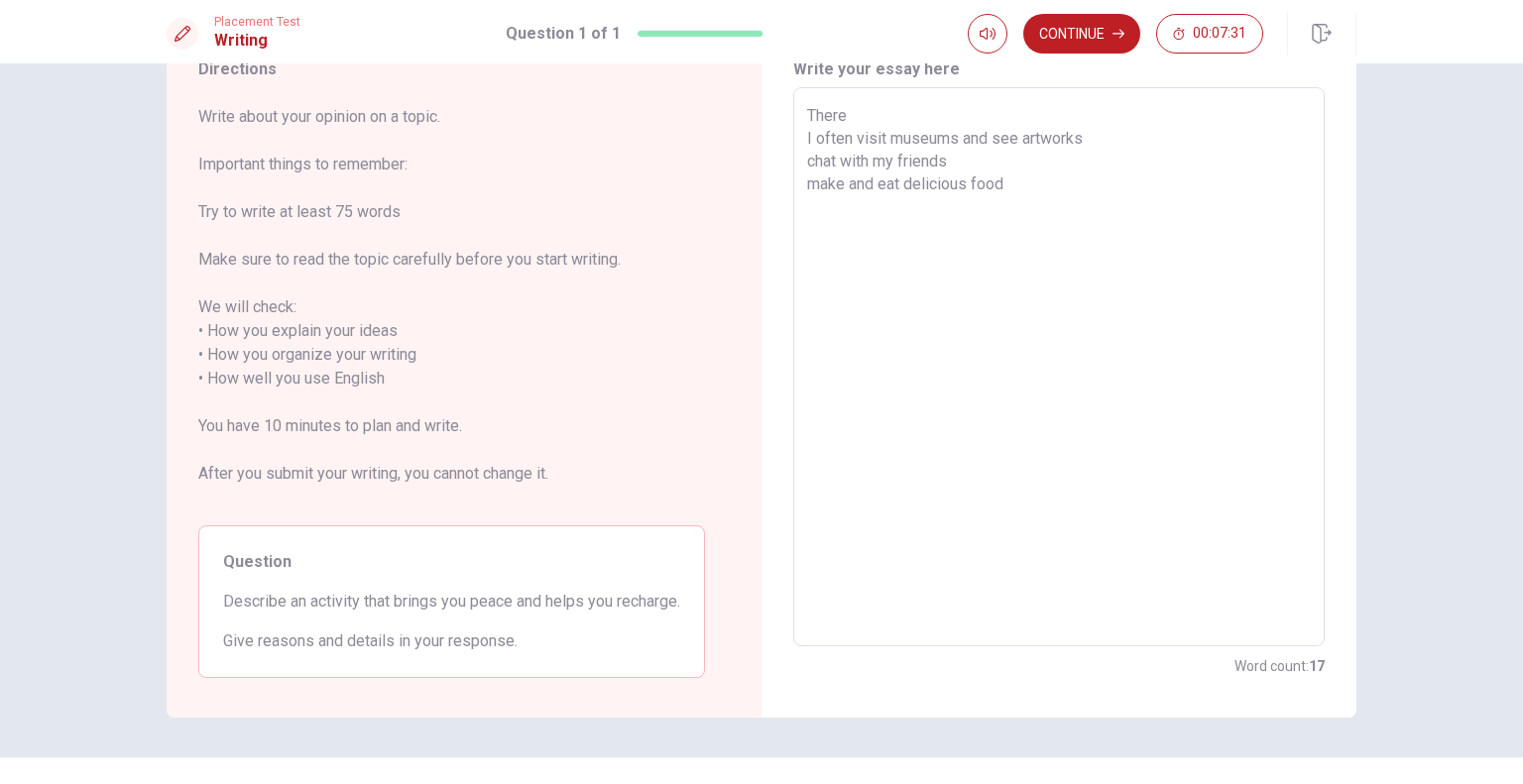 type on "There a
I often visit museums and see artworks
chat with my friends
make and eat delicious food" 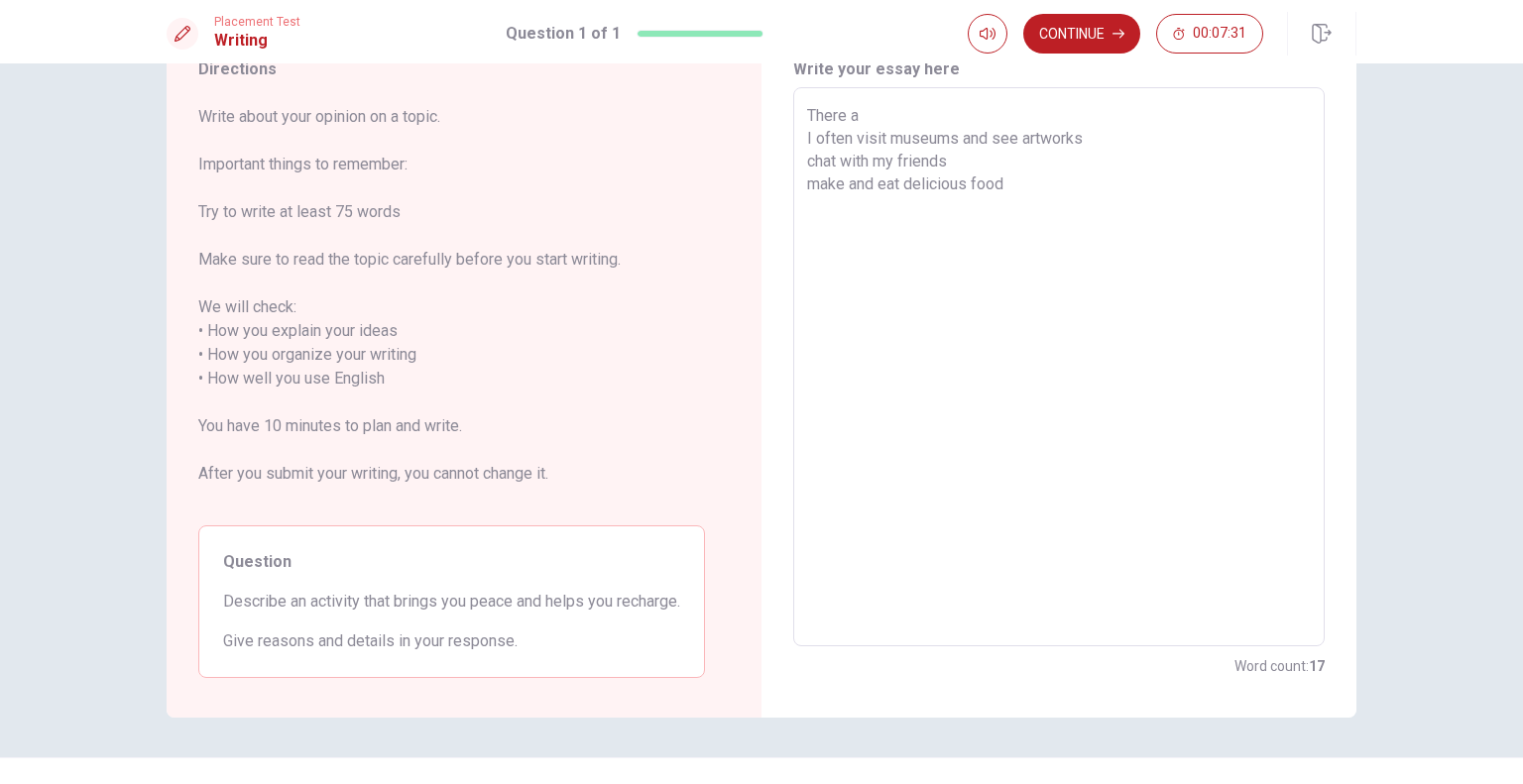type on "x" 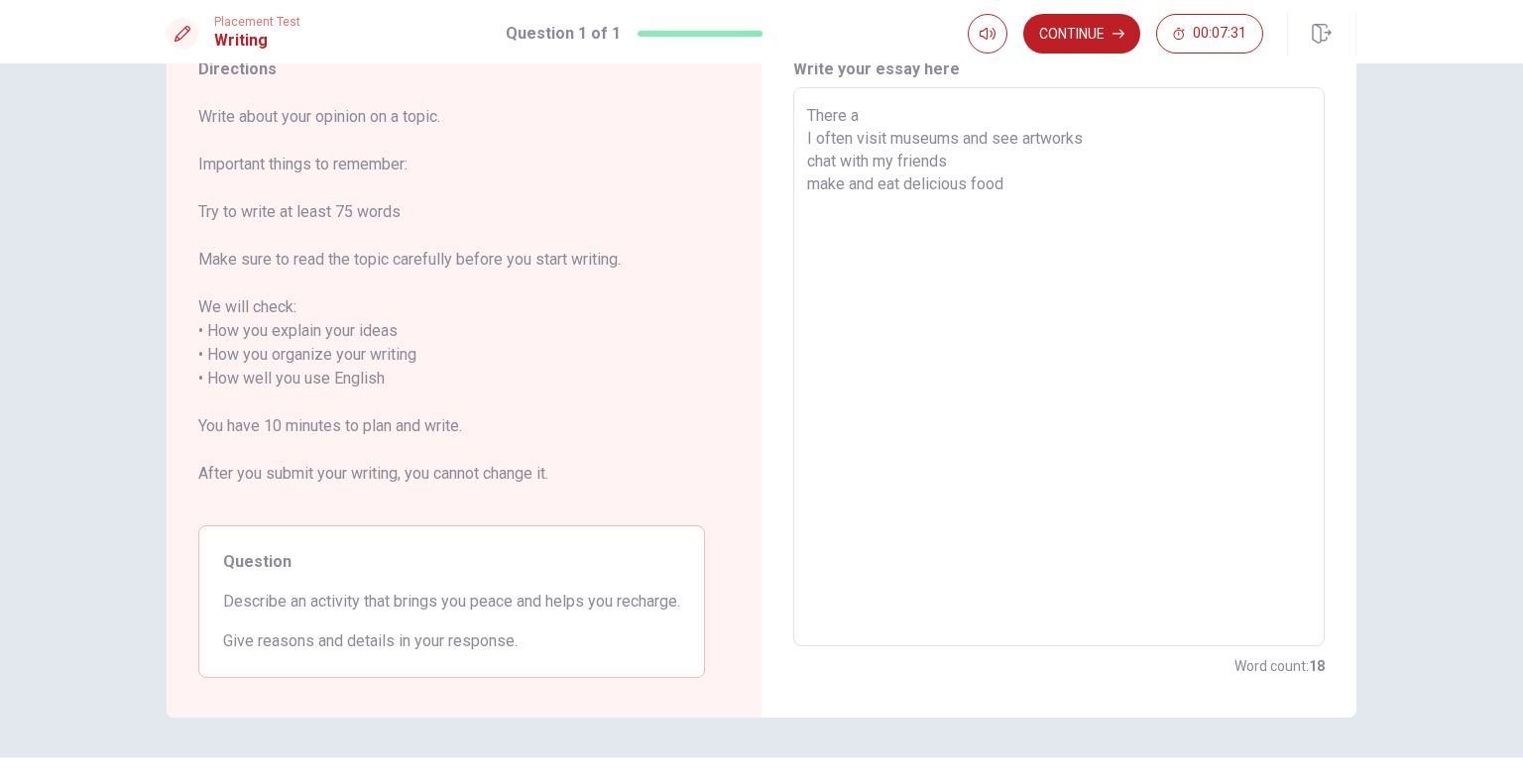 type on "There ar
I often visit museums and see artworks
chat with my friends
make and eat delicious food" 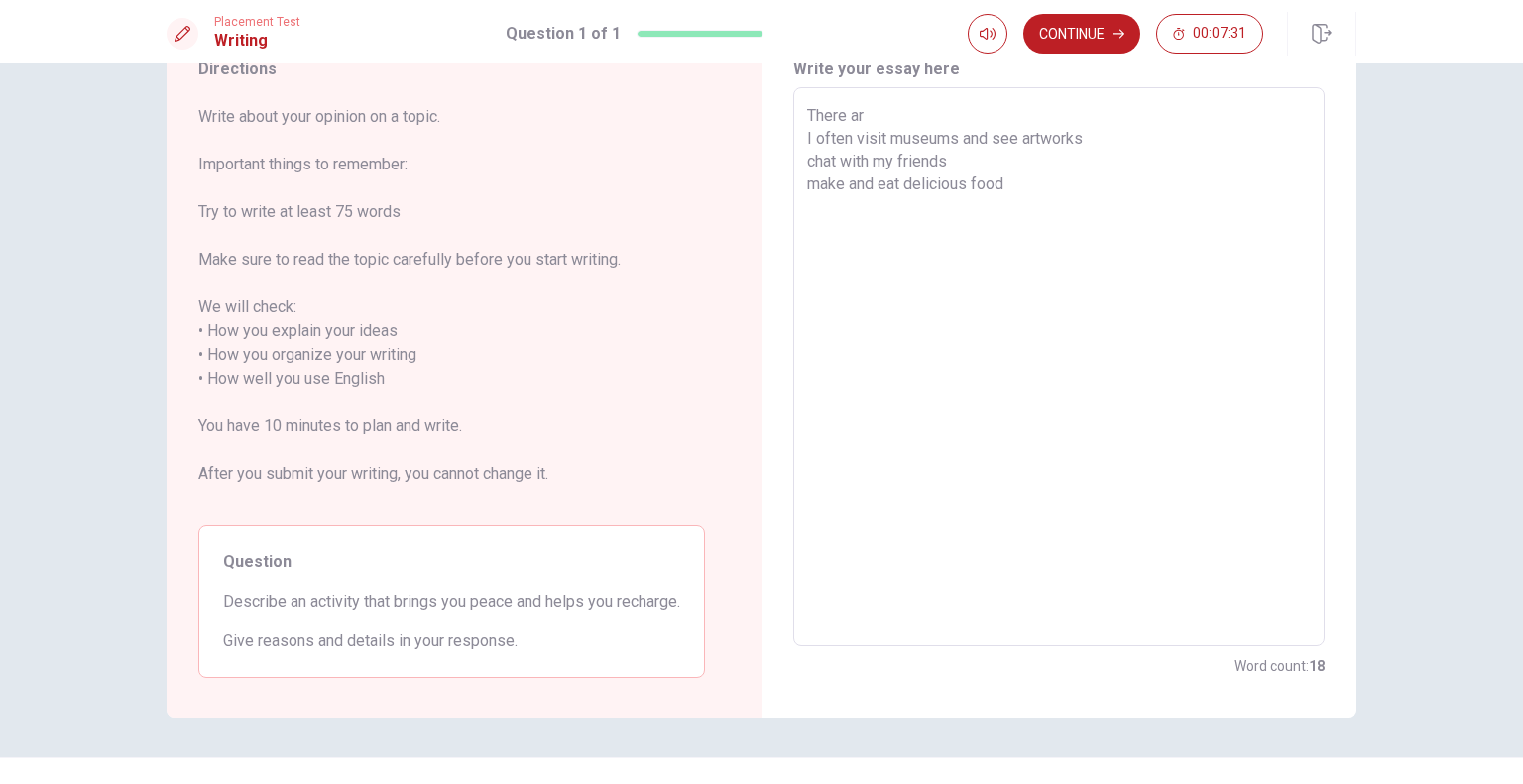 type 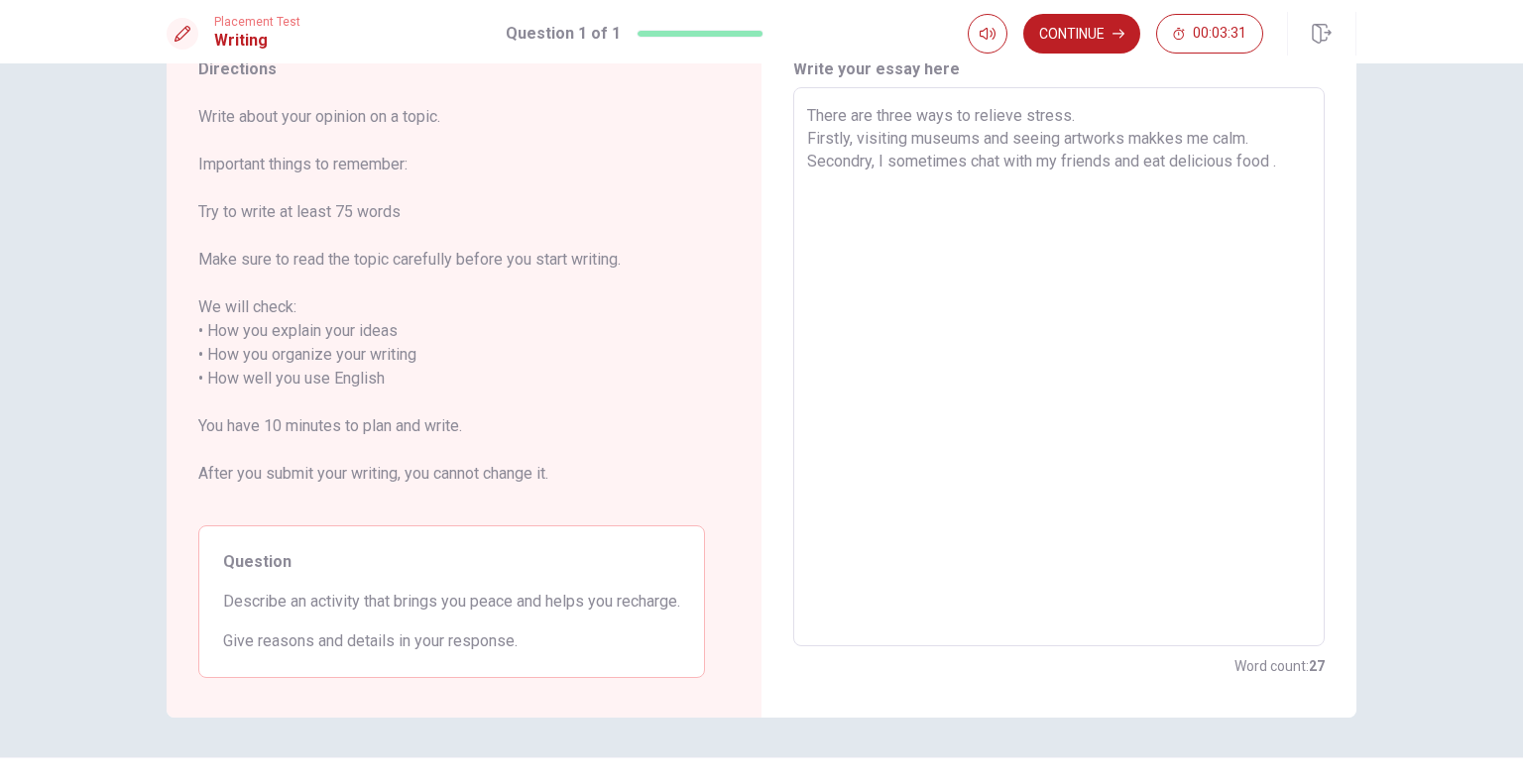paste on "i" 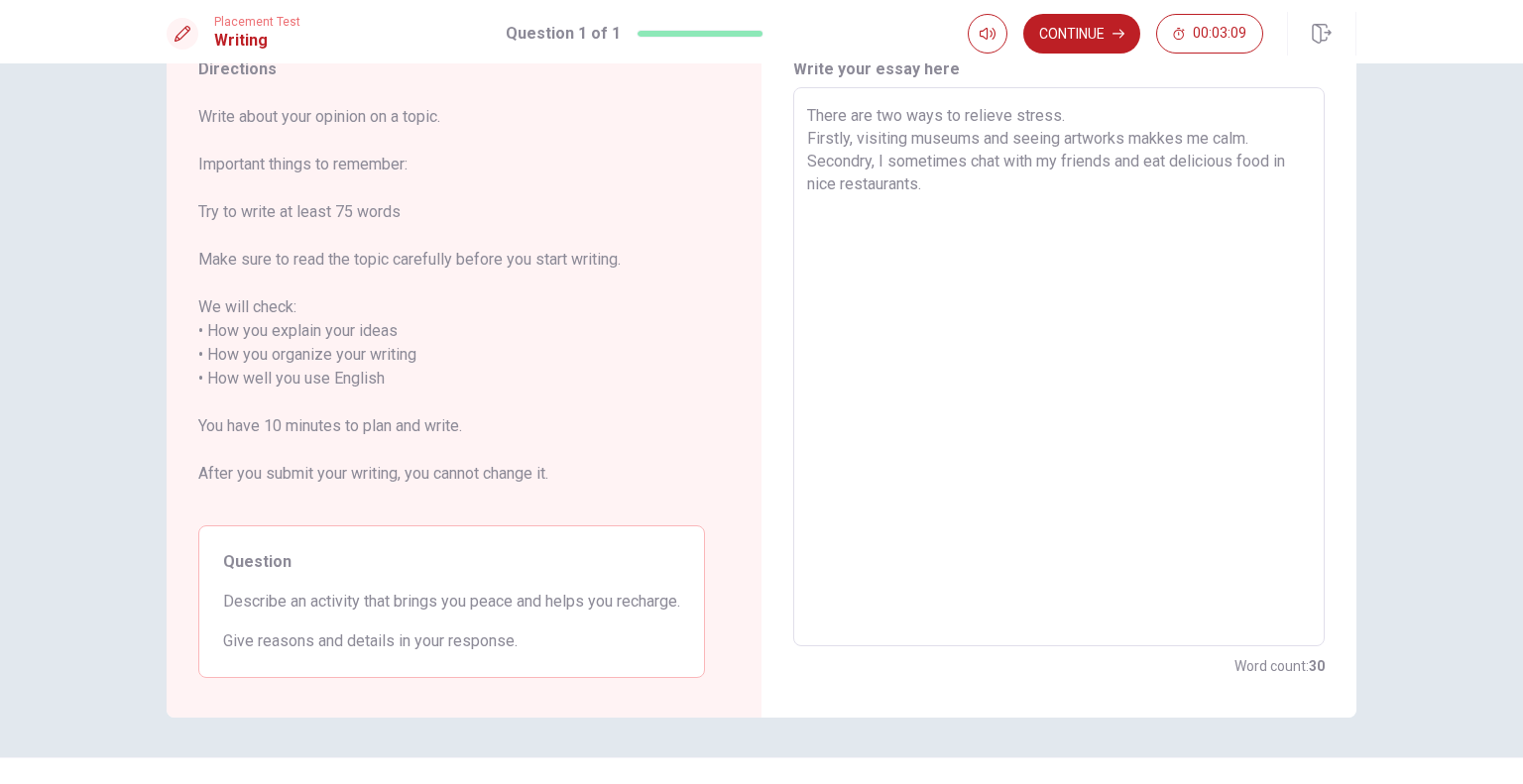 click on "There are two ways to relieve stress.
Firstly, visiting museums and seeing artworks makkes me calm.
Secondry, I sometimes chat with my friends and eat delicious food in nice restaurants." at bounding box center (1059, 367) 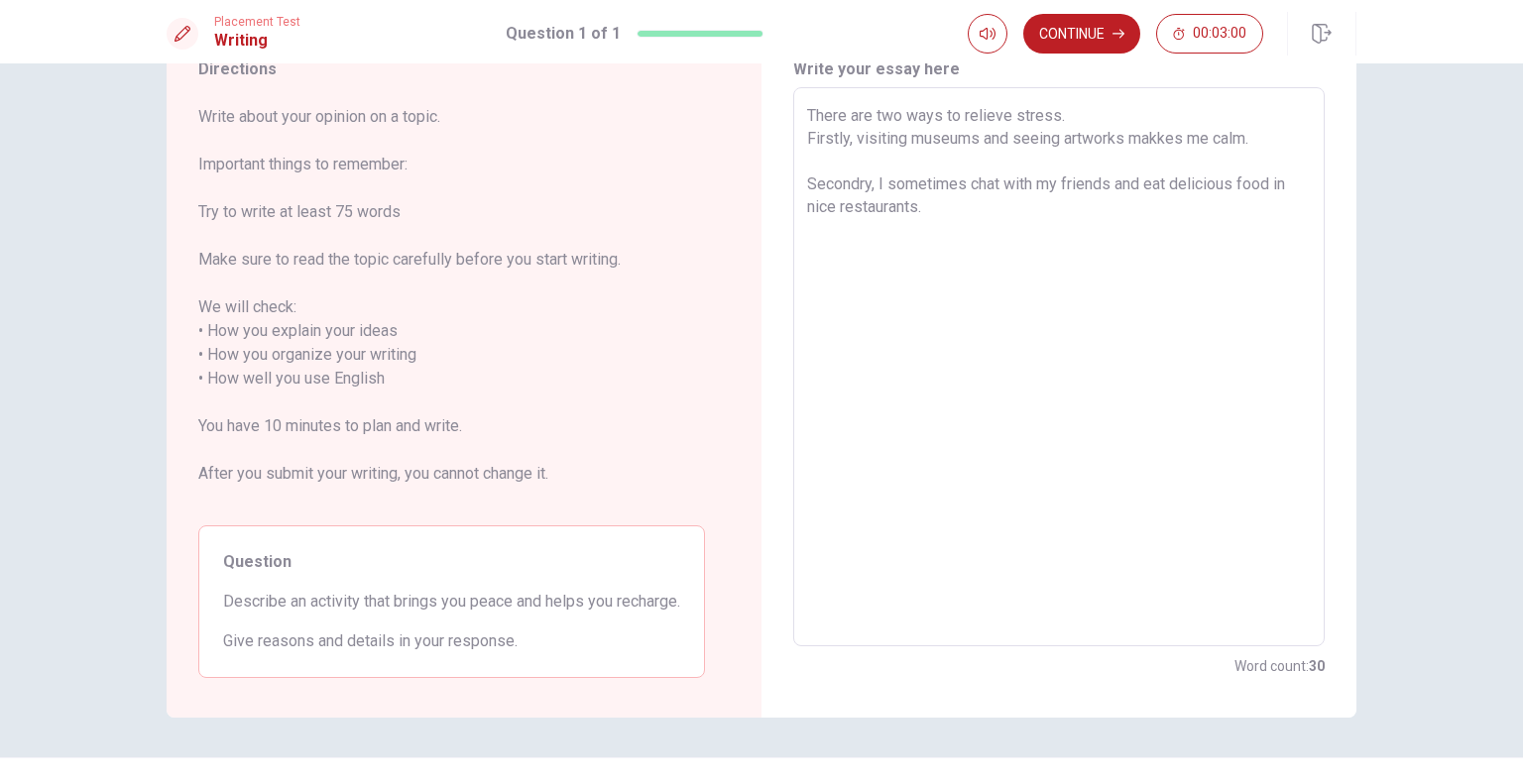 click on "There are two ways to relieve stress.
Firstly, visiting museums and seeing artworks makkes me calm.
Secondry, I sometimes chat with my friends and eat delicious food in nice restaurants." at bounding box center [1059, 367] 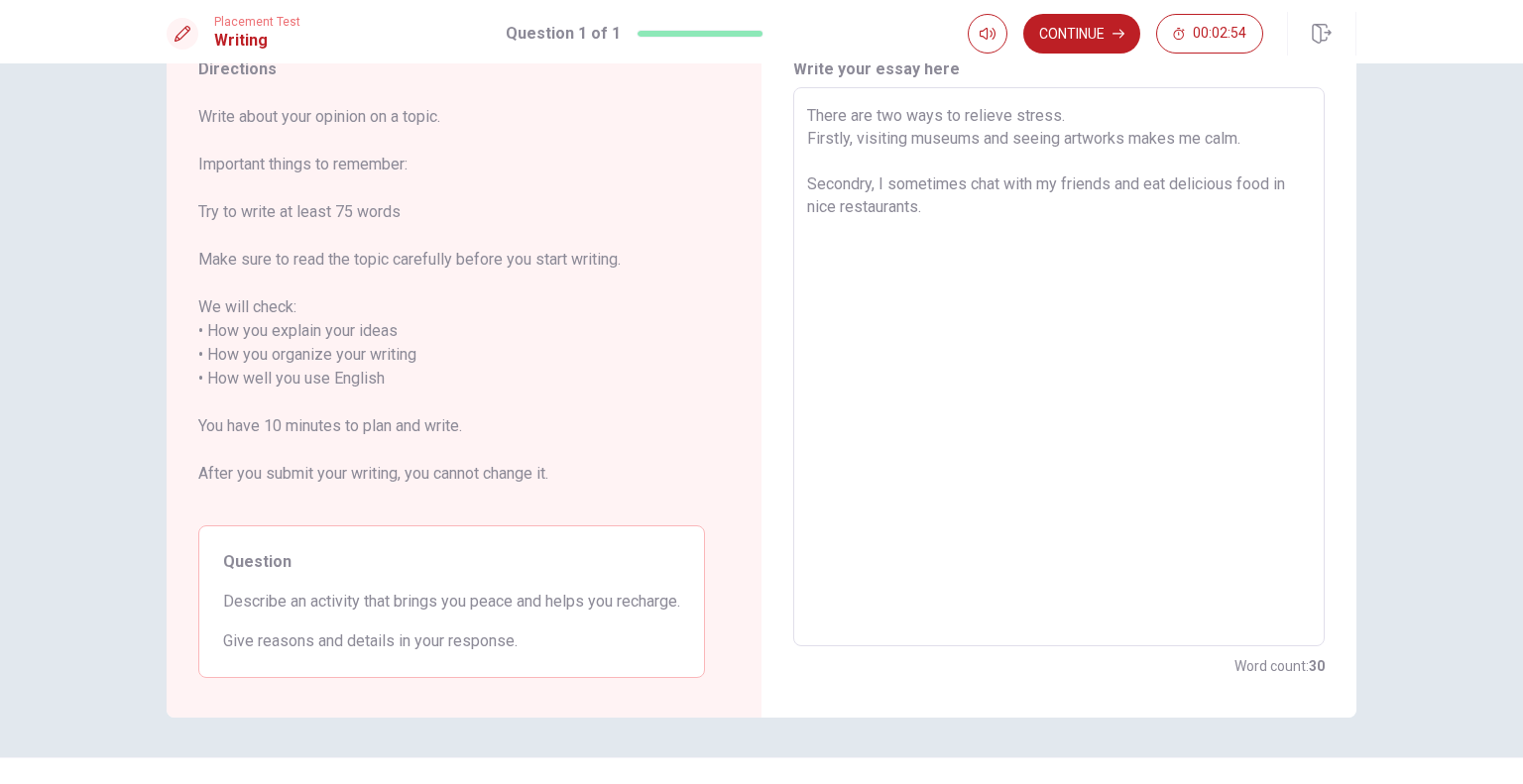 click on "There are two ways to relieve stress.
Firstly, visiting museums and seeing artworks makes me calm.
Secondry, I sometimes chat with my friends and eat delicious food in nice restaurants." at bounding box center (1059, 367) 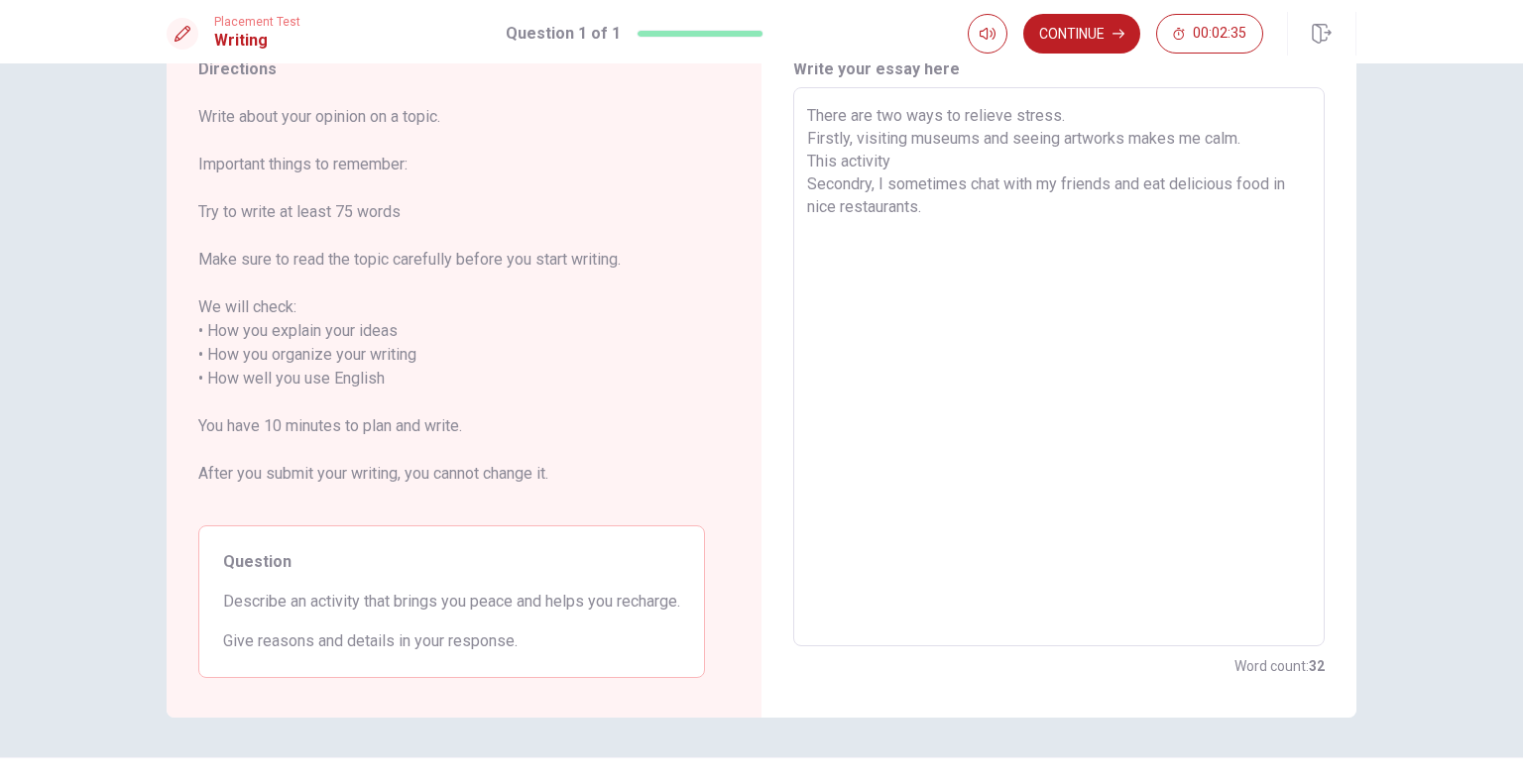 click on "There are two ways to relieve stress.
Firstly, visiting museums and seeing artworks makes me calm.
This activity
Secondry, I sometimes chat with my friends and eat delicious food in nice restaurants." at bounding box center [1059, 367] 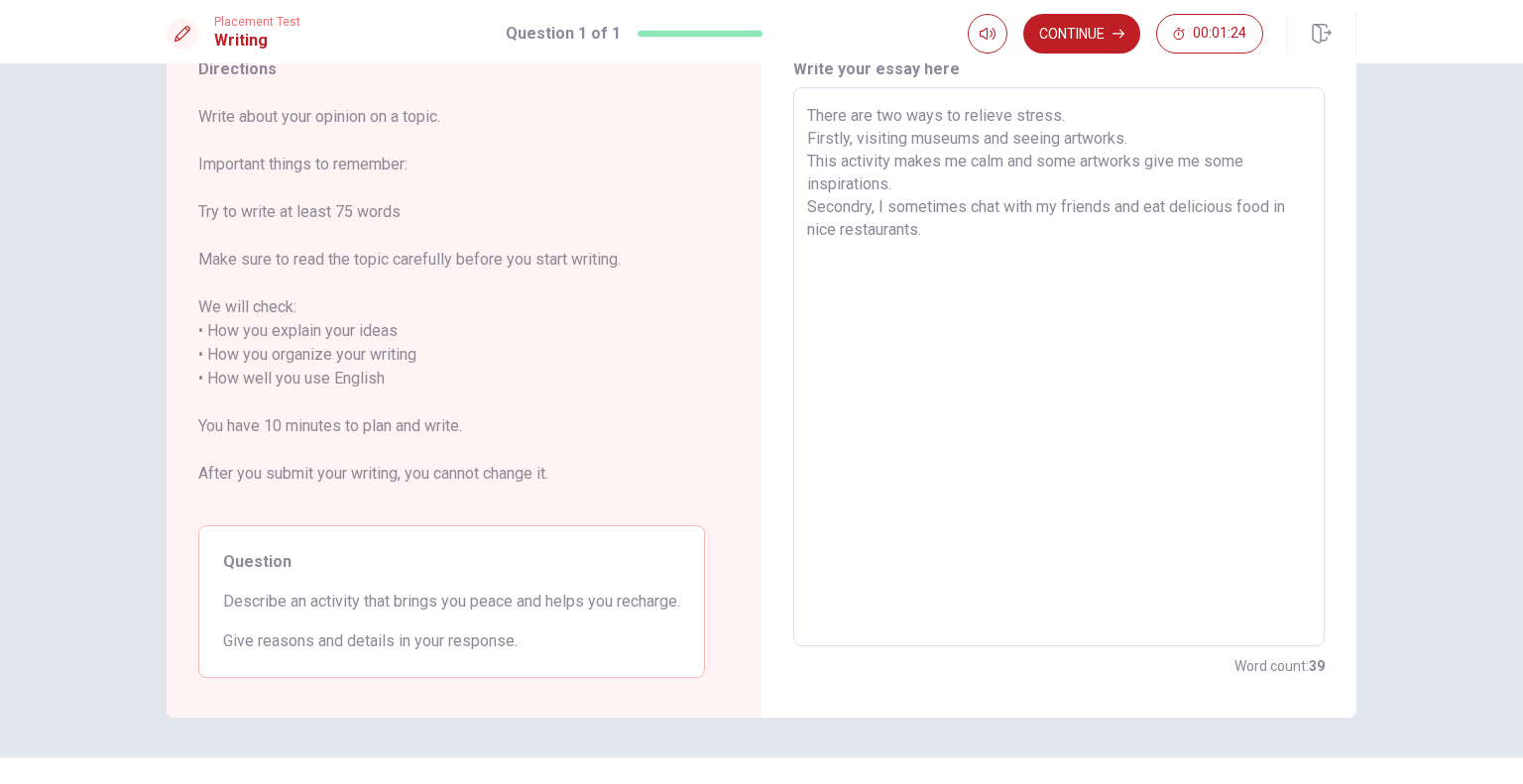click on "There are two ways to relieve stress.
Firstly, visiting museums and seeing artworks.
This activity makes me calm and some artworks give me some inspirations.
Secondry, I sometimes chat with my friends and eat delicious food in nice restaurants." at bounding box center (1059, 367) 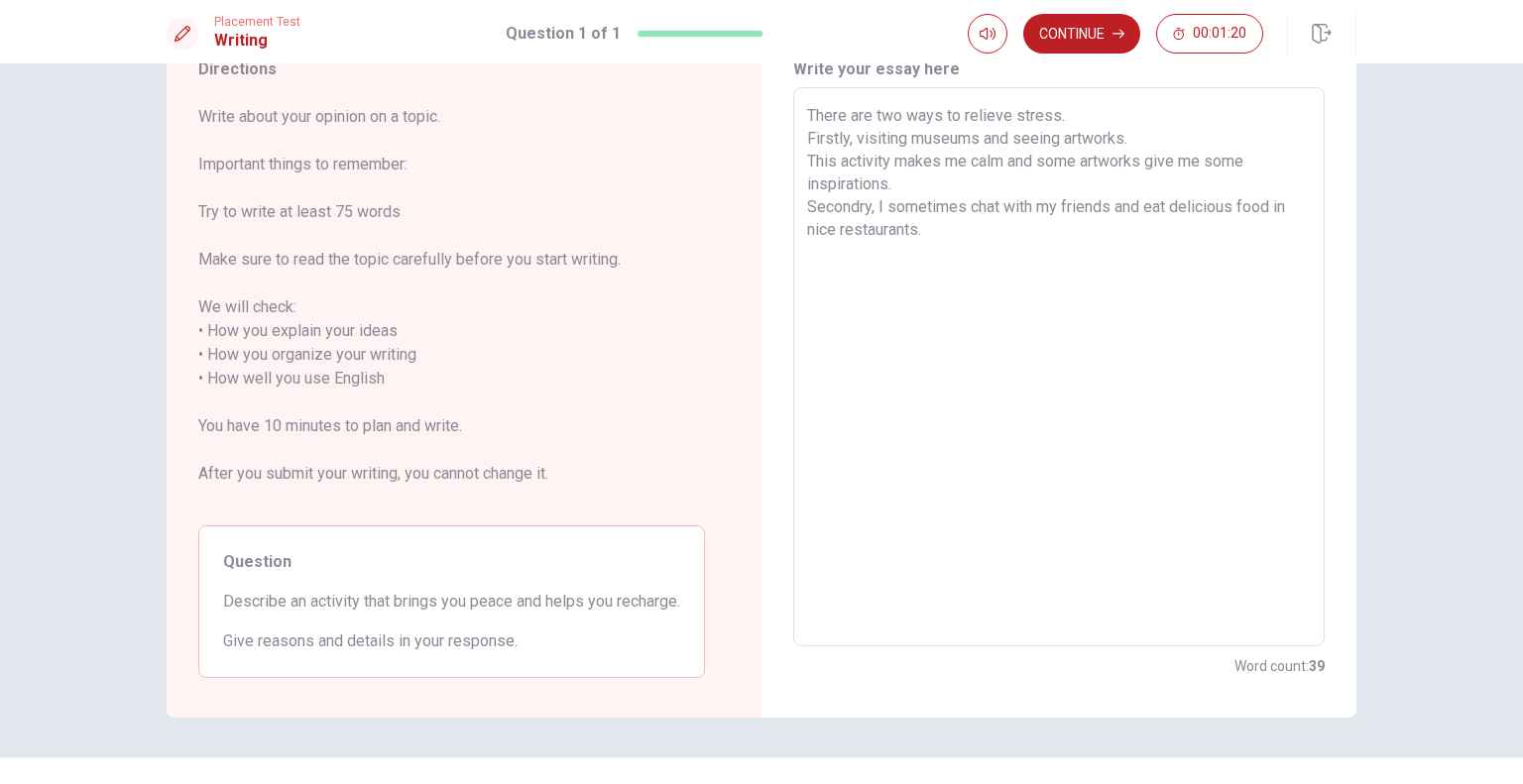 click on "There are two ways to relieve stress.
Firstly, visiting museums and seeing artworks.
This activity makes me calm and some artworks give me some inspirations.
Secondry, I sometimes chat with my friends and eat delicious food in nice restaurants." at bounding box center (1059, 367) 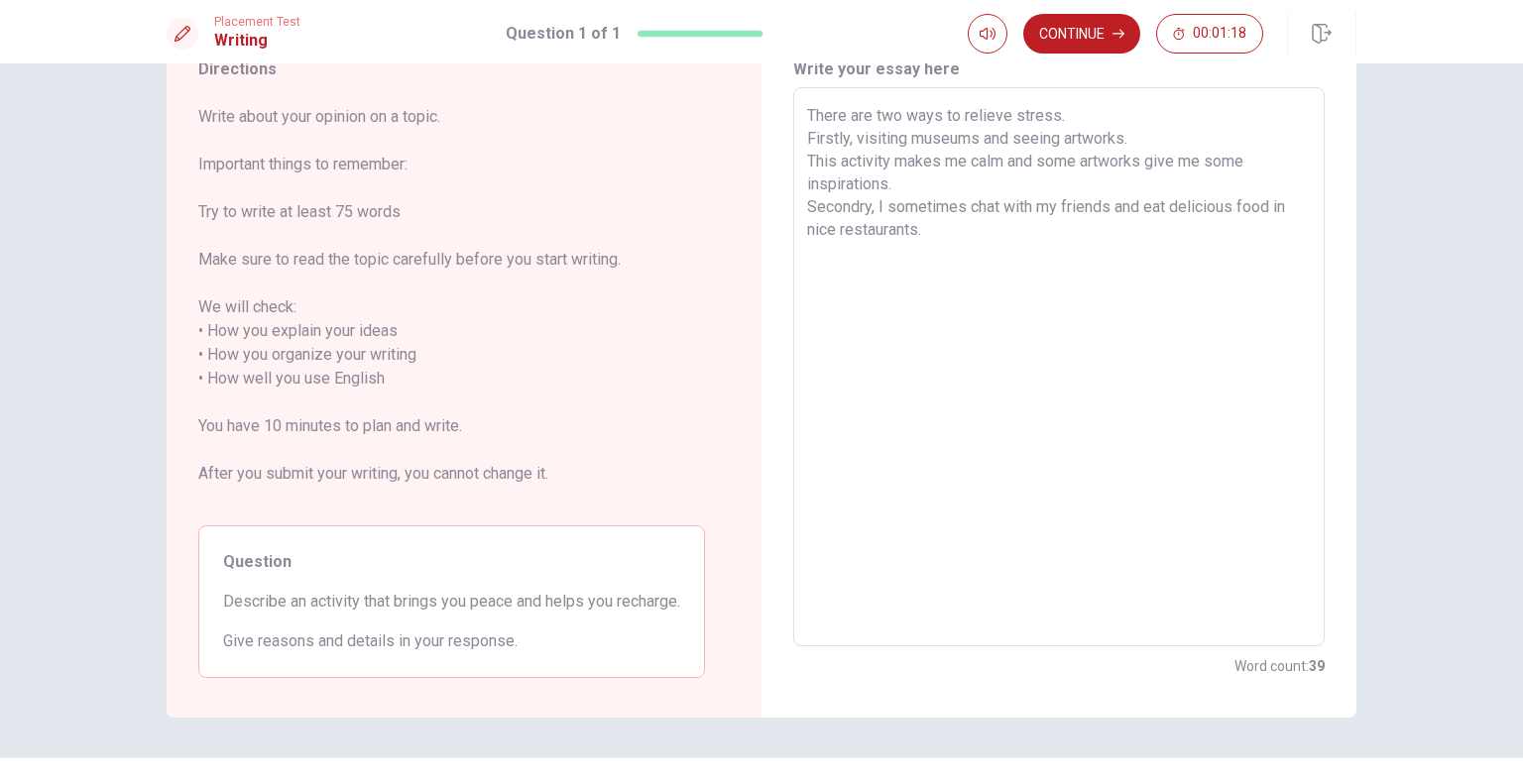 click on "There are two ways to relieve stress.
Firstly, visiting museums and seeing artworks.
This activity makes me calm and some artworks give me some inspirations.
Secondry, I sometimes chat with my friends and eat delicious food in nice restaurants." at bounding box center [1059, 367] 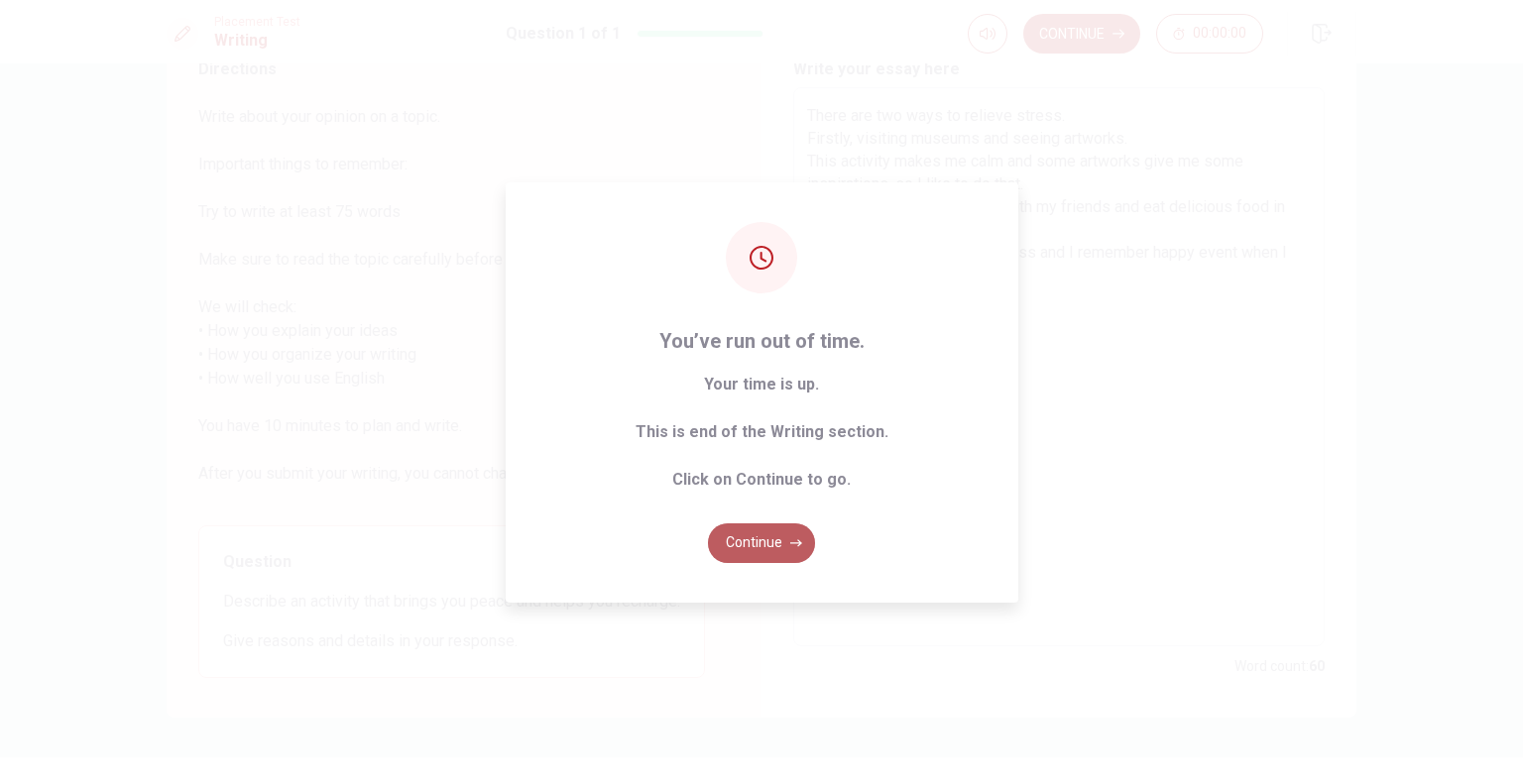 click on "Continue" at bounding box center [762, 543] 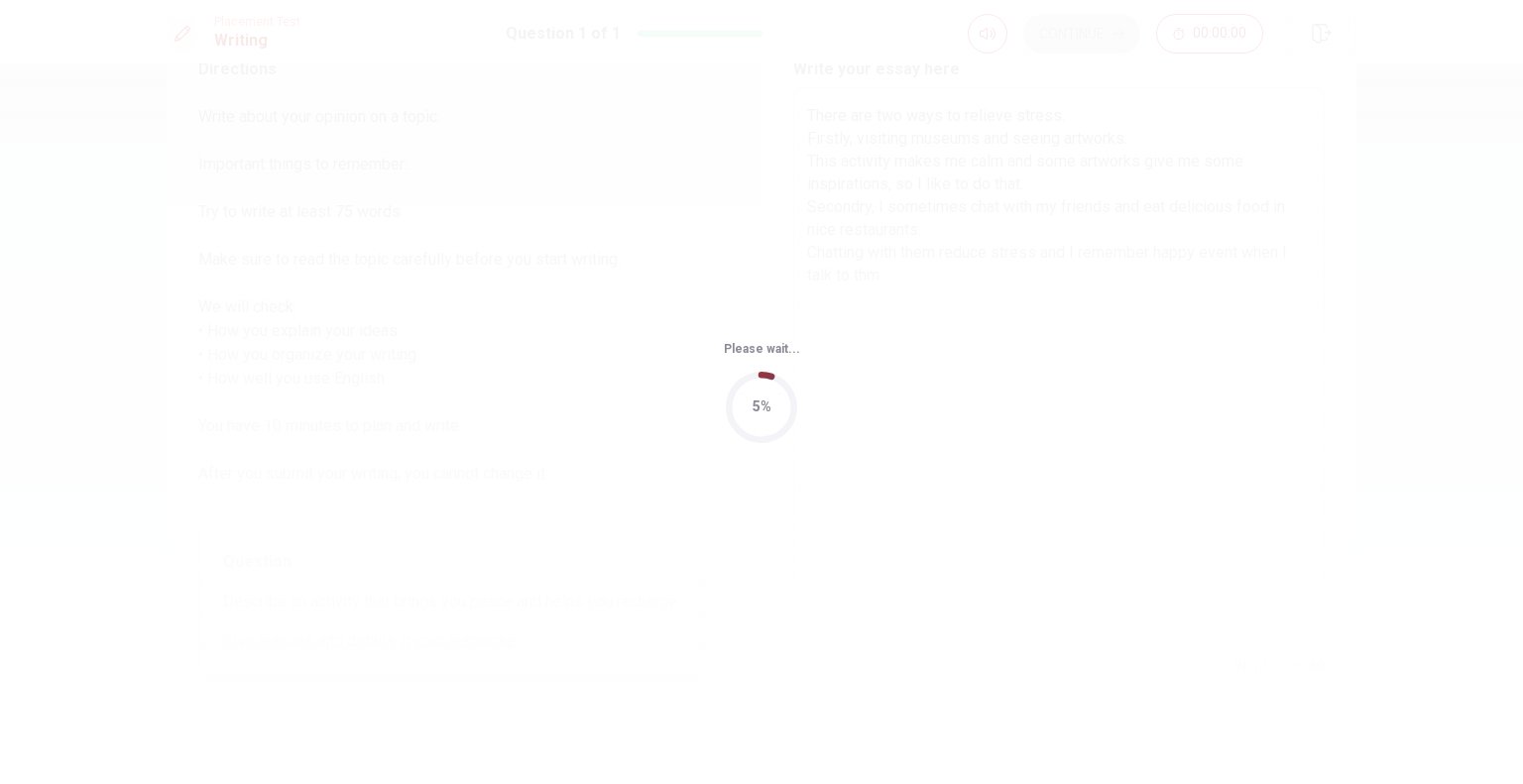 scroll, scrollTop: 0, scrollLeft: 0, axis: both 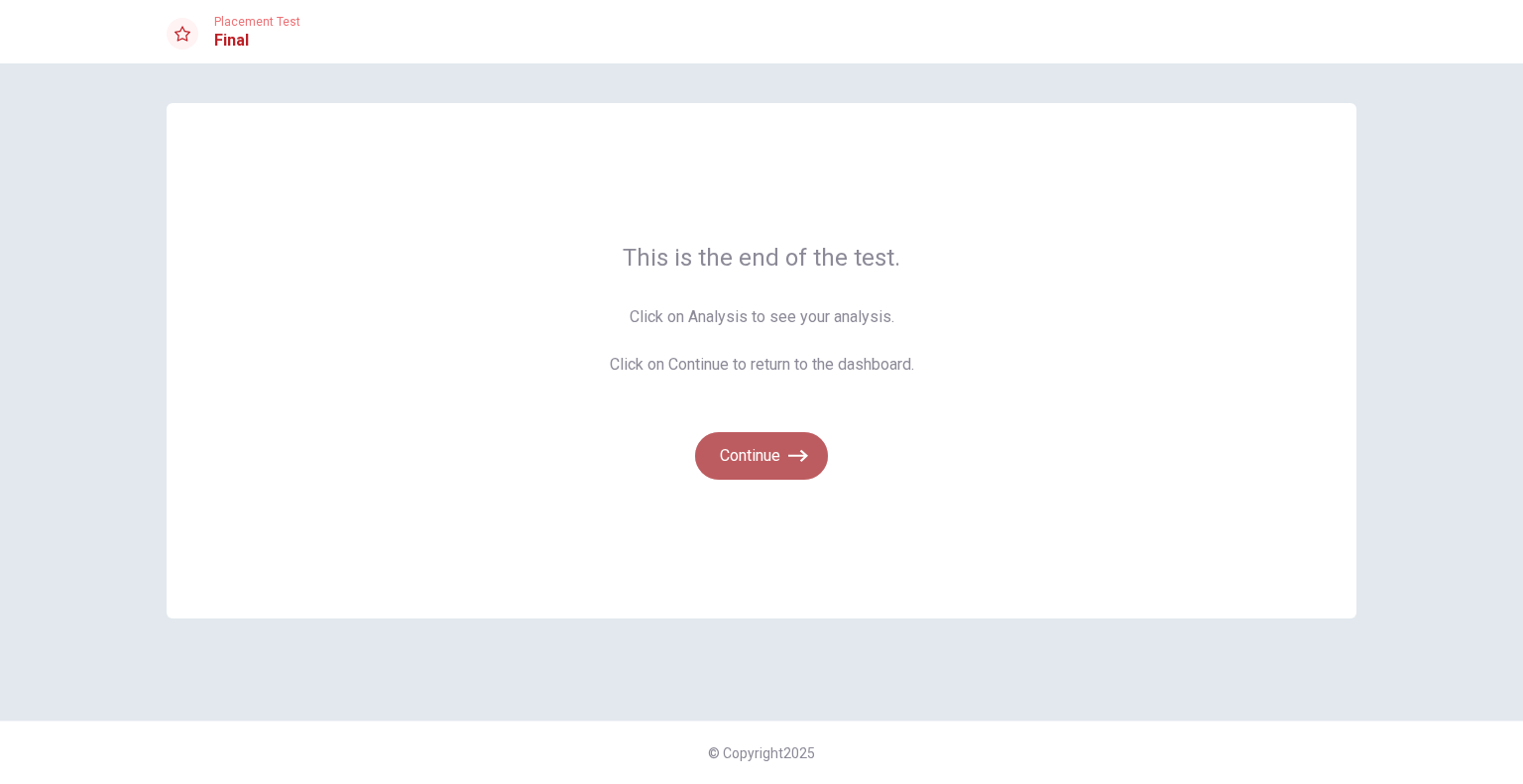 click 